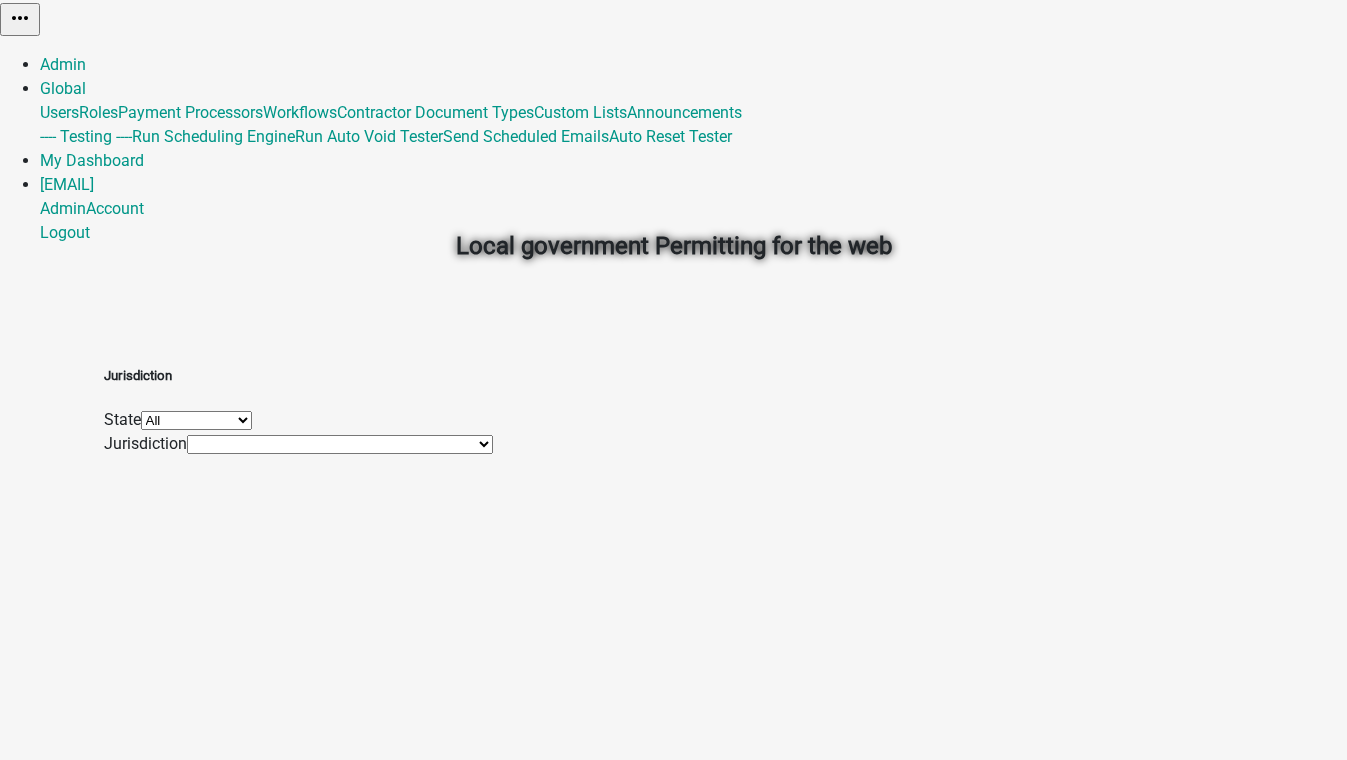 scroll, scrollTop: 0, scrollLeft: 0, axis: both 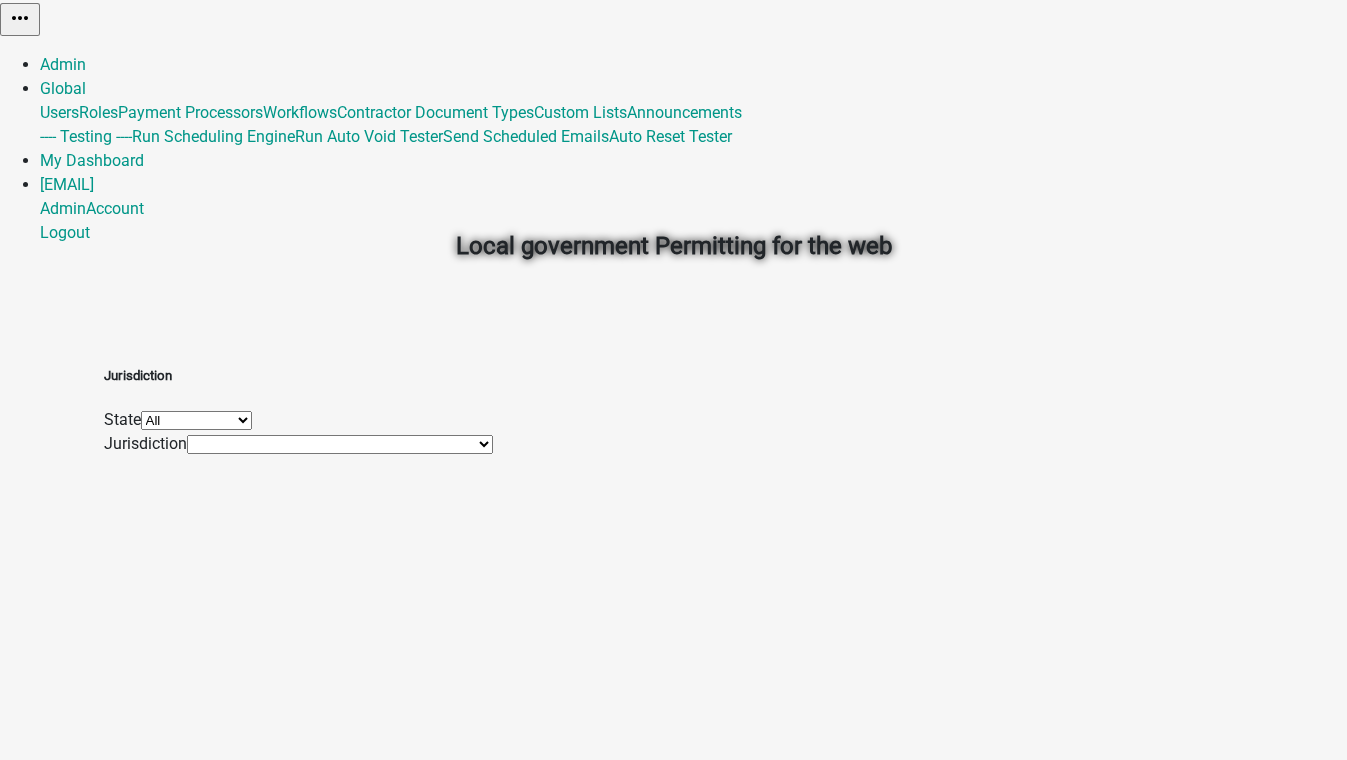 click on "All Colorado Georgia Indiana Iowa Kansas Minnesota Ohio South Carolina Wisconsin Wyoming" 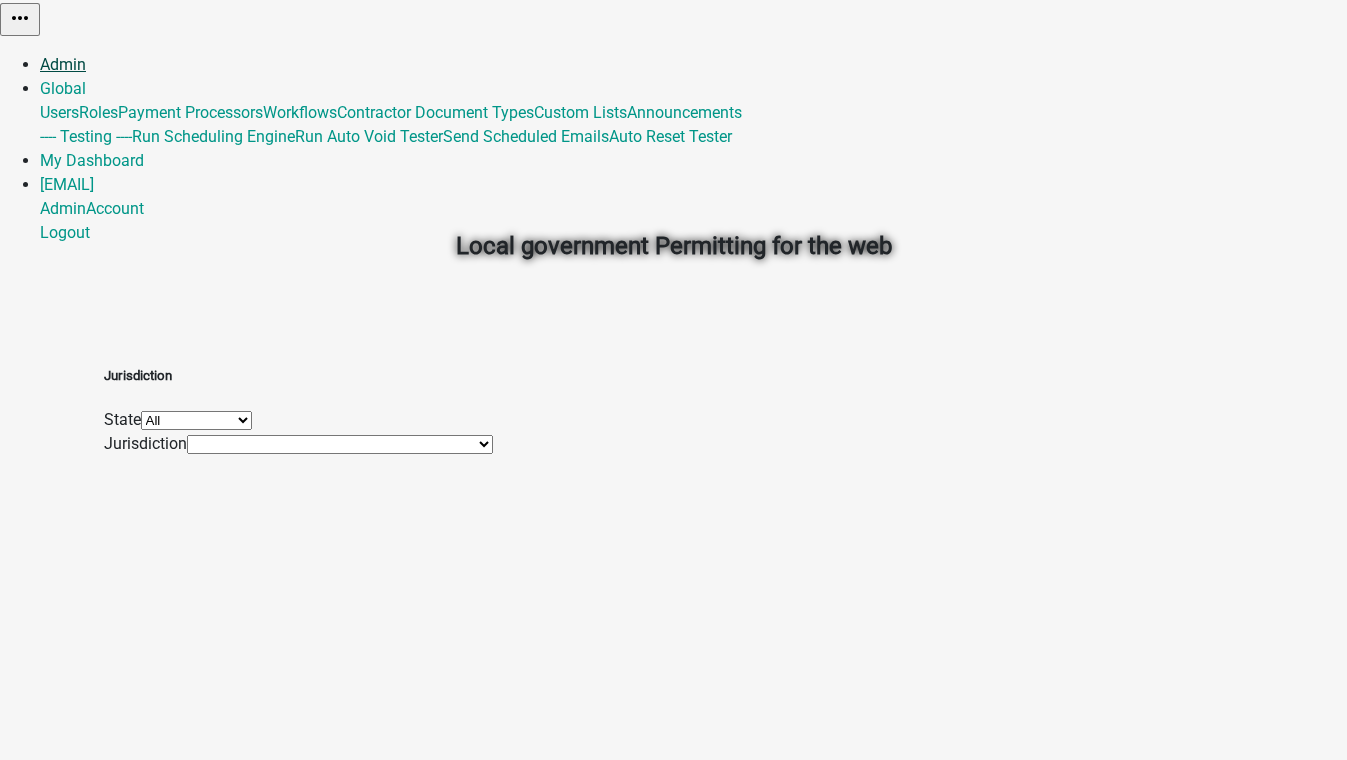 click on "Admin" at bounding box center (63, 64) 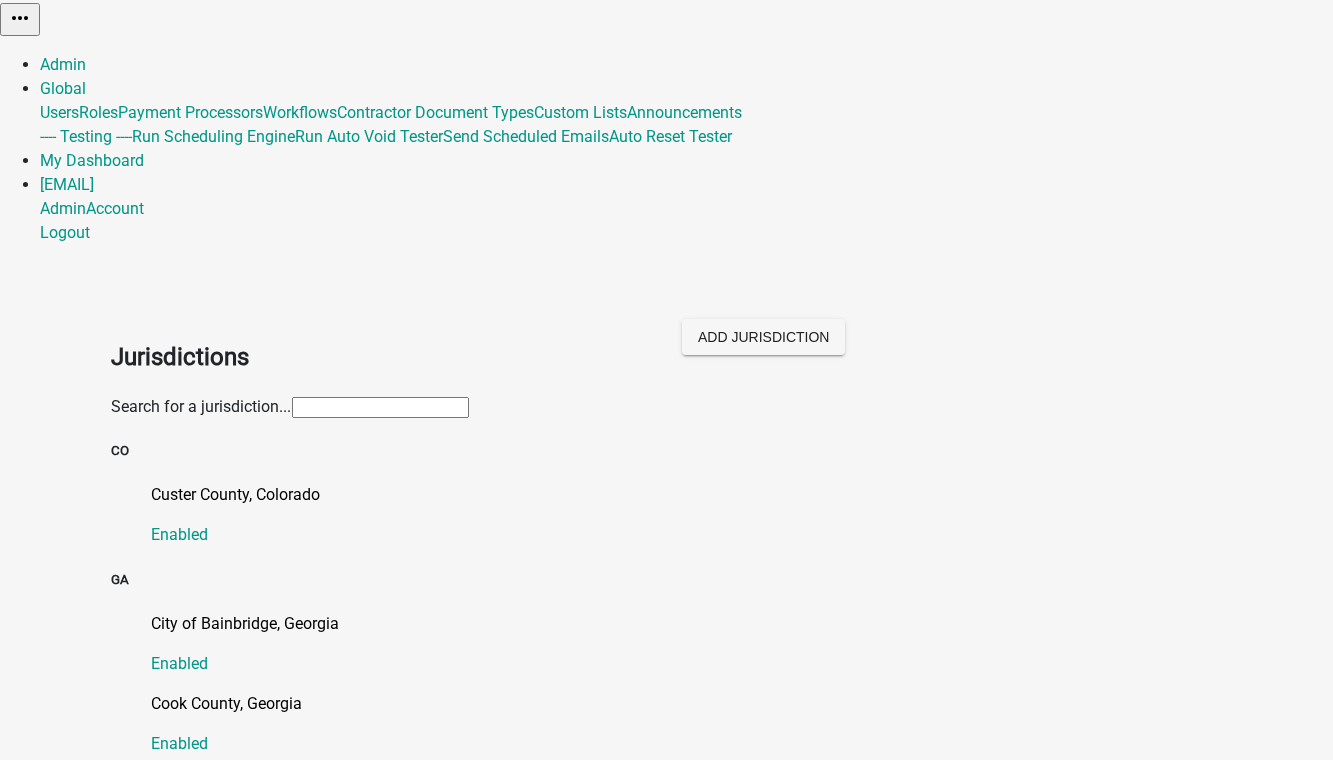 click 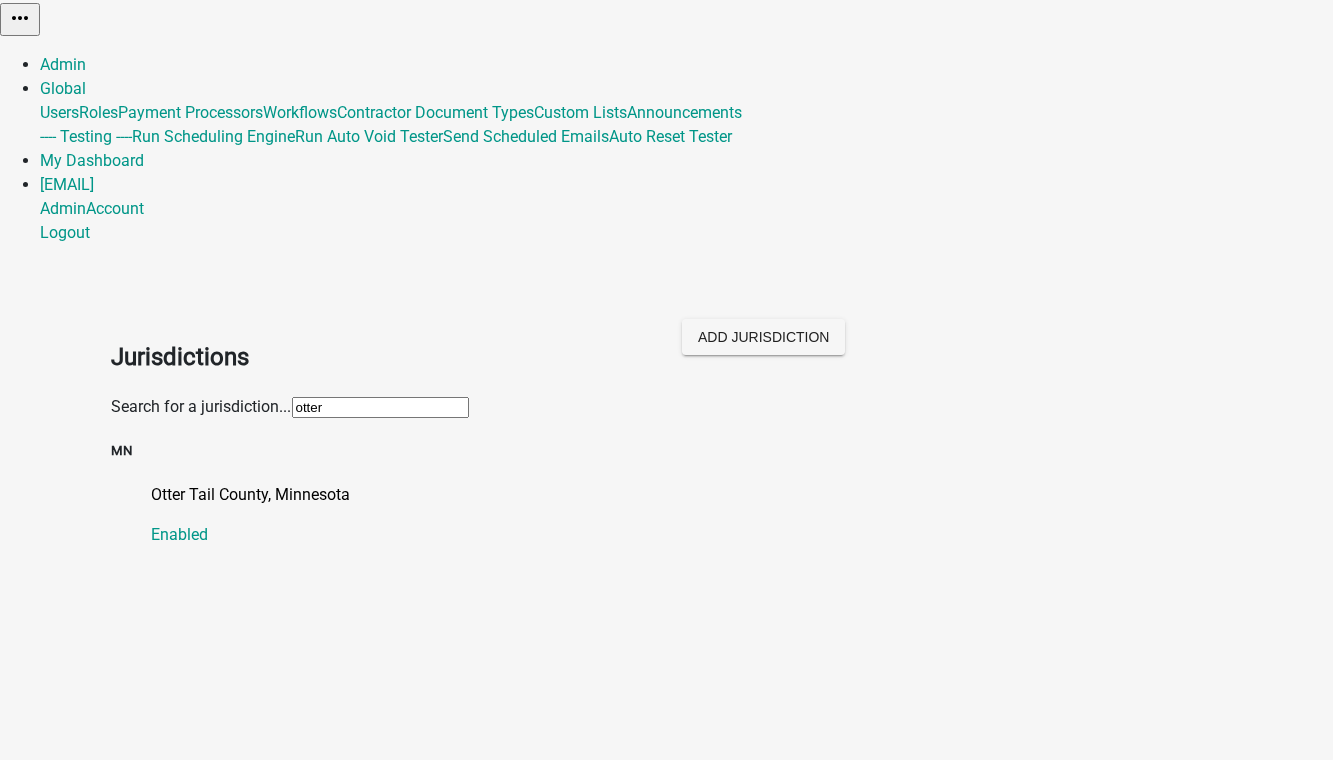 type on "otter tai" 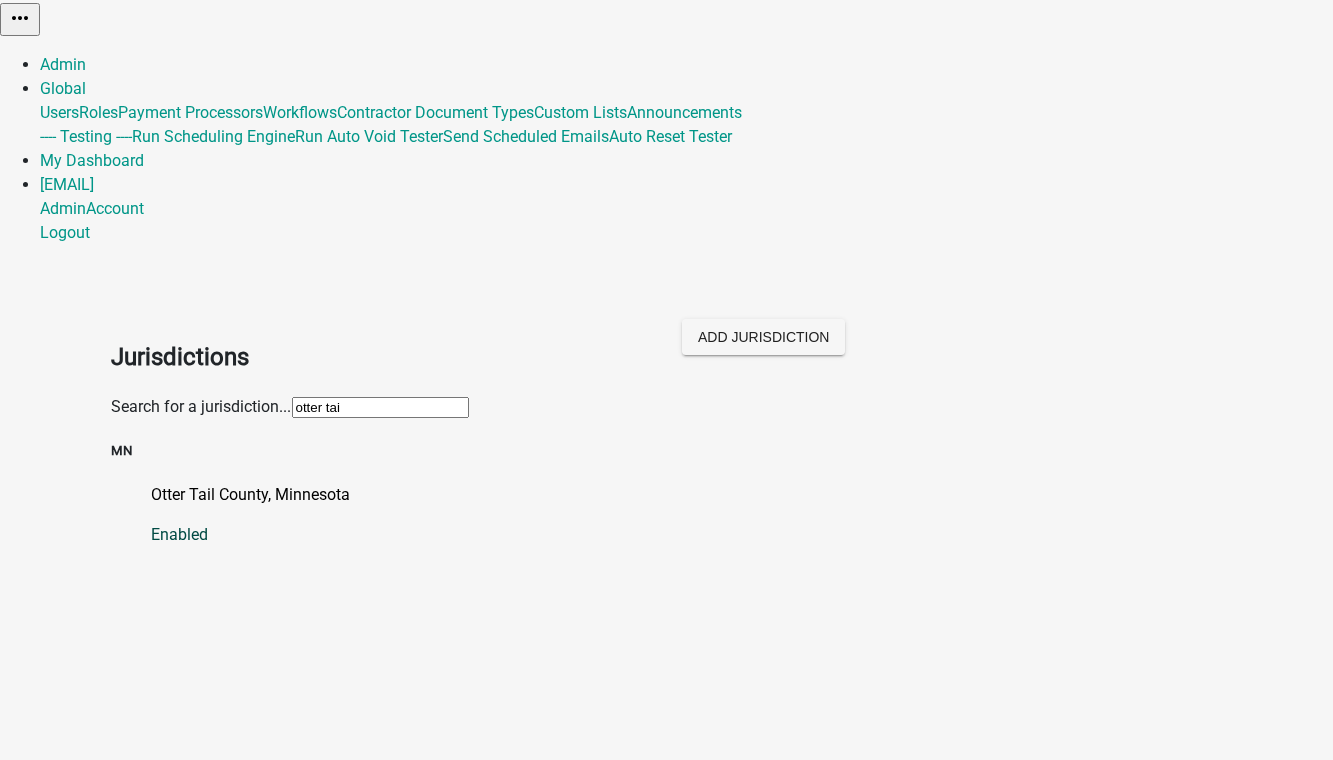 click on "Otter Tail County, Minnesota" 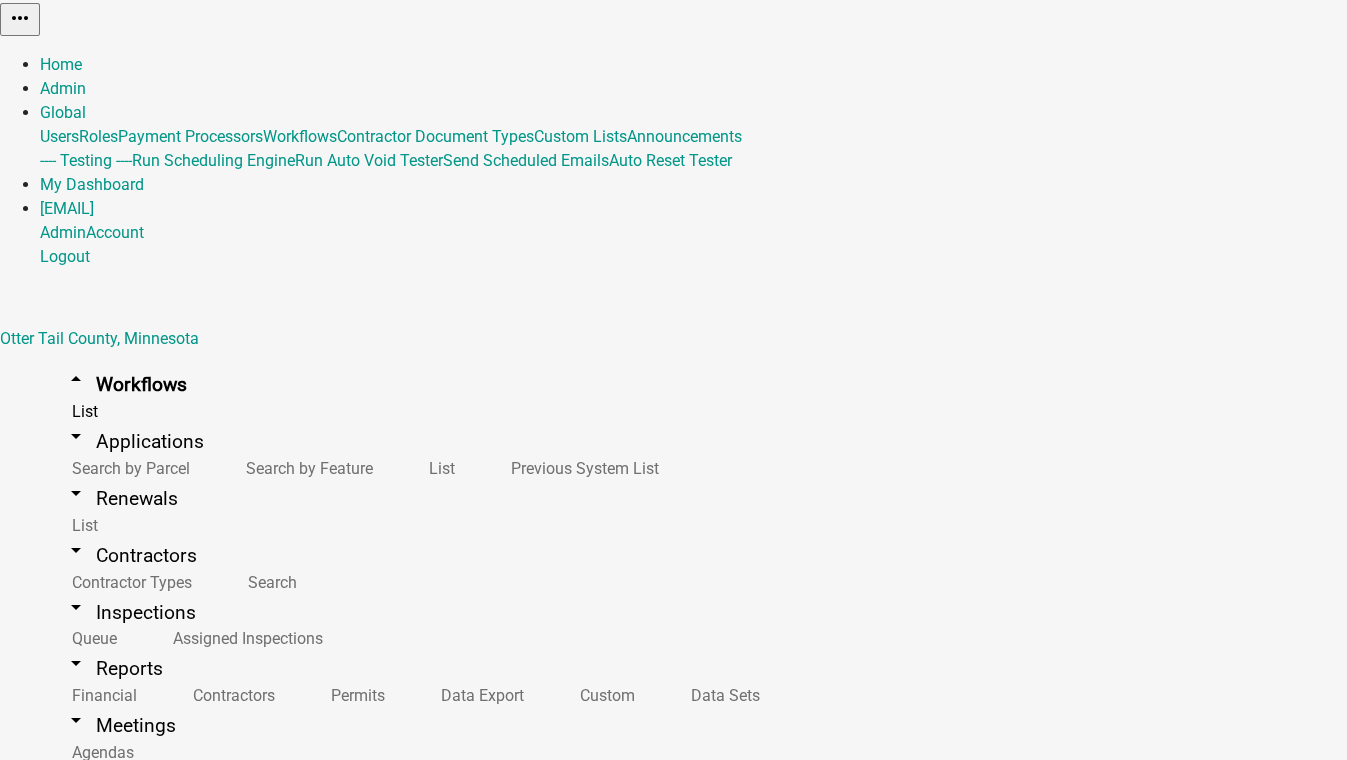 click on "Maintenance Report for Subsurface Sewage Treatment Systems" at bounding box center [269, 1604] 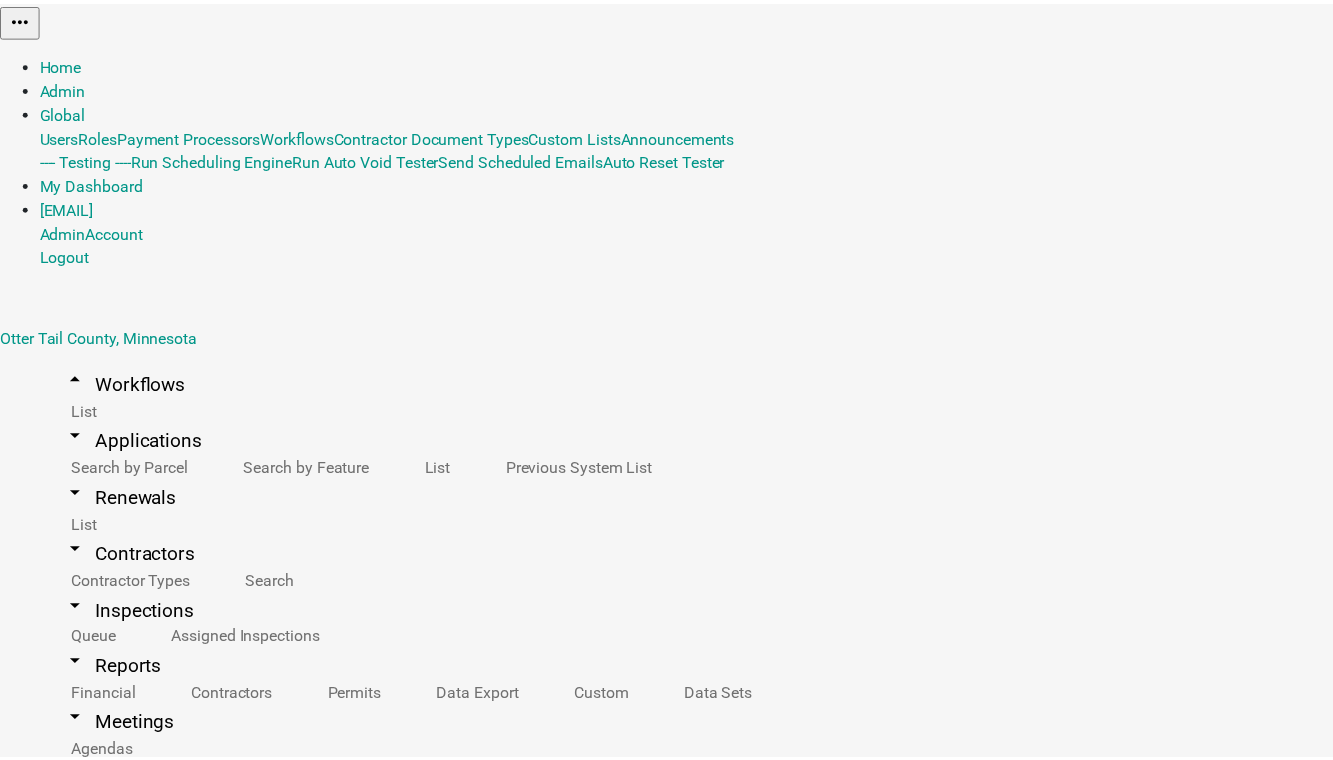scroll, scrollTop: 727, scrollLeft: 0, axis: vertical 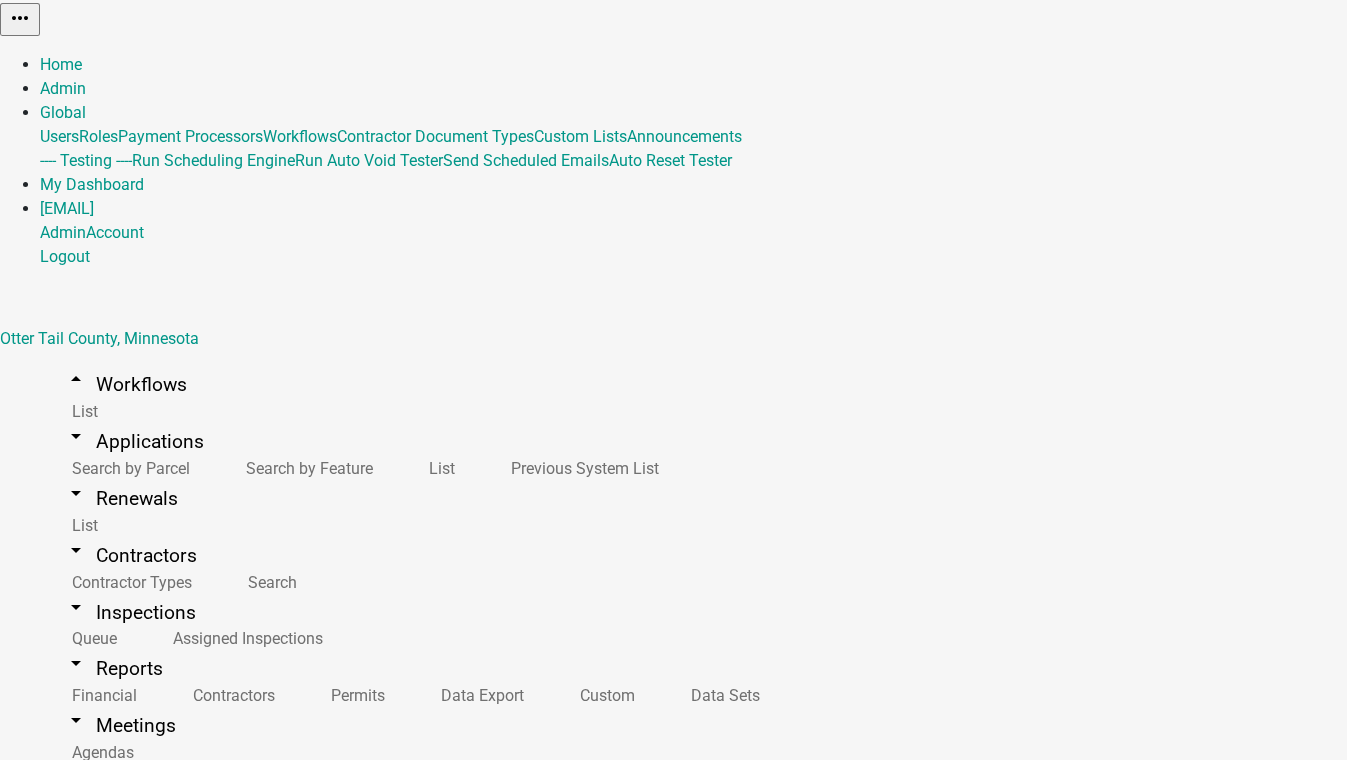 click on "+ Filter" 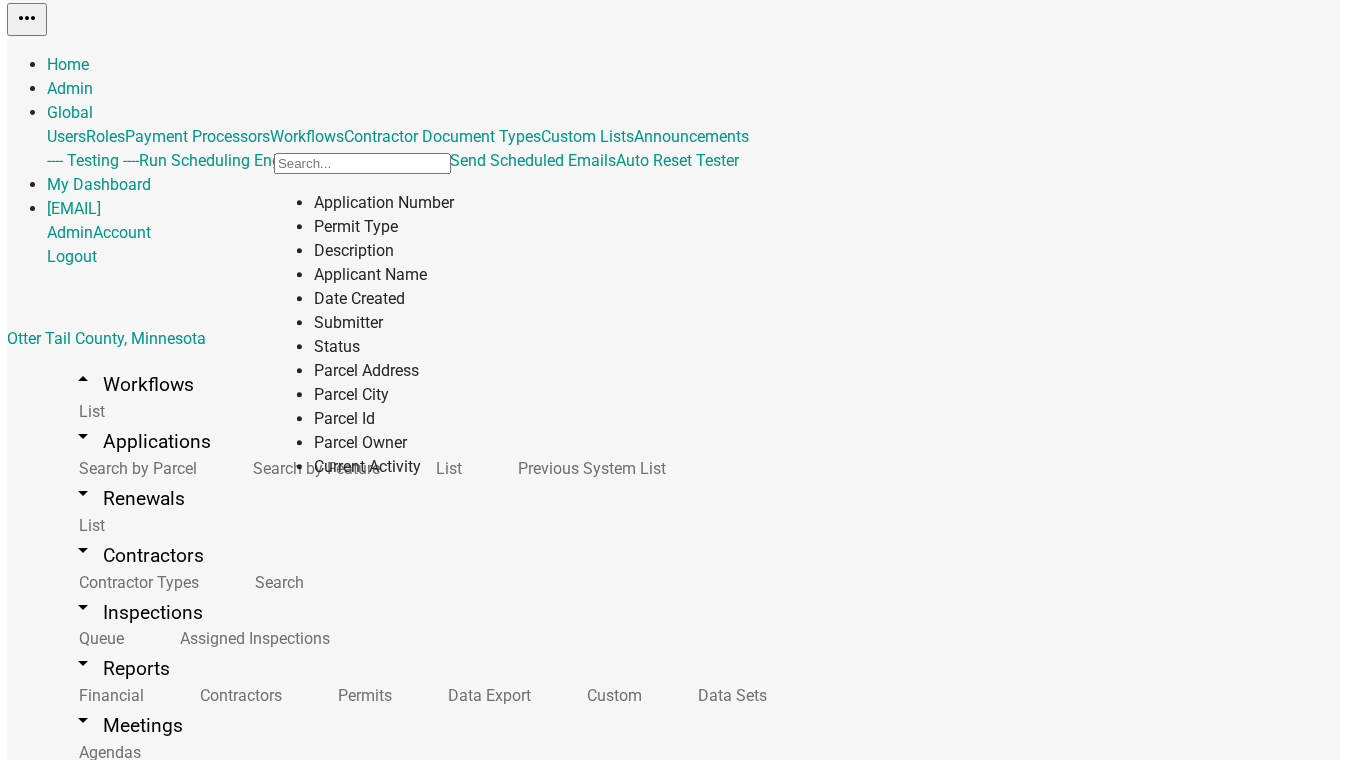 scroll, scrollTop: 818, scrollLeft: 0, axis: vertical 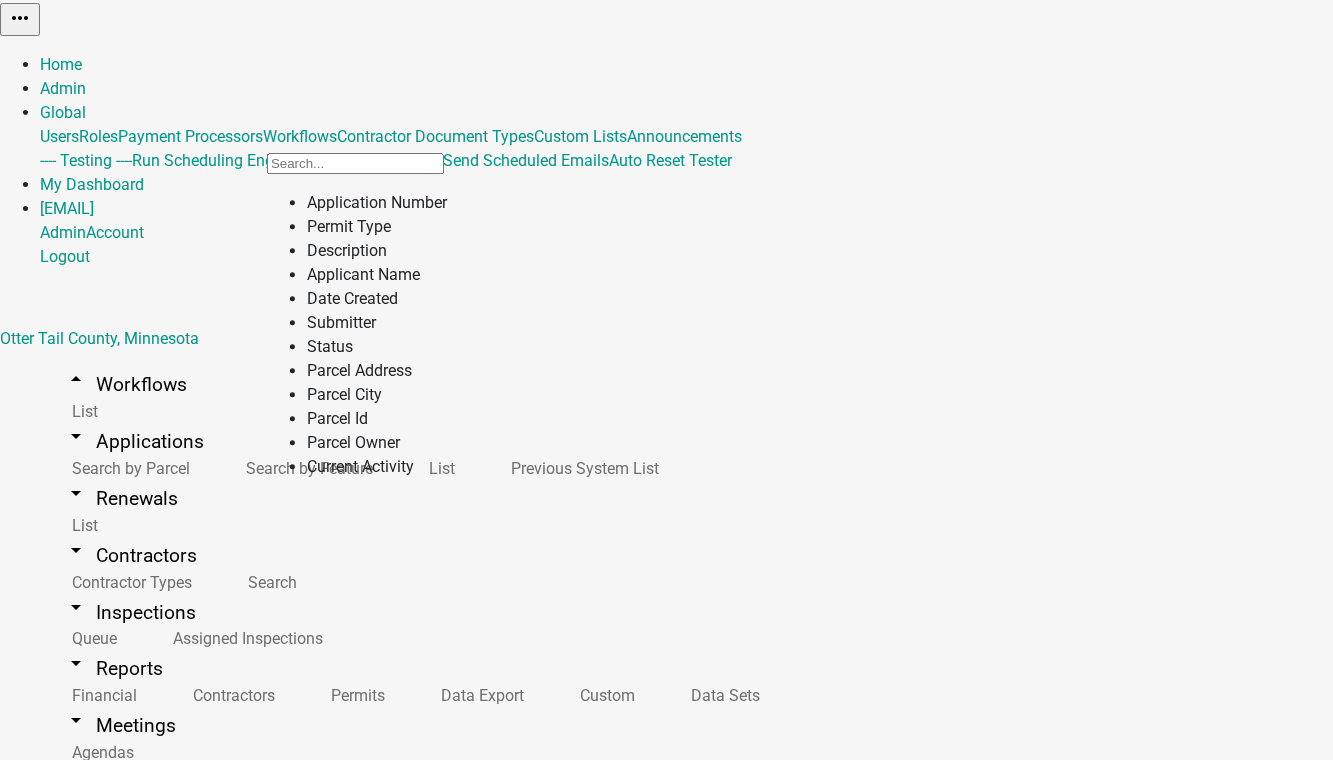 click on "Status" at bounding box center [377, 347] 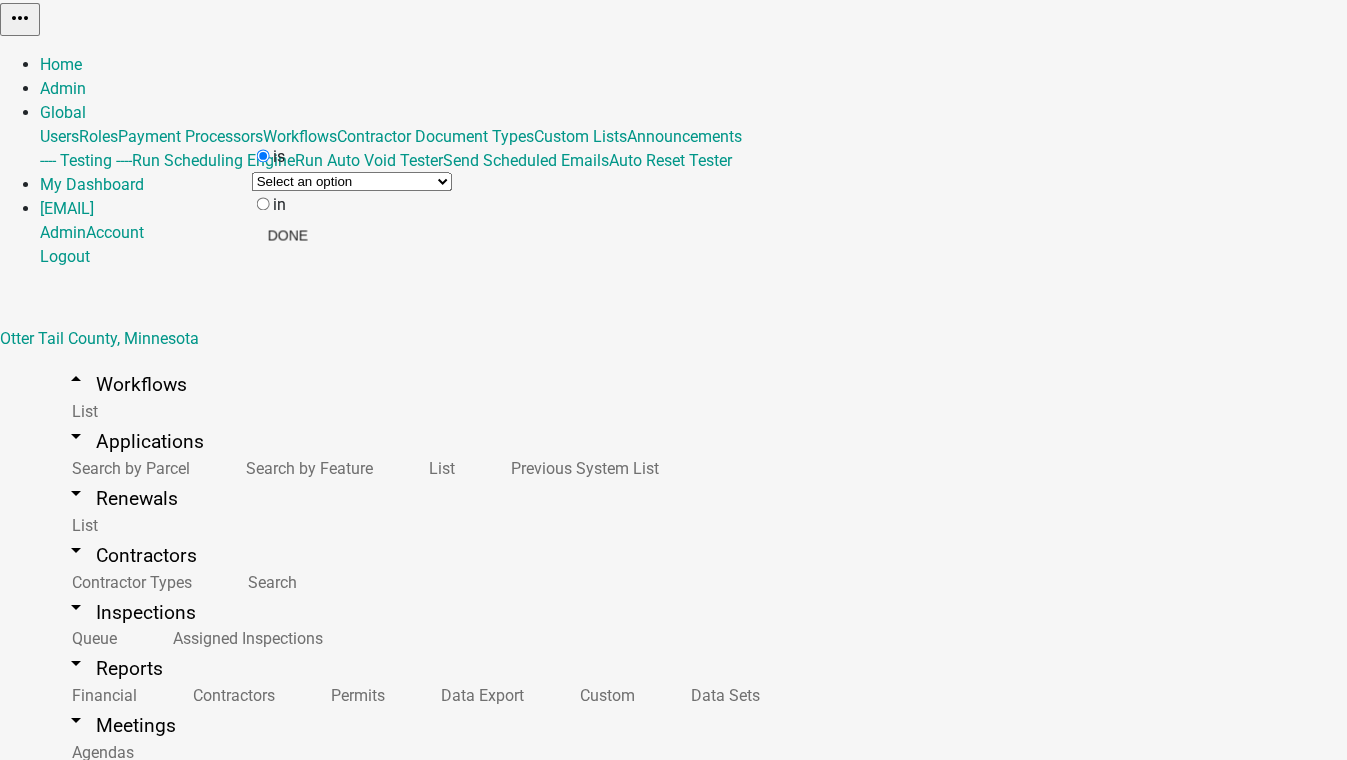 click on "Select an option   Not Started   In Progress   Completed   Voided   Rejected   Discarded" at bounding box center (352, 181) 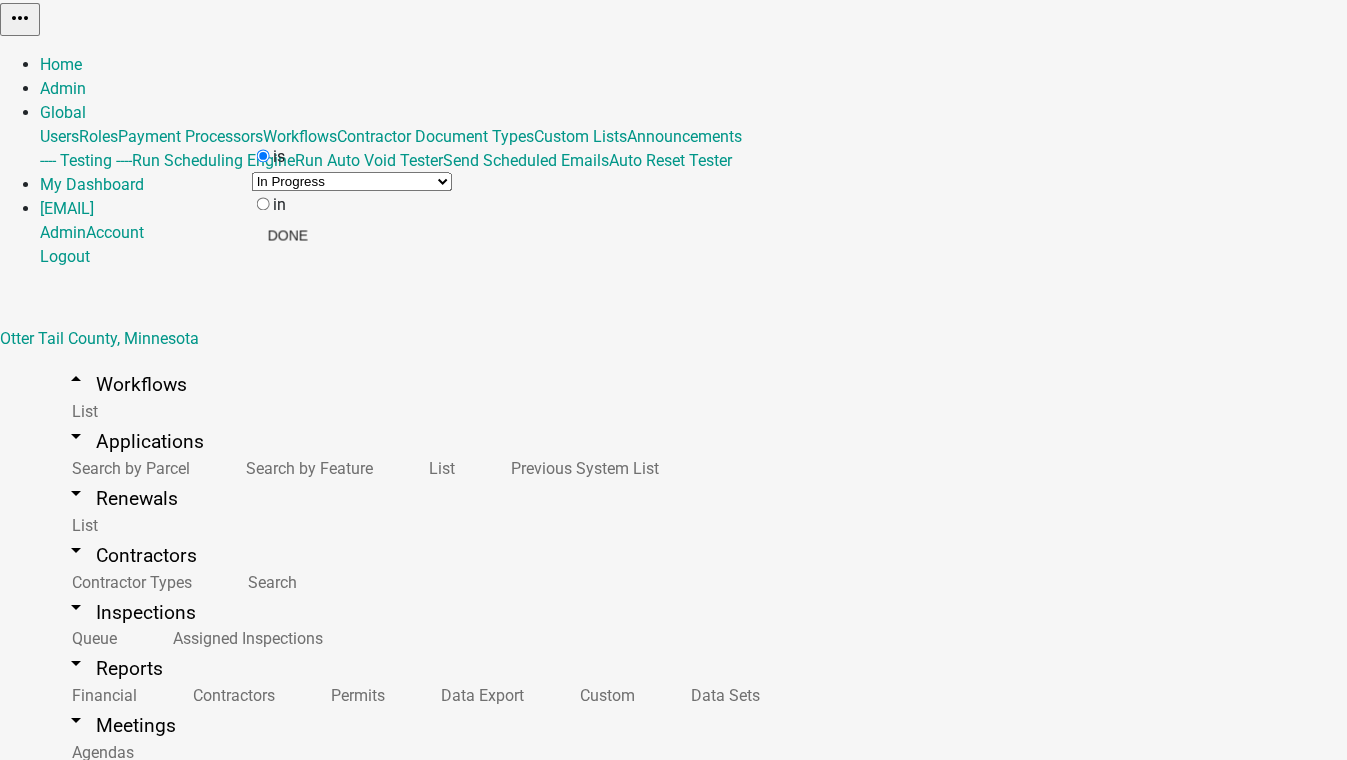 click on "Select an option   Not Started   In Progress   Completed   Voided   Rejected   Discarded" at bounding box center [352, 181] 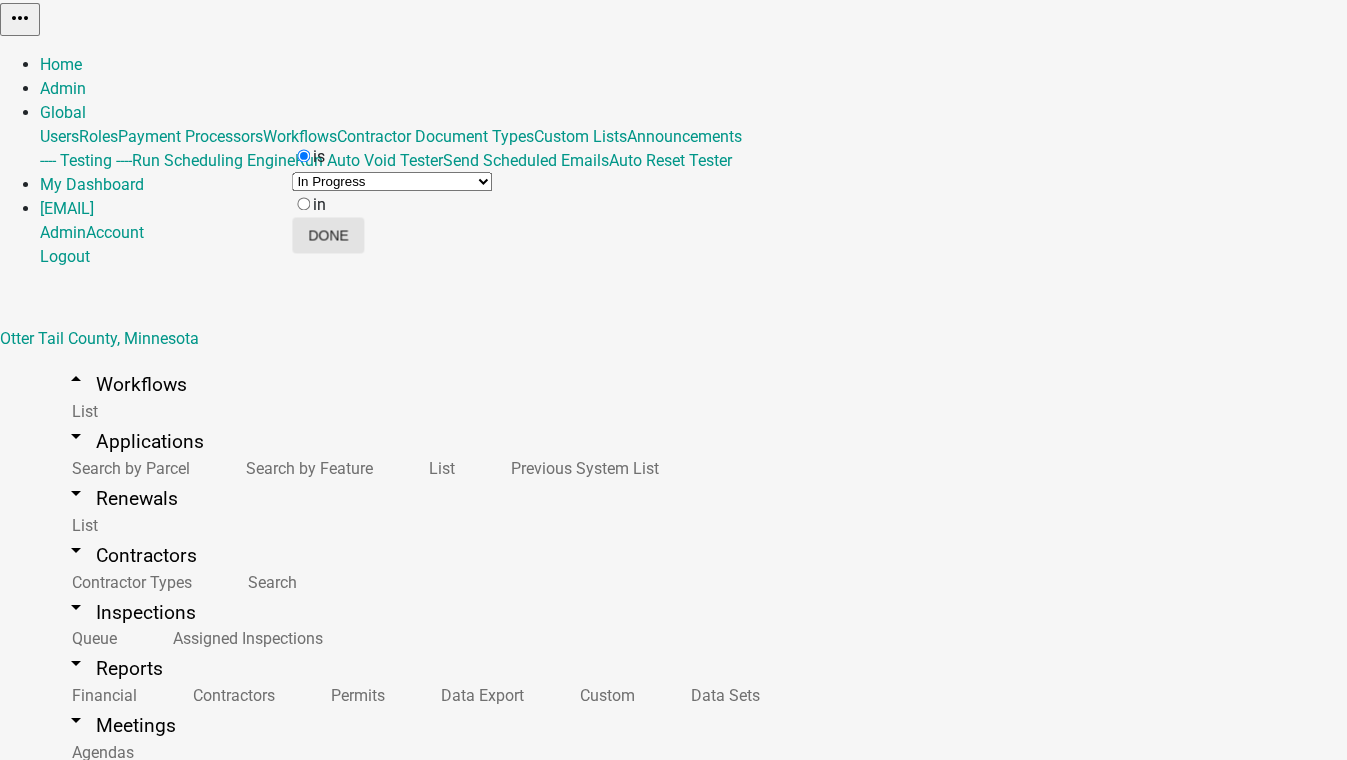 click on "Done" at bounding box center (328, 235) 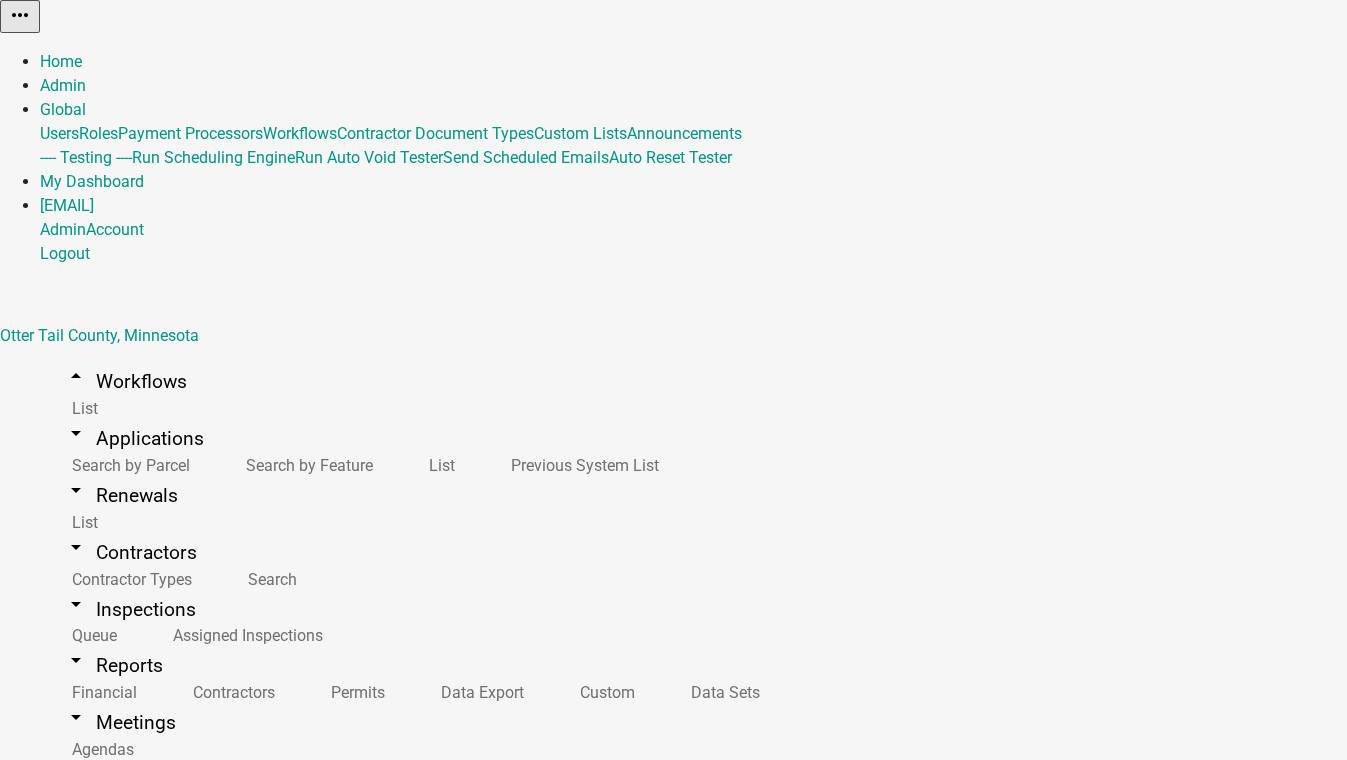 click on "Status  is In Progress  Remove this filter" at bounding box center (101, 1753) 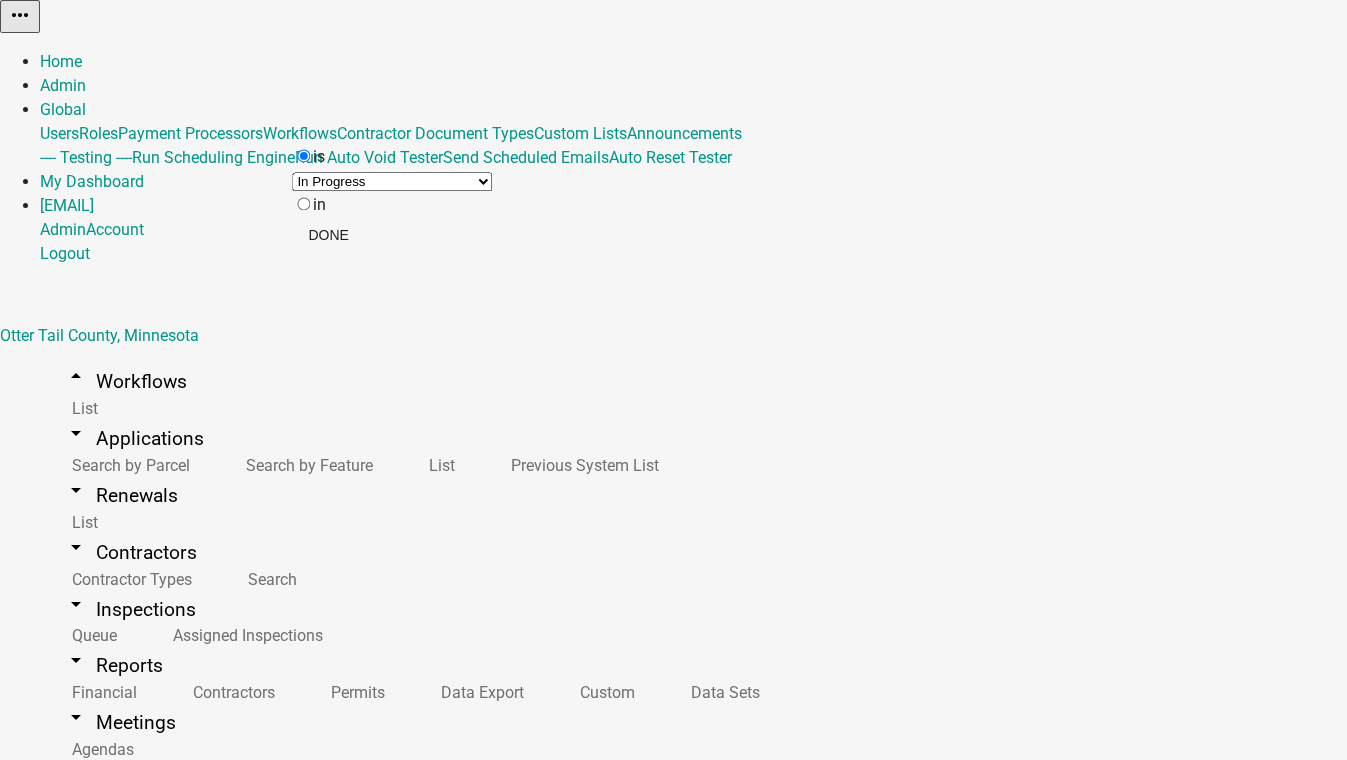 click on "Select an option   Not Started   In Progress   Completed   Voided   Rejected   Discarded" at bounding box center (392, 181) 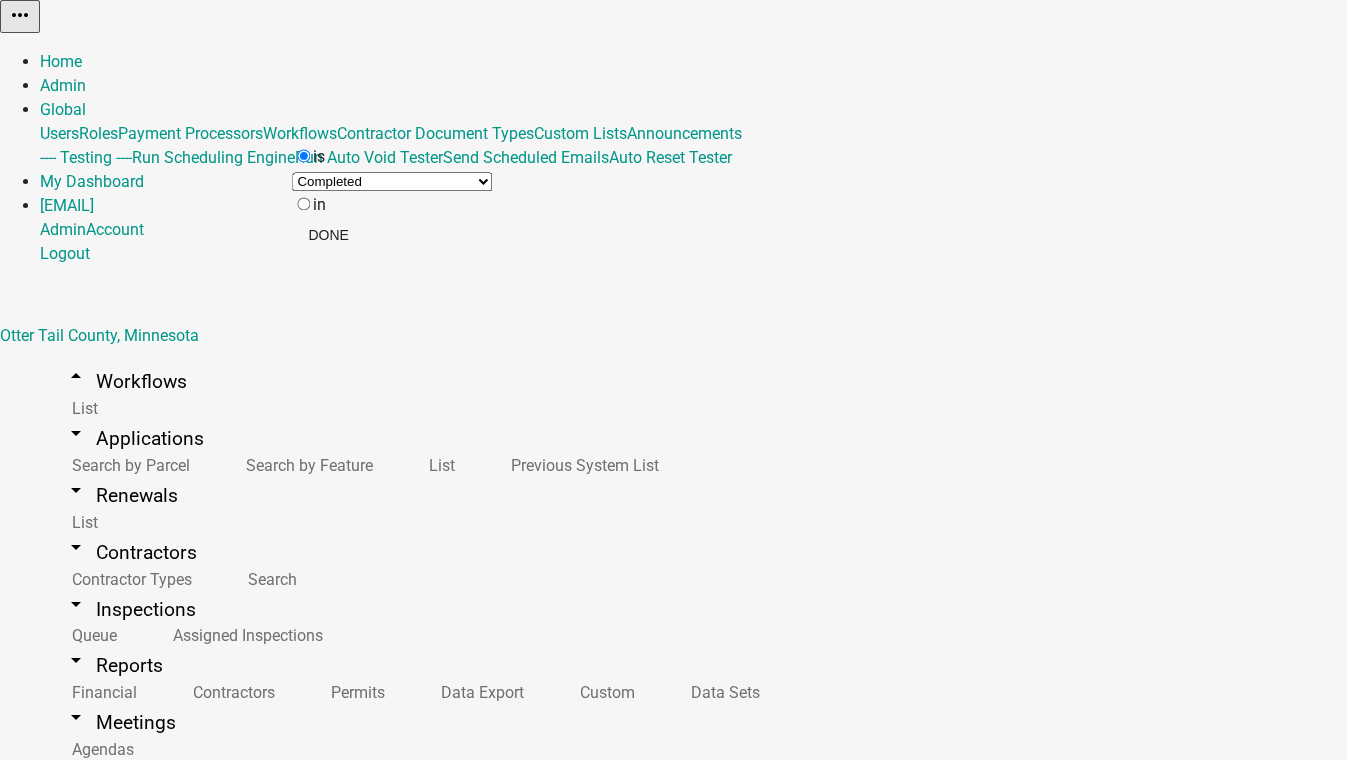 click on "Select an option   Not Started   In Progress   Completed   Voided   Rejected   Discarded" at bounding box center [392, 181] 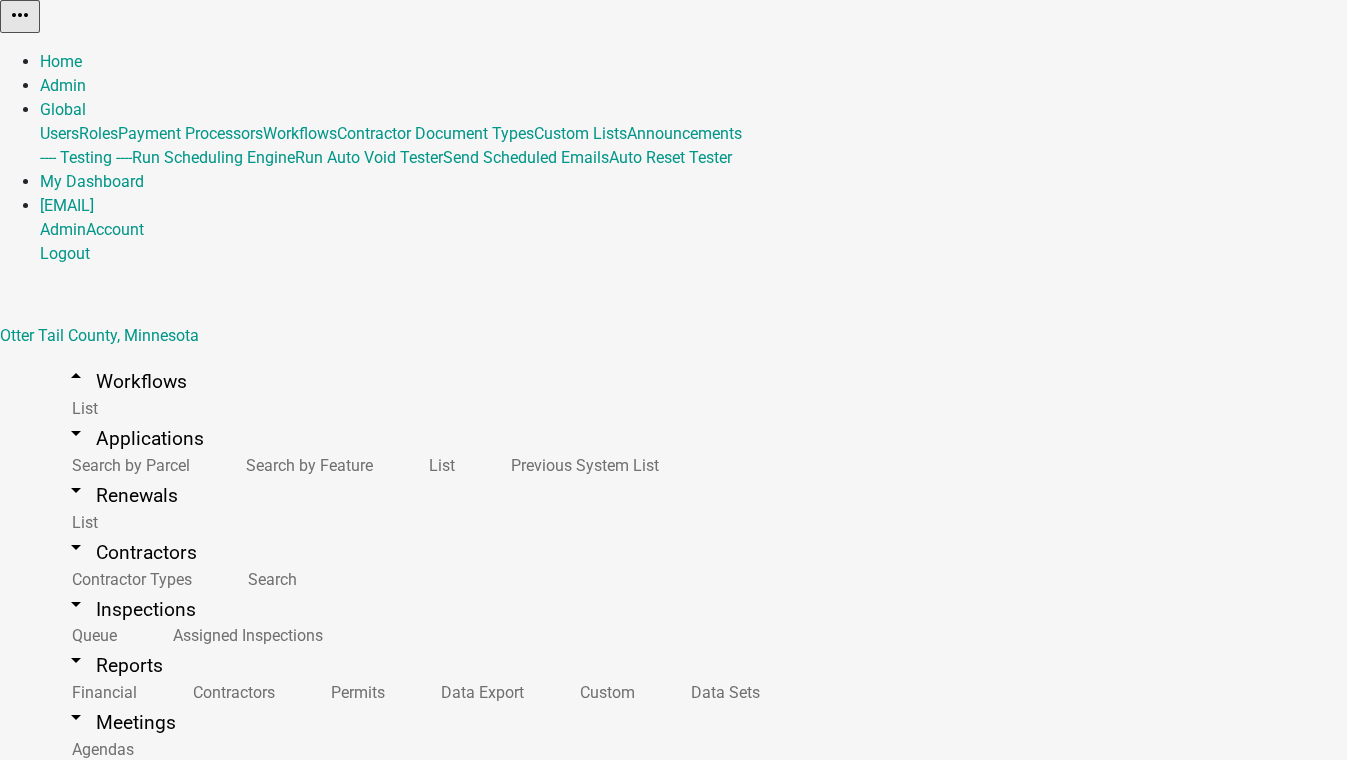 click 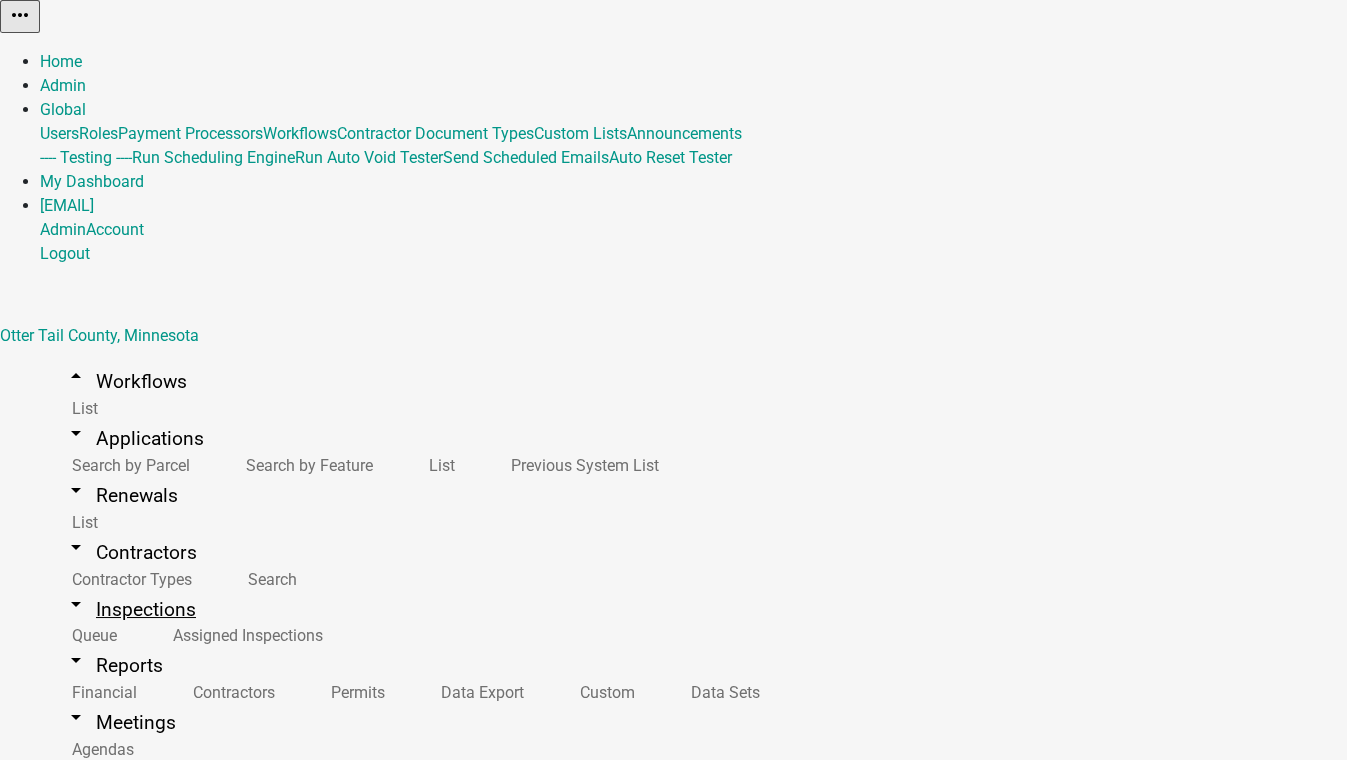 click on "arrow_drop_down   Inspections" at bounding box center [130, 609] 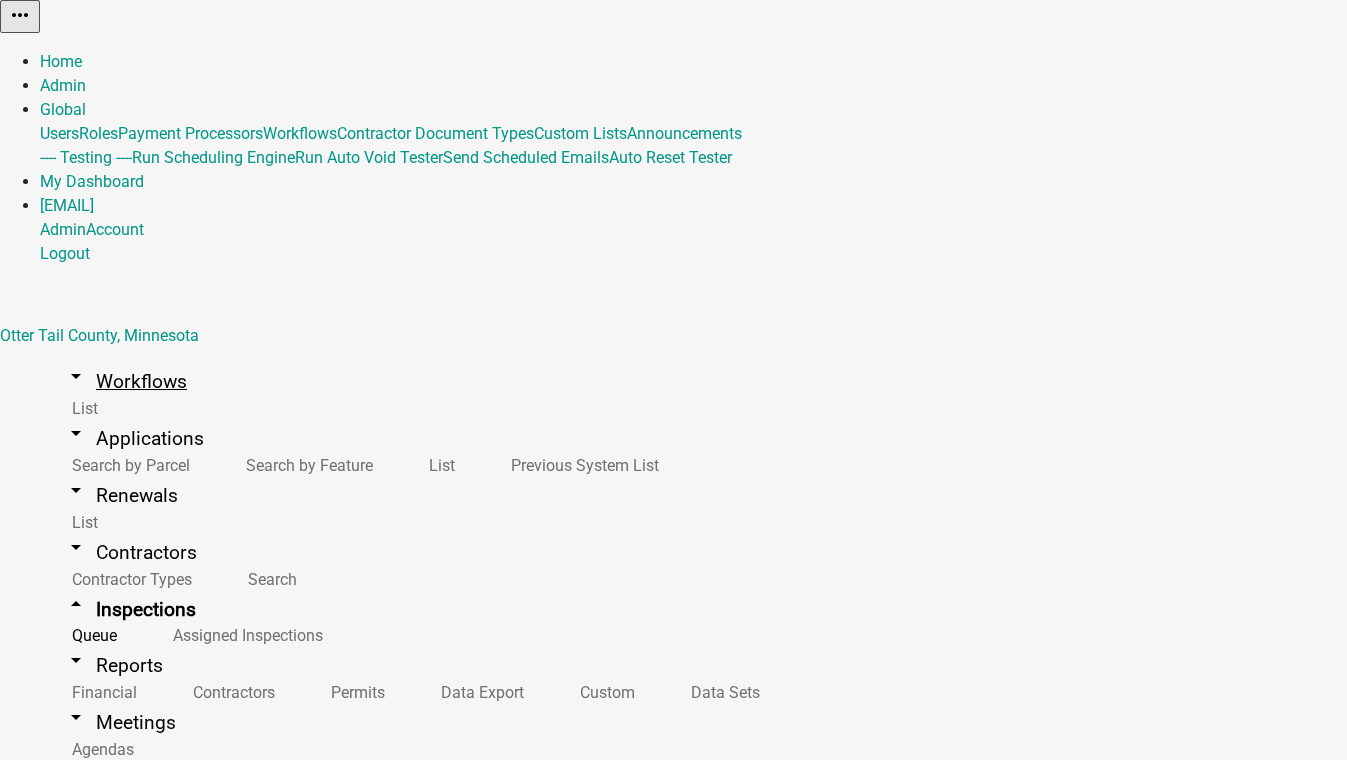 click on "arrow_drop_down   Workflows" at bounding box center [125, 381] 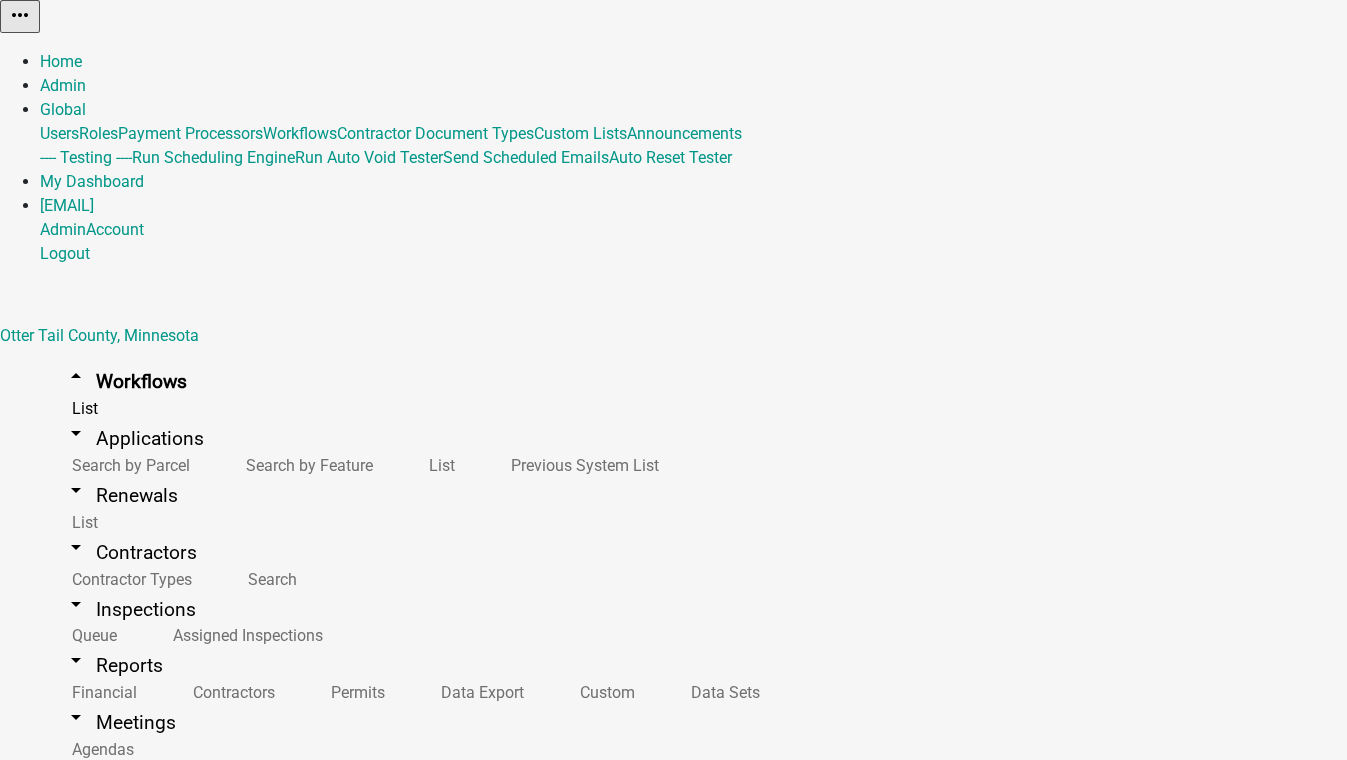 scroll, scrollTop: 363, scrollLeft: 0, axis: vertical 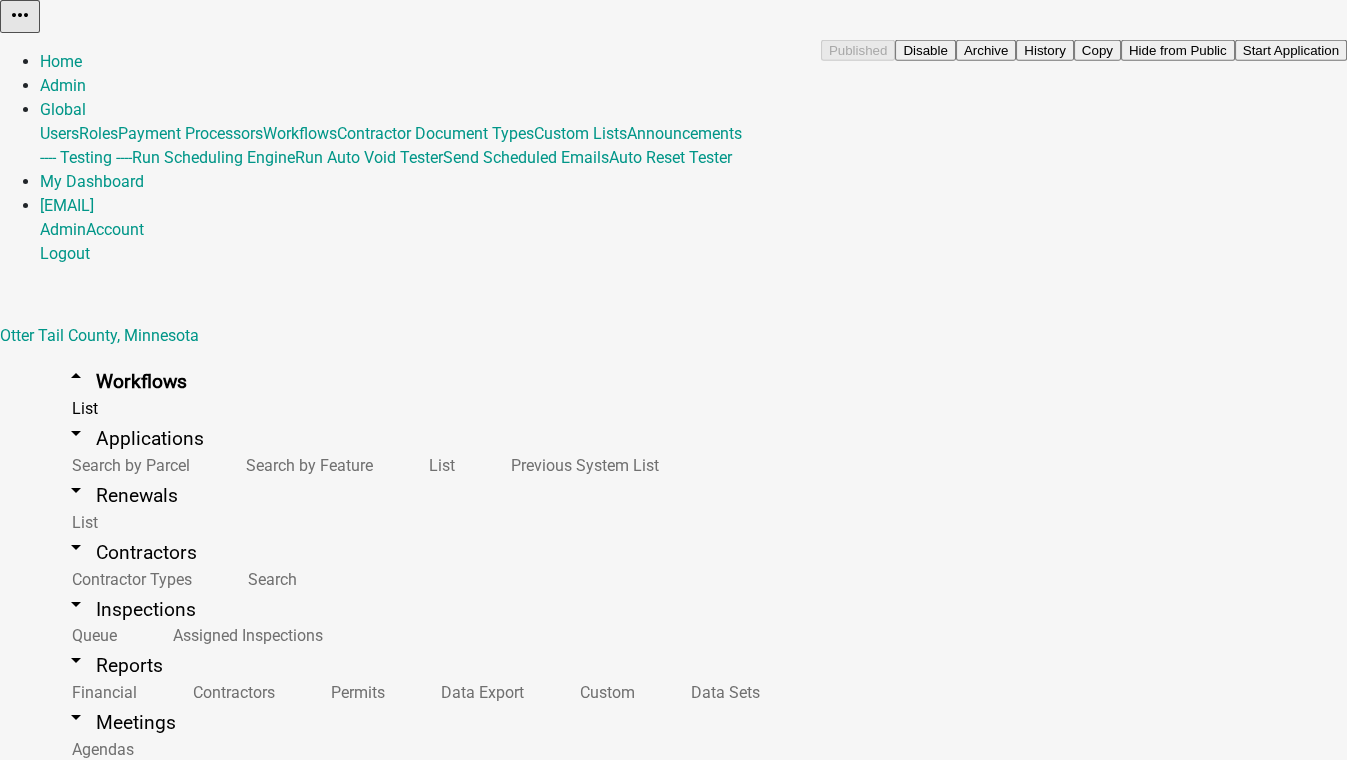 click on "Start Application" at bounding box center (1291, 50) 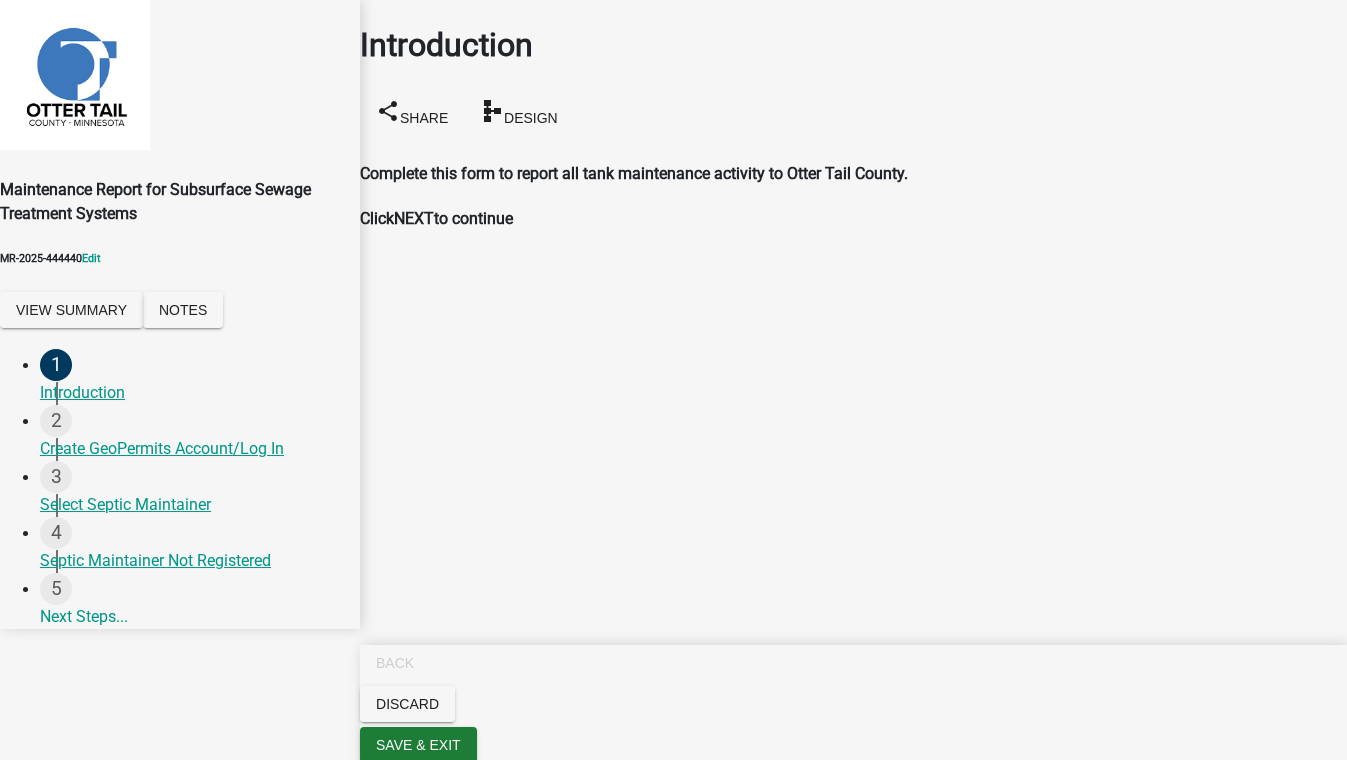 click on "Next" at bounding box center [394, 810] 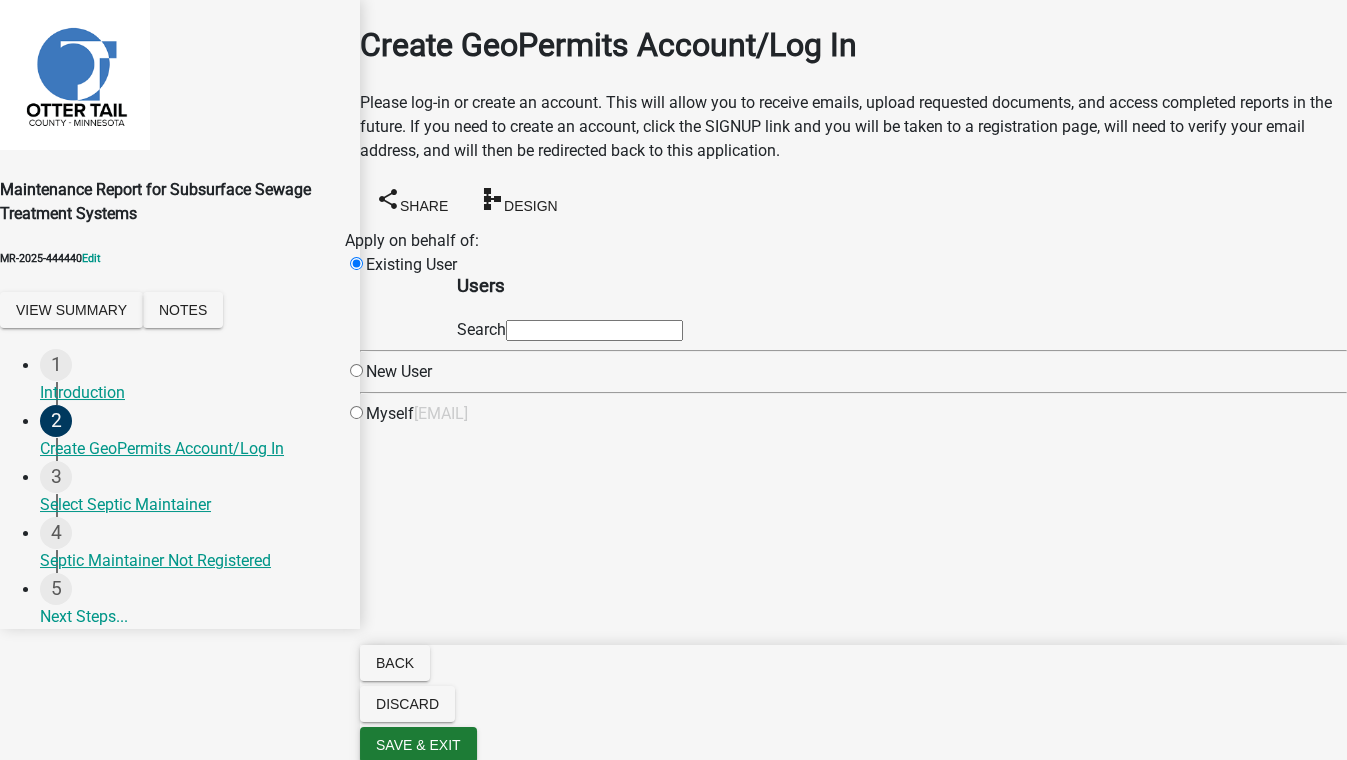 drag, startPoint x: 616, startPoint y: 337, endPoint x: 616, endPoint y: 350, distance: 13 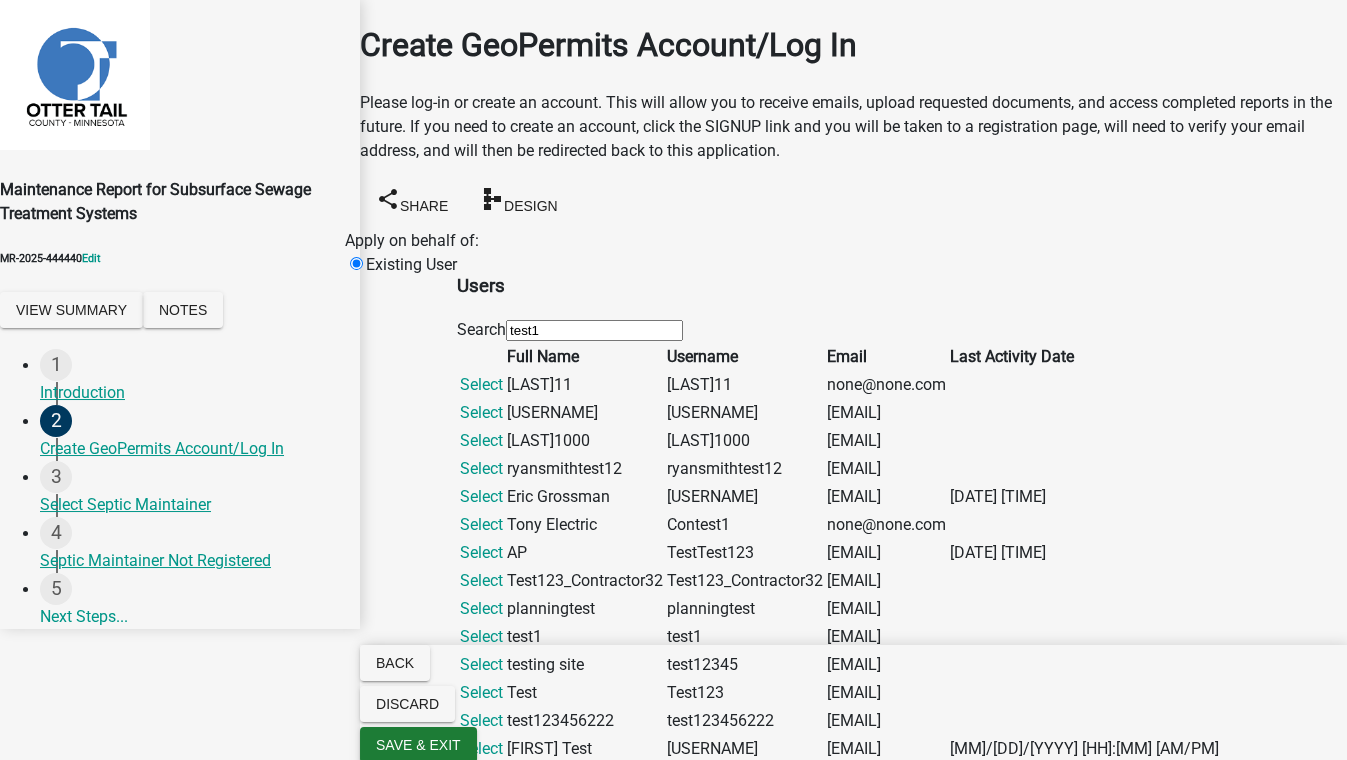 scroll, scrollTop: 636, scrollLeft: 0, axis: vertical 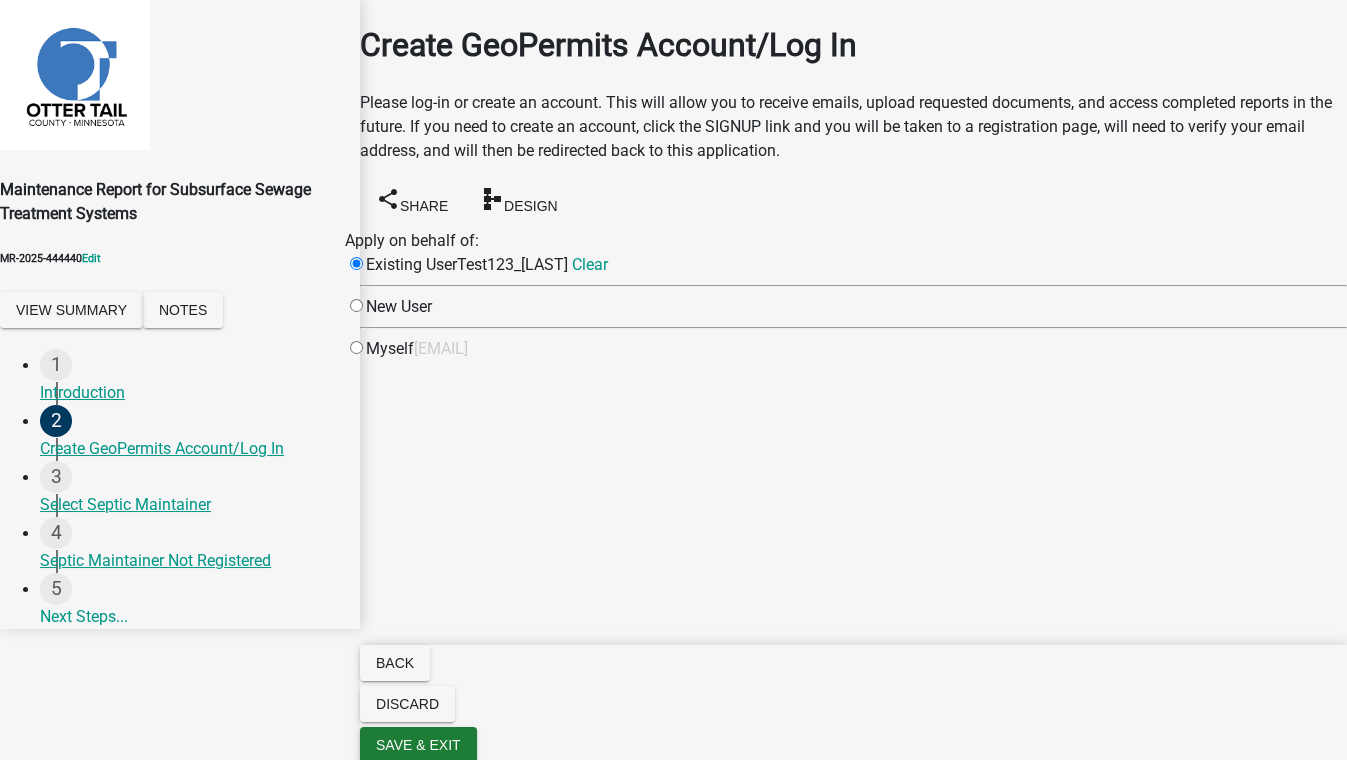 click on "Next" at bounding box center (394, 810) 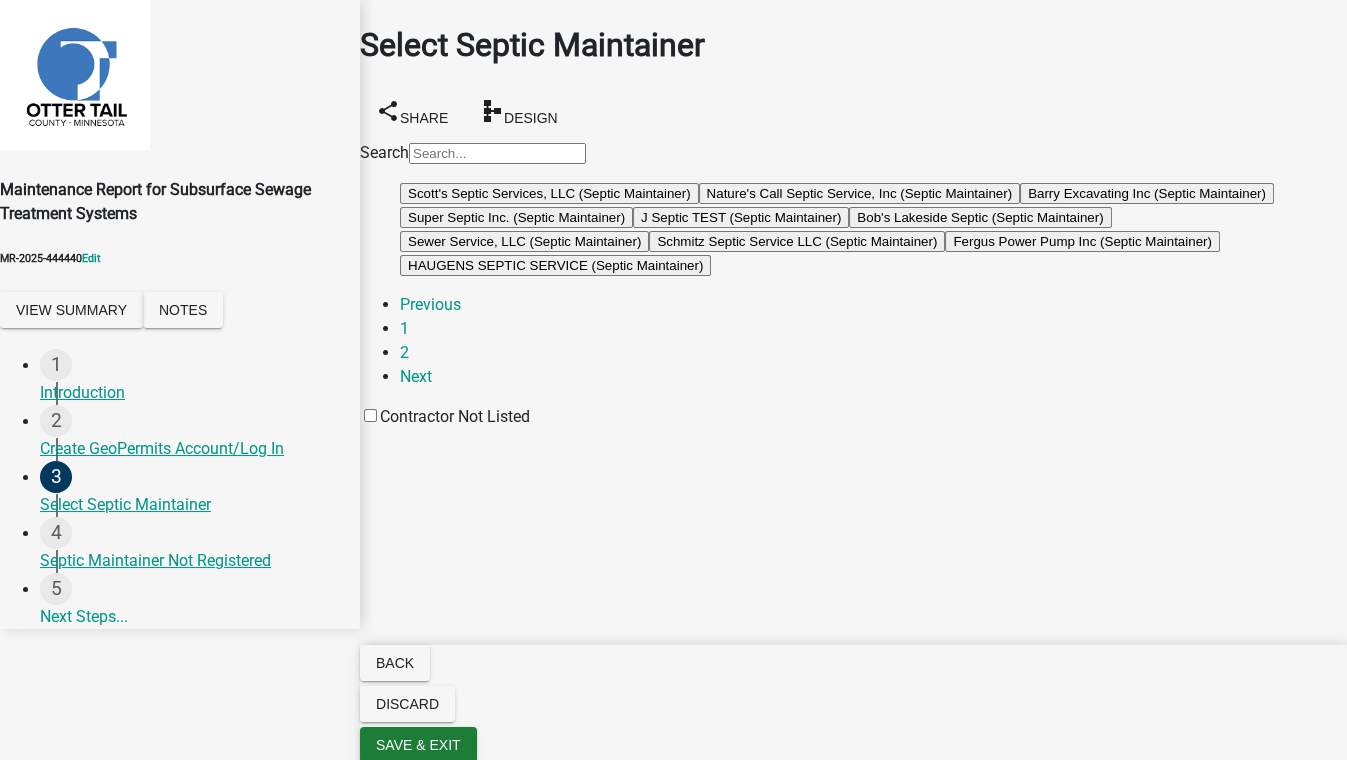 click on "Scott's Septic Services, LLC (Septic Maintainer)" 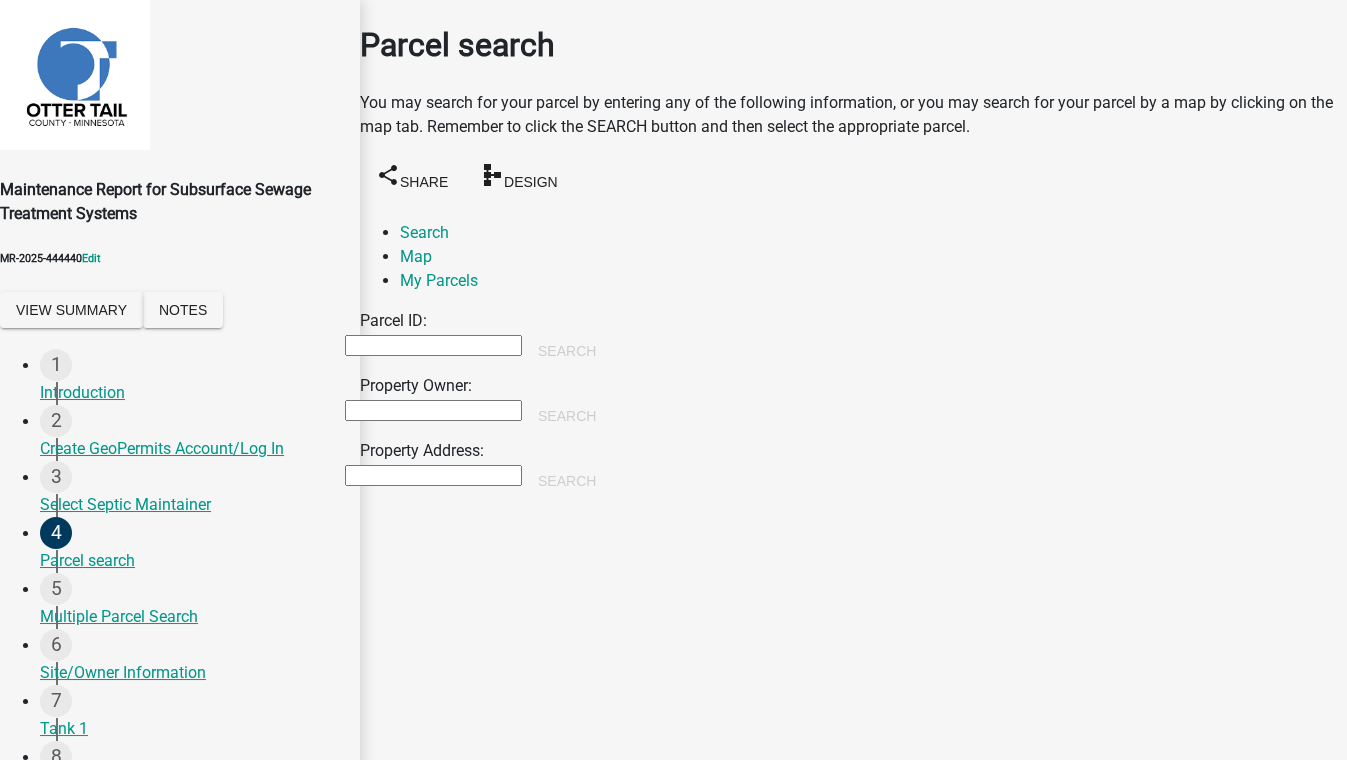 click on "Next" at bounding box center [394, 978] 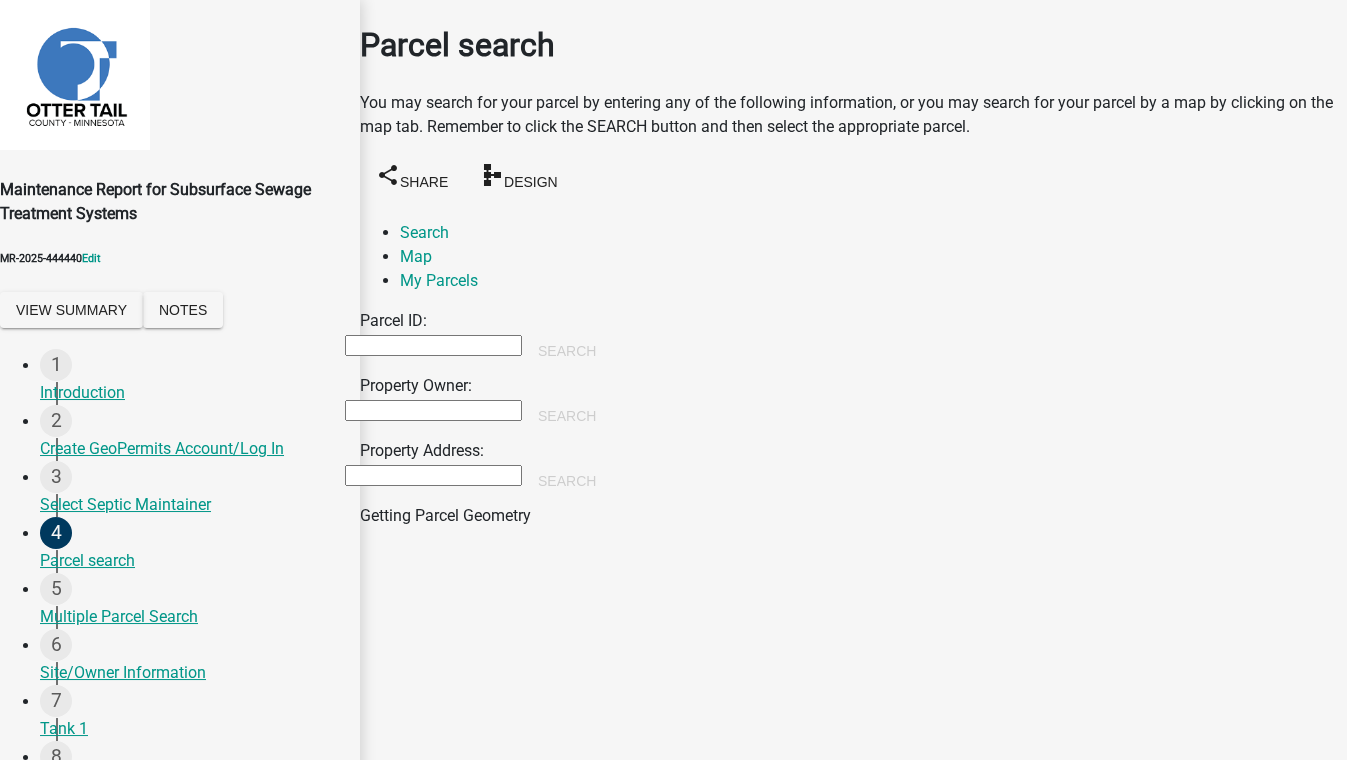 click on "Next" at bounding box center (394, 978) 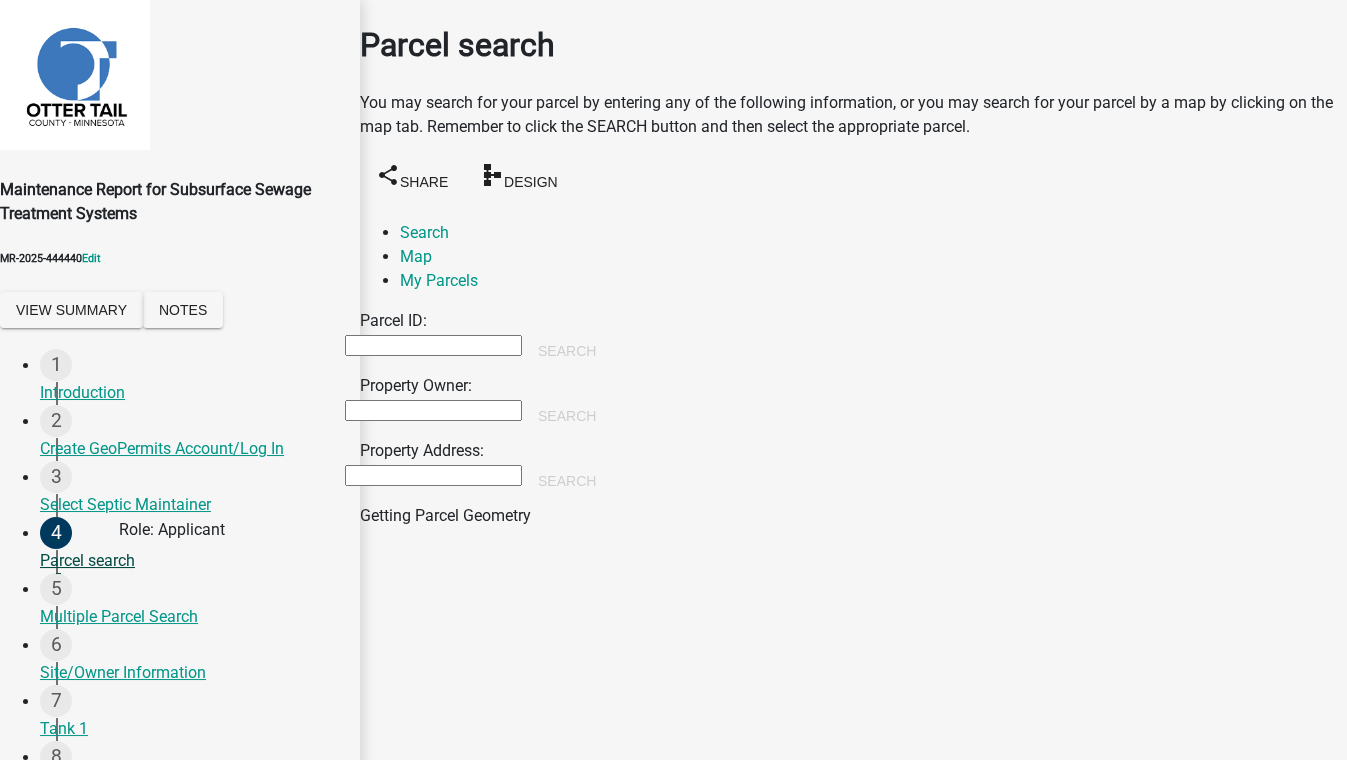 click on "Parcel search" at bounding box center [192, 561] 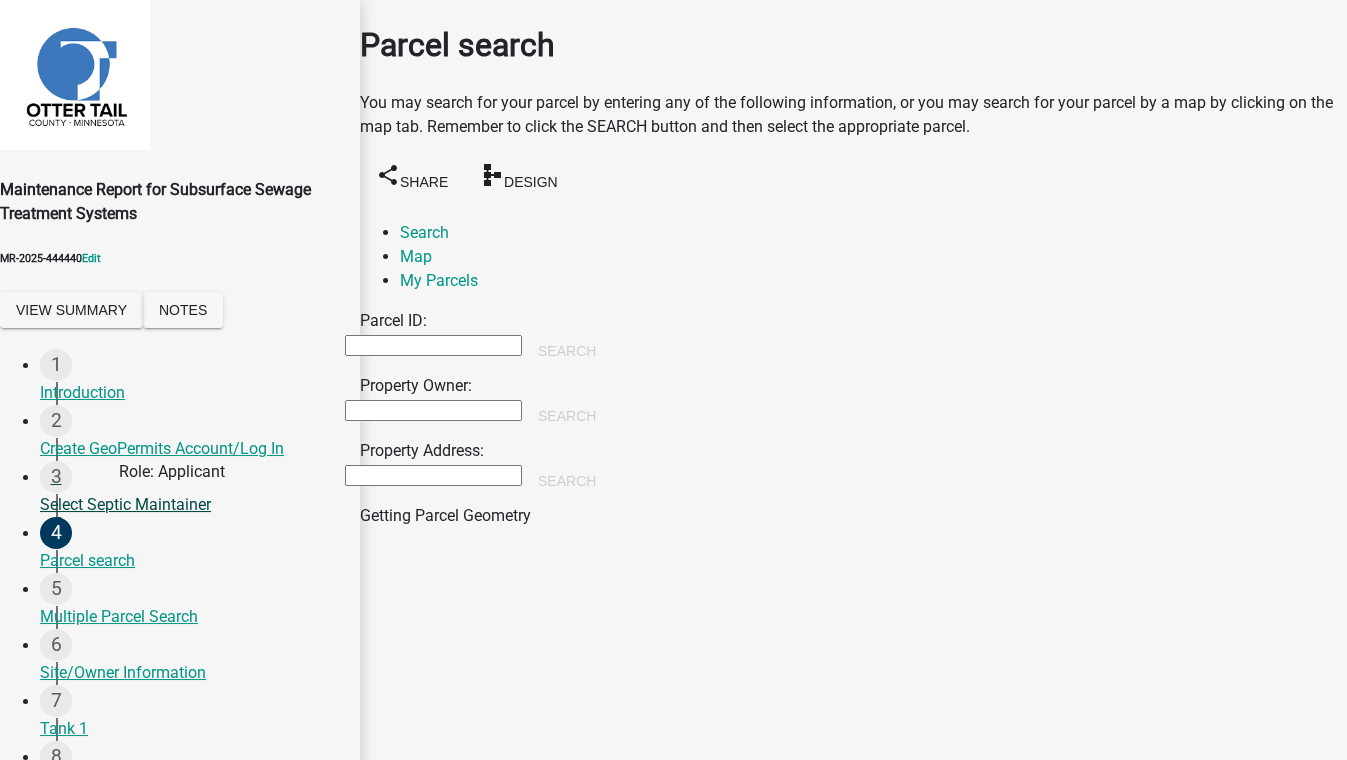 click on "Select Septic Maintainer" at bounding box center [192, 505] 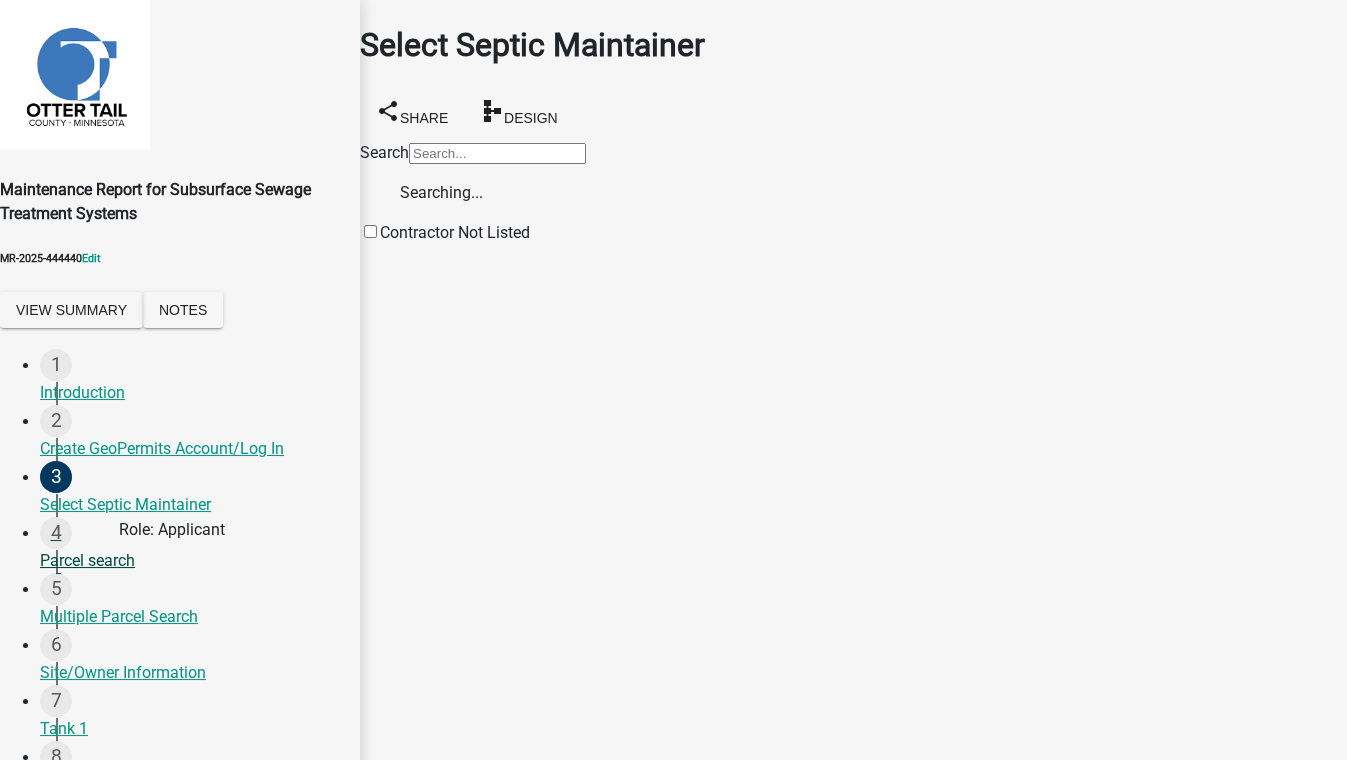 click on "Parcel search" at bounding box center [192, 561] 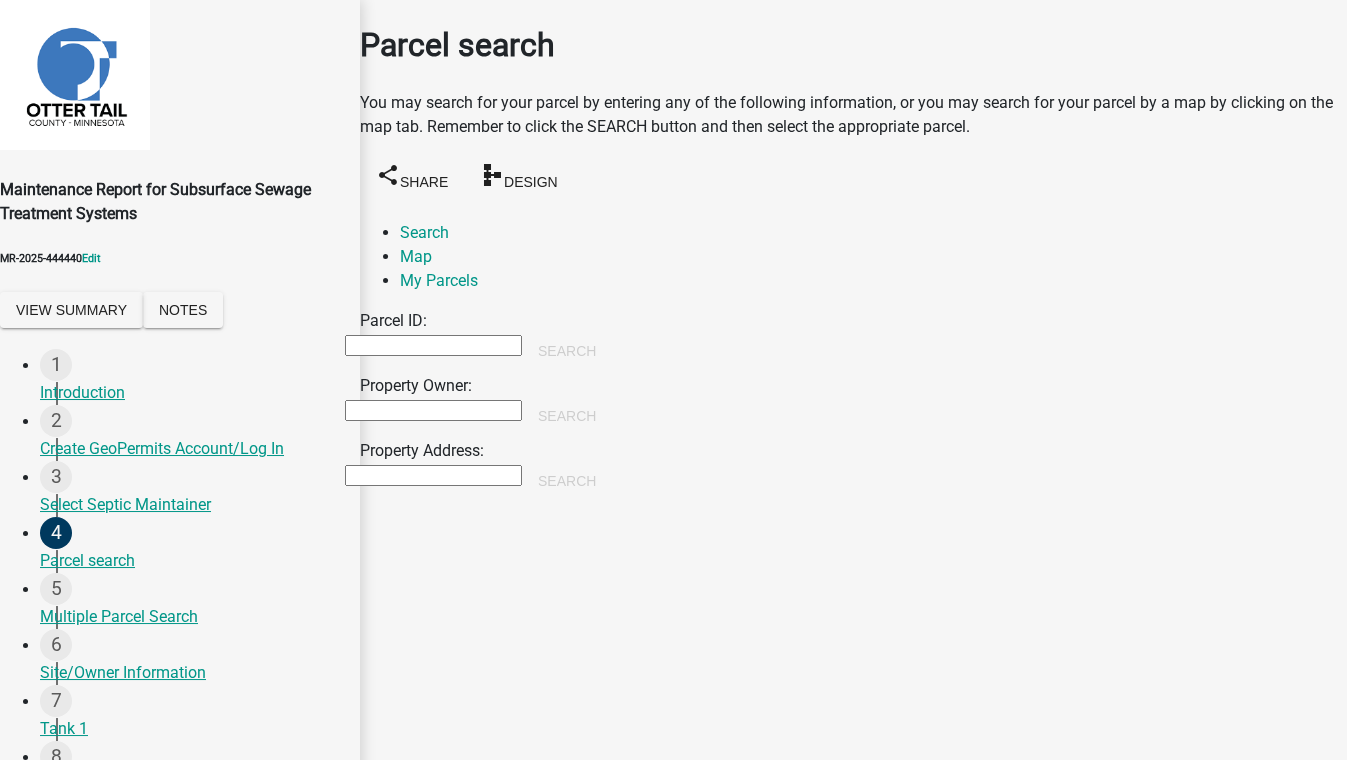 click on "Next" at bounding box center [394, 978] 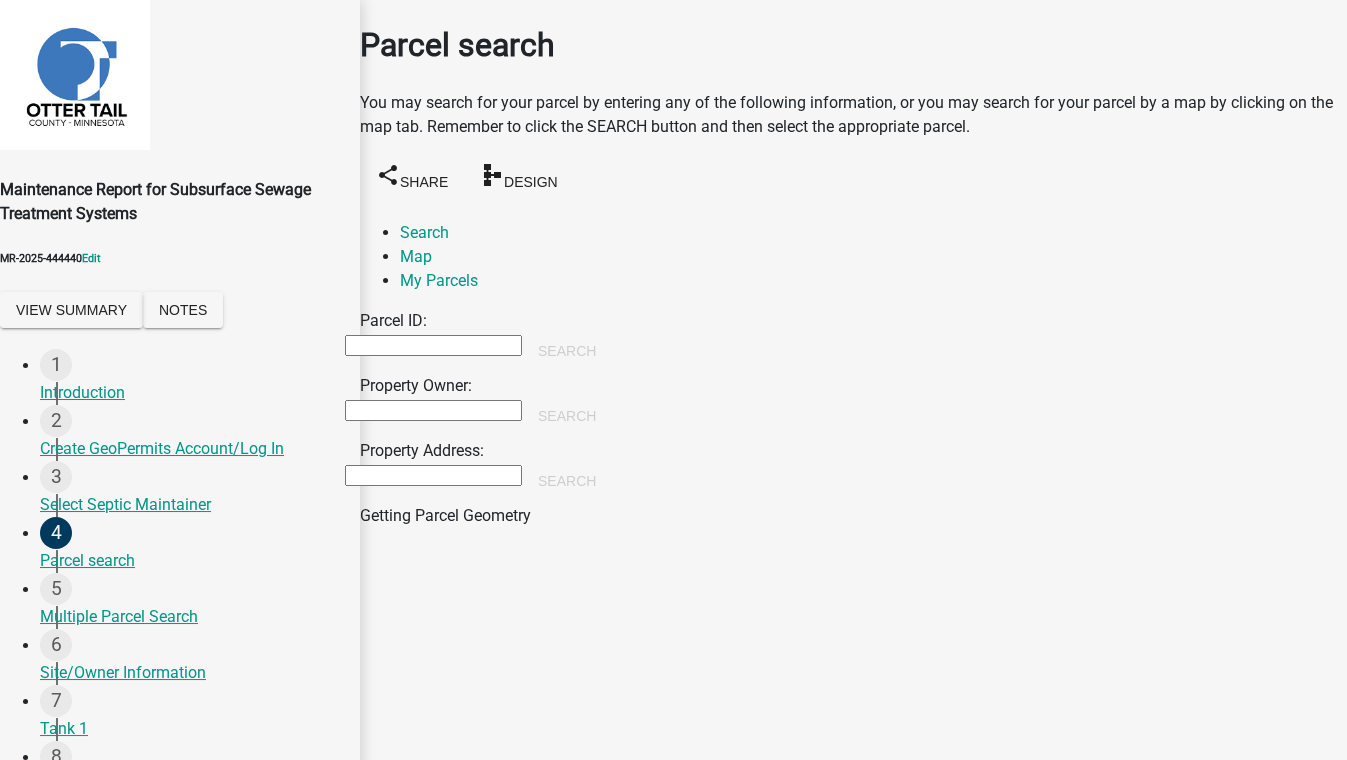 click on "Property Owner:" at bounding box center [433, 410] 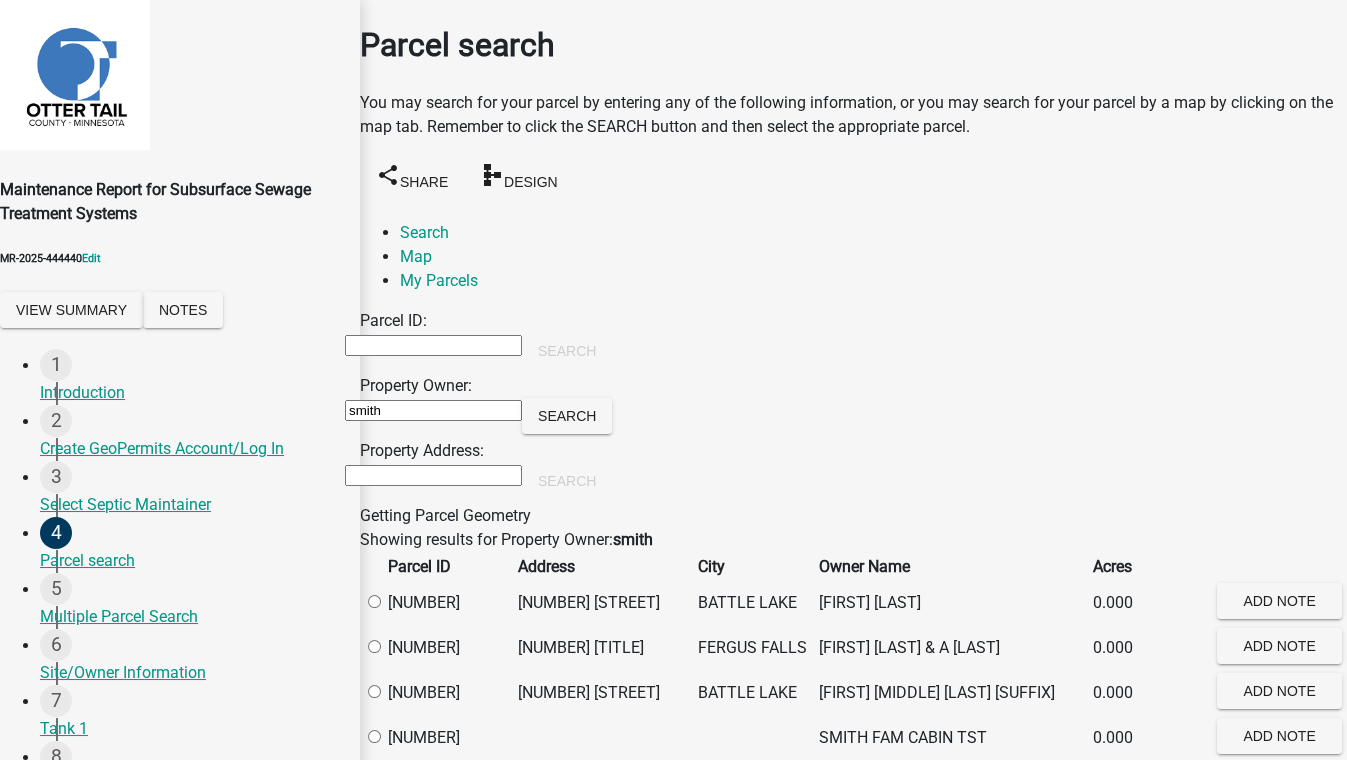 scroll, scrollTop: 272, scrollLeft: 0, axis: vertical 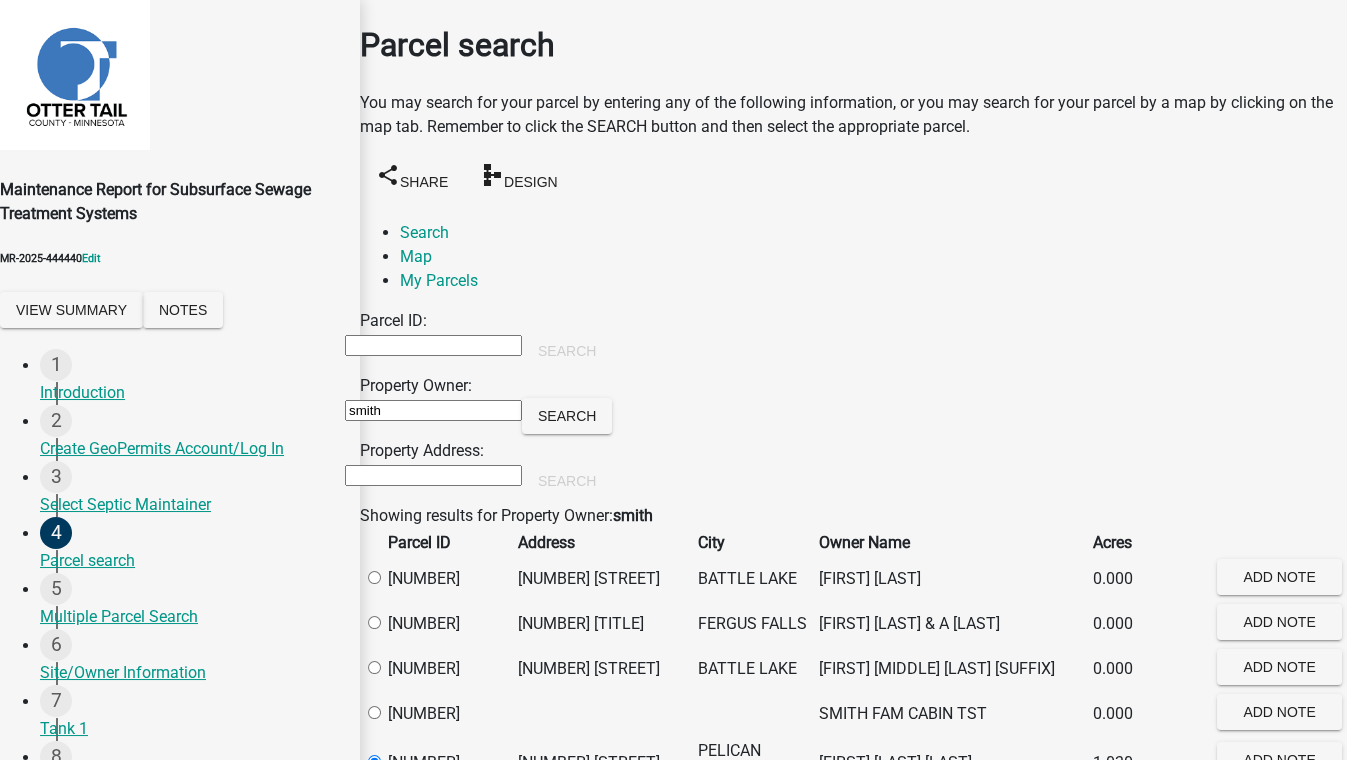 click on "Next" at bounding box center (394, 978) 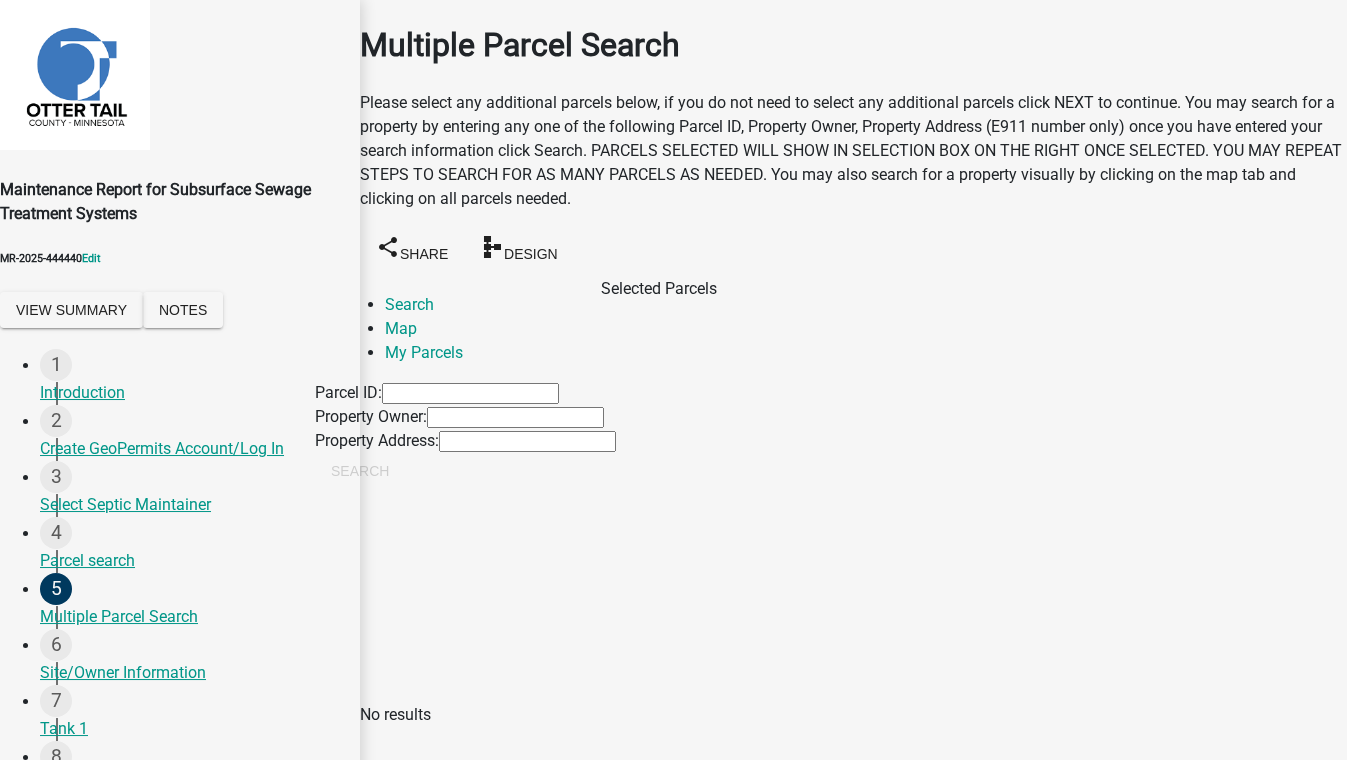 click on "Next" at bounding box center [394, 978] 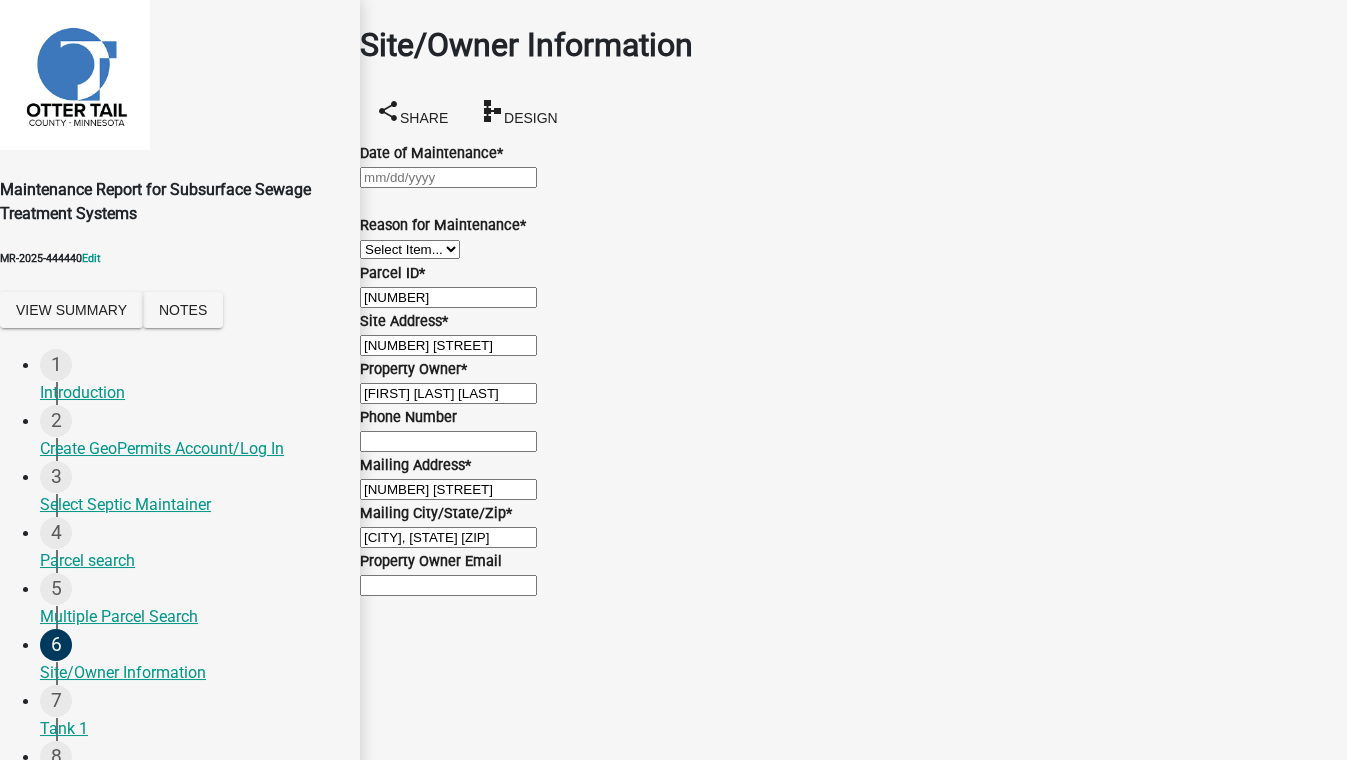 click on "Date of Maintenance  *" 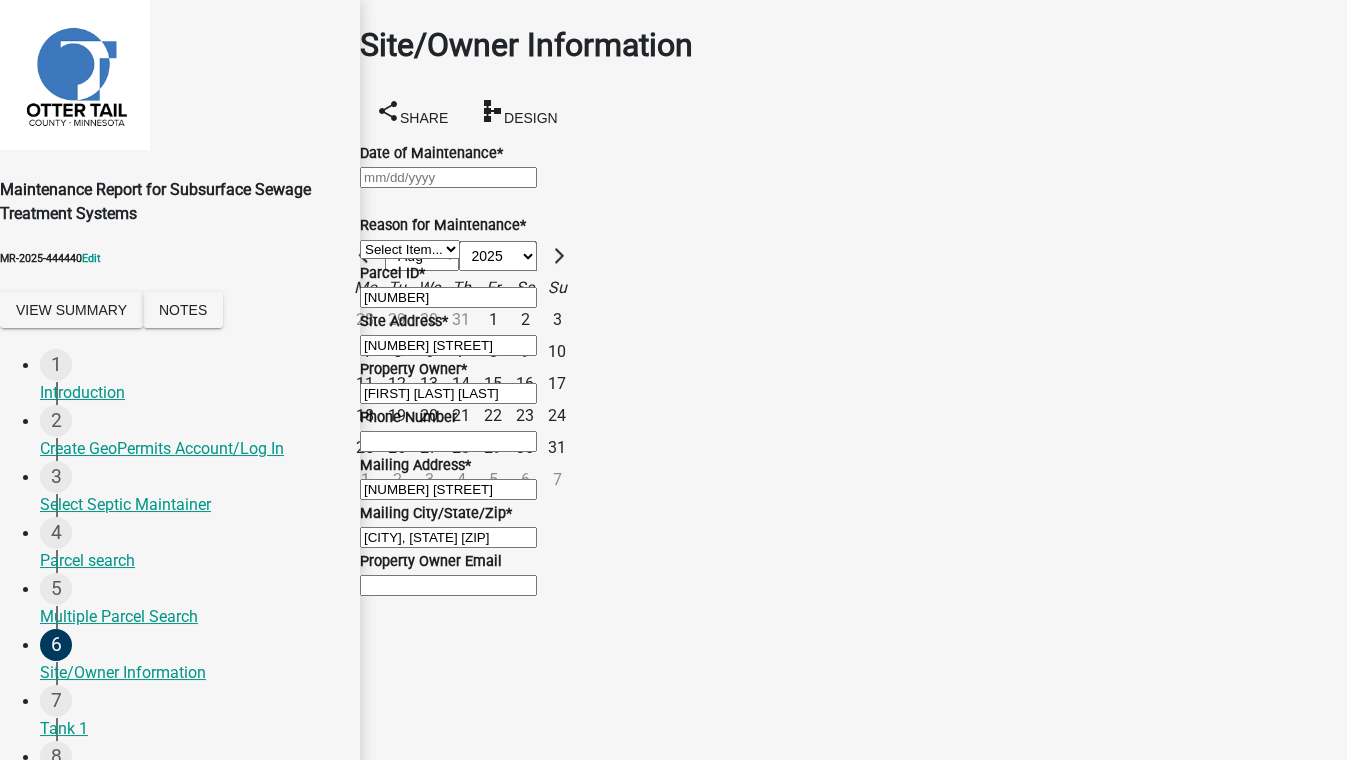 click on "9" 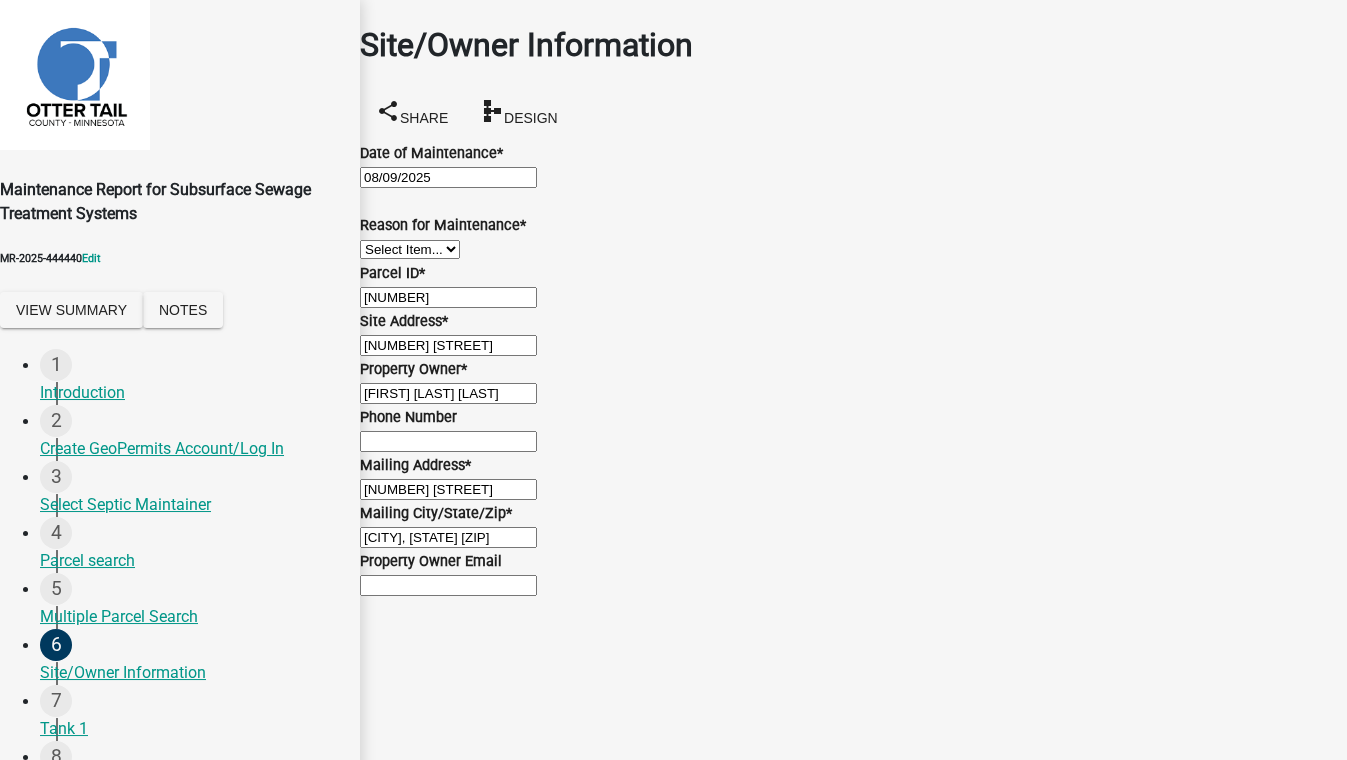 click on "Select Item...   Called   Routine   Other" at bounding box center (410, 249) 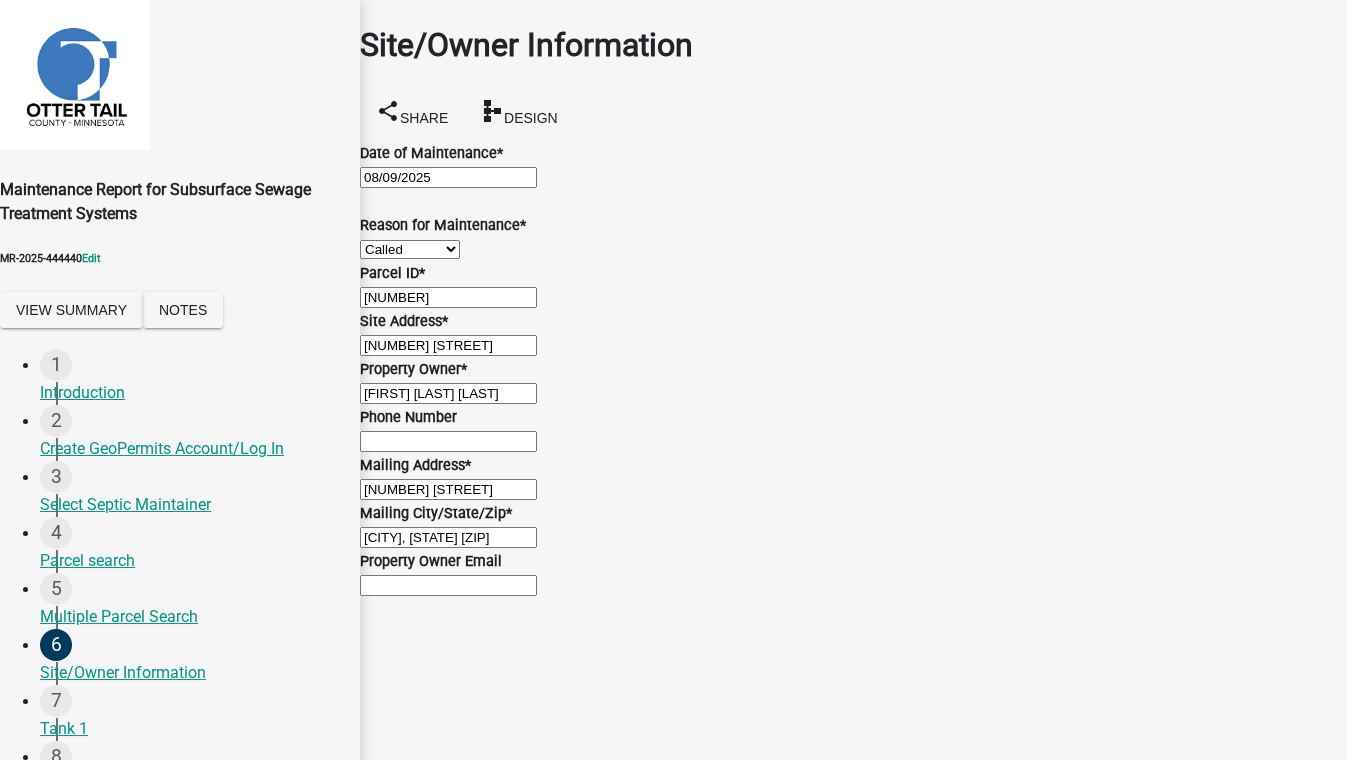 click on "Select Item...   Called   Routine   Other" at bounding box center [410, 249] 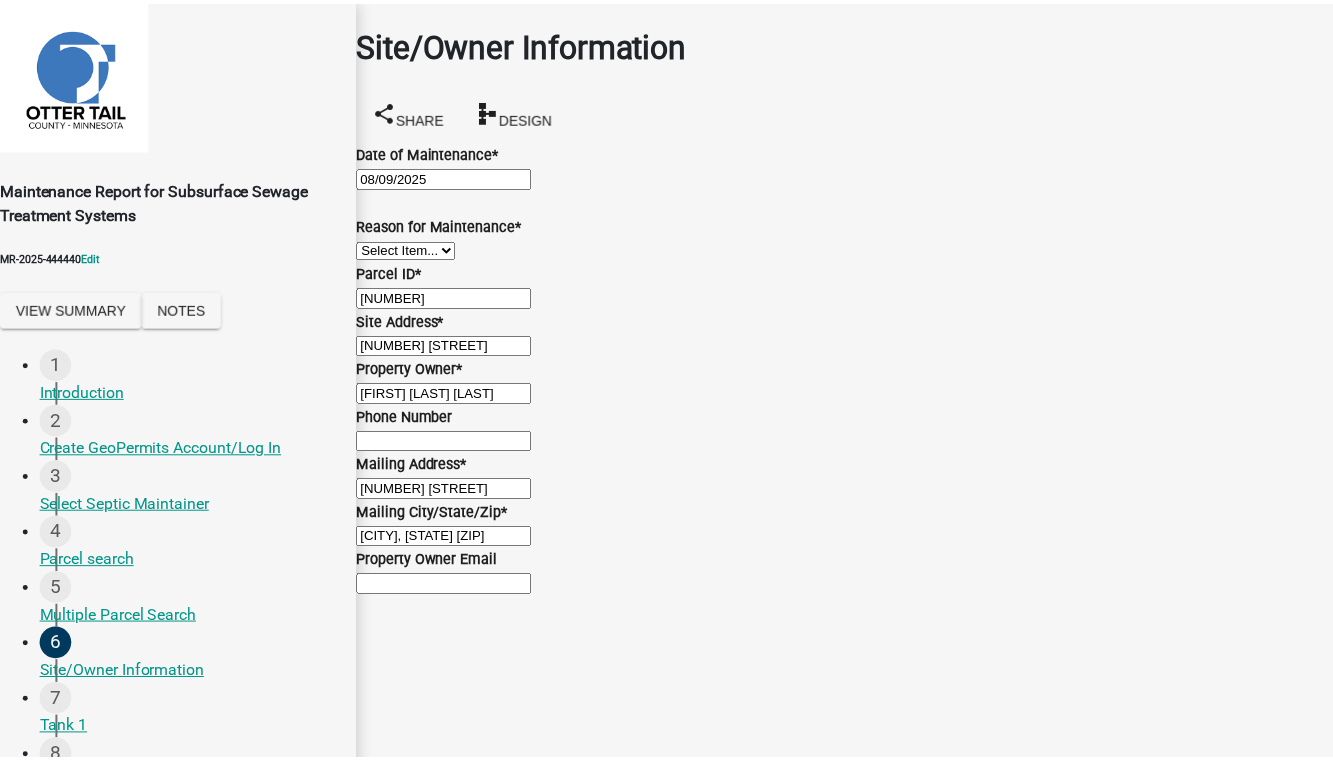 scroll, scrollTop: 0, scrollLeft: 0, axis: both 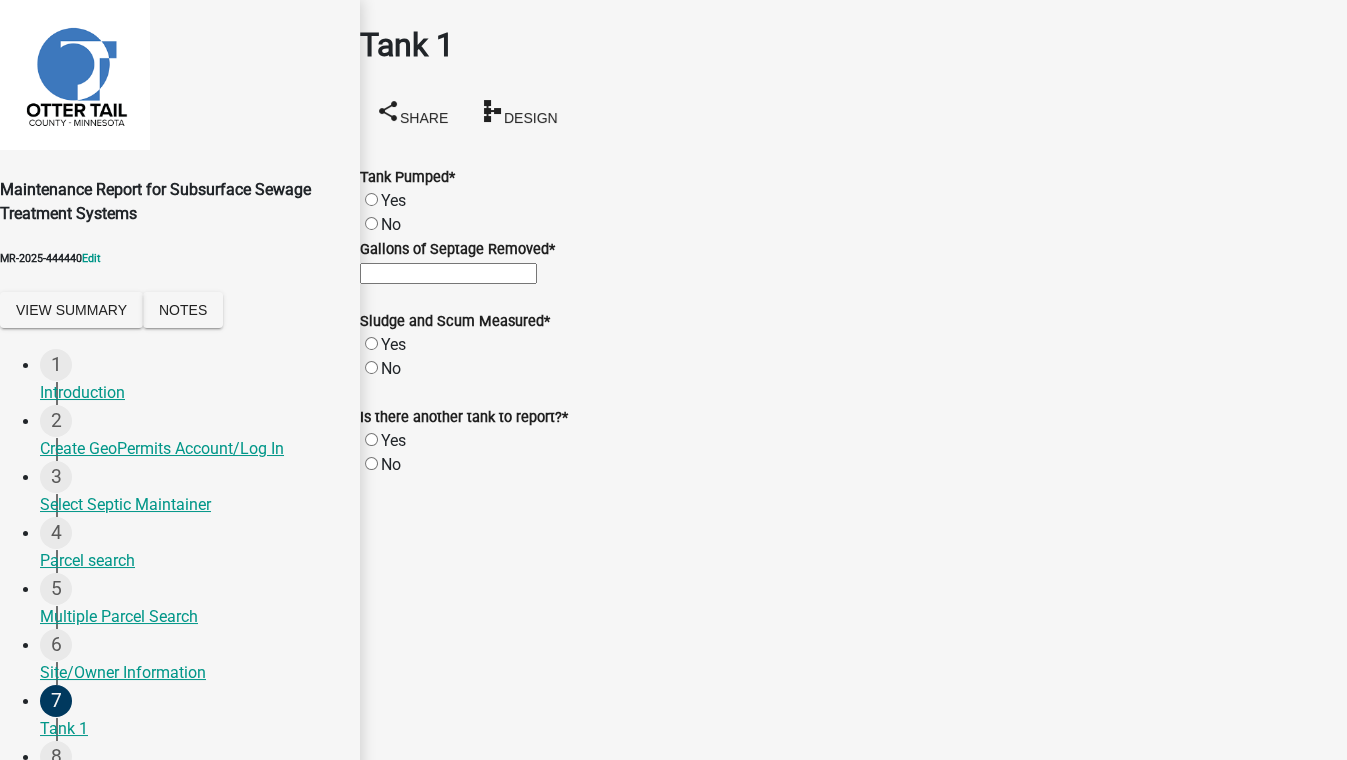 click on "Yes" 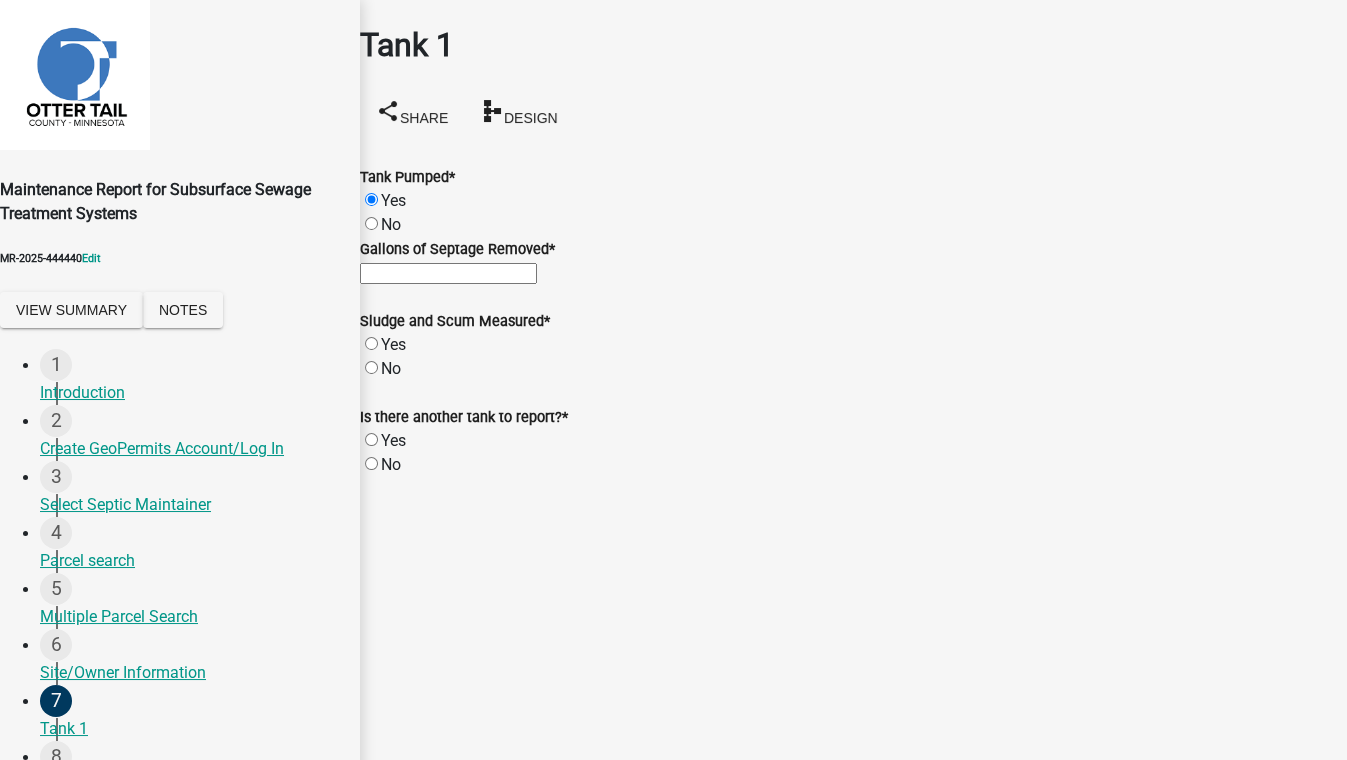 radio on "true" 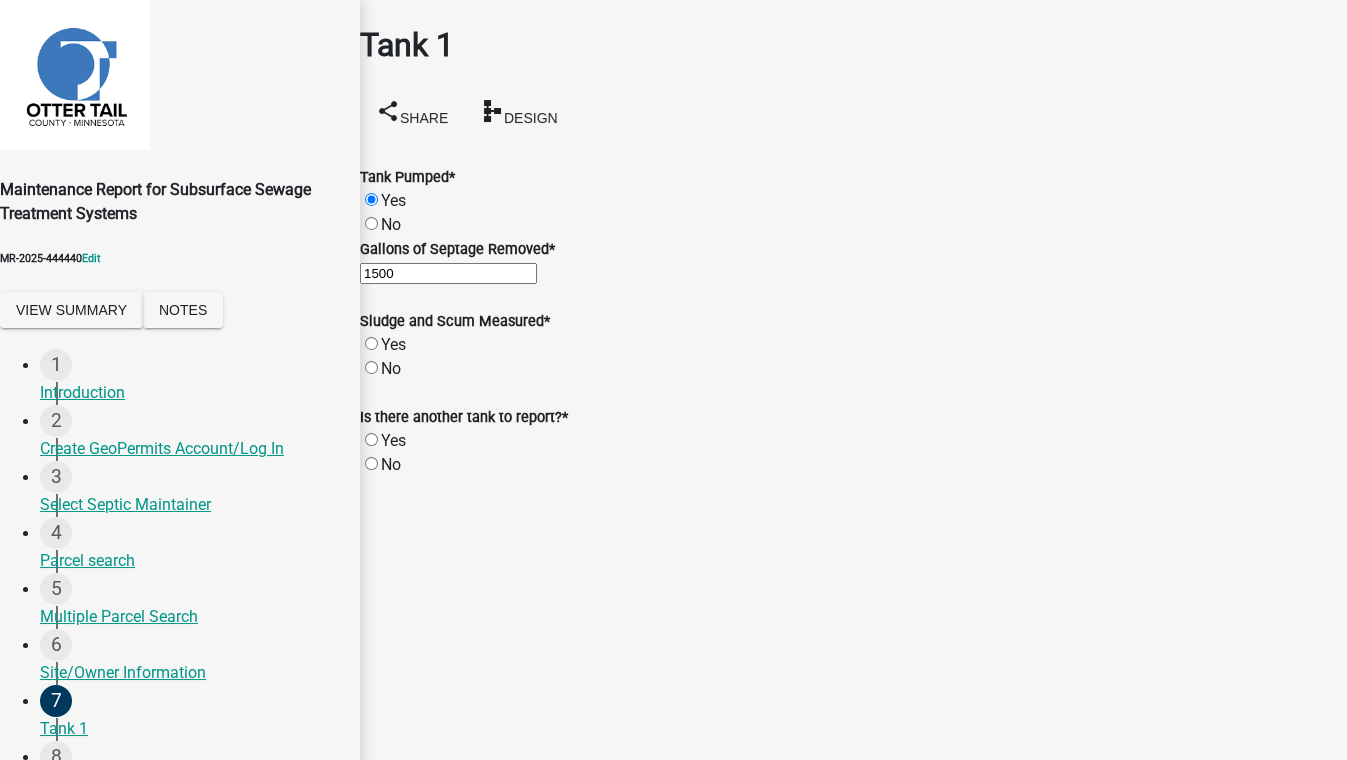 click on "Yes" 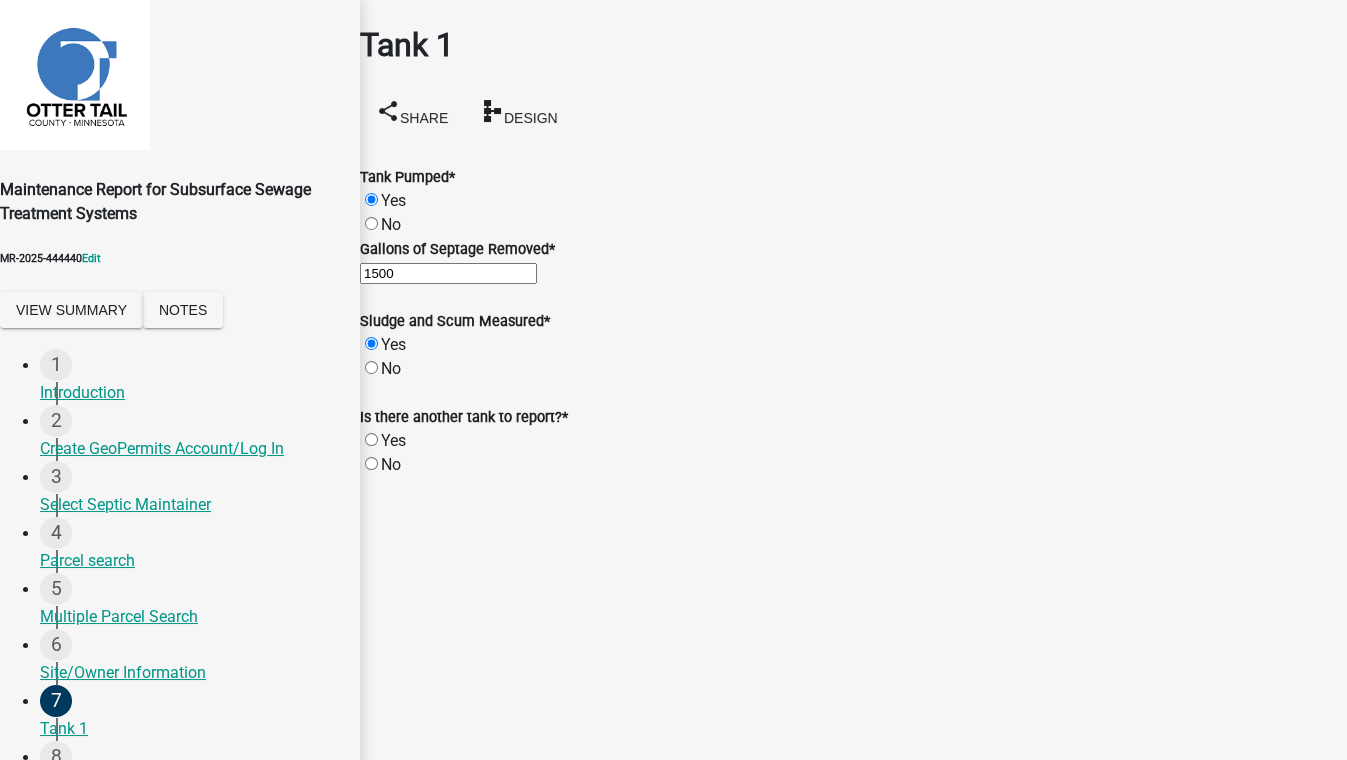 radio on "true" 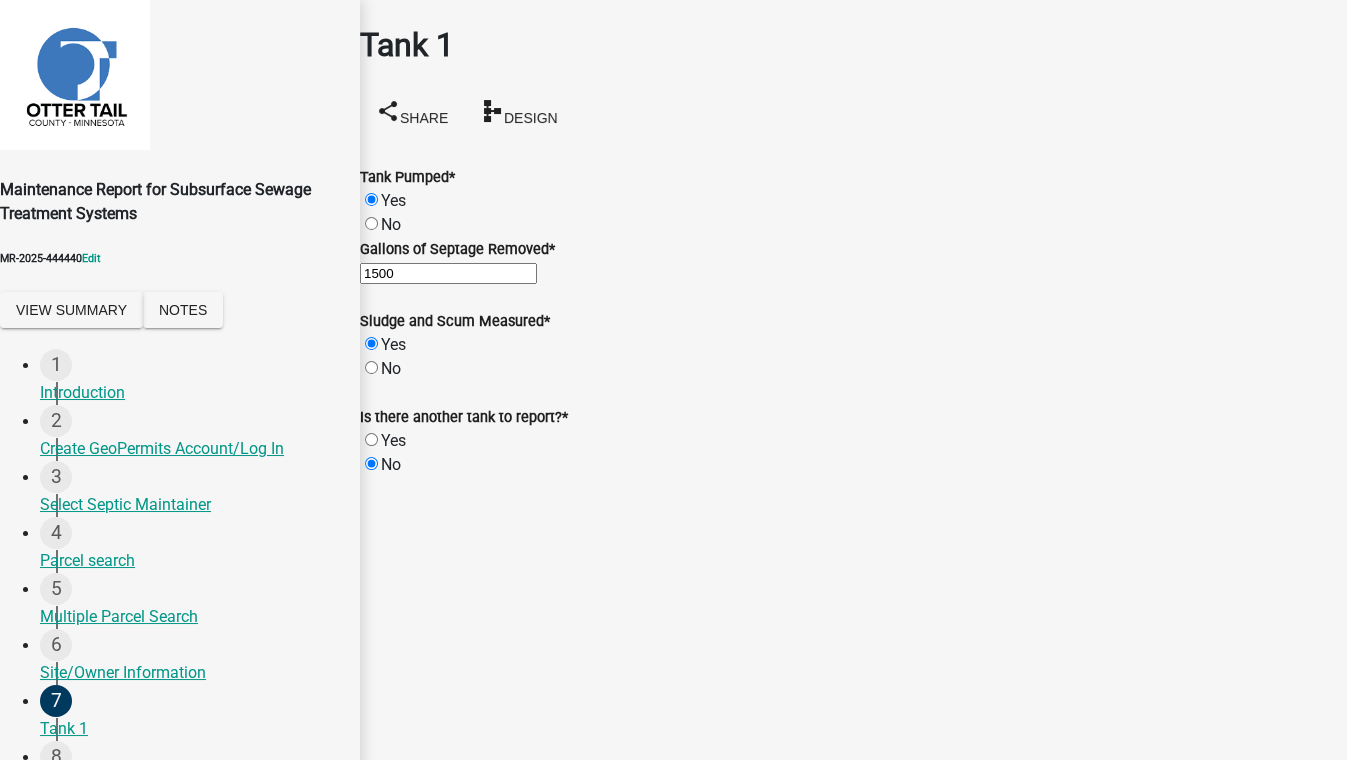 radio on "true" 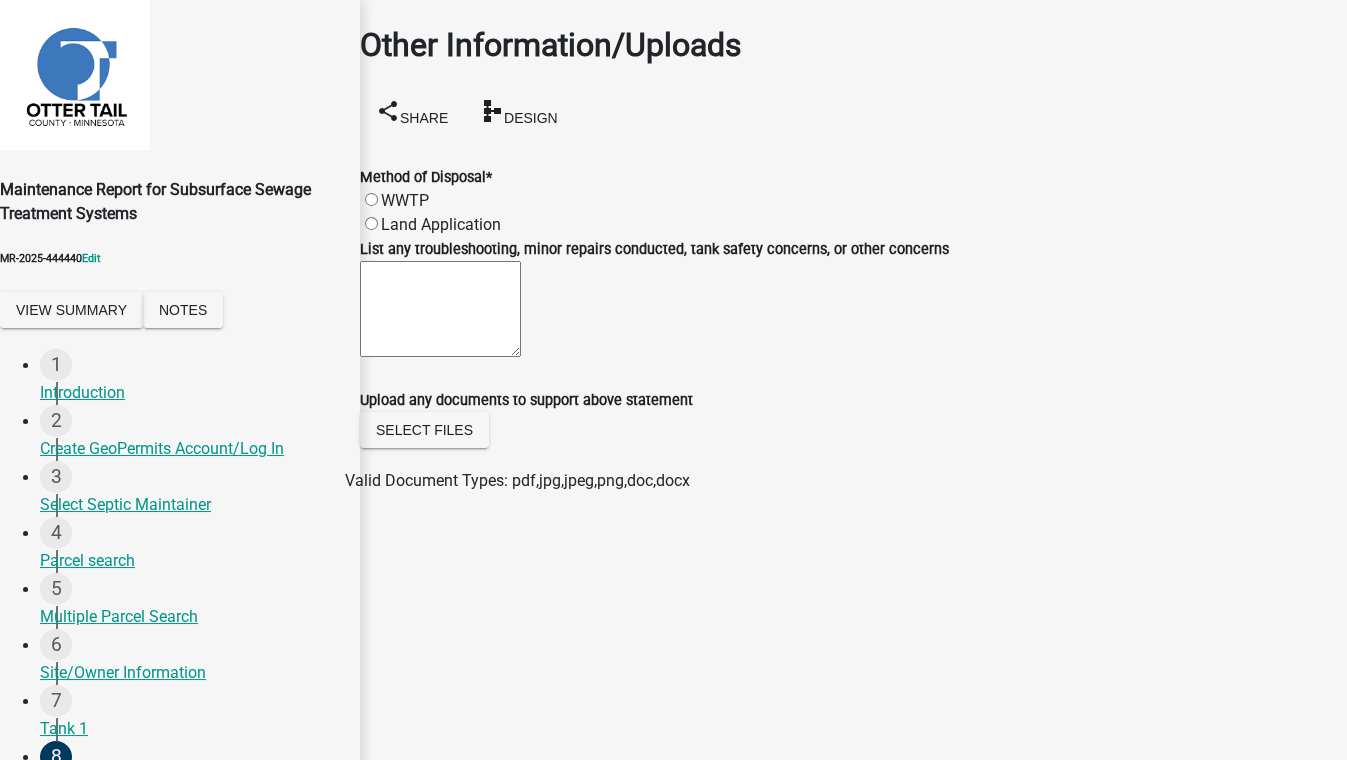 click on "WWTP" 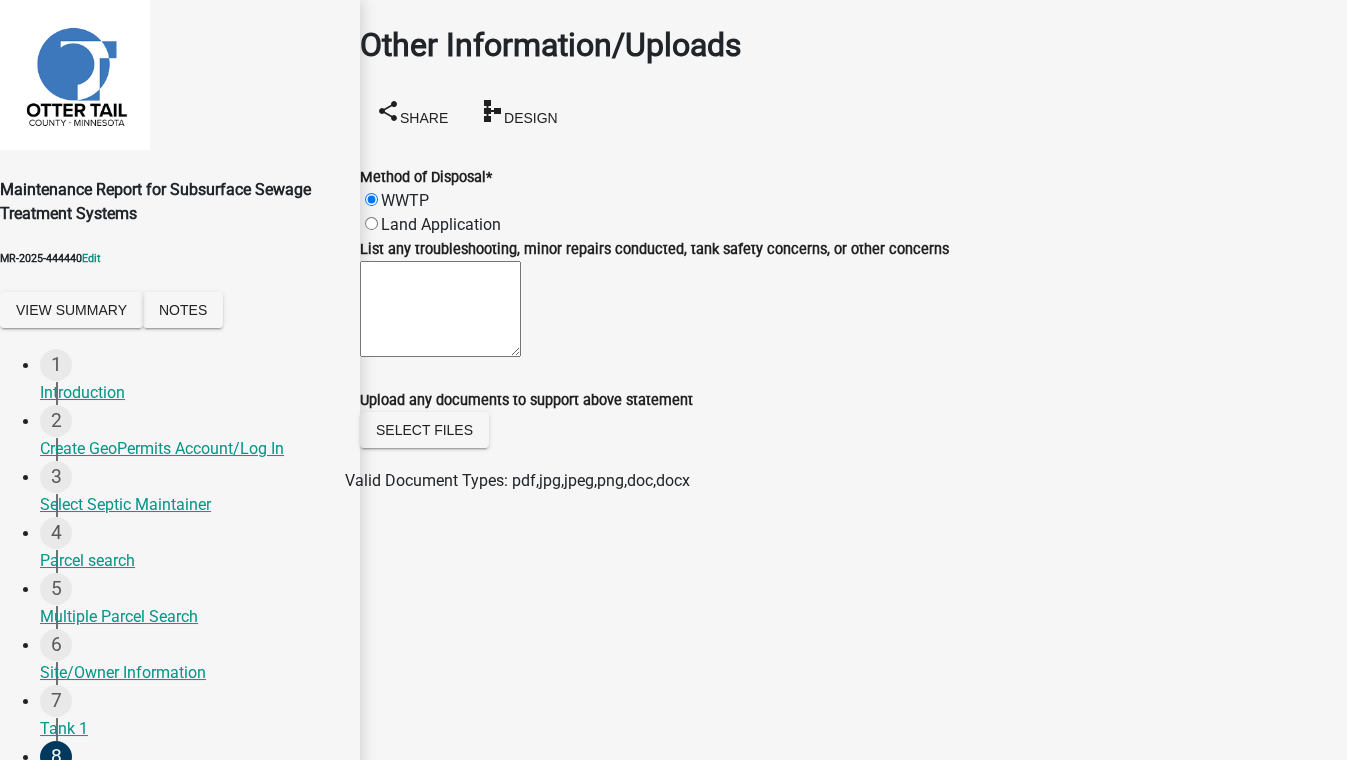 radio on "true" 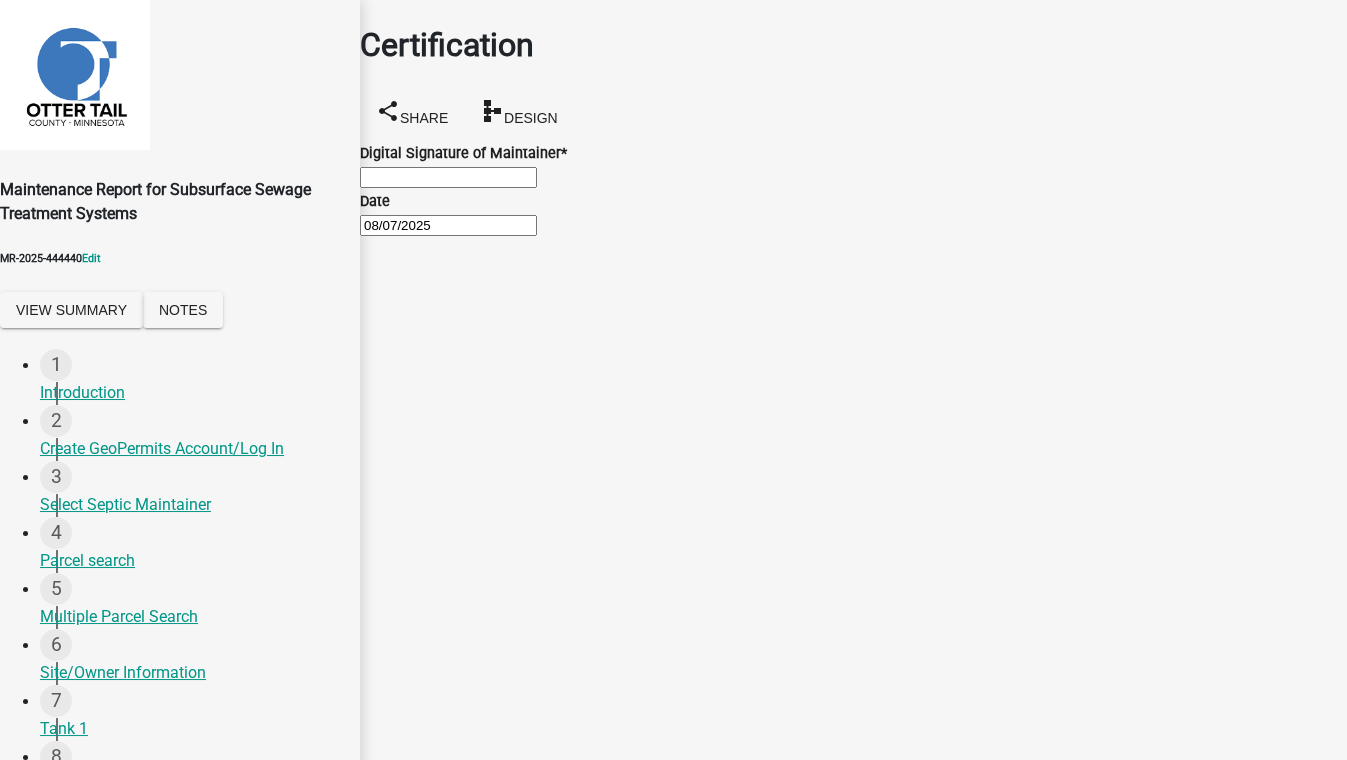 click on "Digital Signature of Maintainer  *" at bounding box center (448, 177) 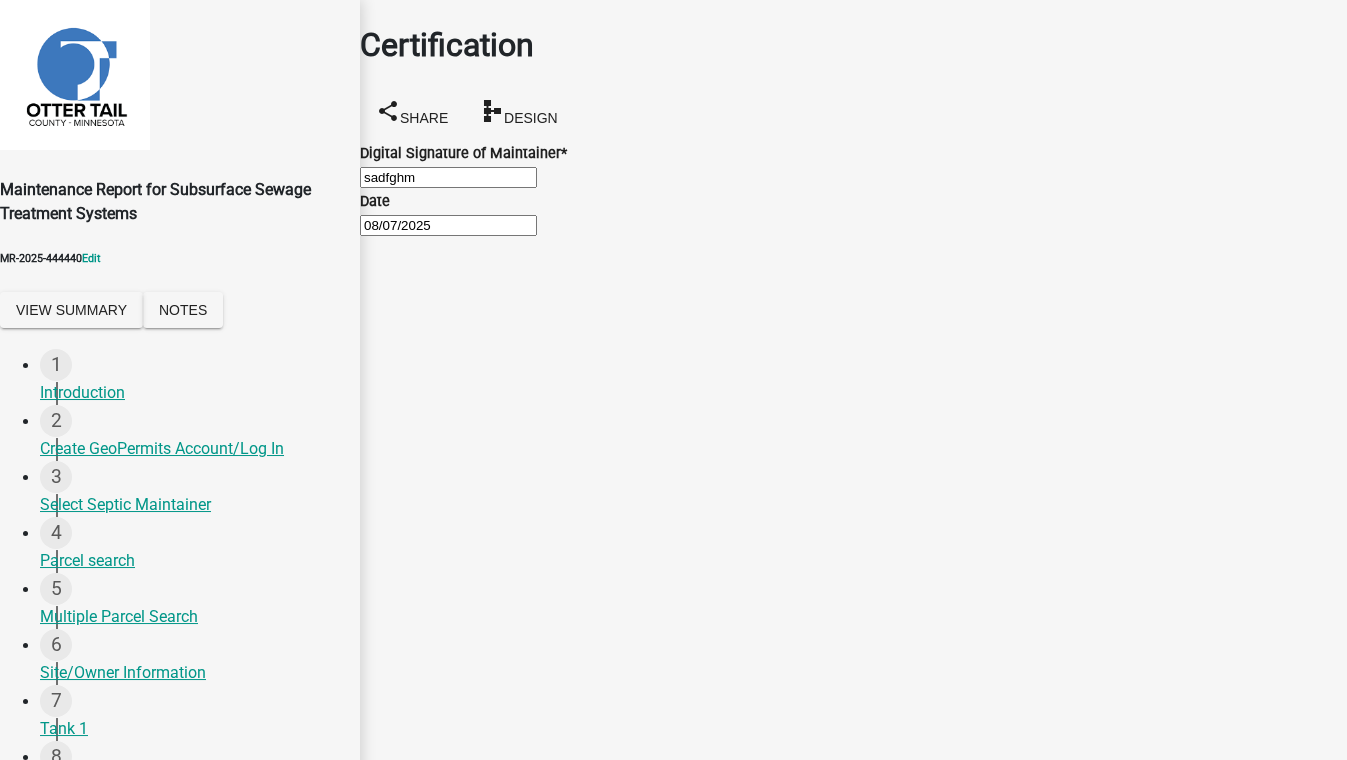 click on "Next" at bounding box center (394, 1146) 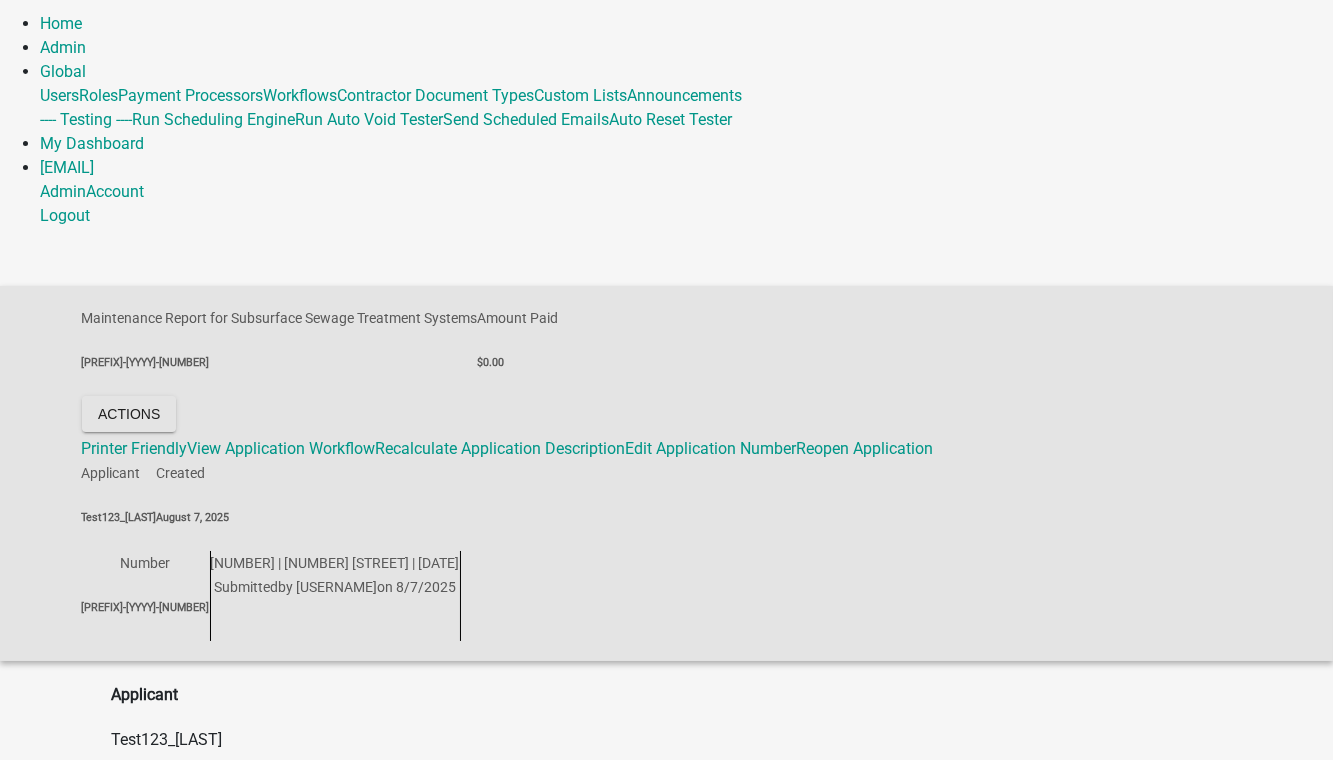 scroll, scrollTop: 64, scrollLeft: 0, axis: vertical 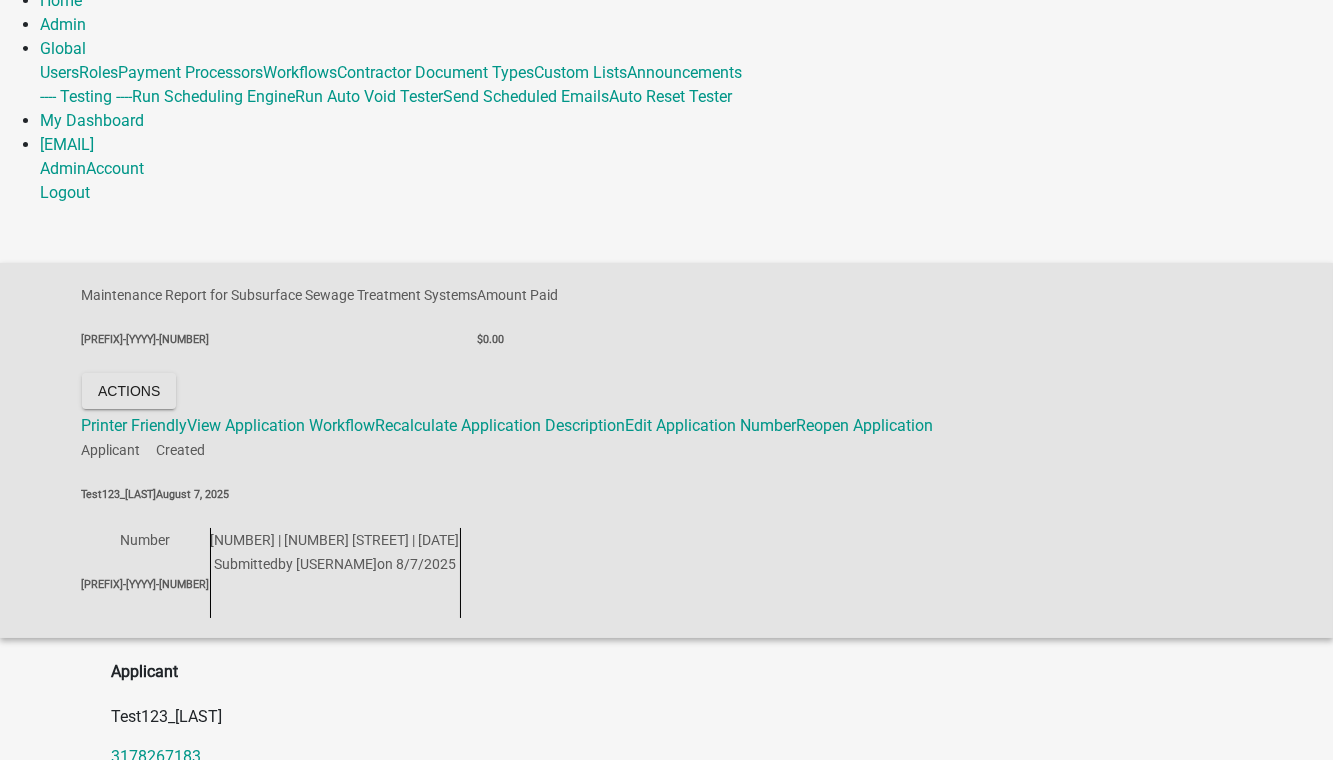 click on "Introduction Select Septic Maintainer Parcel search Multiple Parcel Search Site/Owner Information Tank 1 Other Information/Uploads Certification SSTS Maintenance Report Maintenance Report Submitted Schedule Email External Notes Internal Notes" at bounding box center (667, 997) 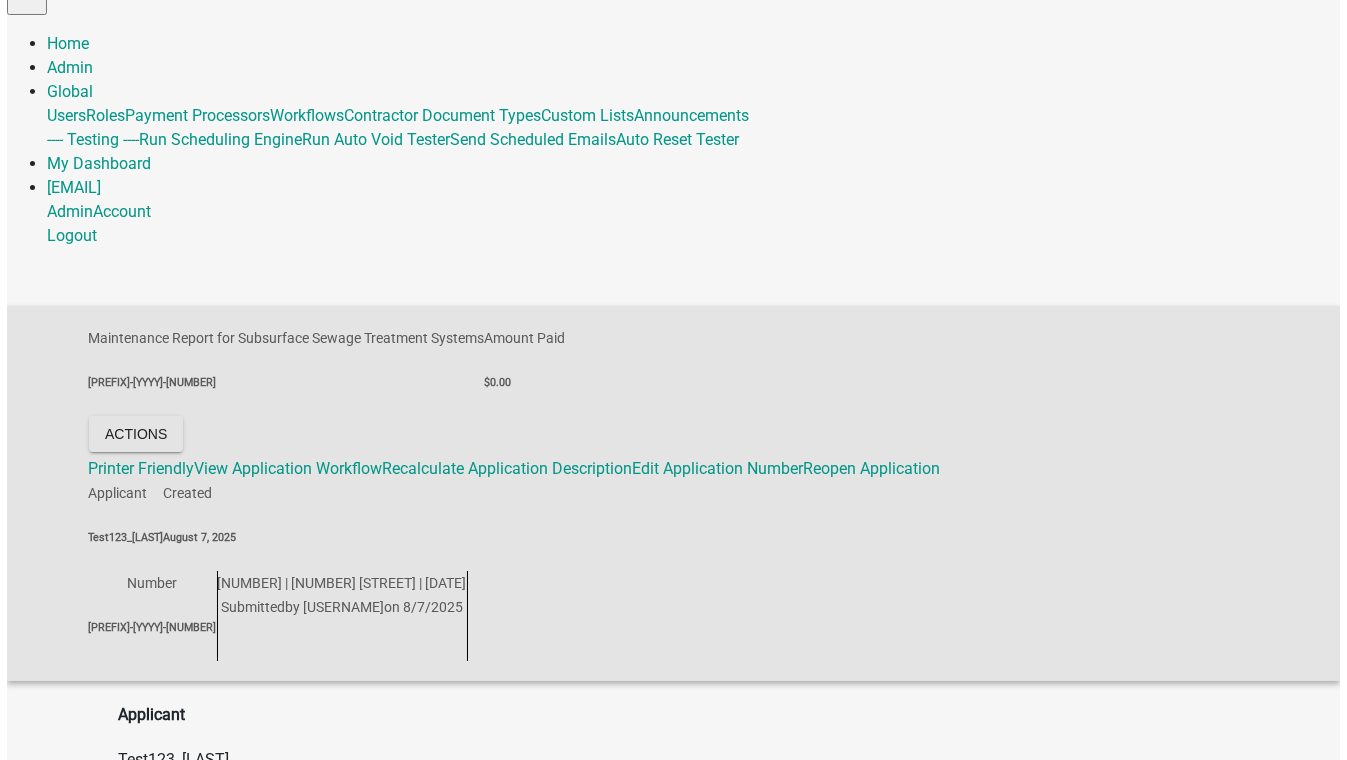 scroll, scrollTop: 0, scrollLeft: 0, axis: both 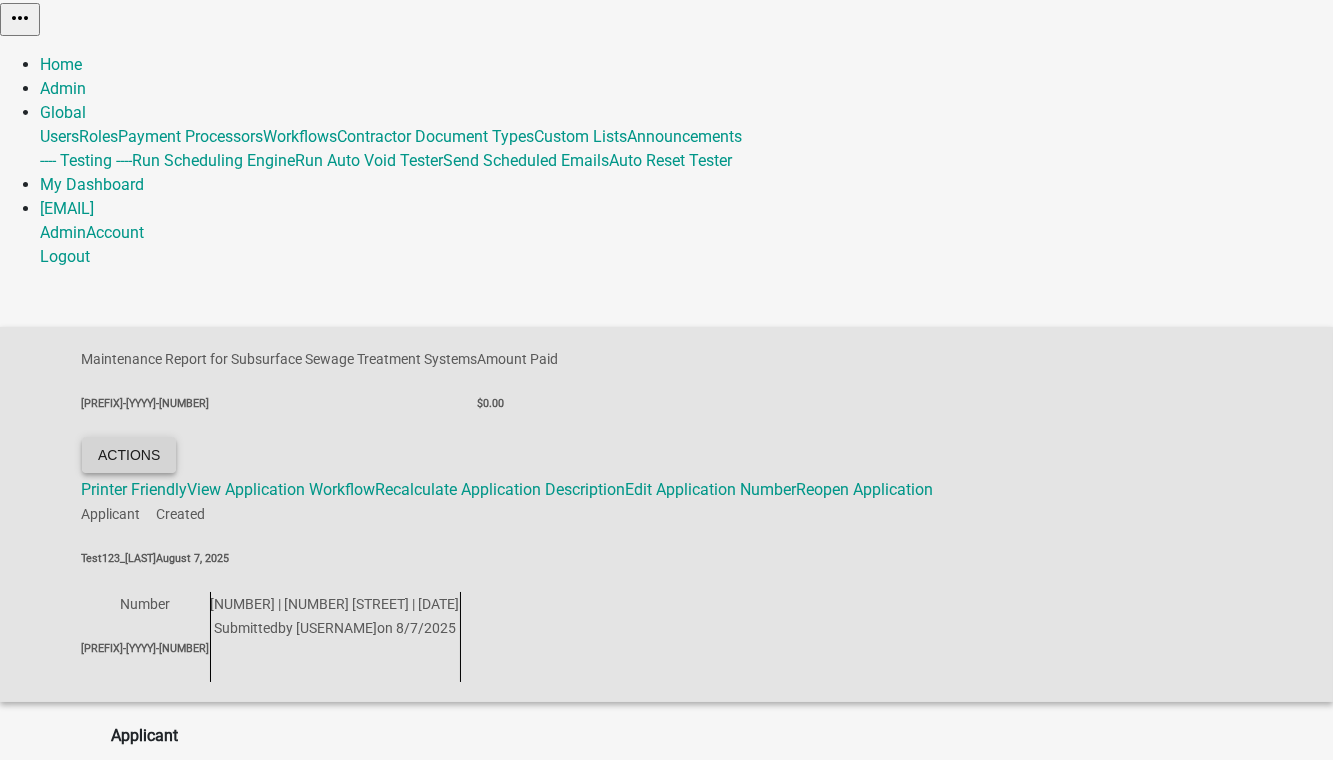 click on "Actions" at bounding box center (129, 455) 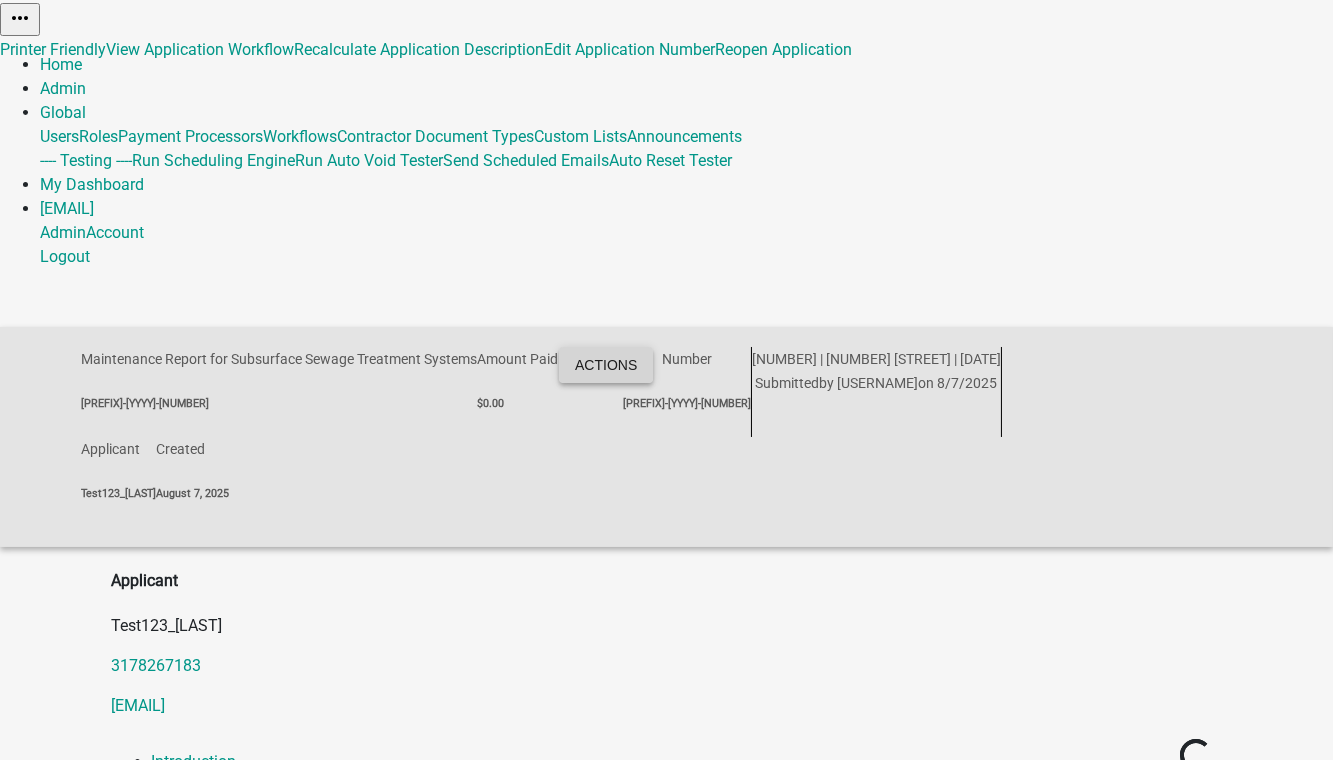 click on "Actions" at bounding box center (606, 365) 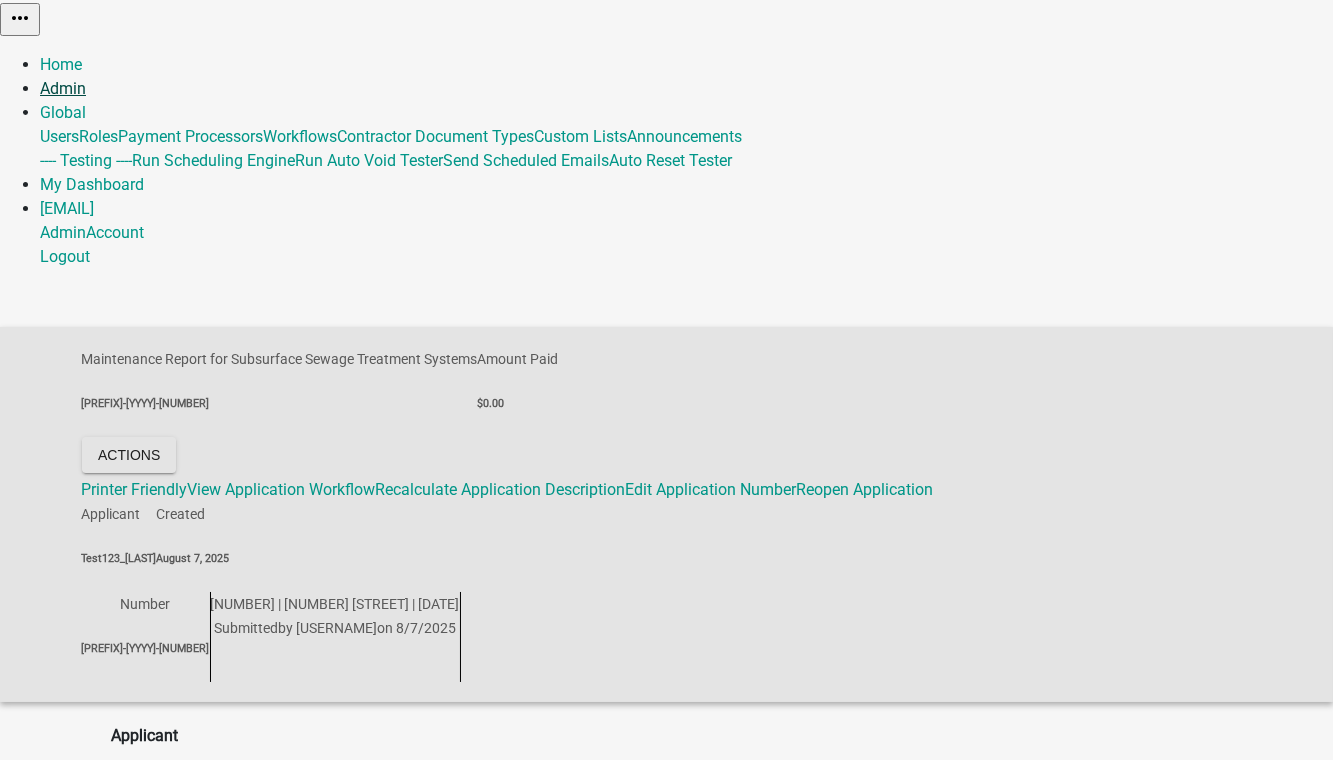 click on "Admin" at bounding box center [63, 88] 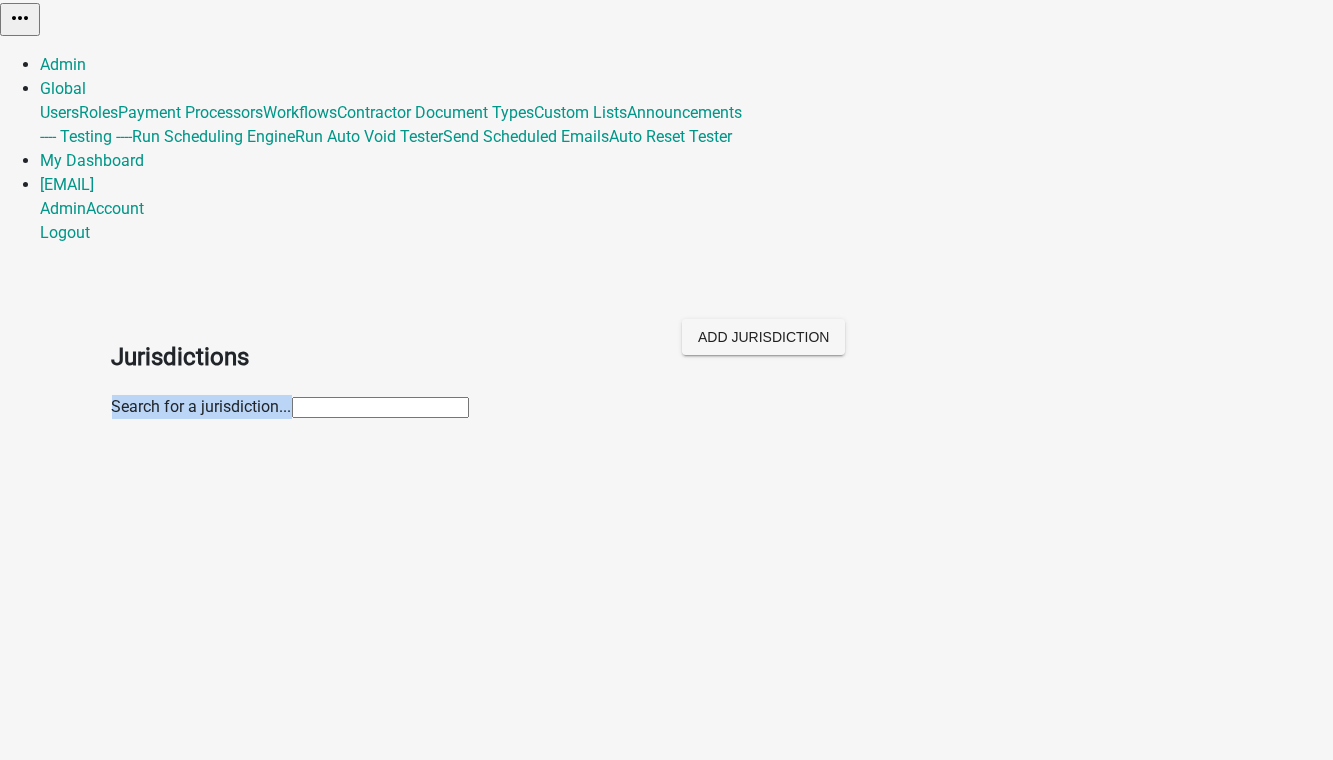 drag, startPoint x: 752, startPoint y: 327, endPoint x: 396, endPoint y: 88, distance: 428.7855 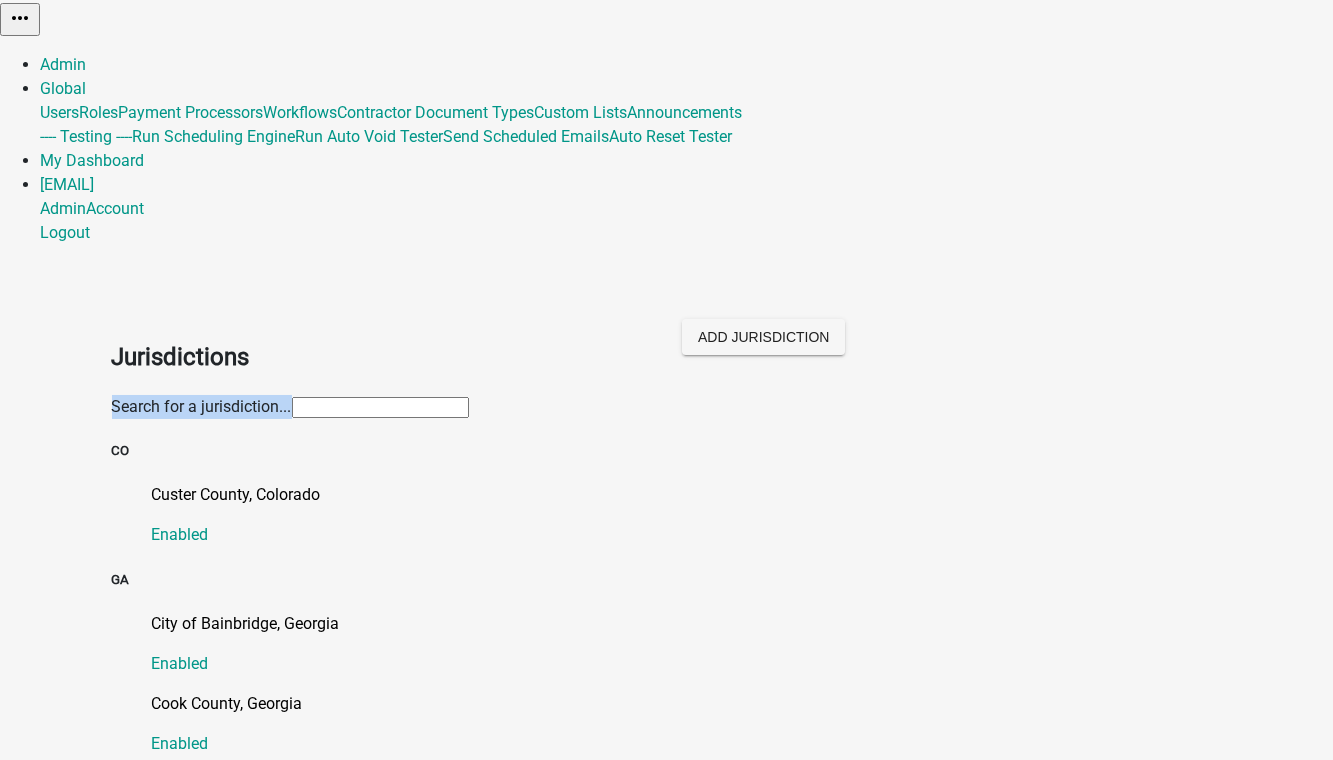 drag, startPoint x: 396, startPoint y: 88, endPoint x: 270, endPoint y: 172, distance: 151.43315 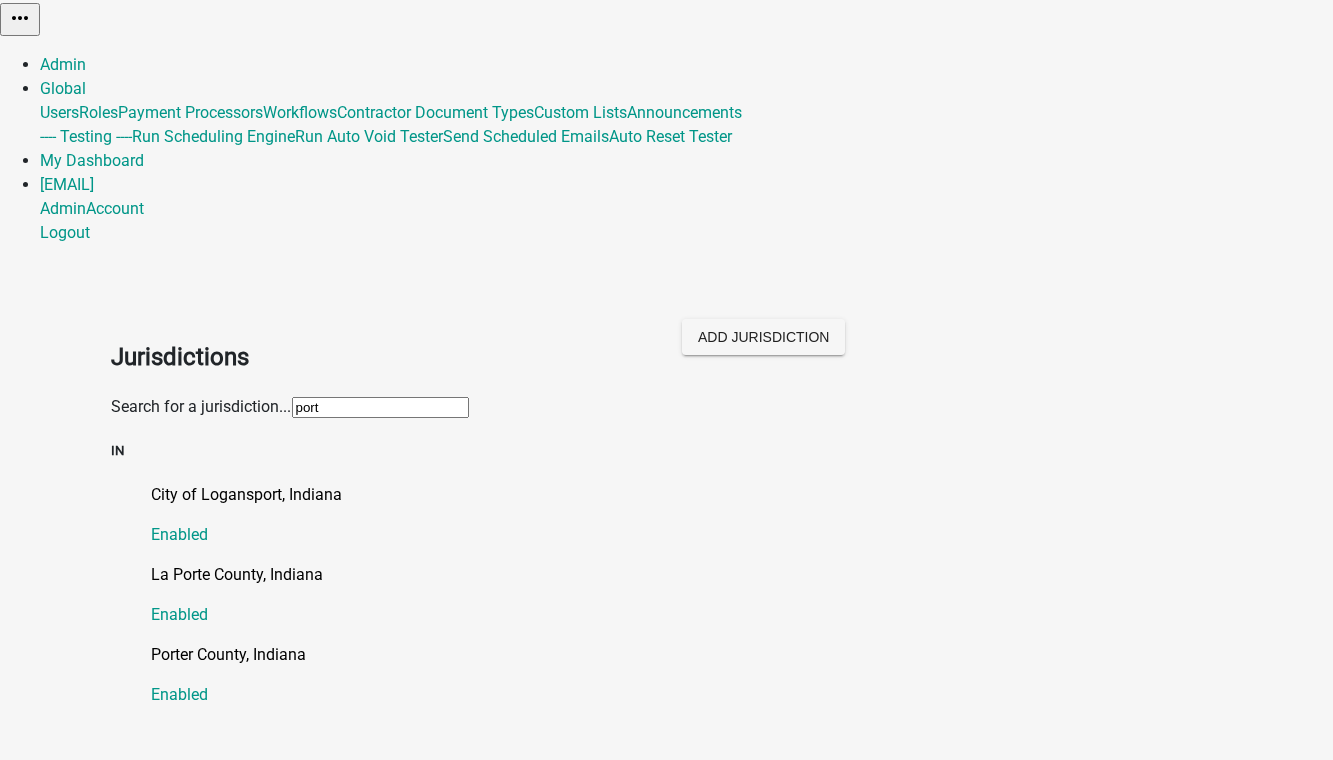 type on "porter" 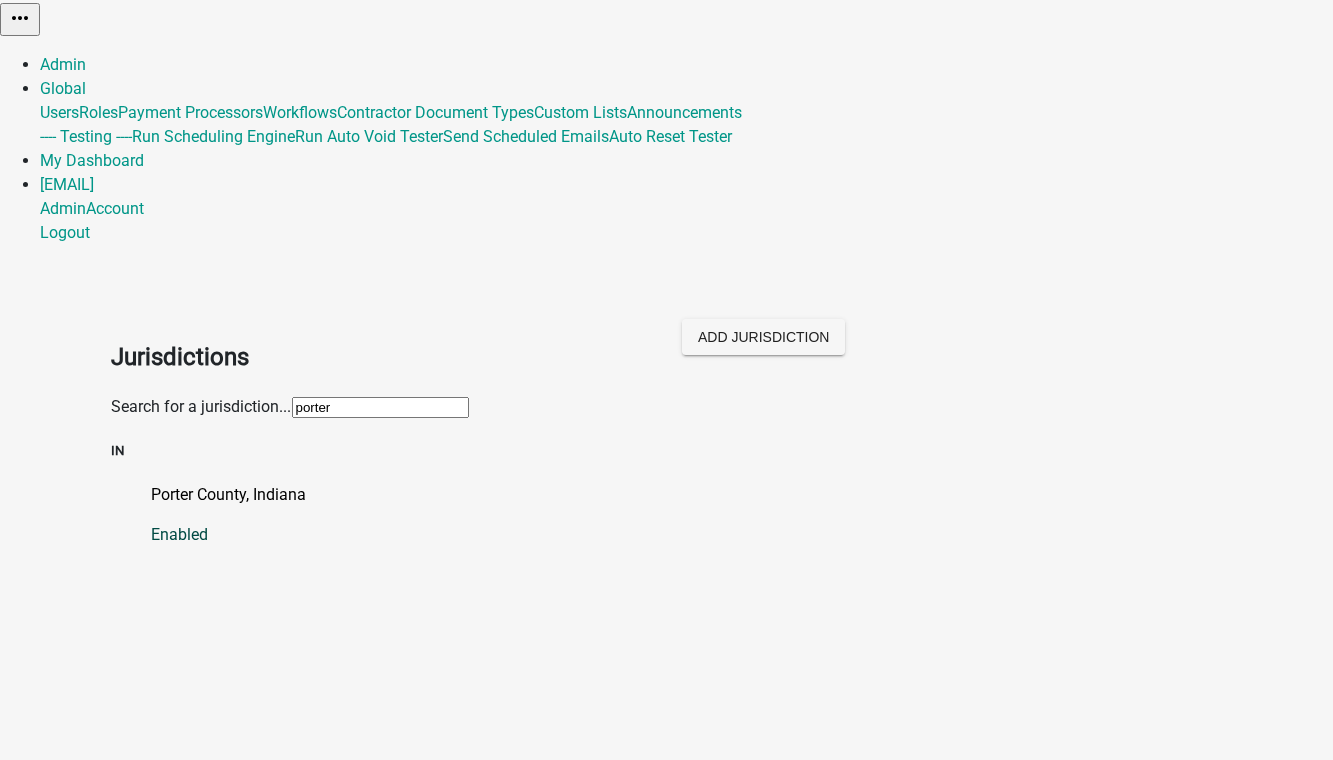 click on "Porter County, Indiana" 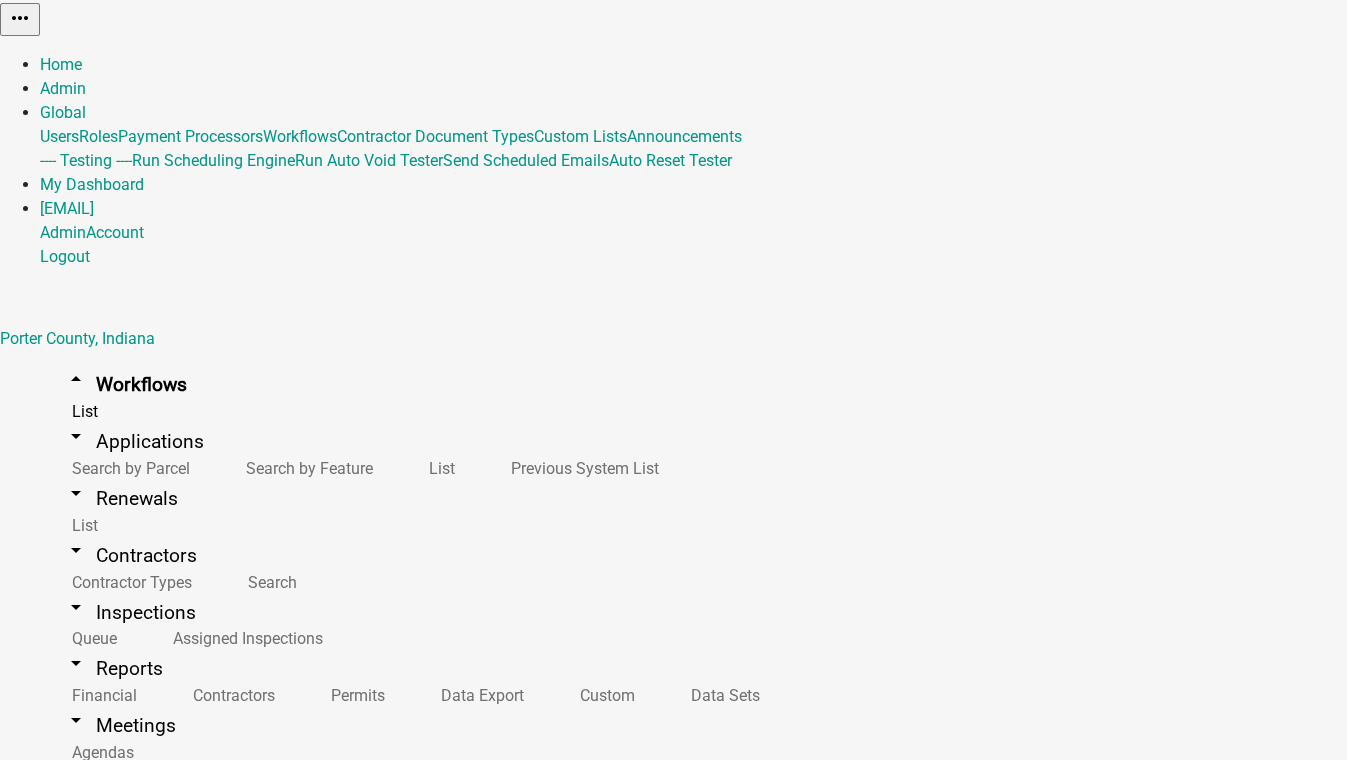 click on "Building Permit" at bounding box center [97, 1304] 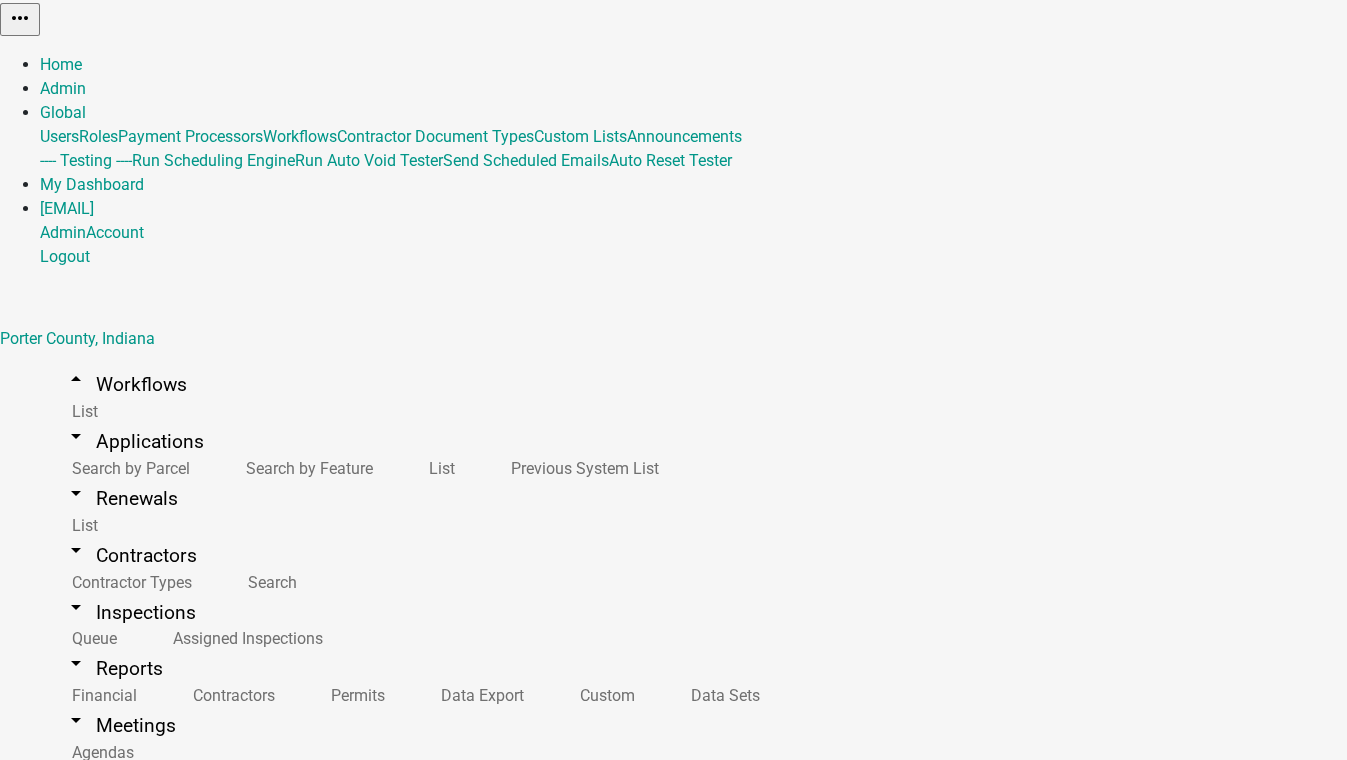 scroll, scrollTop: 545, scrollLeft: 0, axis: vertical 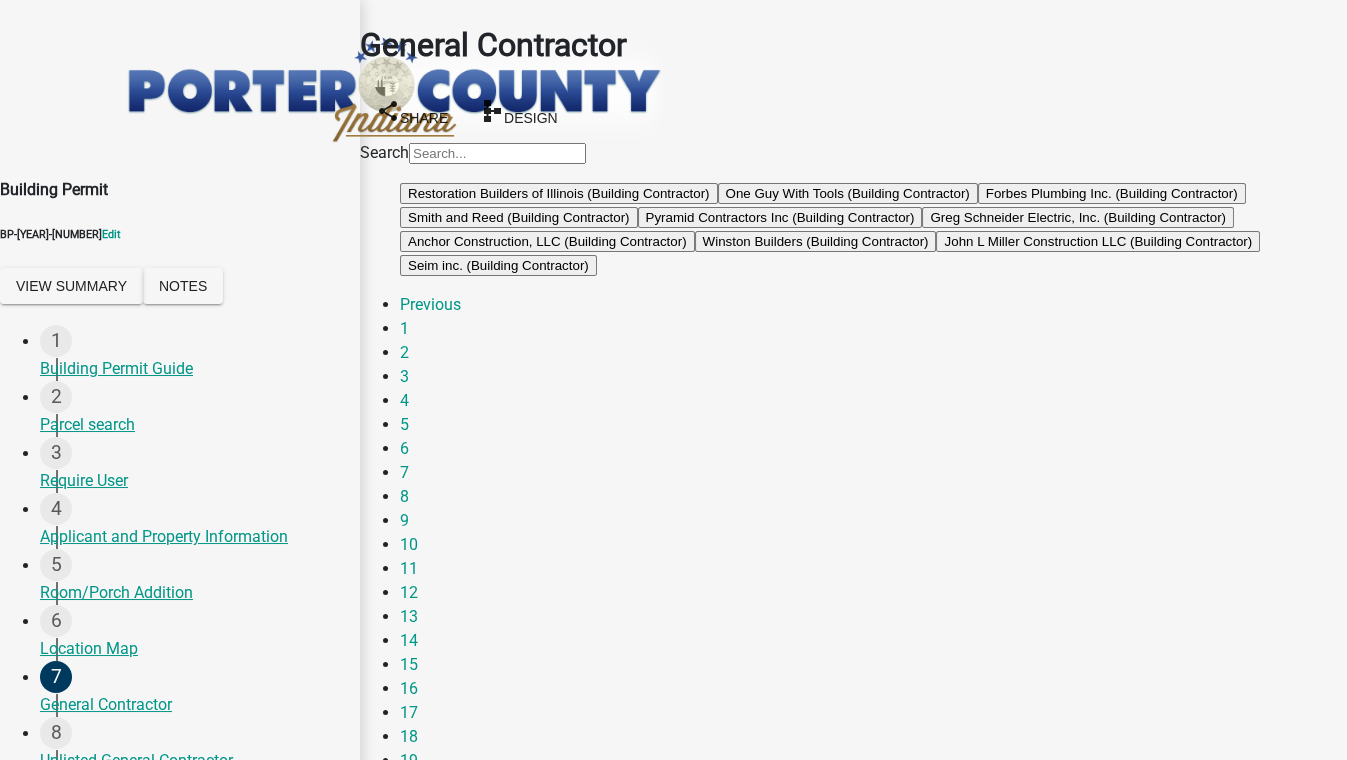 click on "Anchor Construction, LLC (Building Contractor)" 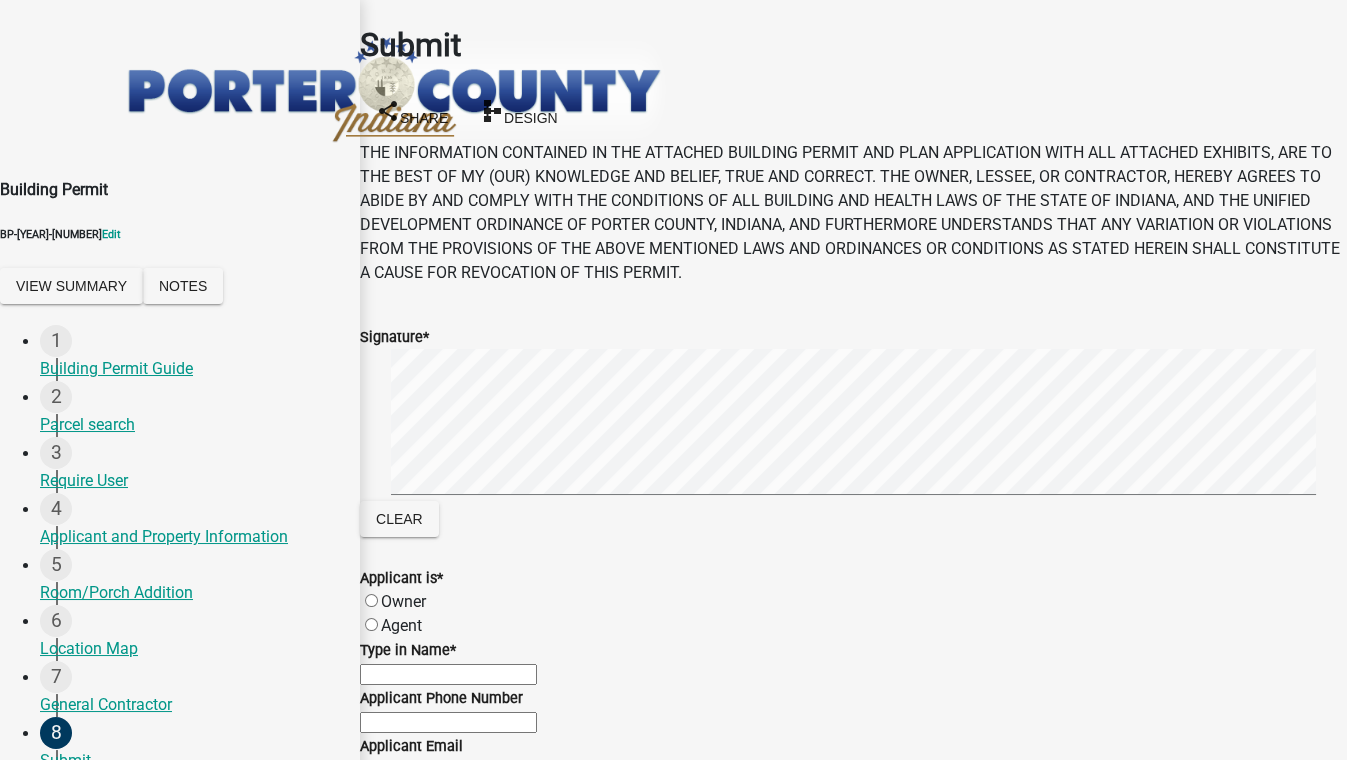 click on "Owner" 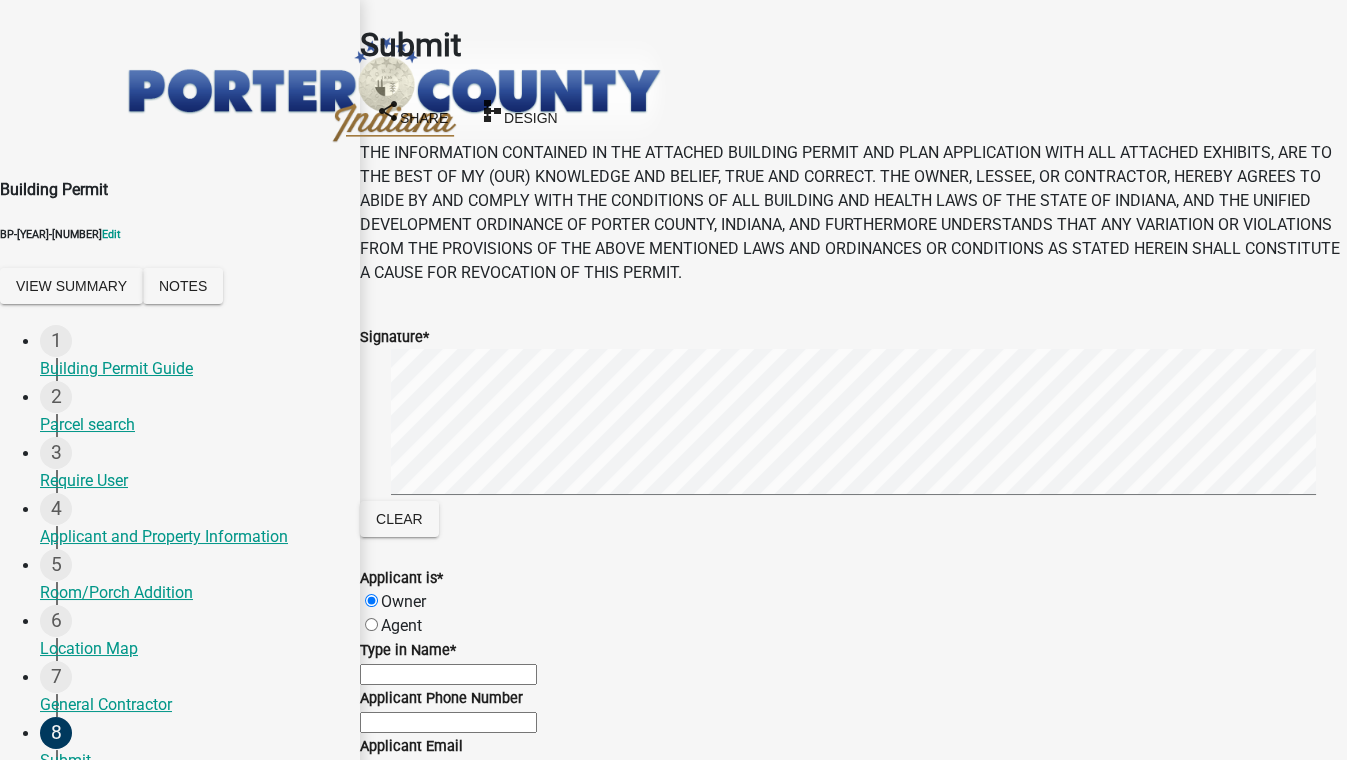 radio on "true" 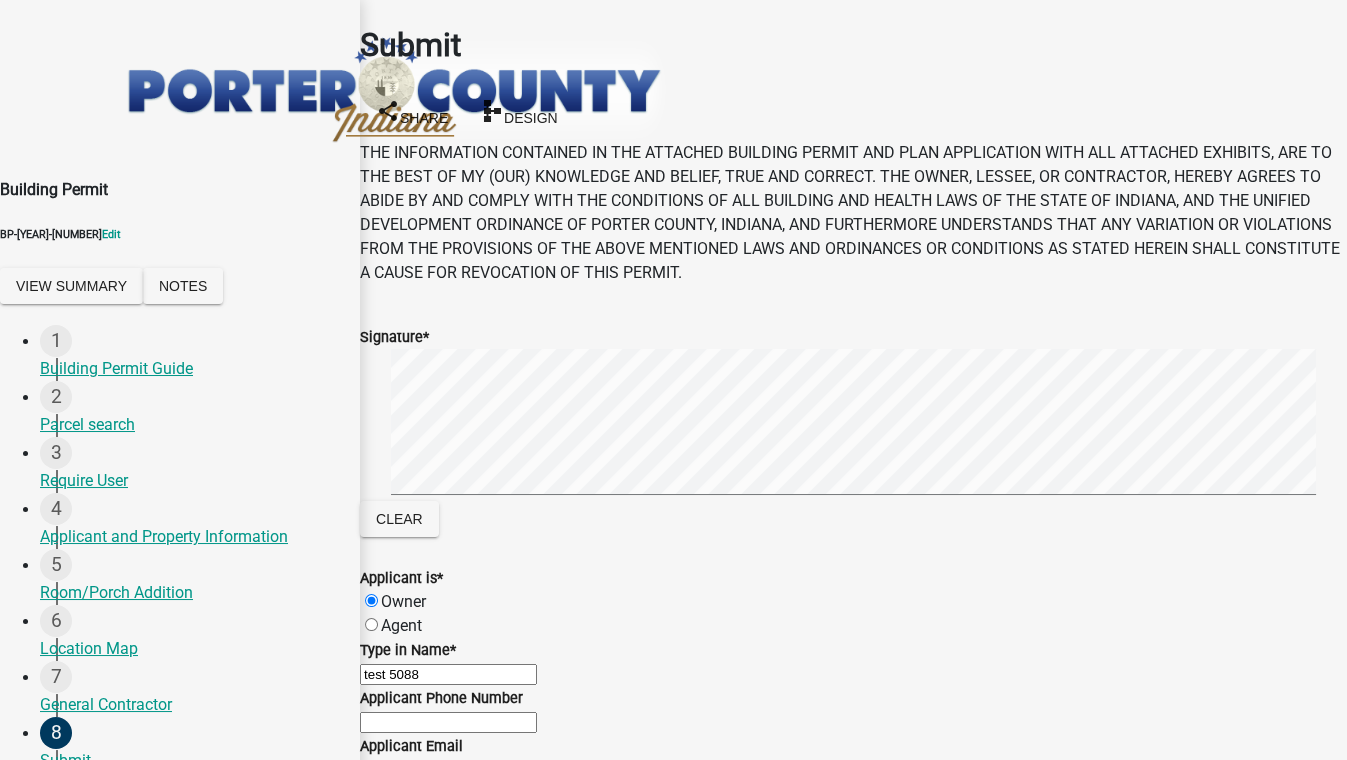 click on "Next" at bounding box center [394, 1146] 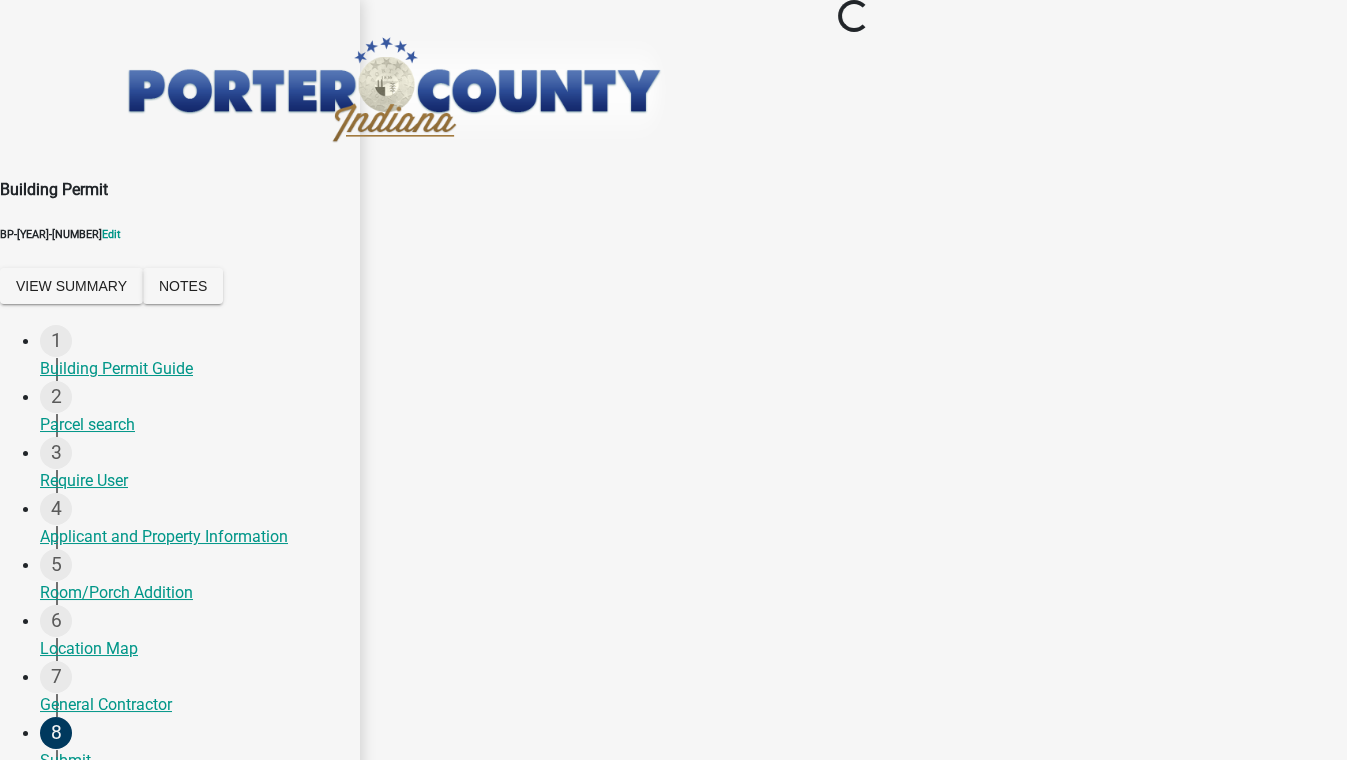 scroll, scrollTop: 0, scrollLeft: 0, axis: both 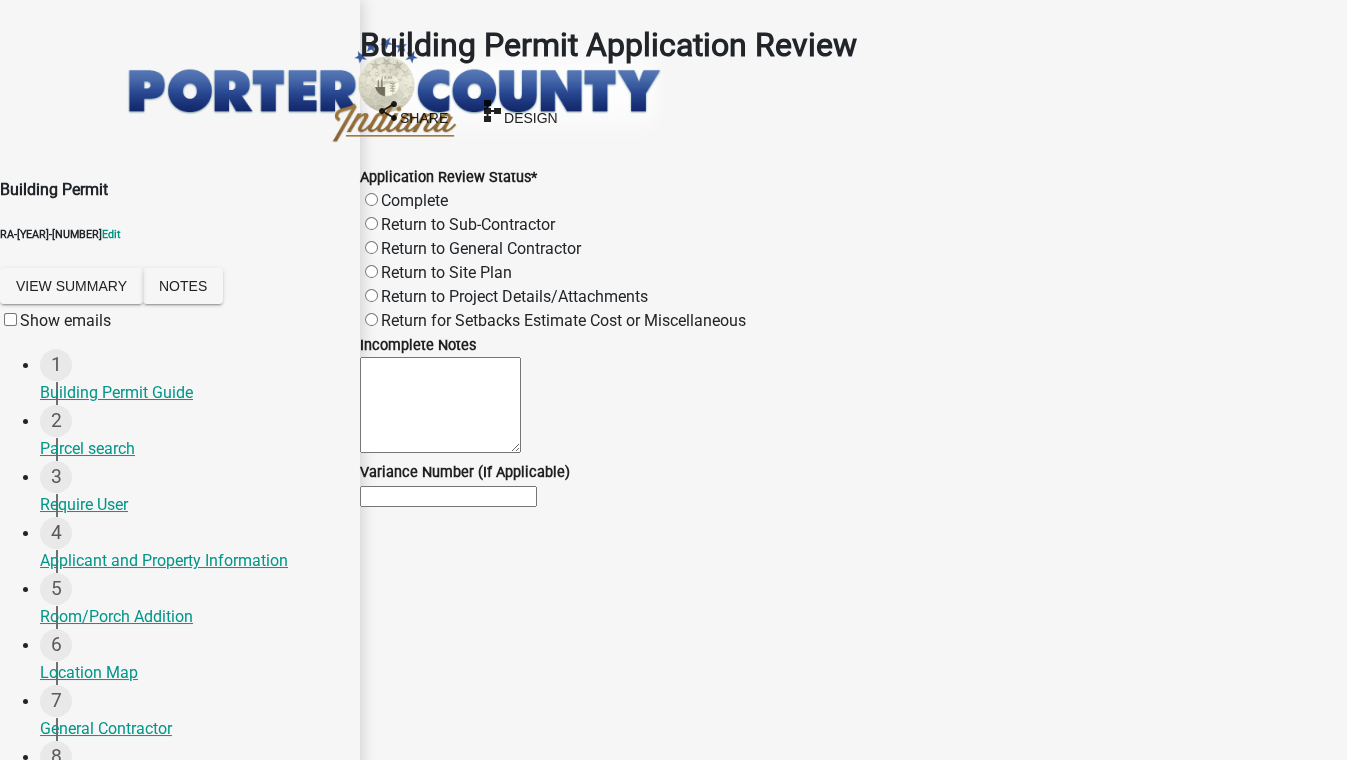 click on "Complete" 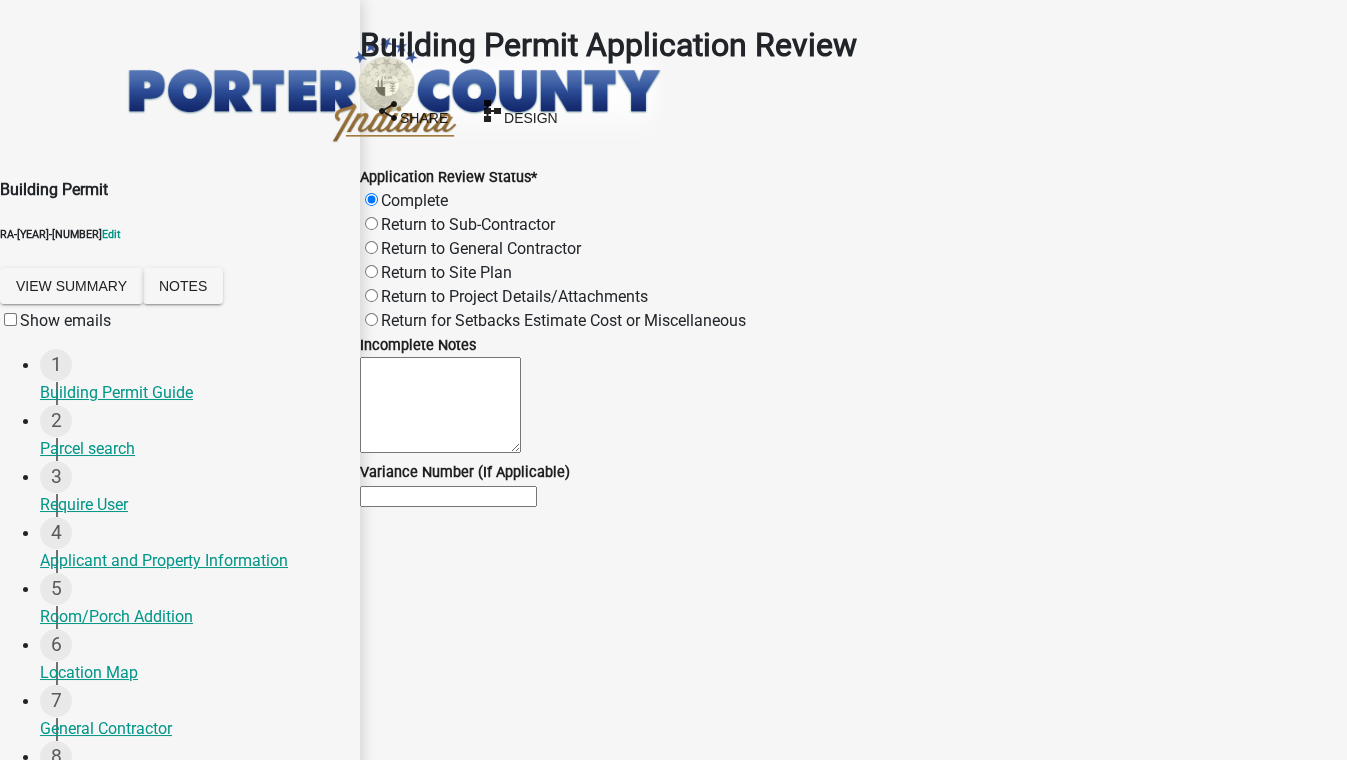 radio on "true" 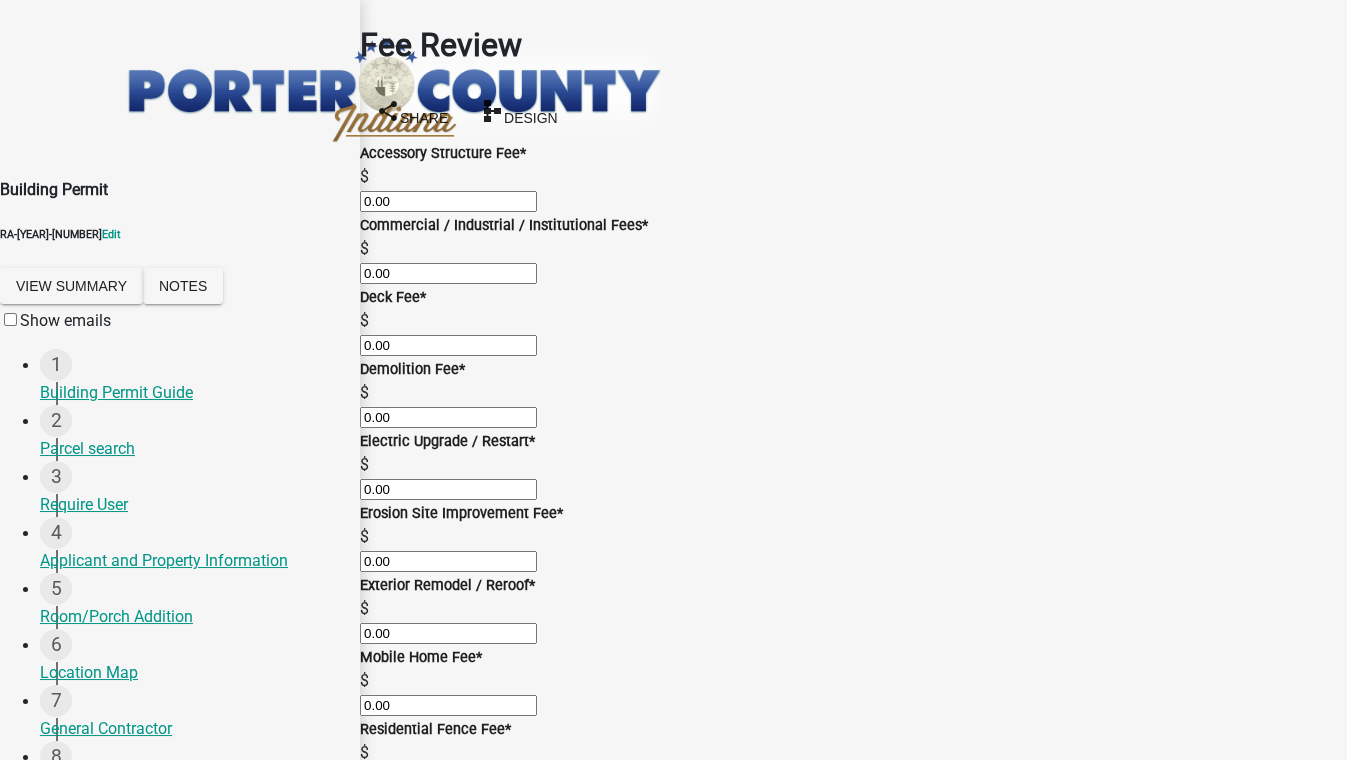 scroll, scrollTop: 1376, scrollLeft: 0, axis: vertical 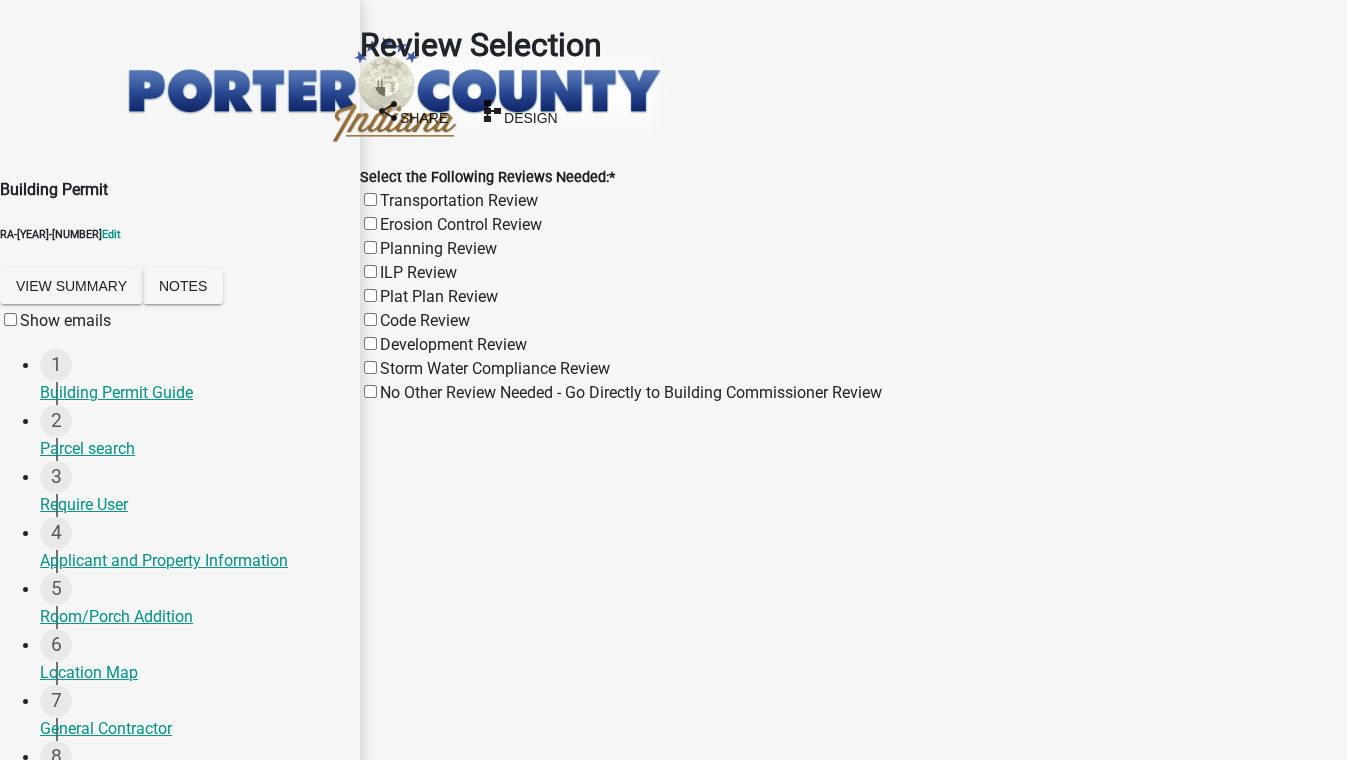 click on "ILP Review" 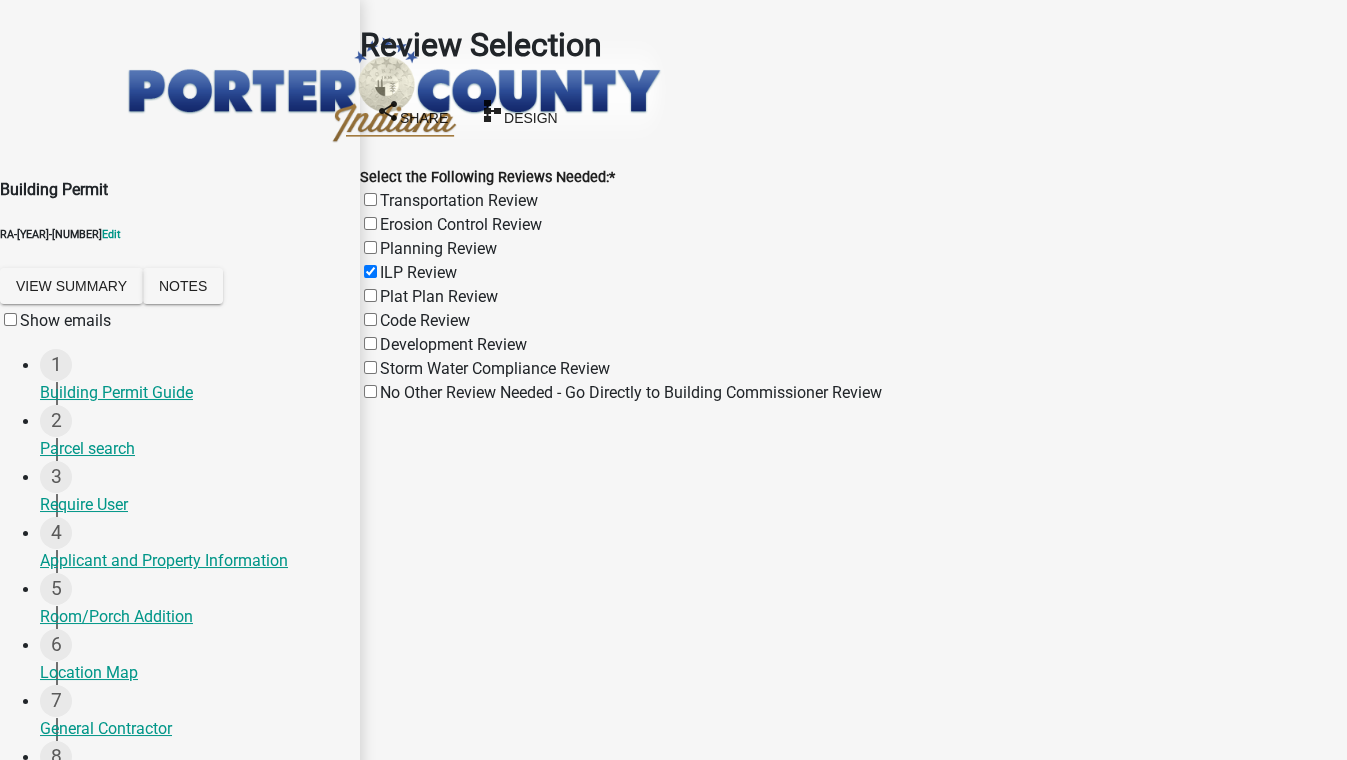 checkbox on "false" 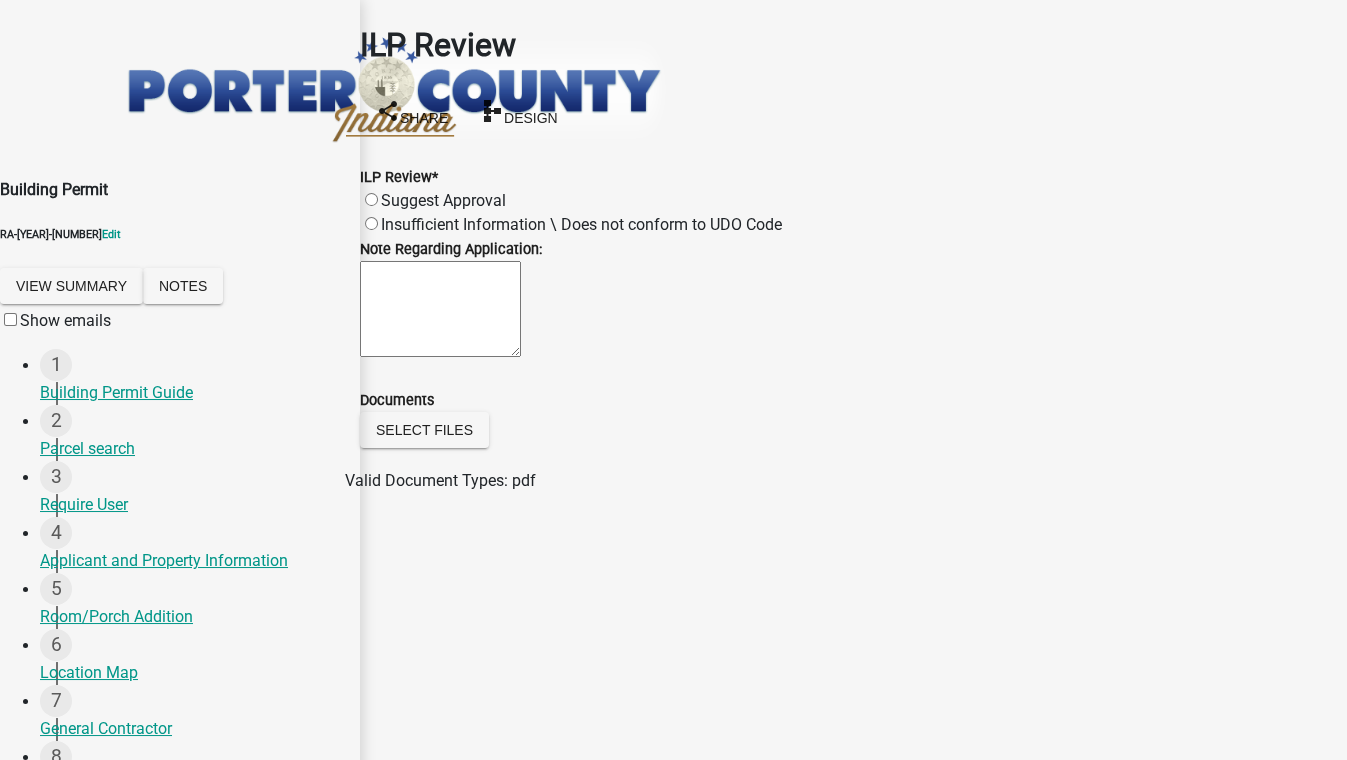 click on "Suggest Approval" 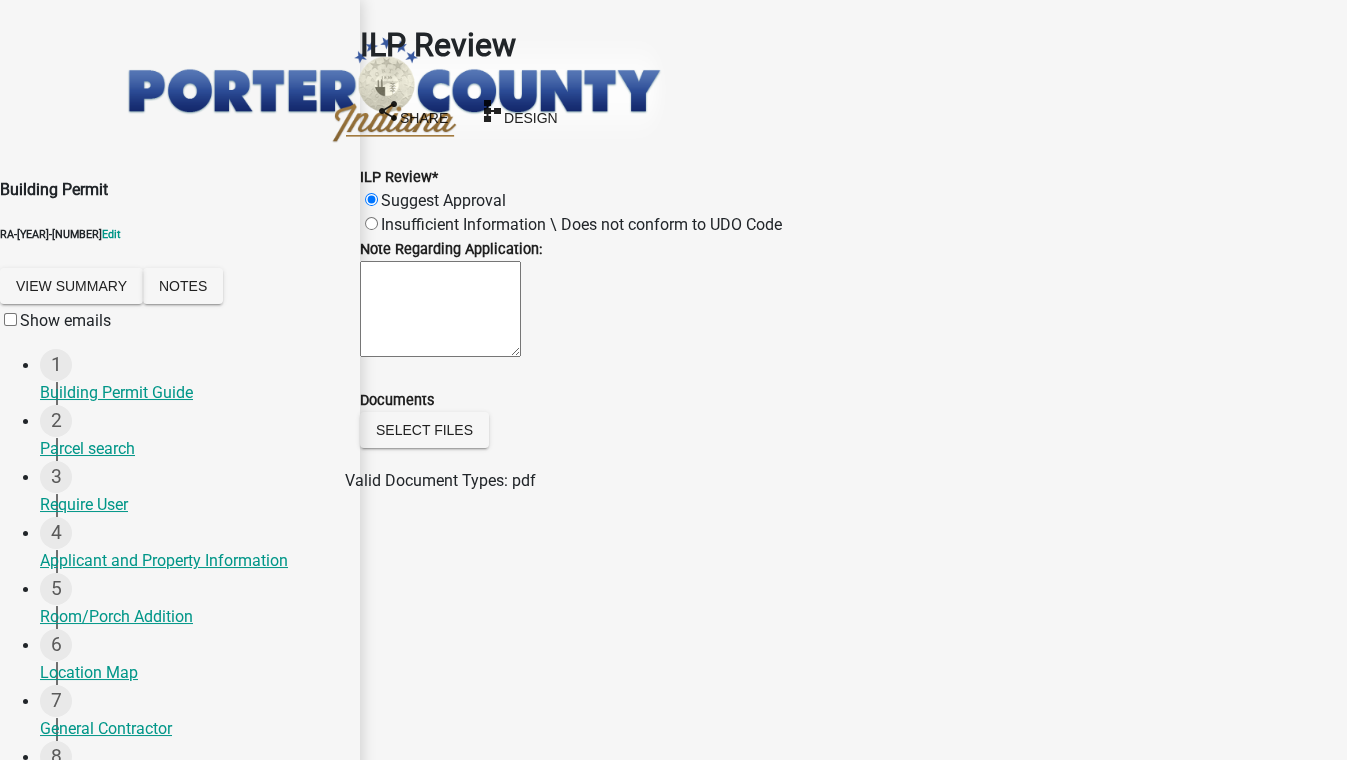 radio on "true" 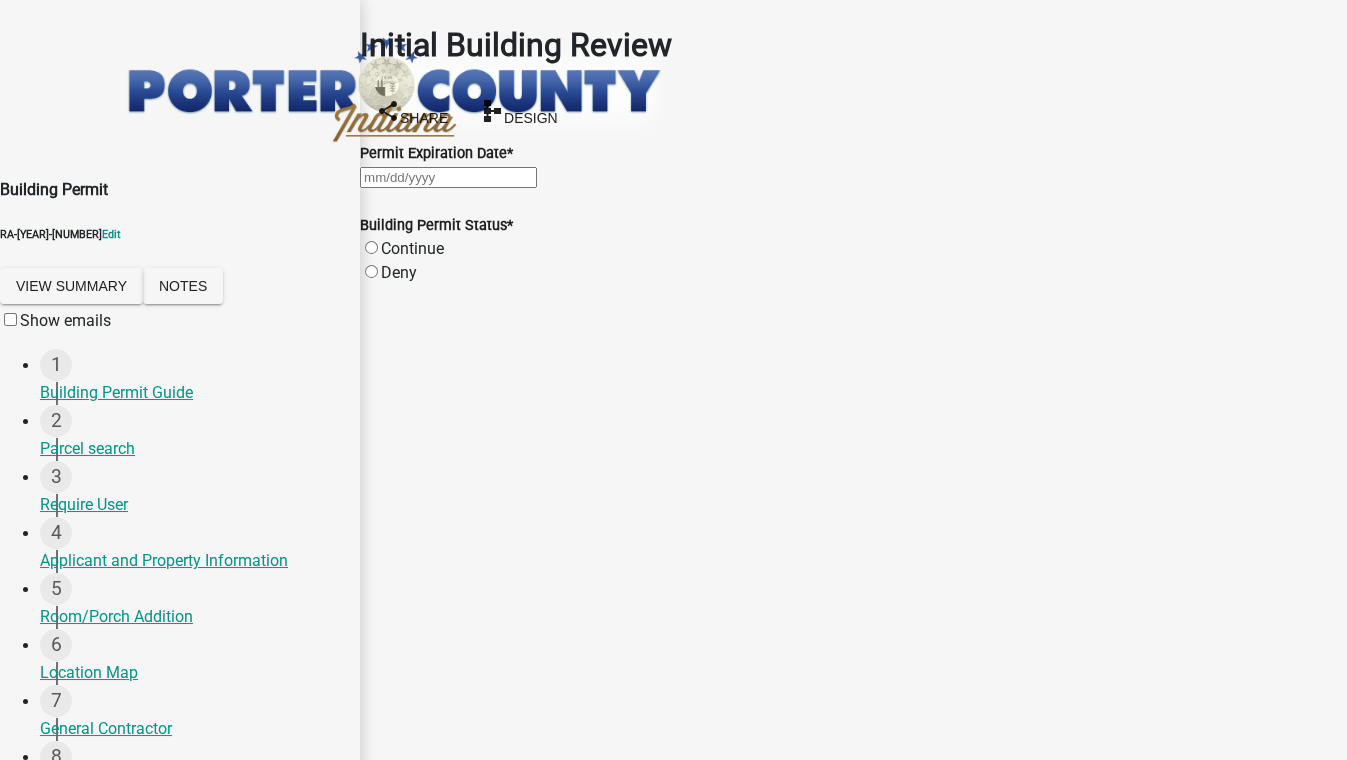 select on "8" 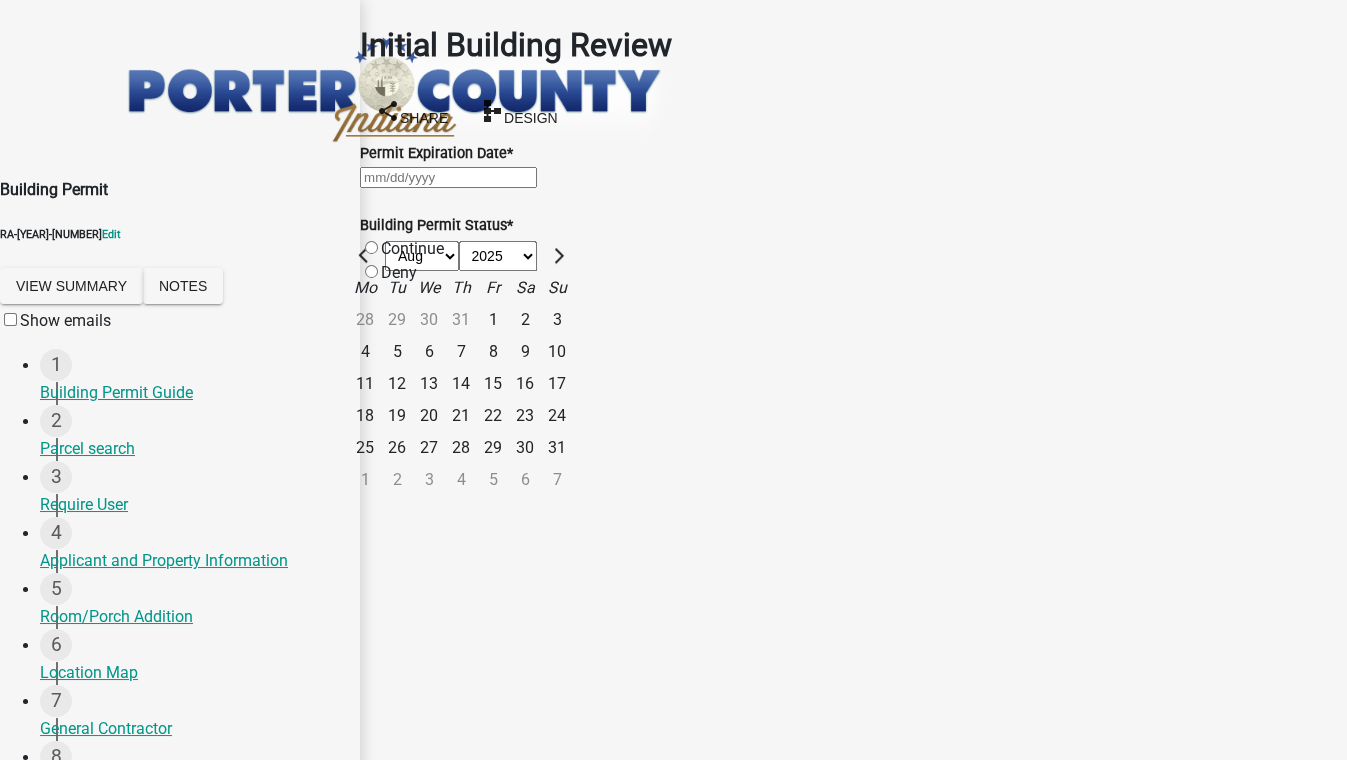 click on "Jan Feb Mar Apr May Jun Jul Aug Sep Oct Nov Dec 1525 1526 1527 1528 1529 1530 1531 1532 1533 1534 1535 1536 1537 1538 1539 1540 1541 1542 1543 1544 1545 1546 1547 1548 1549 1550 1551 1552 1553 1554 1555 1556 1557 1558 1559 1560 1561 1562 1563 1564 1565 1566 1567 1568 1569 1570 1571 1572 1573 1574 1575 1576 1577 1578 1579 1580 1581 1582 1583 1584 1585 1586 1587 1588 1589 1590 1591 1592 1593 1594 1595 1596 1597 1598 1599 1600 1601 1602 1603 1604 1605 1606 1607 1608 1609 1610 1611 1612 1613 1614 1615 1616 1617 1618 1619 1620 1621 1622 1623 1624 1625 1626 1627 1628 1629 1630 1631 1632 1633 1634 1635 1636 1637 1638 1639 1640 1641 1642 1643 1644 1645 1646 1647 1648 1649 1650 1651 1652 1653 1654 1655 1656 1657 1658 1659 1660 1661 1662 1663 1664 1665 1666 1667 1668 1669 1670 1671 1672 1673 1674 1675 1676 1677 1678 1679 1680 1681 1682 1683 1684 1685 1686 1687 1688 1689 1690 1691 1692 1693 1694 1695 1696 1697 1698 1699 1700 1701 1702 1703 1704 1705 1706 1707 1708 1709 1710 1711 1712 1713 1714 1715 1716 1717 1718 1719 1" 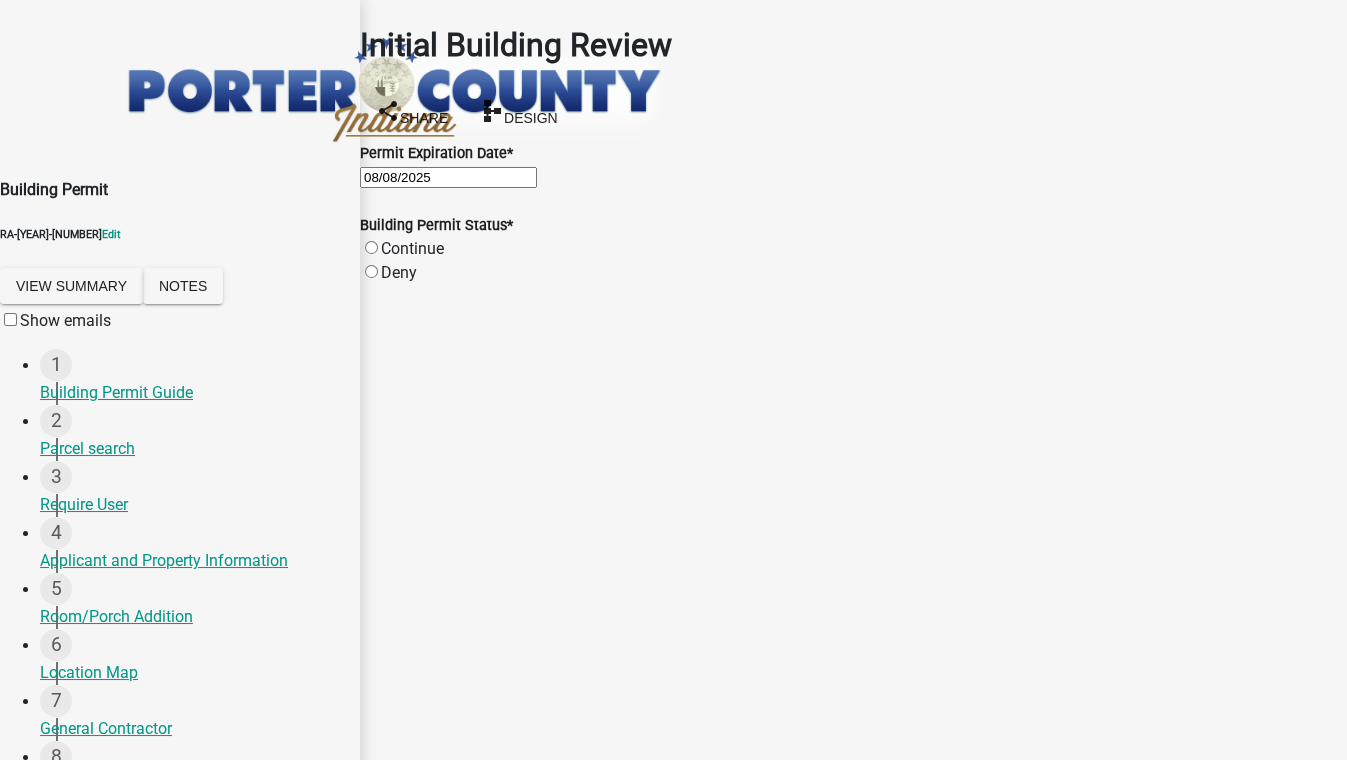 click on "08/08/2025" 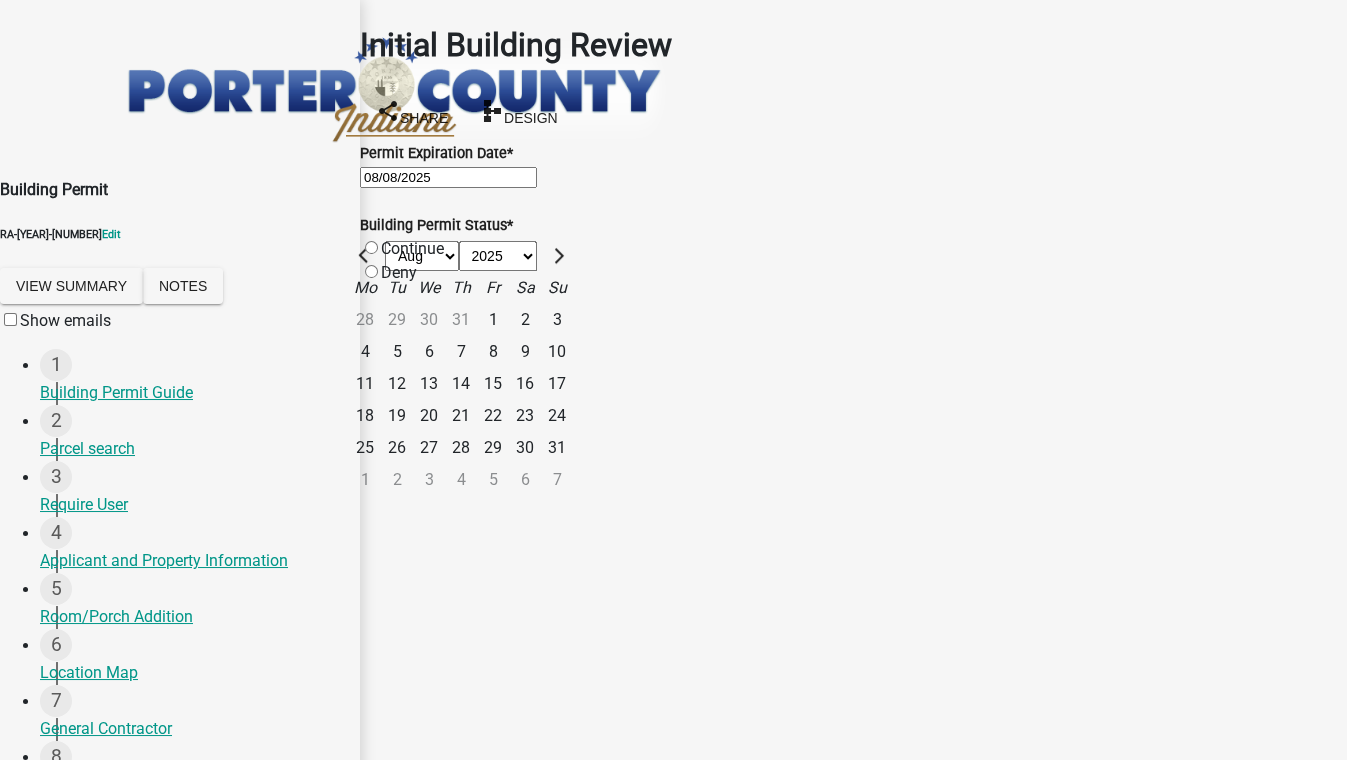 click on "31" 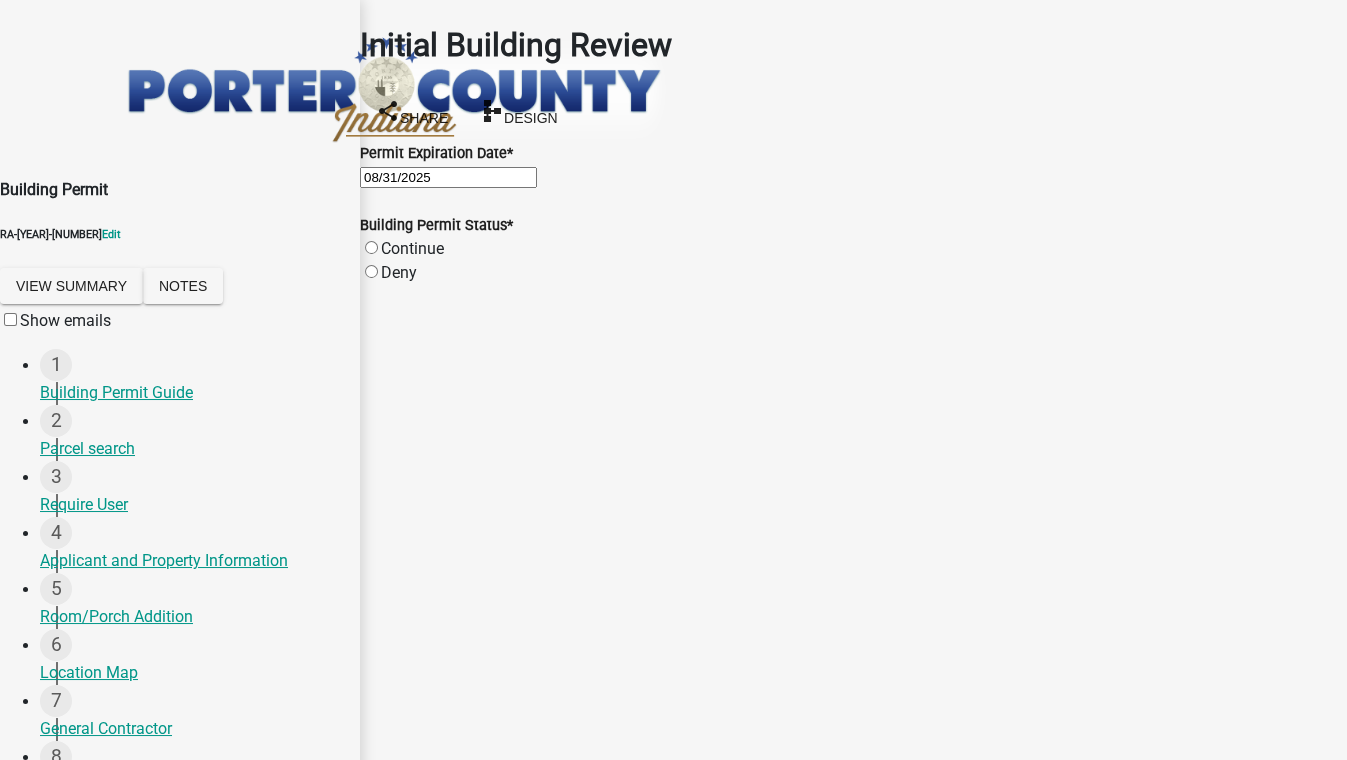 click on "Continue" 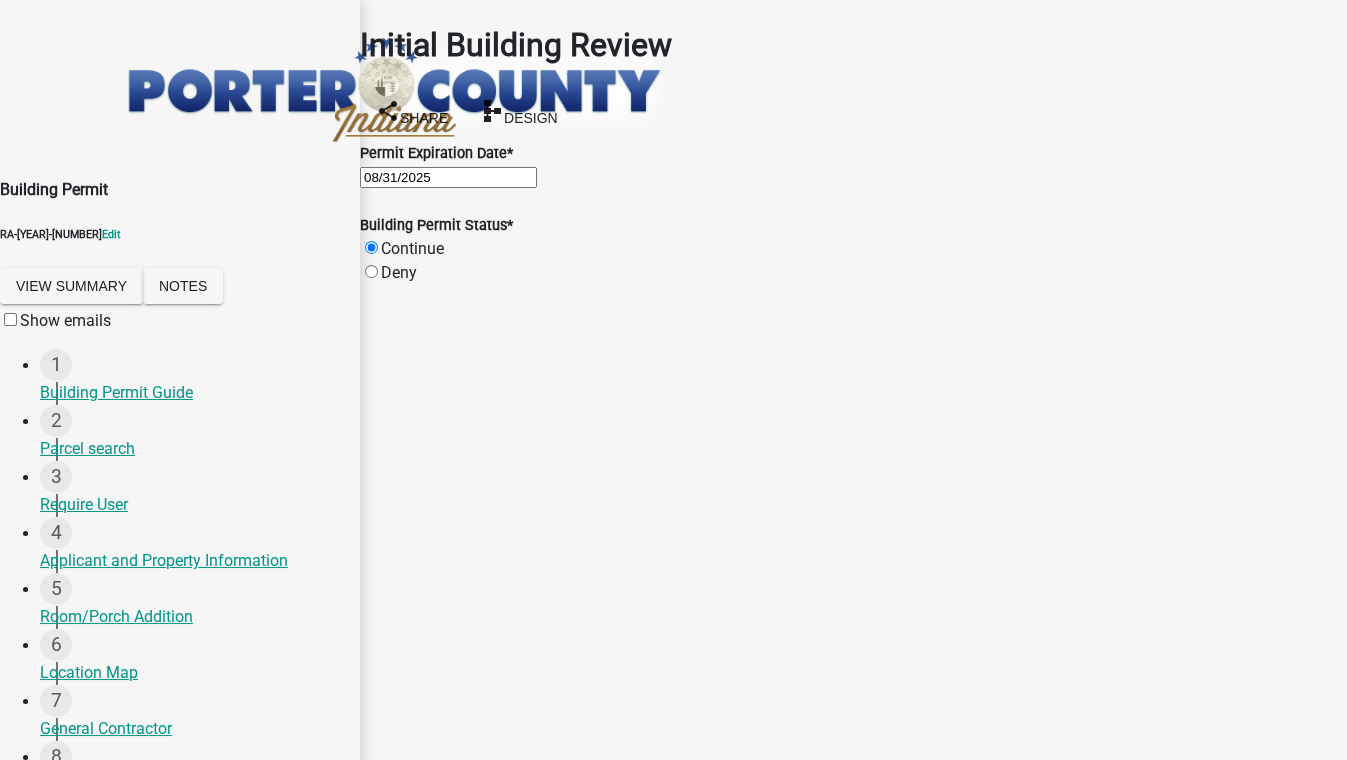 radio on "true" 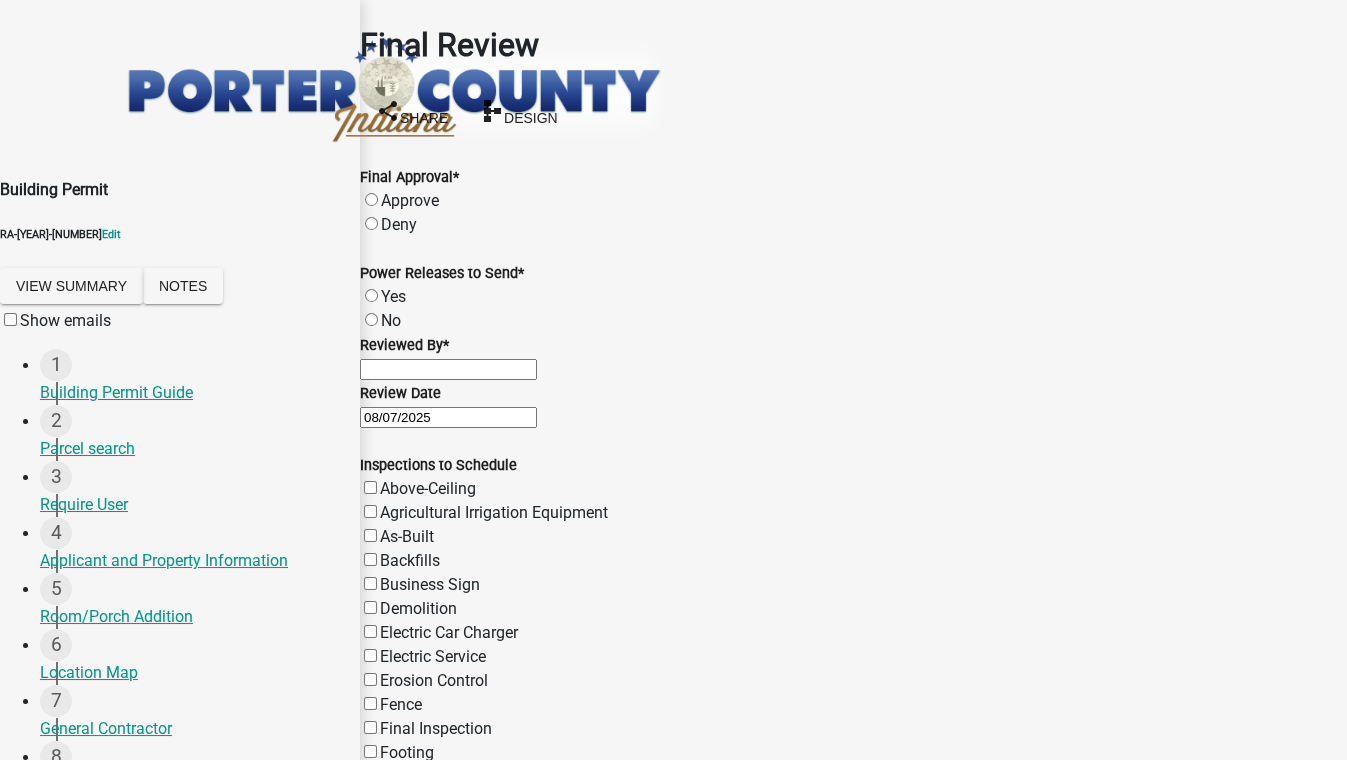 click on "Approve" 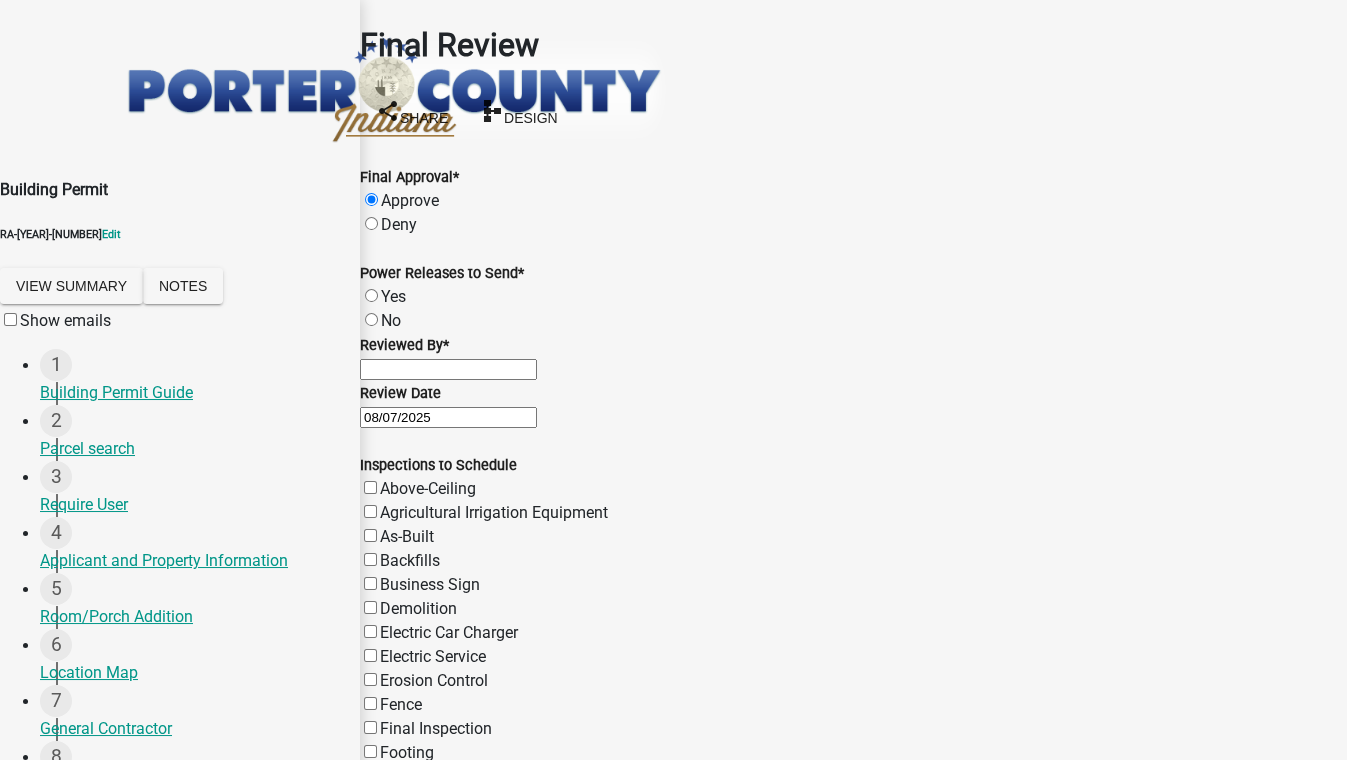 radio on "true" 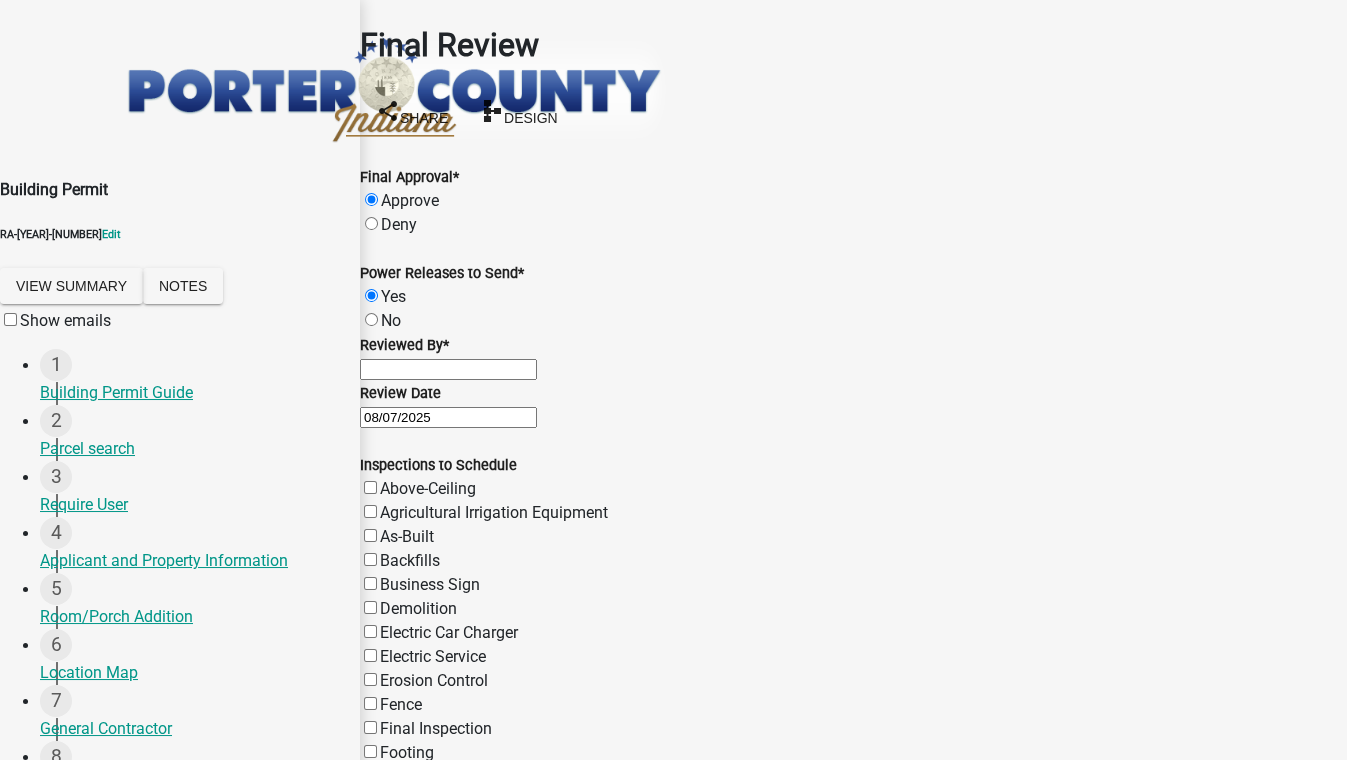radio on "true" 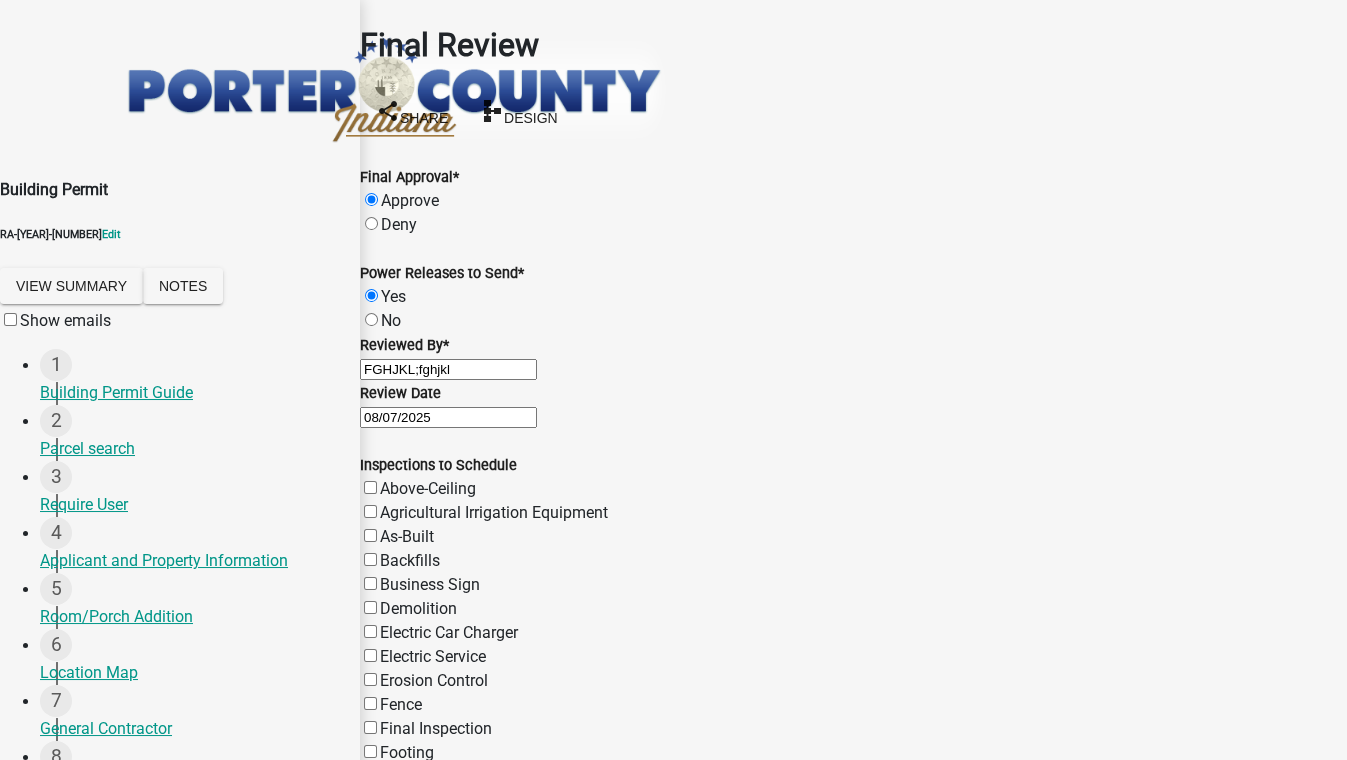 scroll, scrollTop: 636, scrollLeft: 0, axis: vertical 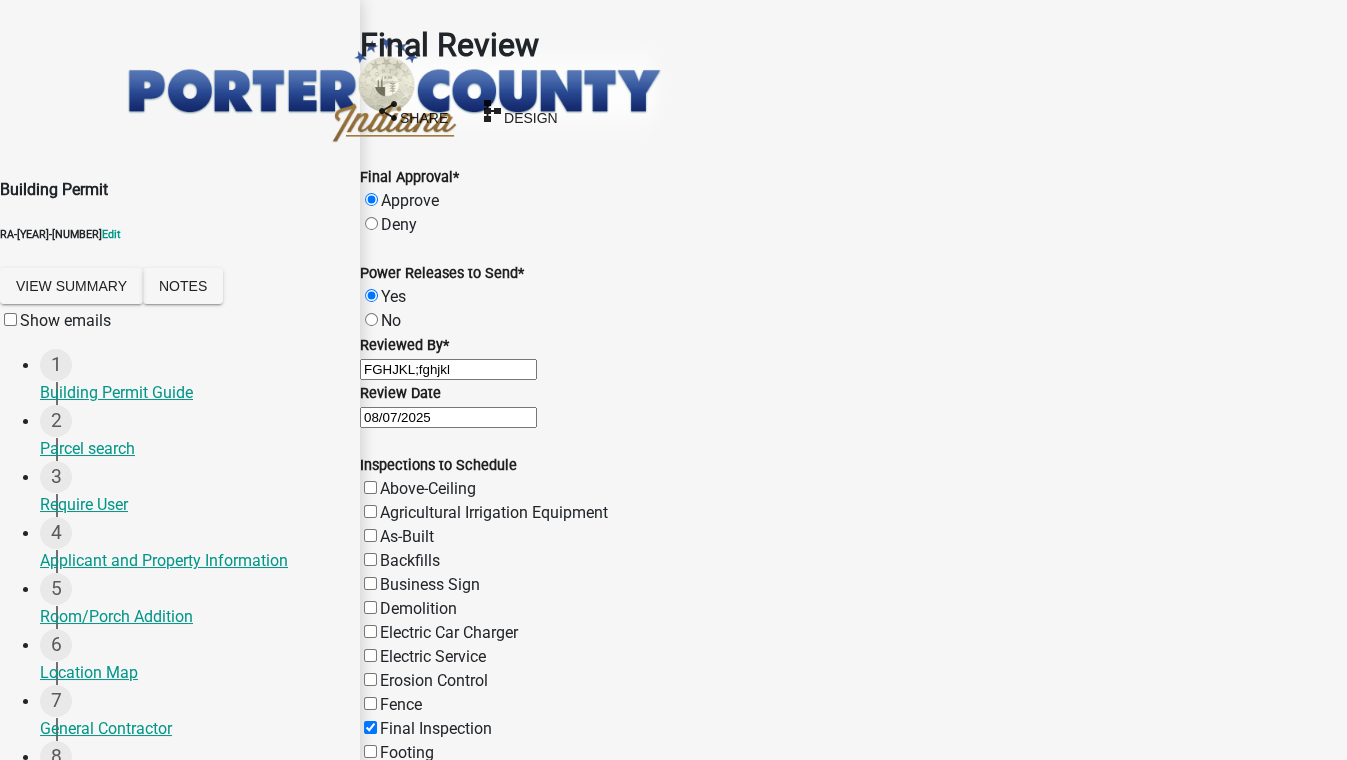 checkbox on "false" 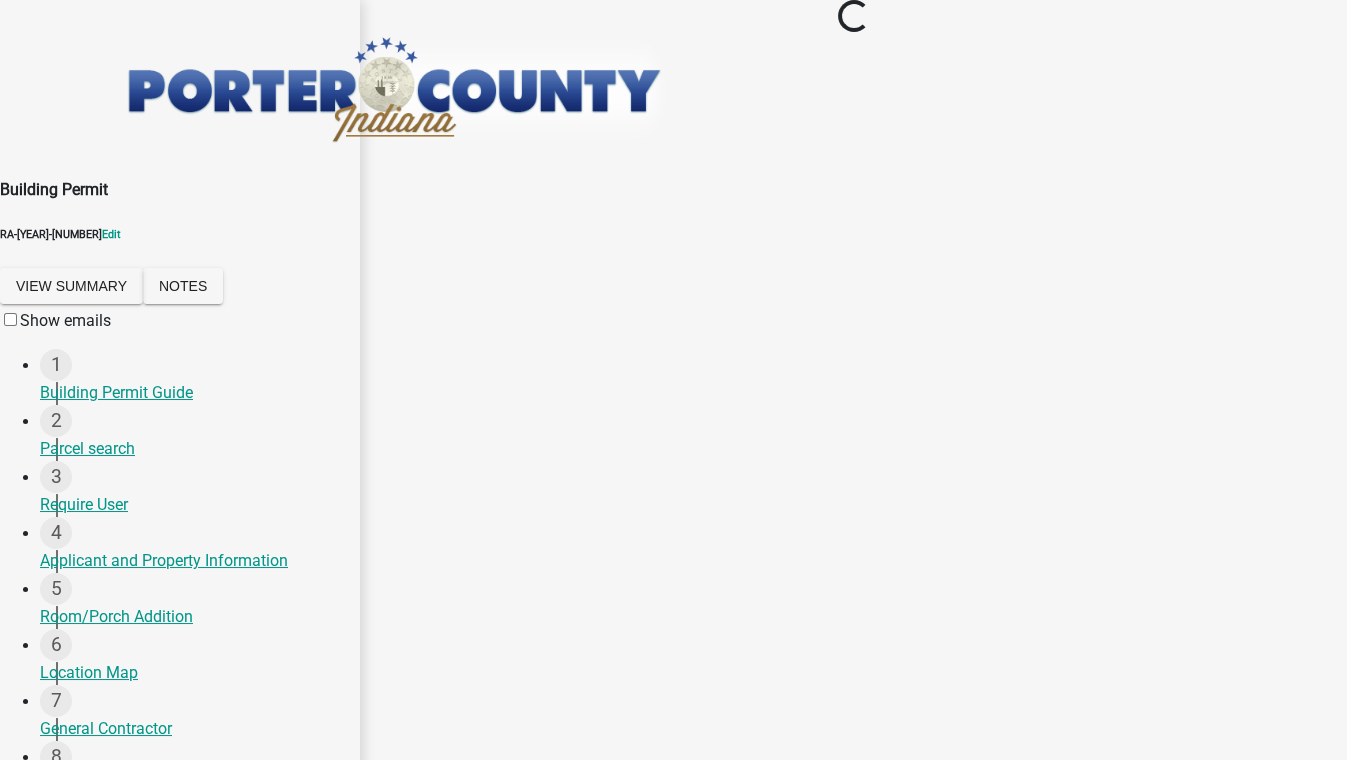 scroll, scrollTop: 0, scrollLeft: 0, axis: both 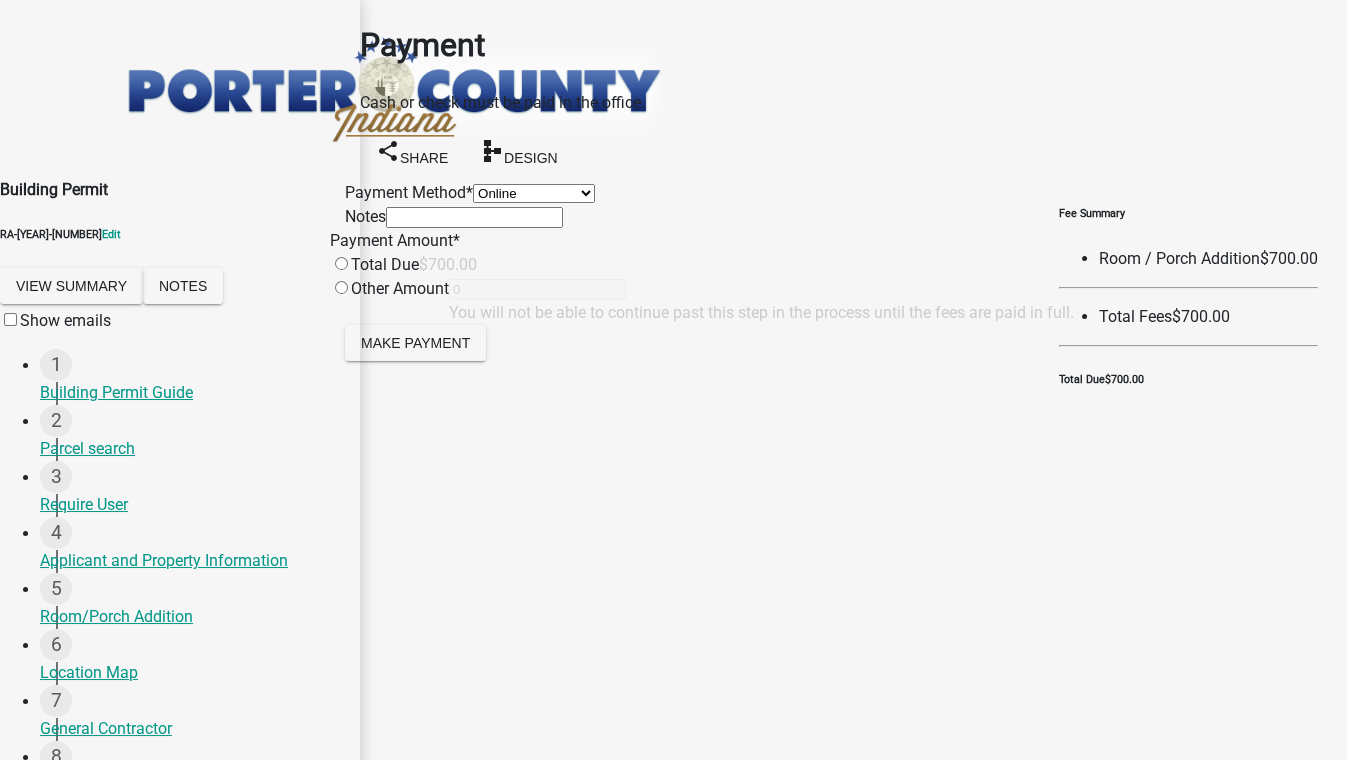 click on "Credit Card POS Check Cash Online" 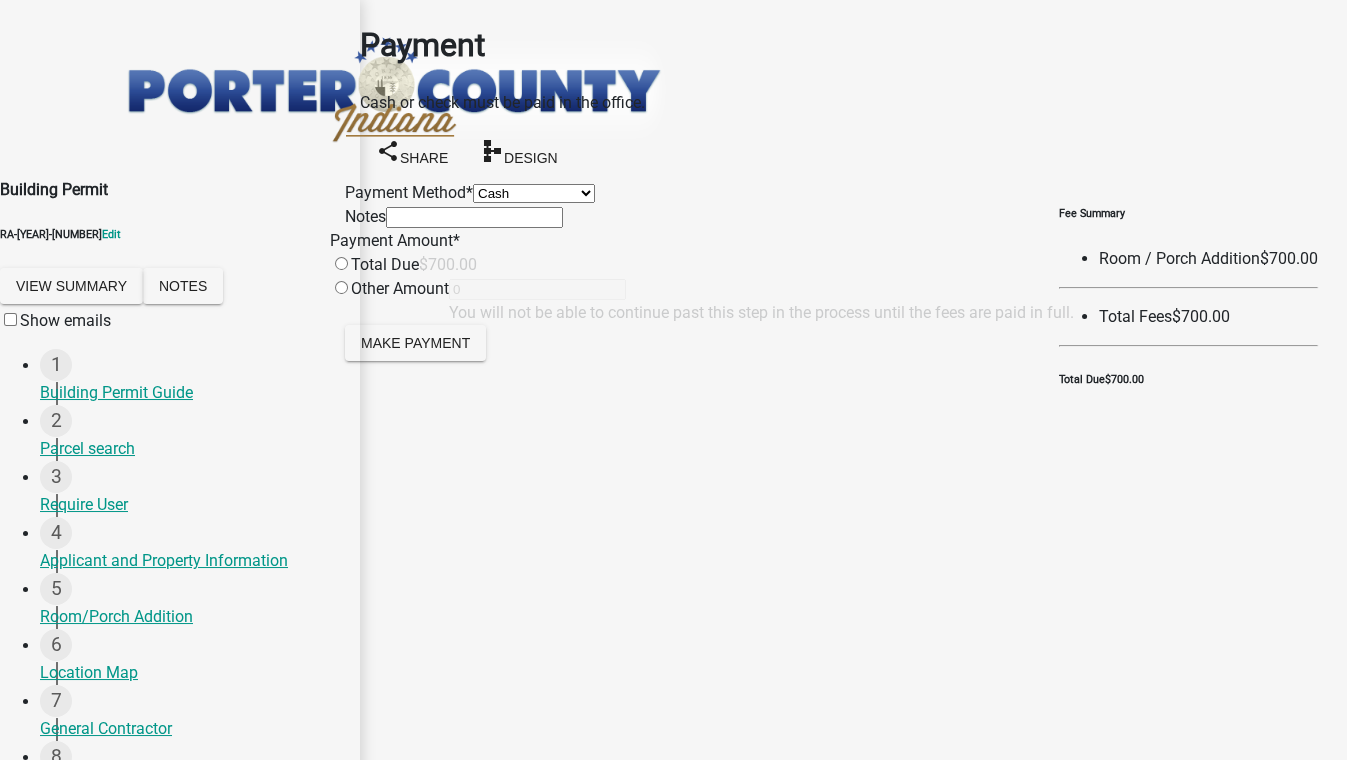 click on "Credit Card POS Check Cash Online" 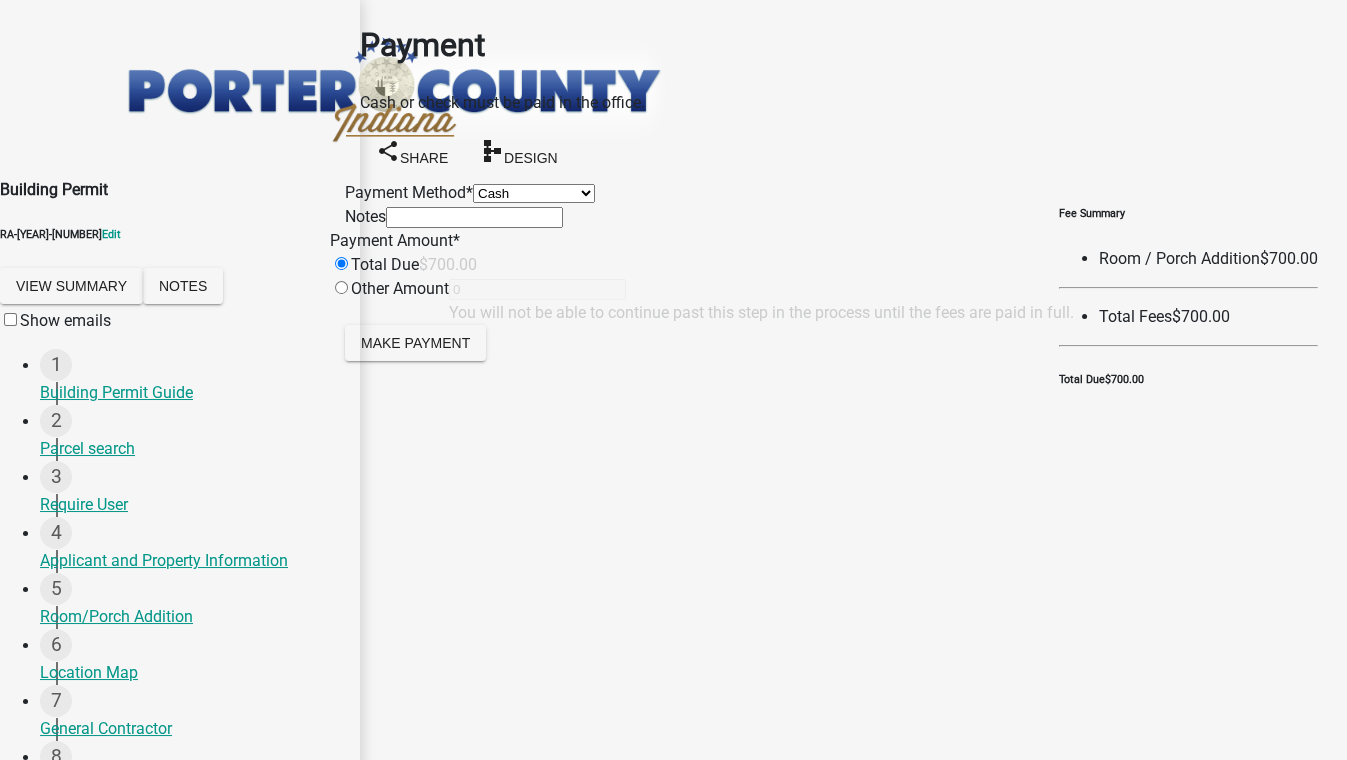 type on "700" 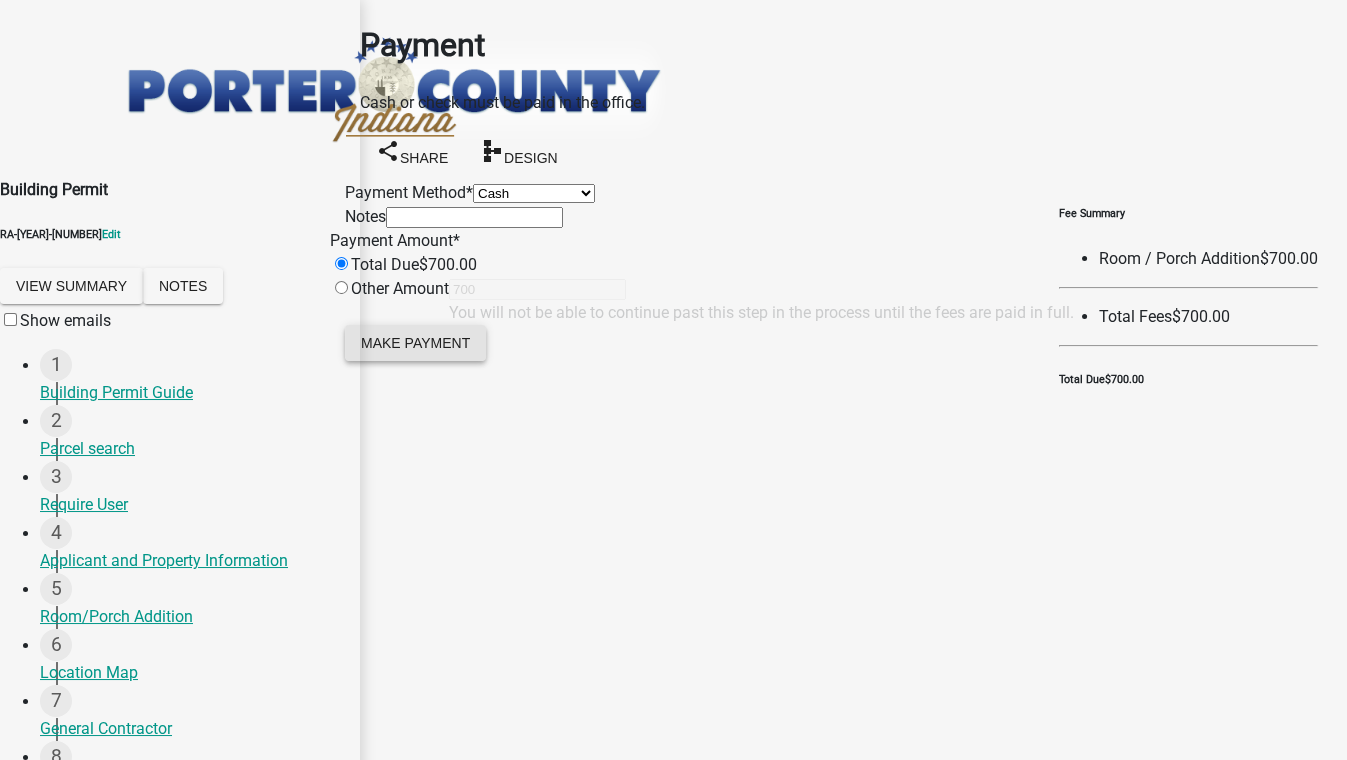 click on "Make Payment" 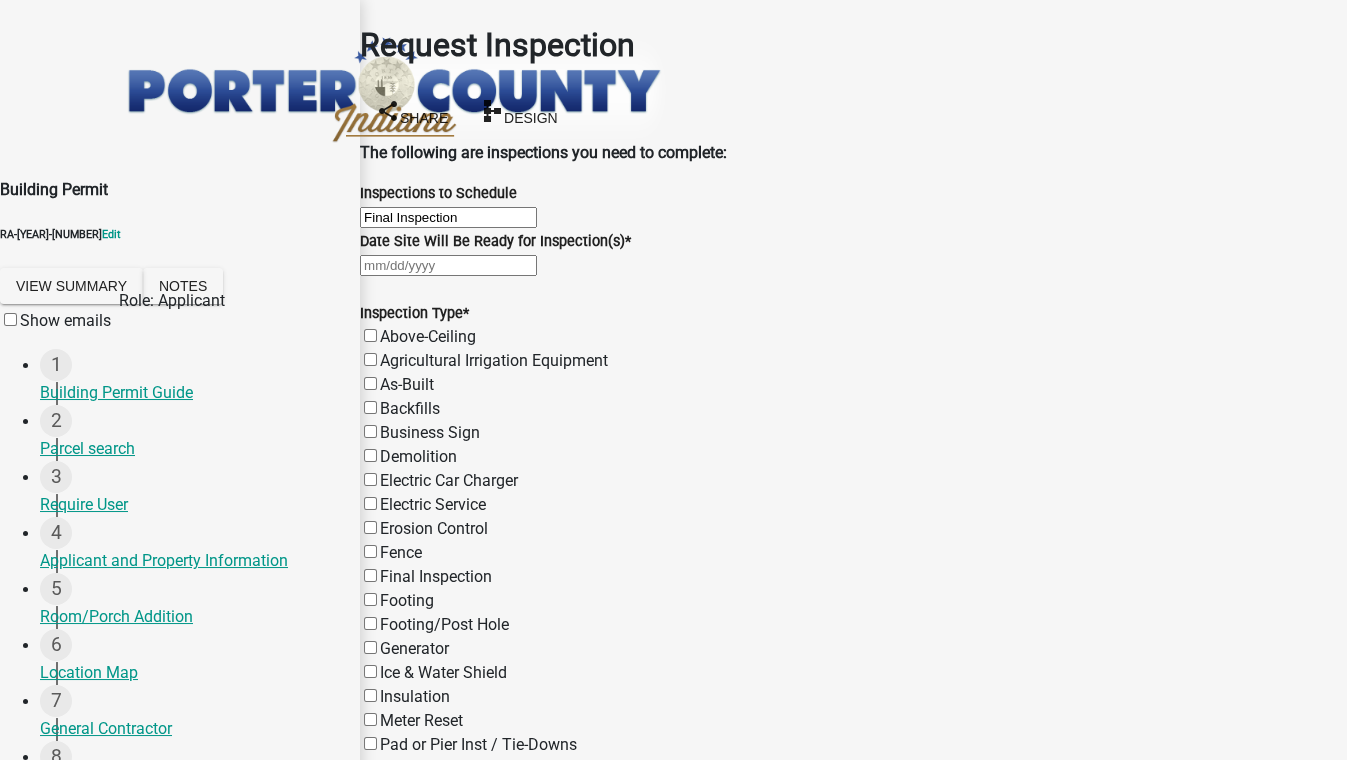select on "8" 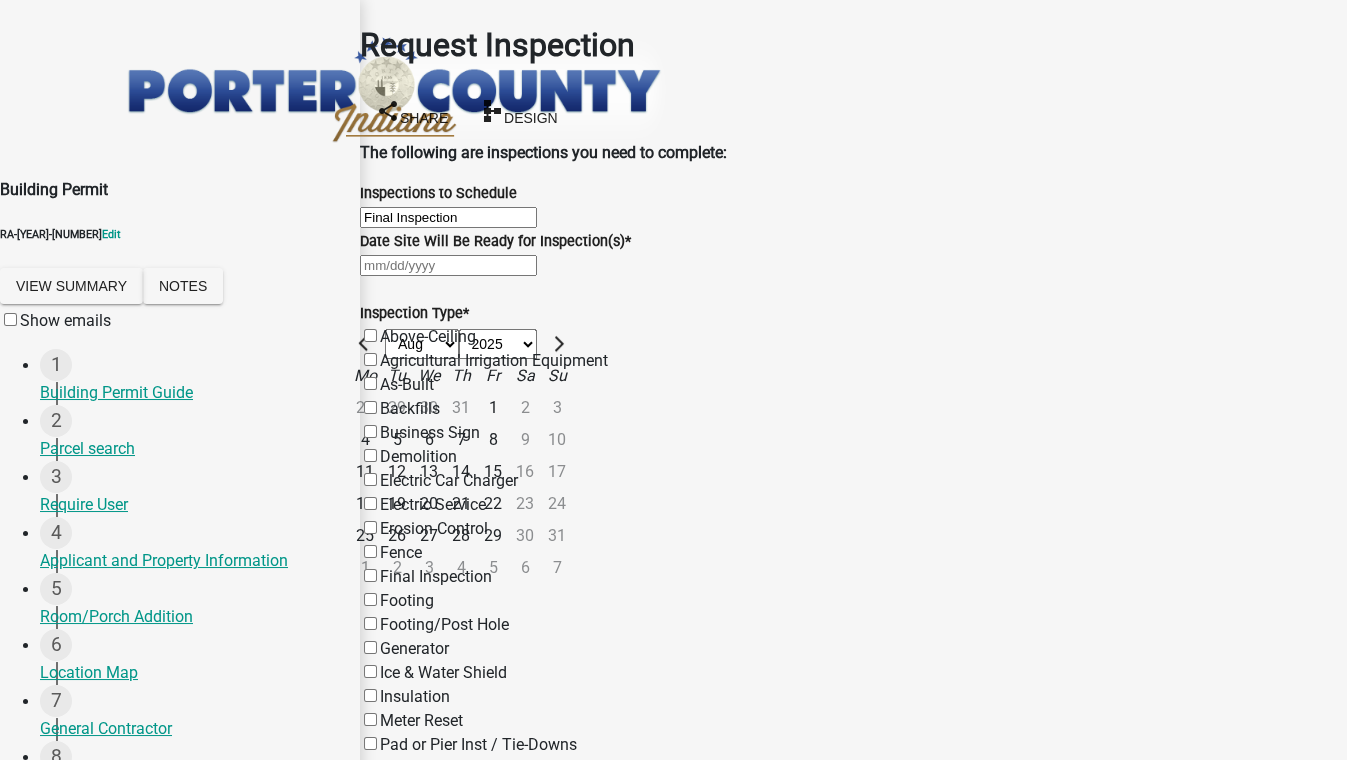 click on "Jan Feb Mar Apr May Jun Jul Aug Sep Oct Nov Dec 1525 1526 1527 1528 1529 1530 1531 1532 1533 1534 1535 1536 1537 1538 1539 1540 1541 1542 1543 1544 1545 1546 1547 1548 1549 1550 1551 1552 1553 1554 1555 1556 1557 1558 1559 1560 1561 1562 1563 1564 1565 1566 1567 1568 1569 1570 1571 1572 1573 1574 1575 1576 1577 1578 1579 1580 1581 1582 1583 1584 1585 1586 1587 1588 1589 1590 1591 1592 1593 1594 1595 1596 1597 1598 1599 1600 1601 1602 1603 1604 1605 1606 1607 1608 1609 1610 1611 1612 1613 1614 1615 1616 1617 1618 1619 1620 1621 1622 1623 1624 1625 1626 1627 1628 1629 1630 1631 1632 1633 1634 1635 1636 1637 1638 1639 1640 1641 1642 1643 1644 1645 1646 1647 1648 1649 1650 1651 1652 1653 1654 1655 1656 1657 1658 1659 1660 1661 1662 1663 1664 1665 1666 1667 1668 1669 1670 1671 1672 1673 1674 1675 1676 1677 1678 1679 1680 1681 1682 1683 1684 1685 1686 1687 1688 1689 1690 1691 1692 1693 1694 1695 1696 1697 1698 1699 1700 1701 1702 1703 1704 1705 1706 1707 1708 1709 1710 1711 1712 1713 1714 1715 1716 1717 1718 1719 1" 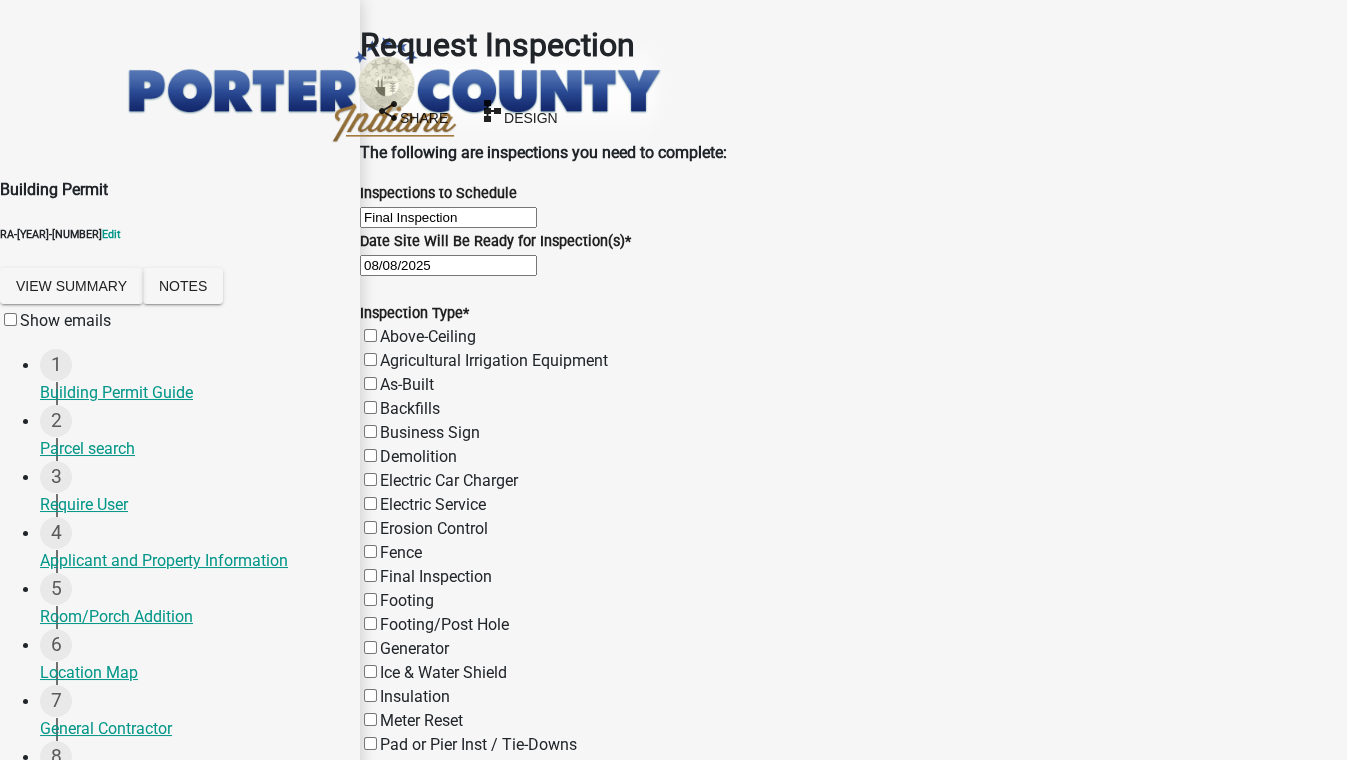 scroll, scrollTop: 363, scrollLeft: 0, axis: vertical 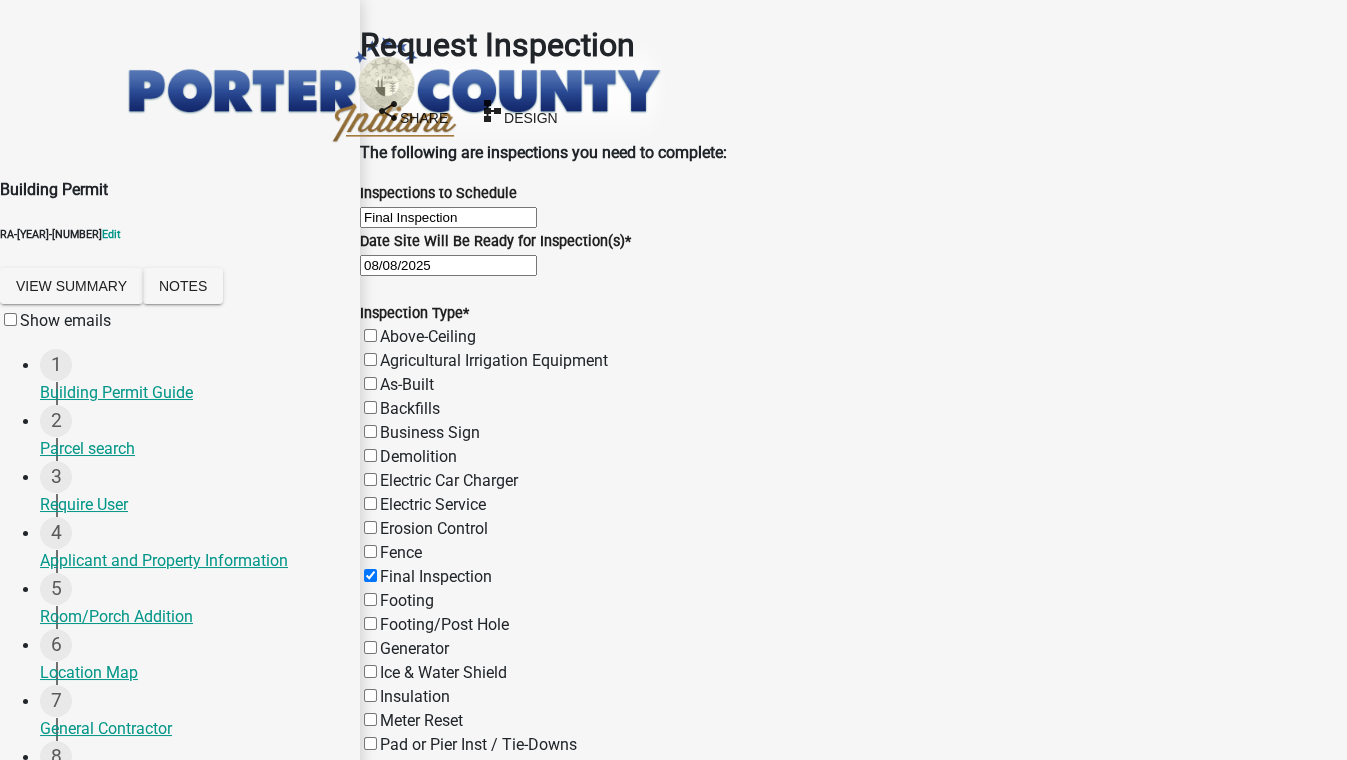 checkbox on "false" 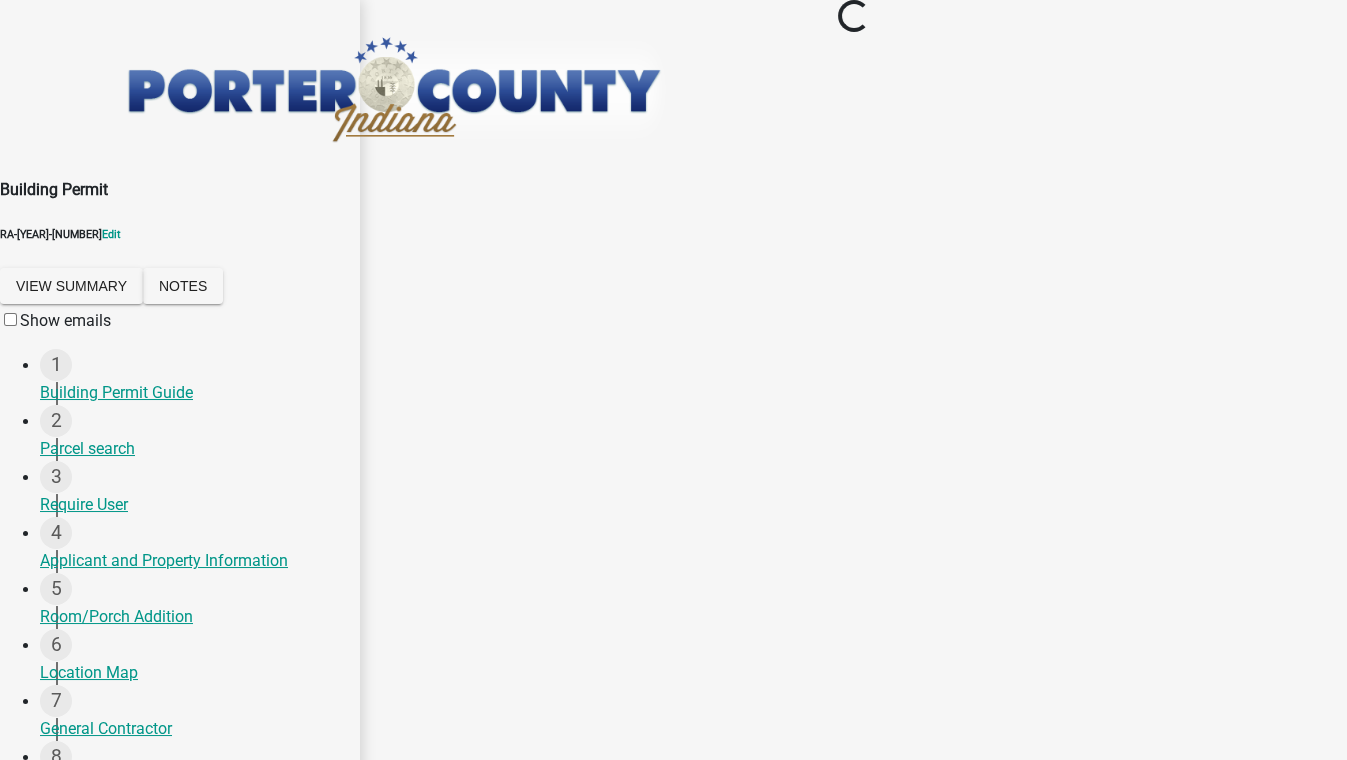 scroll, scrollTop: 0, scrollLeft: 0, axis: both 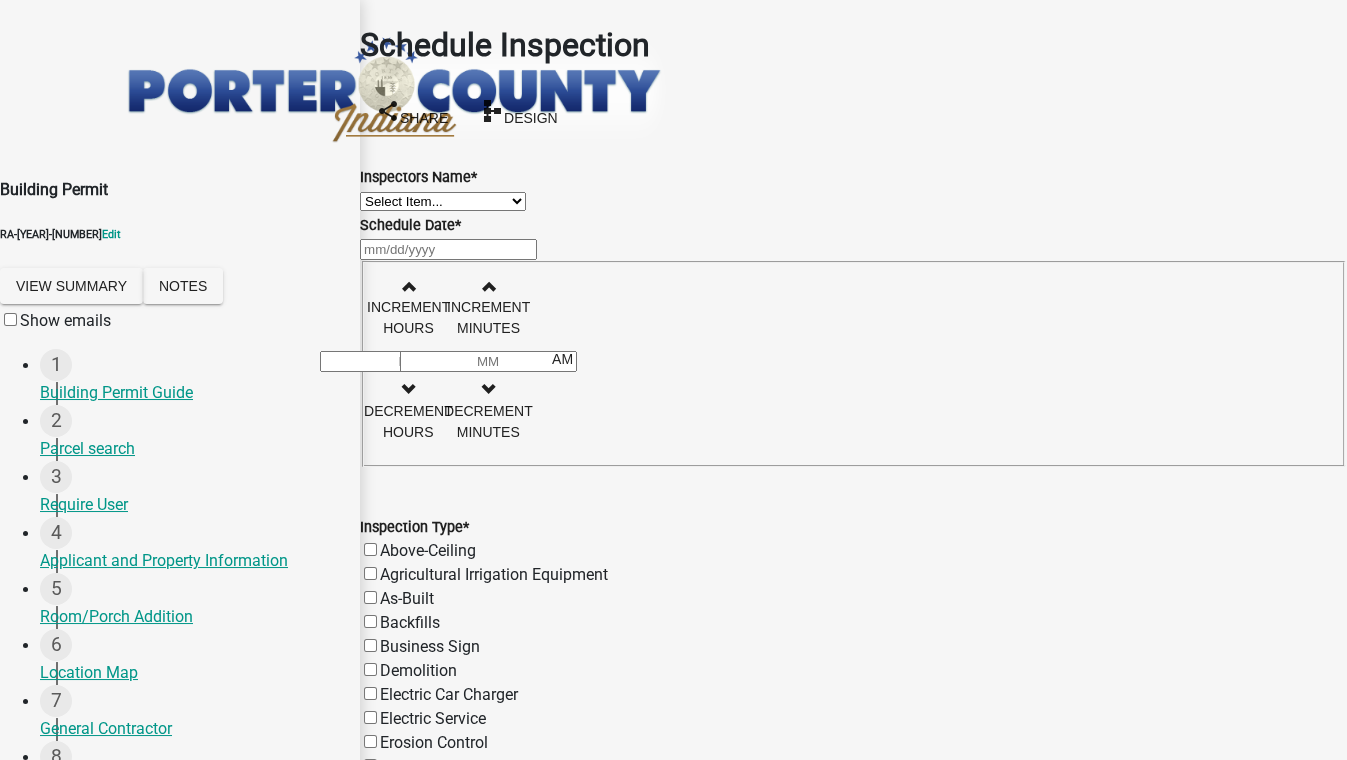 click on "Select Item...   [TEXT] ([TEXT])   [TEXT] ([TEXT])" at bounding box center [443, 201] 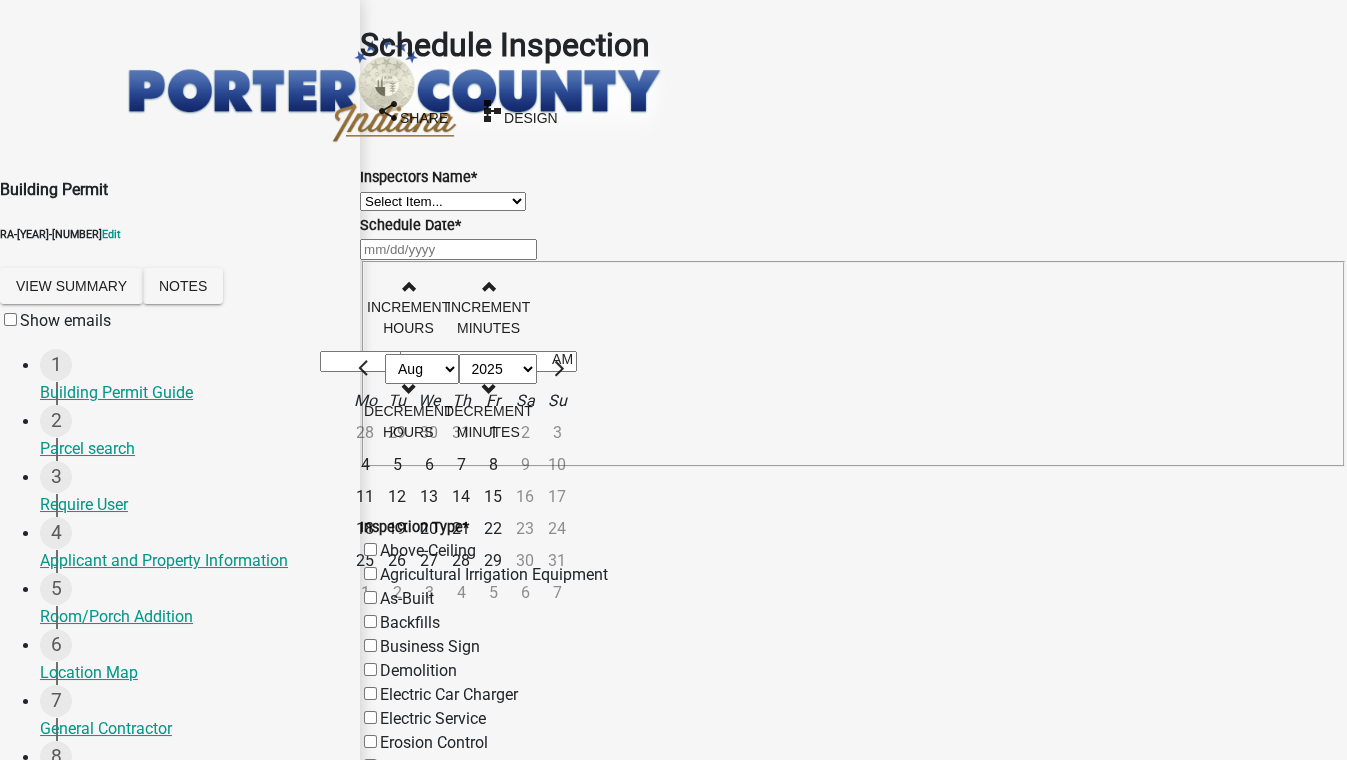 click on "8" 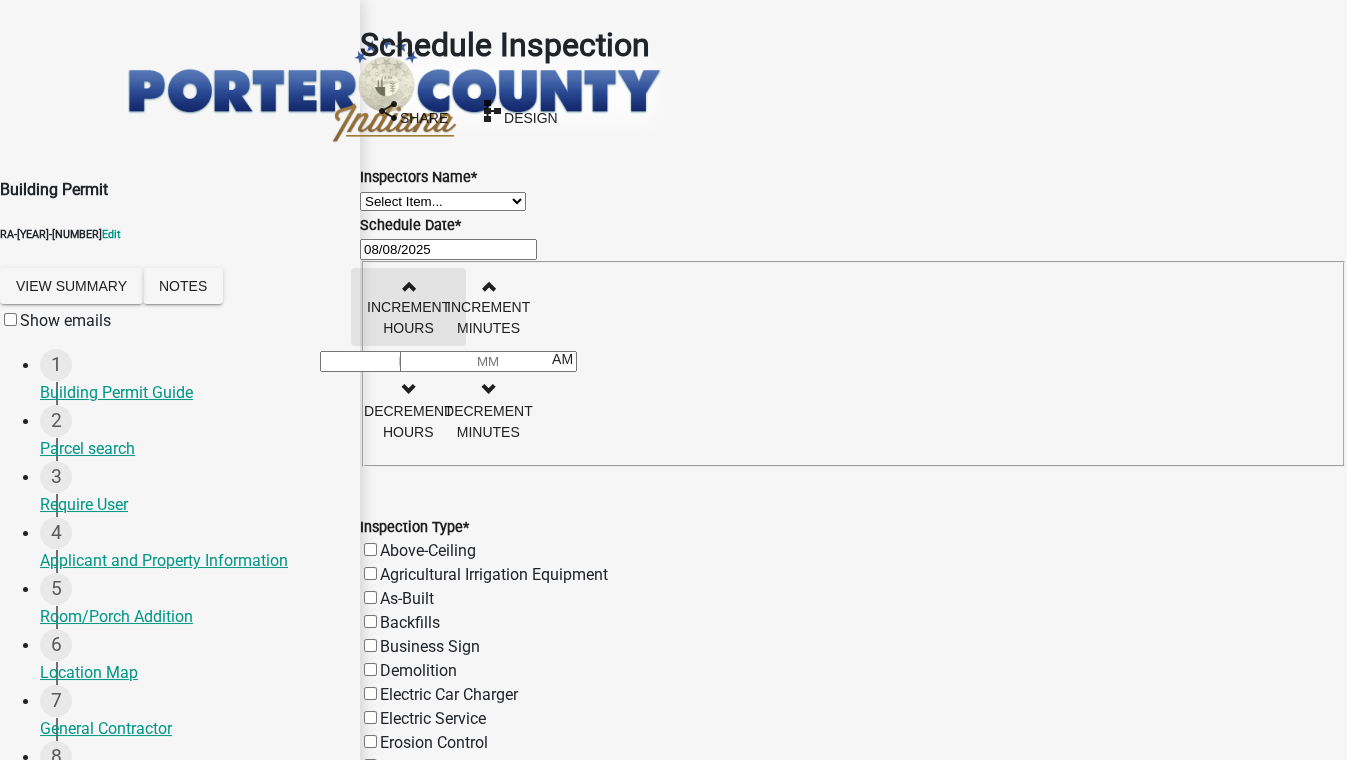 click at bounding box center (408, 286) 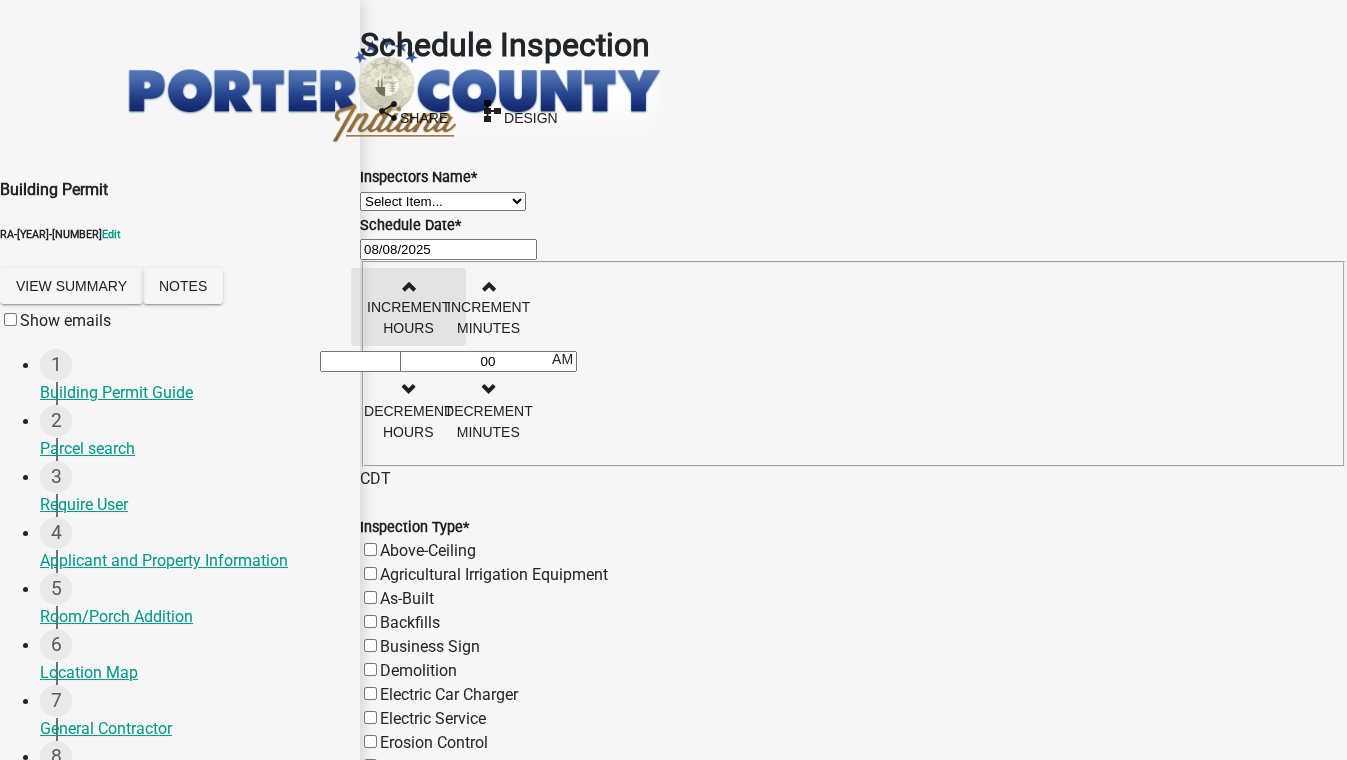 scroll, scrollTop: 363, scrollLeft: 0, axis: vertical 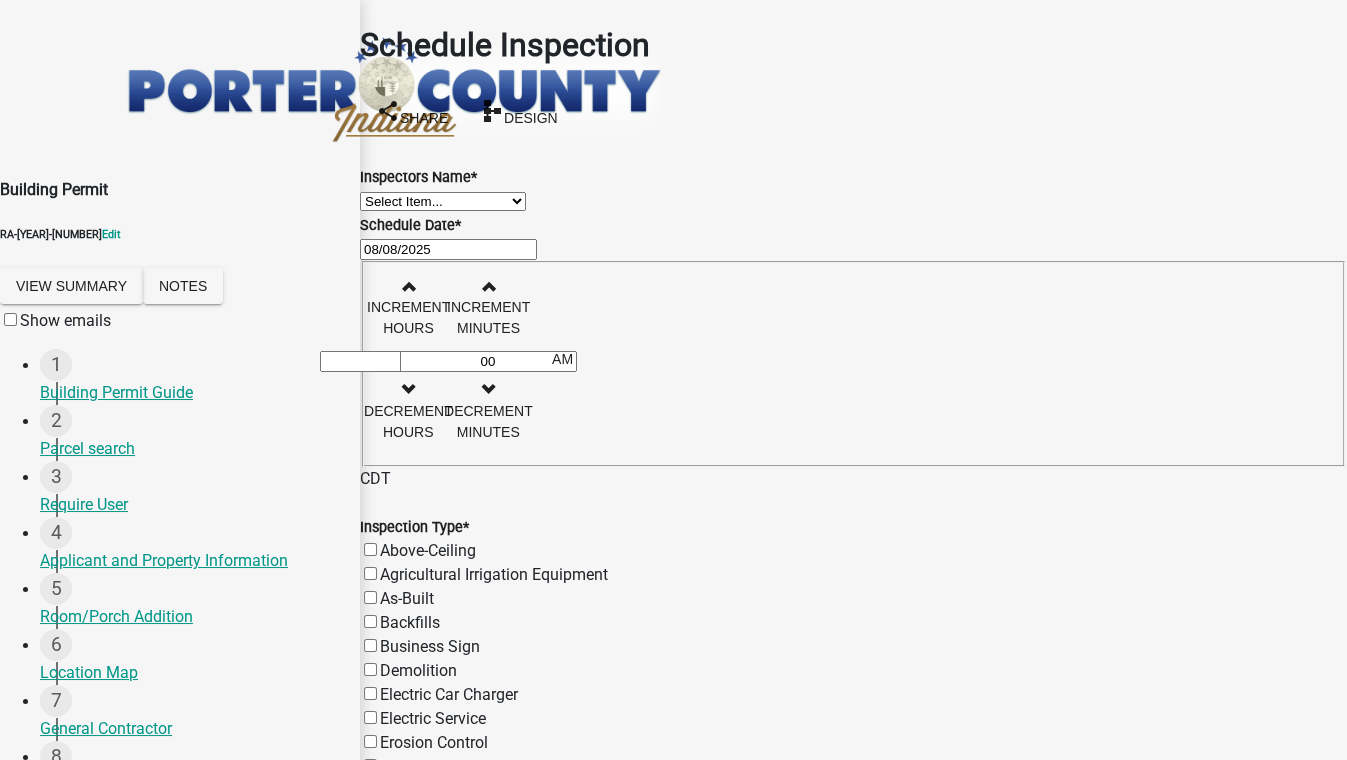 click on "Final Inspection" 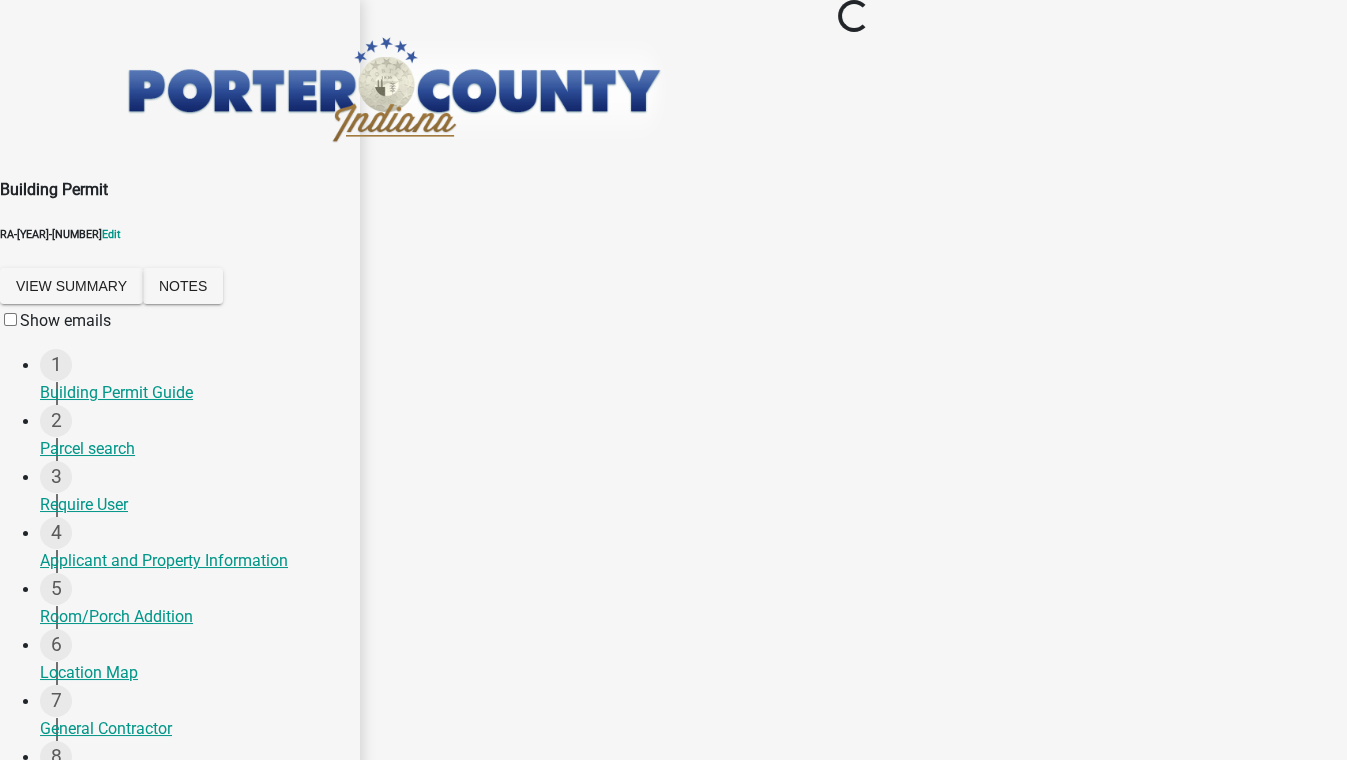 scroll, scrollTop: 0, scrollLeft: 0, axis: both 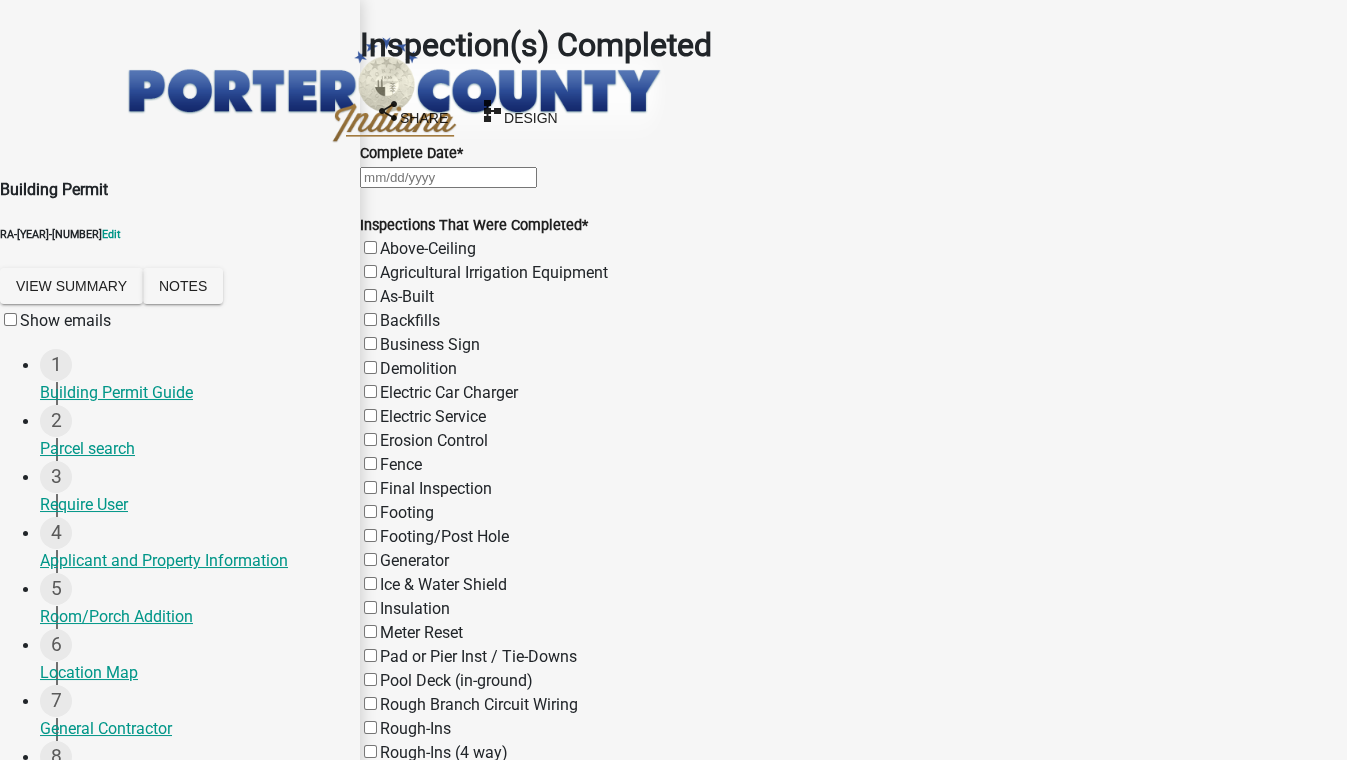 click 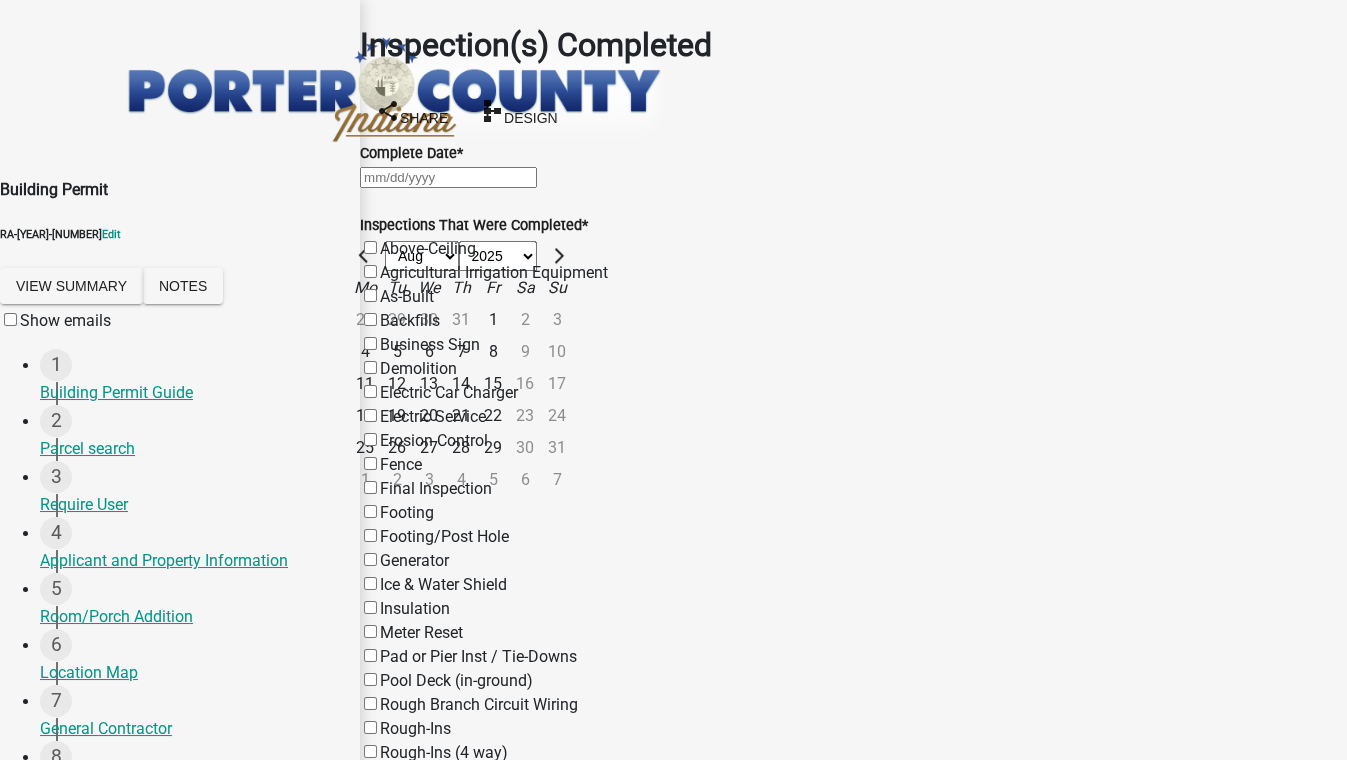 click on "8" 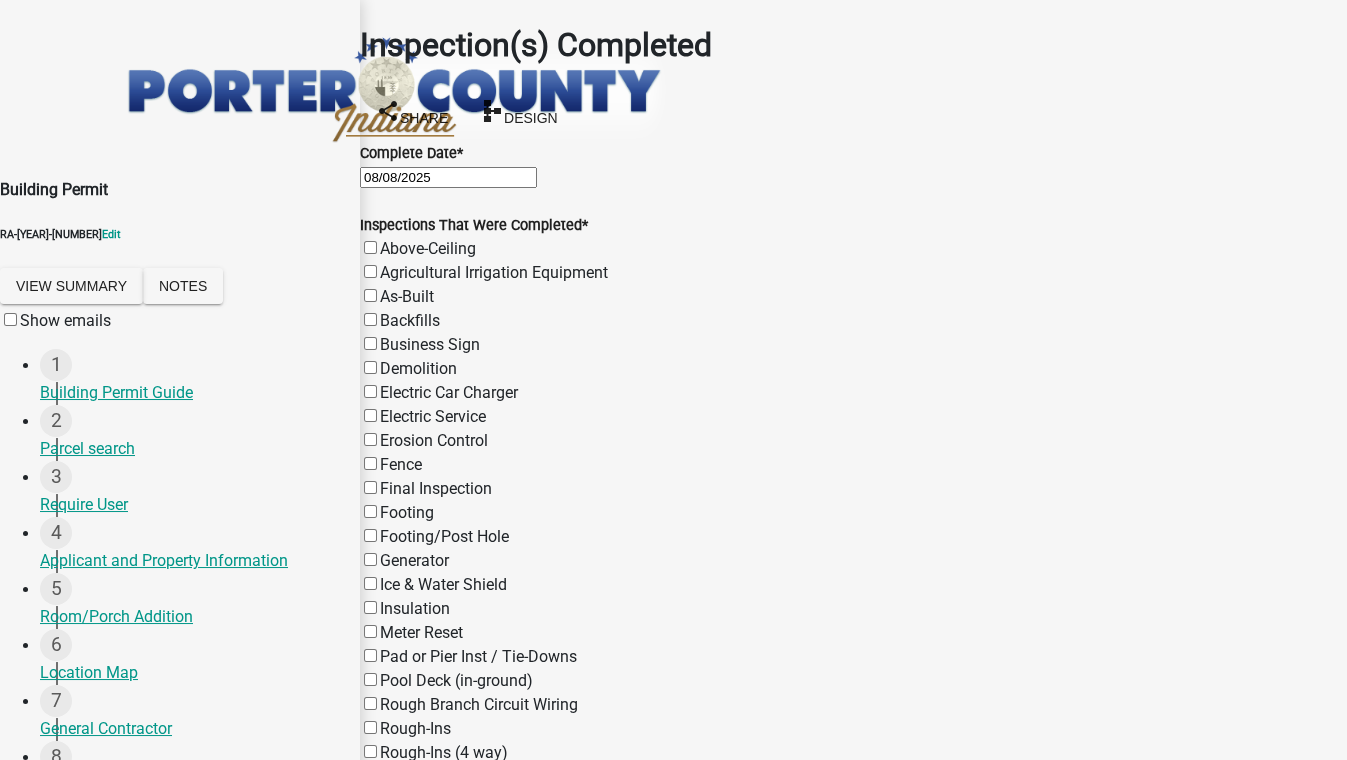 scroll, scrollTop: 90, scrollLeft: 0, axis: vertical 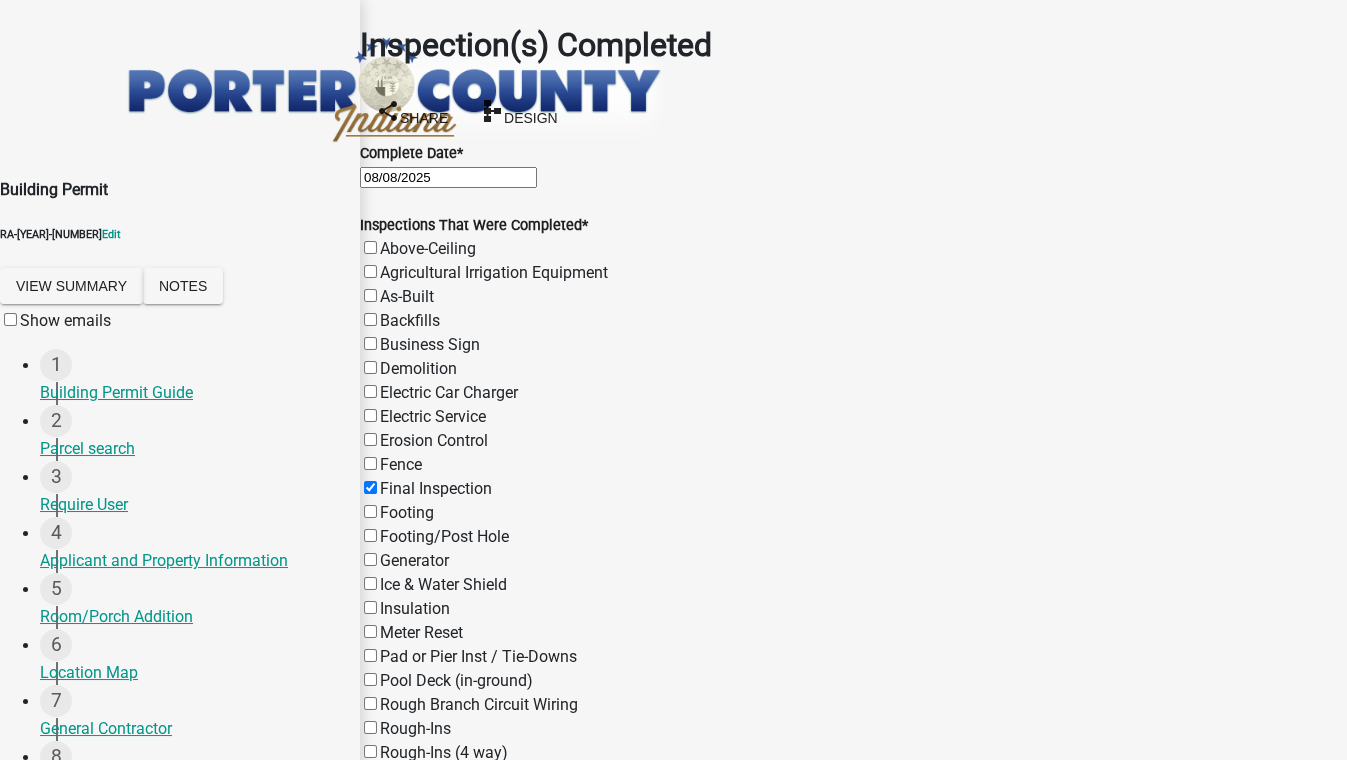 checkbox on "false" 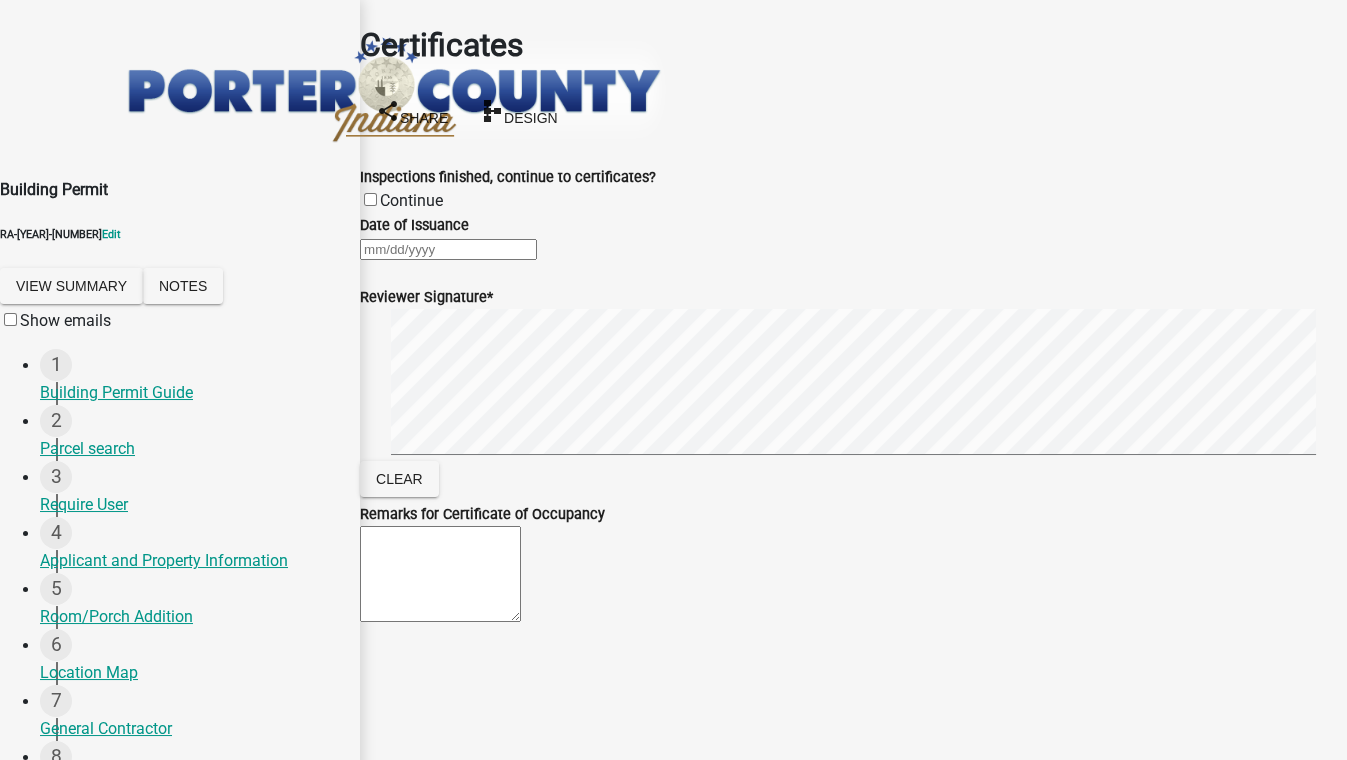 click 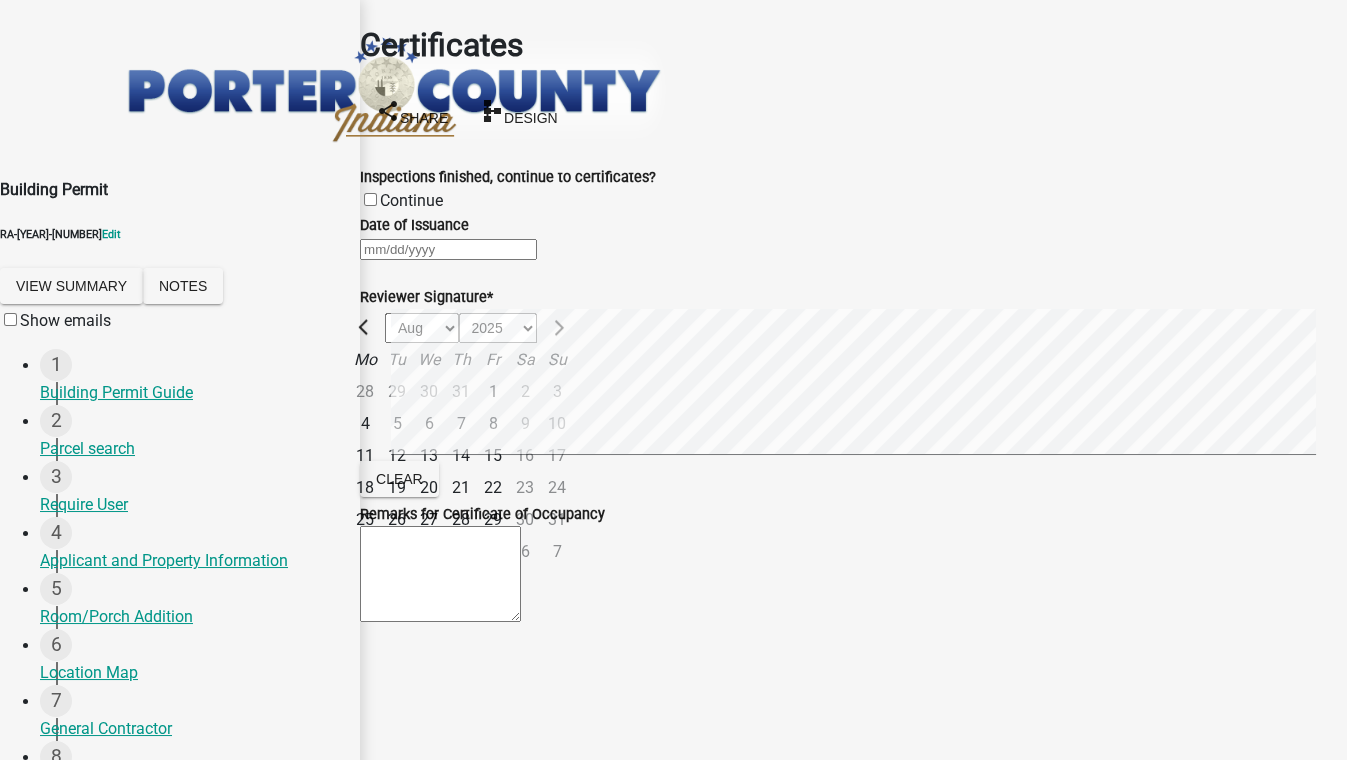 click on "8" 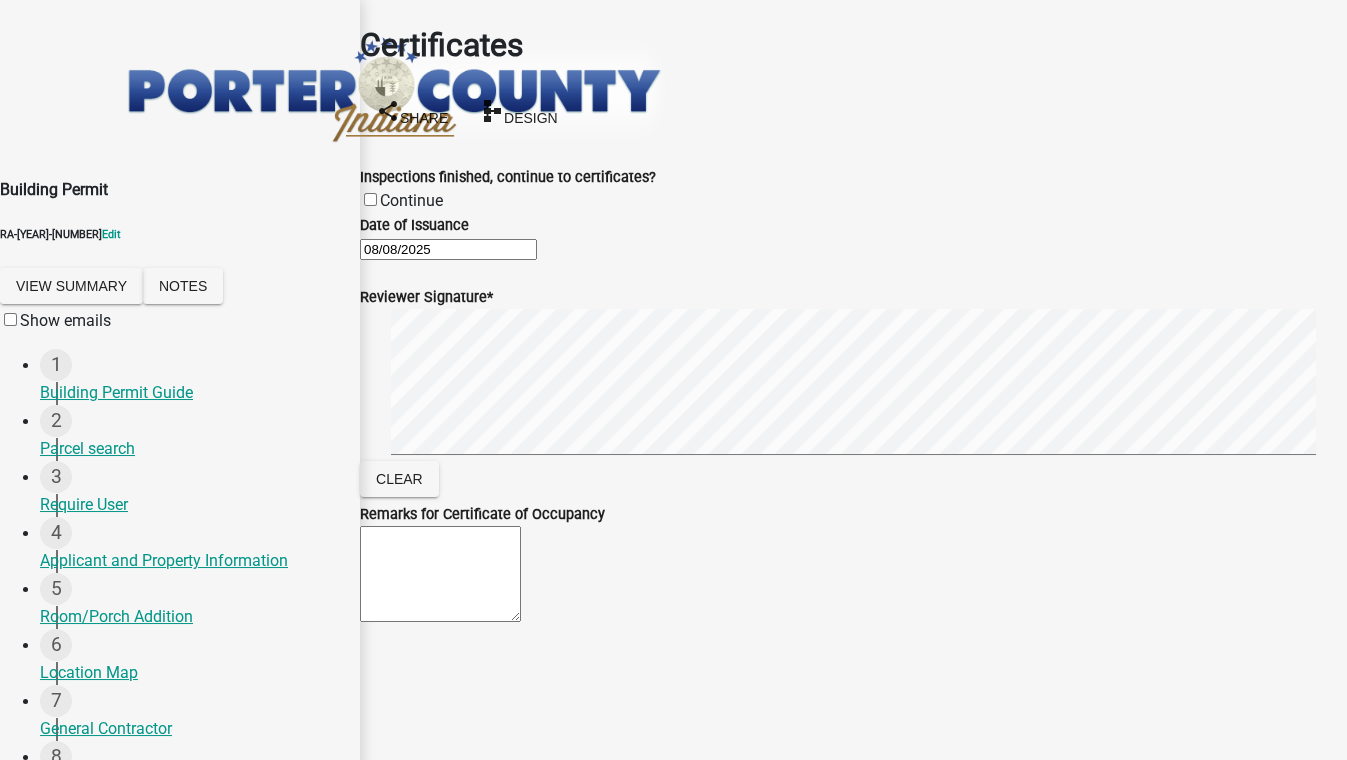 click on "Continue" 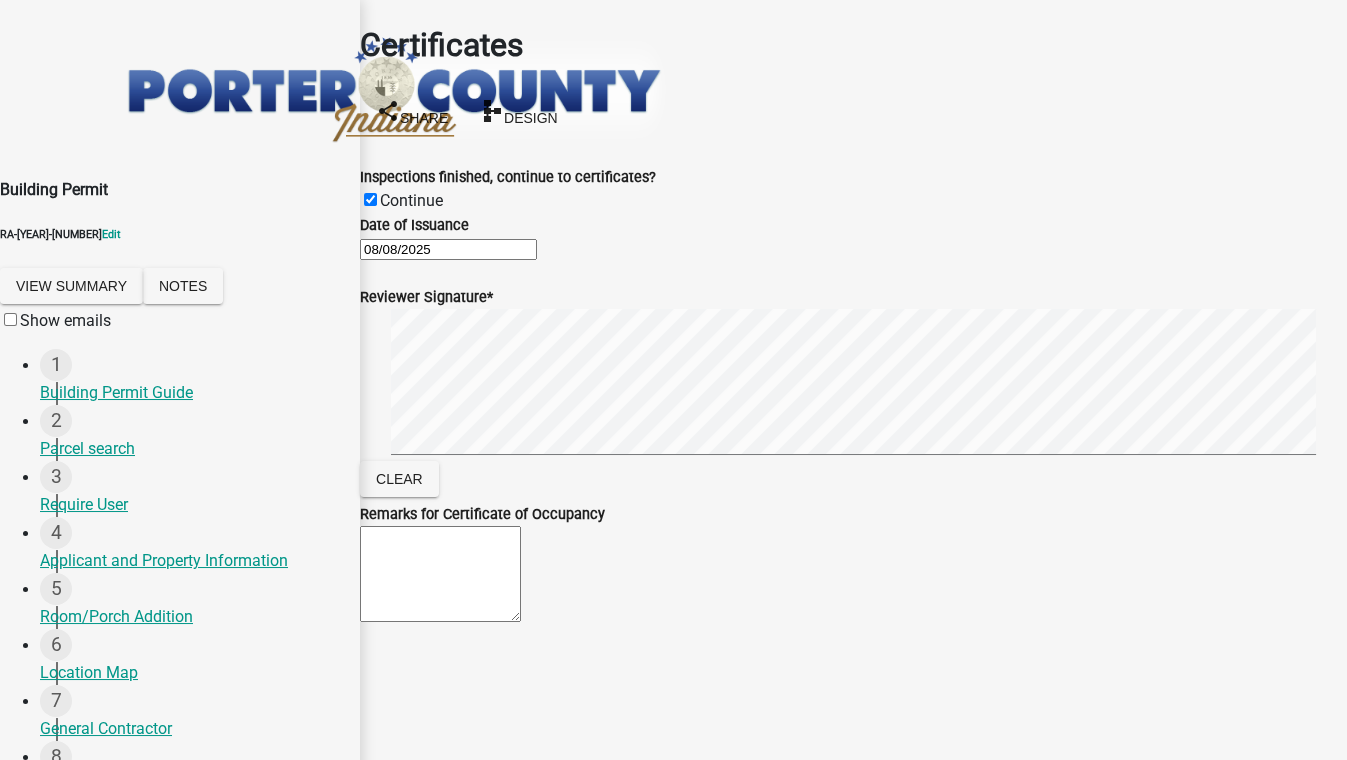 scroll, scrollTop: 107, scrollLeft: 0, axis: vertical 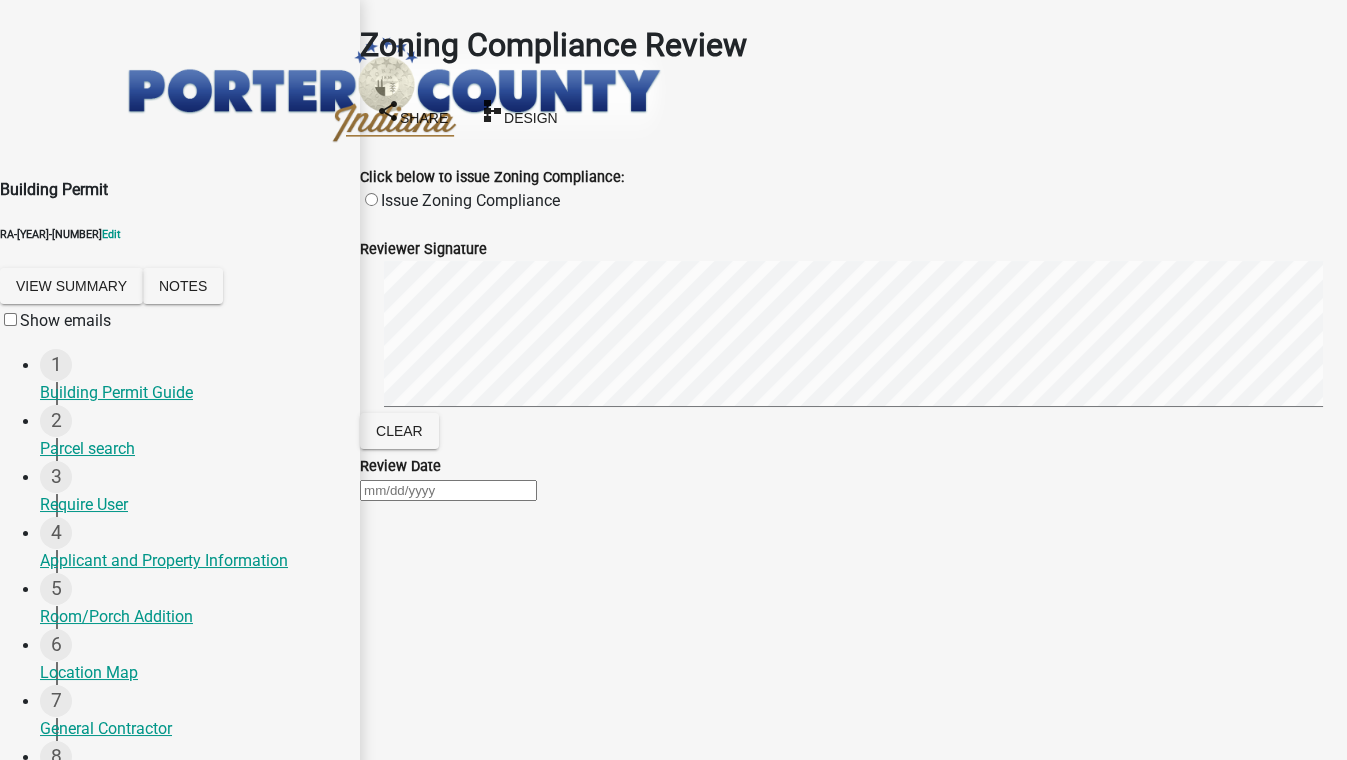 click on "Issue Zoning Compliance" 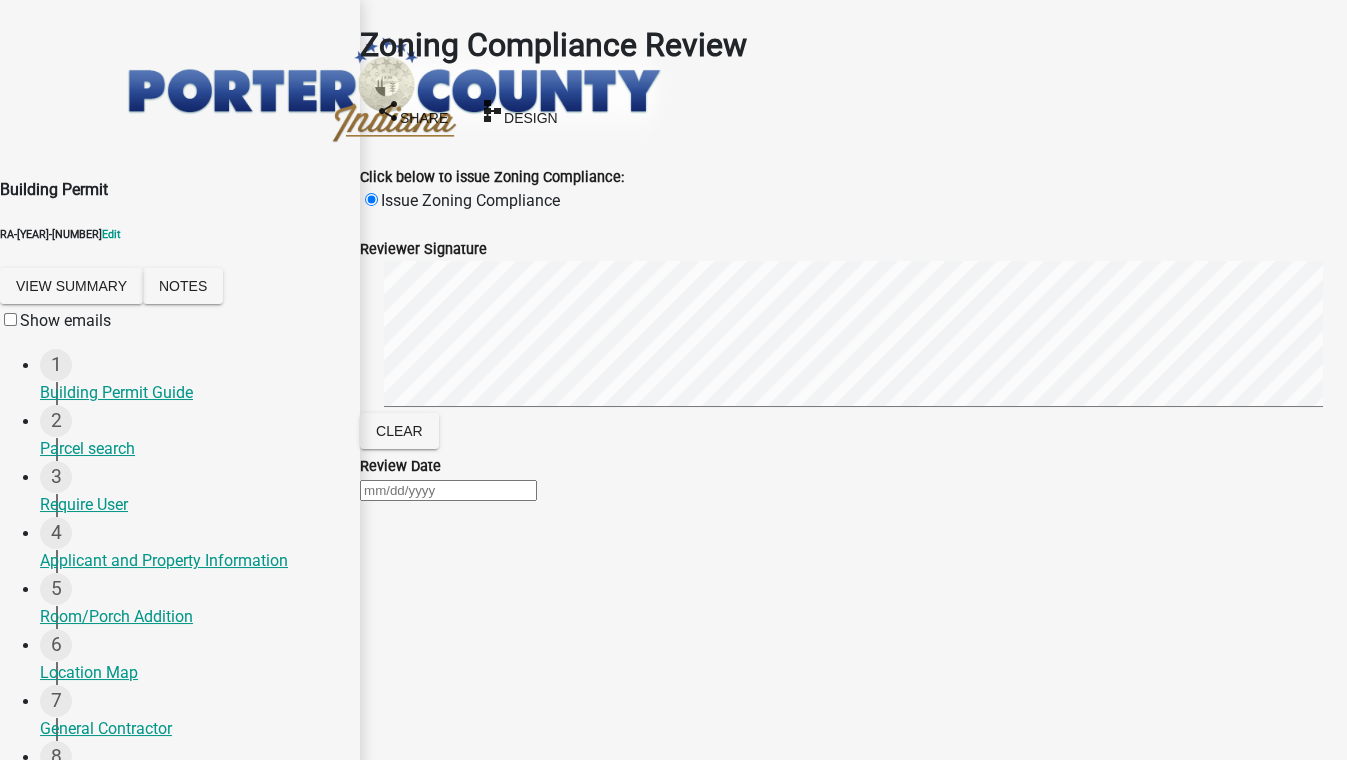 click 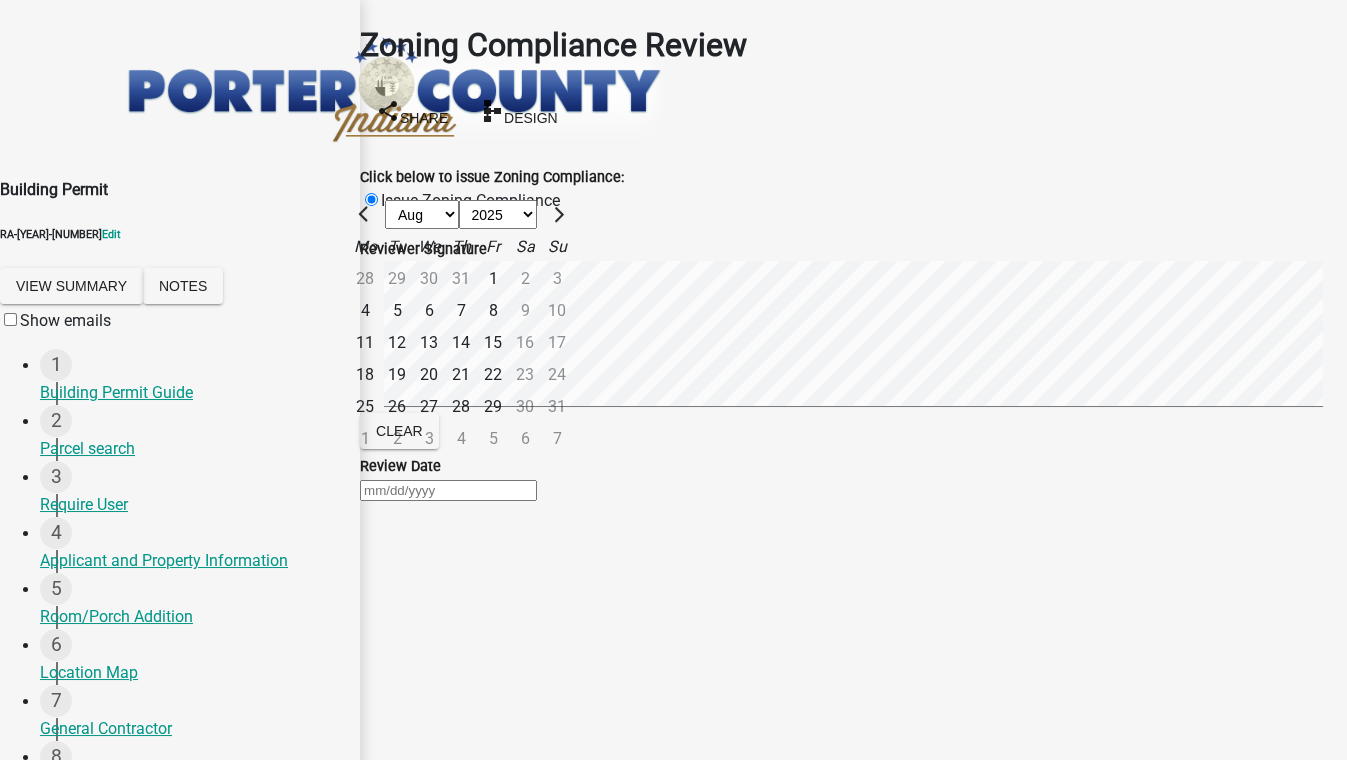 click on "8" 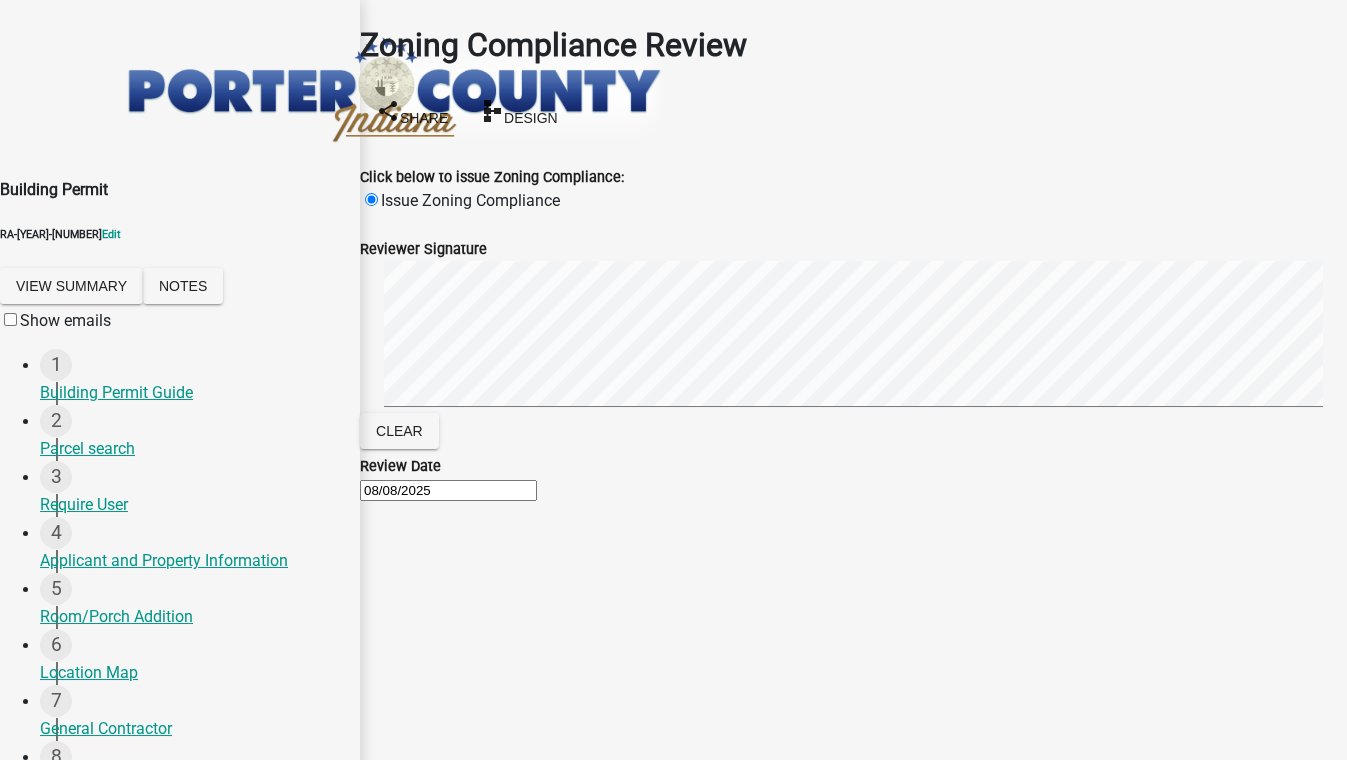 click on "Next" at bounding box center [394, 2034] 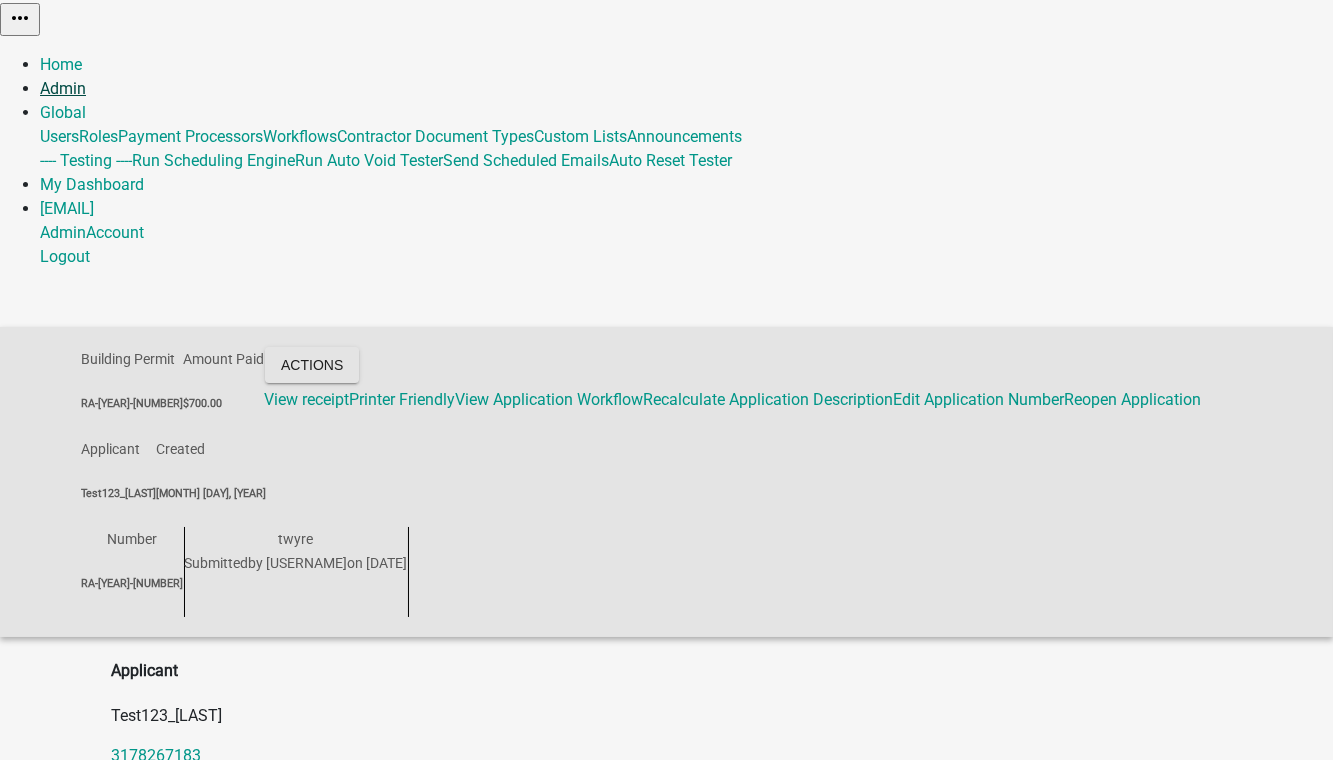 click on "Admin" at bounding box center (63, 88) 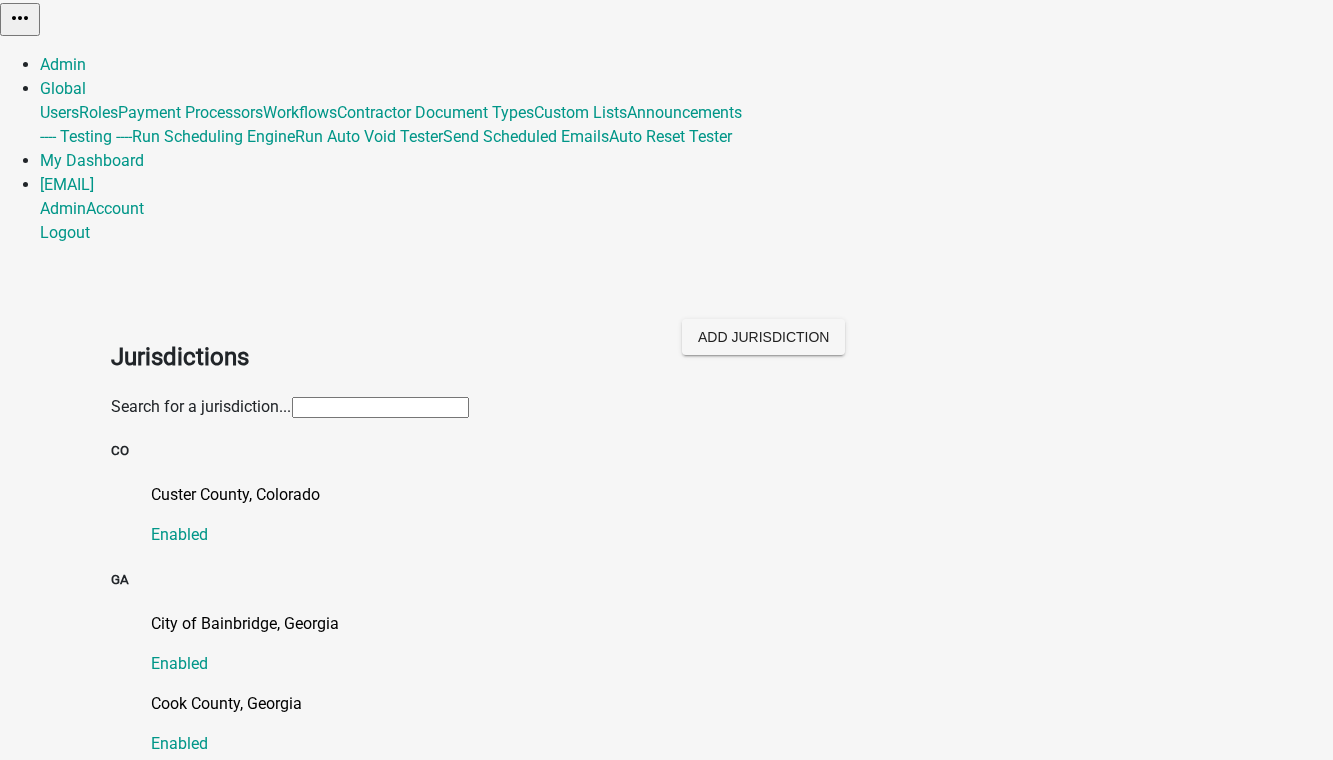 click 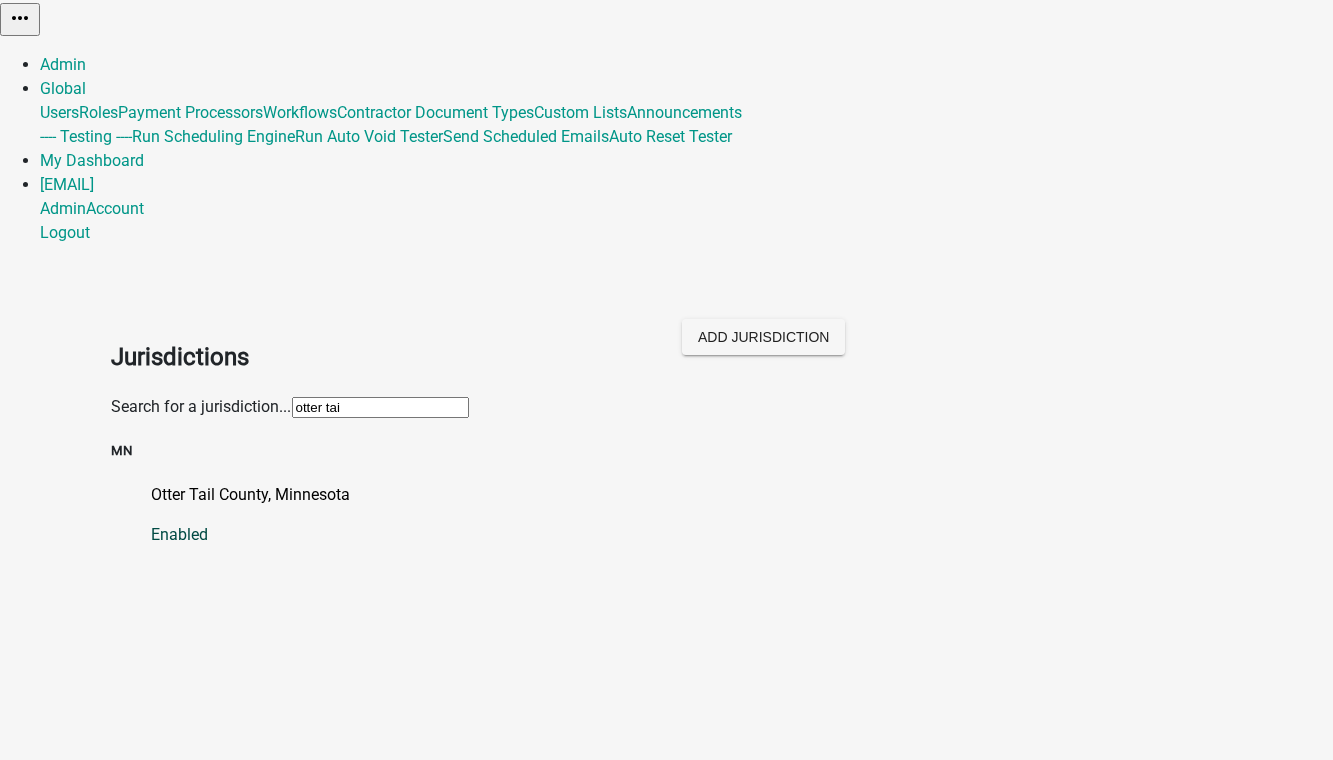 drag, startPoint x: 260, startPoint y: 186, endPoint x: 160, endPoint y: 285, distance: 140.71602 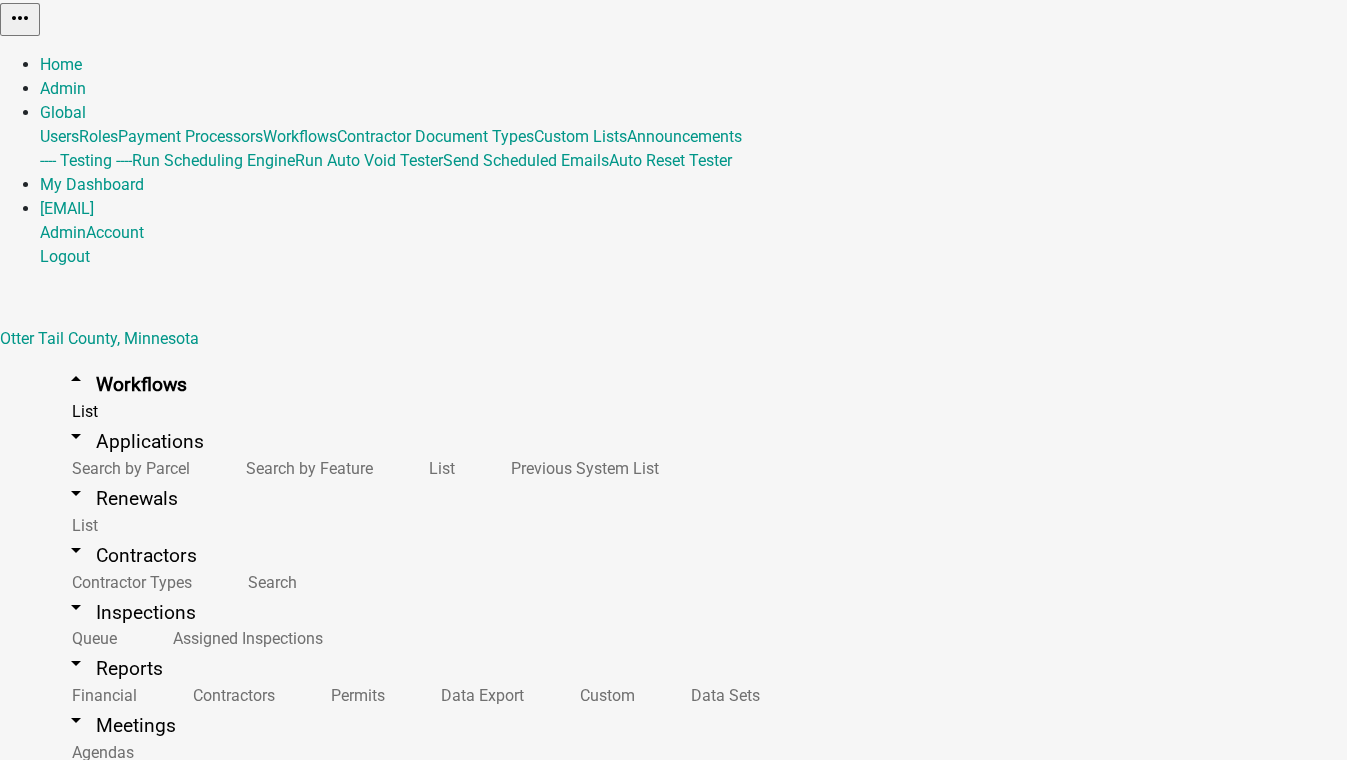 drag, startPoint x: 835, startPoint y: 199, endPoint x: 950, endPoint y: 151, distance: 124.61541 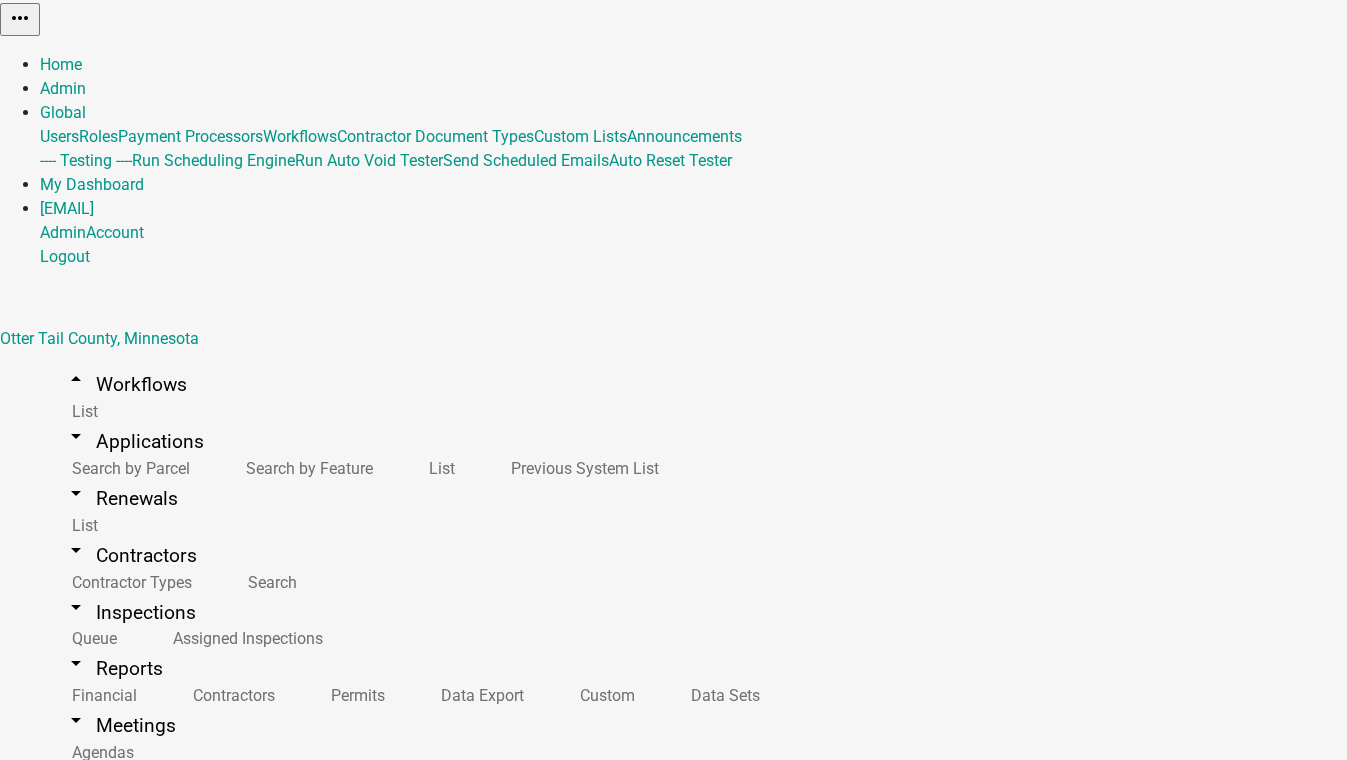 scroll, scrollTop: 818, scrollLeft: 0, axis: vertical 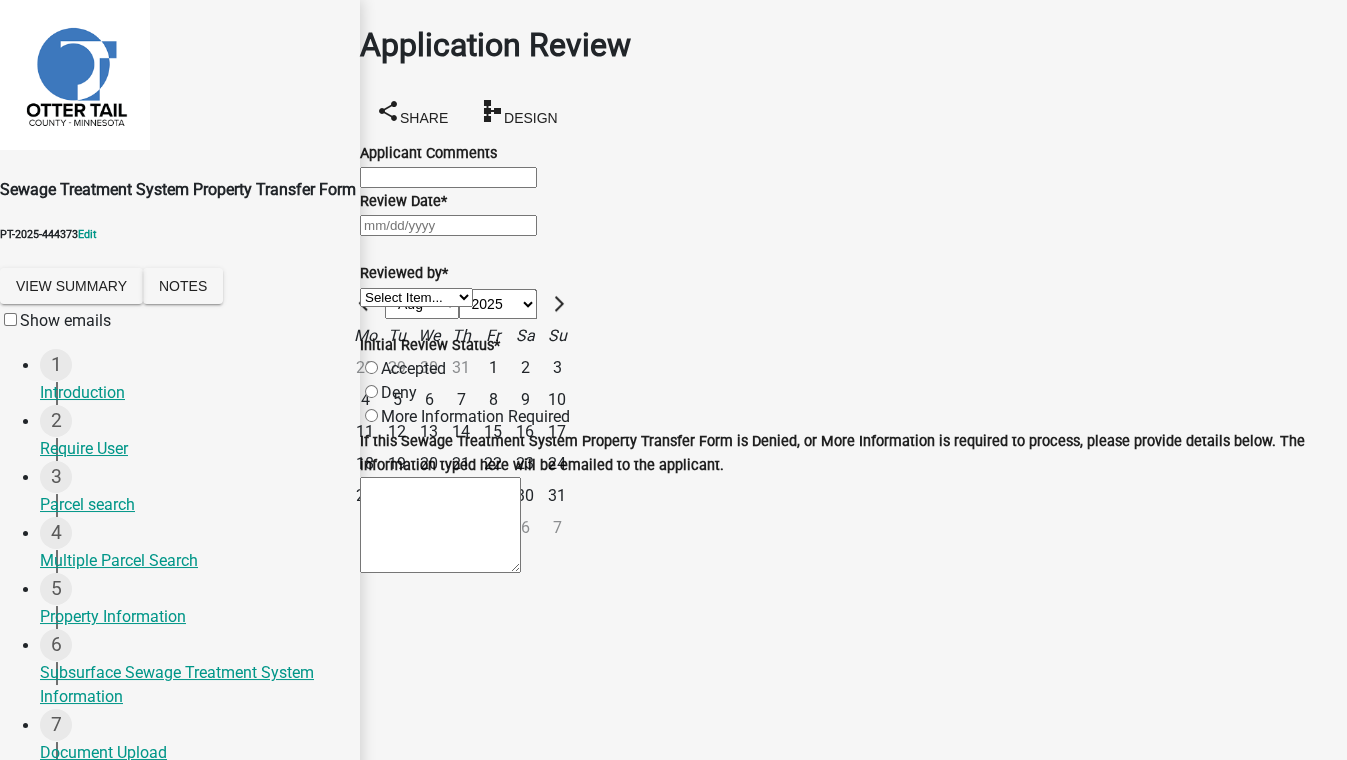 click on "Jan Feb Mar Apr May Jun Jul Aug Sep Oct Nov Dec 1525 1526 1527 1528 1529 1530 1531 1532 1533 1534 1535 1536 1537 1538 1539 1540 1541 1542 1543 1544 1545 1546 1547 1548 1549 1550 1551 1552 1553 1554 1555 1556 1557 1558 1559 1560 1561 1562 1563 1564 1565 1566 1567 1568 1569 1570 1571 1572 1573 1574 1575 1576 1577 1578 1579 1580 1581 1582 1583 1584 1585 1586 1587 1588 1589 1590 1591 1592 1593 1594 1595 1596 1597 1598 1599 1600 1601 1602 1603 1604 1605 1606 1607 1608 1609 1610 1611 1612 1613 1614 1615 1616 1617 1618 1619 1620 1621 1622 1623 1624 1625 1626 1627 1628 1629 1630 1631 1632 1633 1634 1635 1636 1637 1638 1639 1640 1641 1642 1643 1644 1645 1646 1647 1648 1649 1650 1651 1652 1653 1654 1655 1656 1657 1658 1659 1660 1661 1662 1663 1664 1665 1666 1667 1668 1669 1670 1671 1672 1673 1674 1675 1676 1677 1678 1679 1680 1681 1682 1683 1684 1685 1686 1687 1688 1689 1690 1691 1692 1693 1694 1695 1696 1697 1698 1699 1700 1701 1702 1703 1704 1705 1706 1707 1708 1709 1710 1711 1712 1713 1714 1715 1716 1717 1718 1719 1" 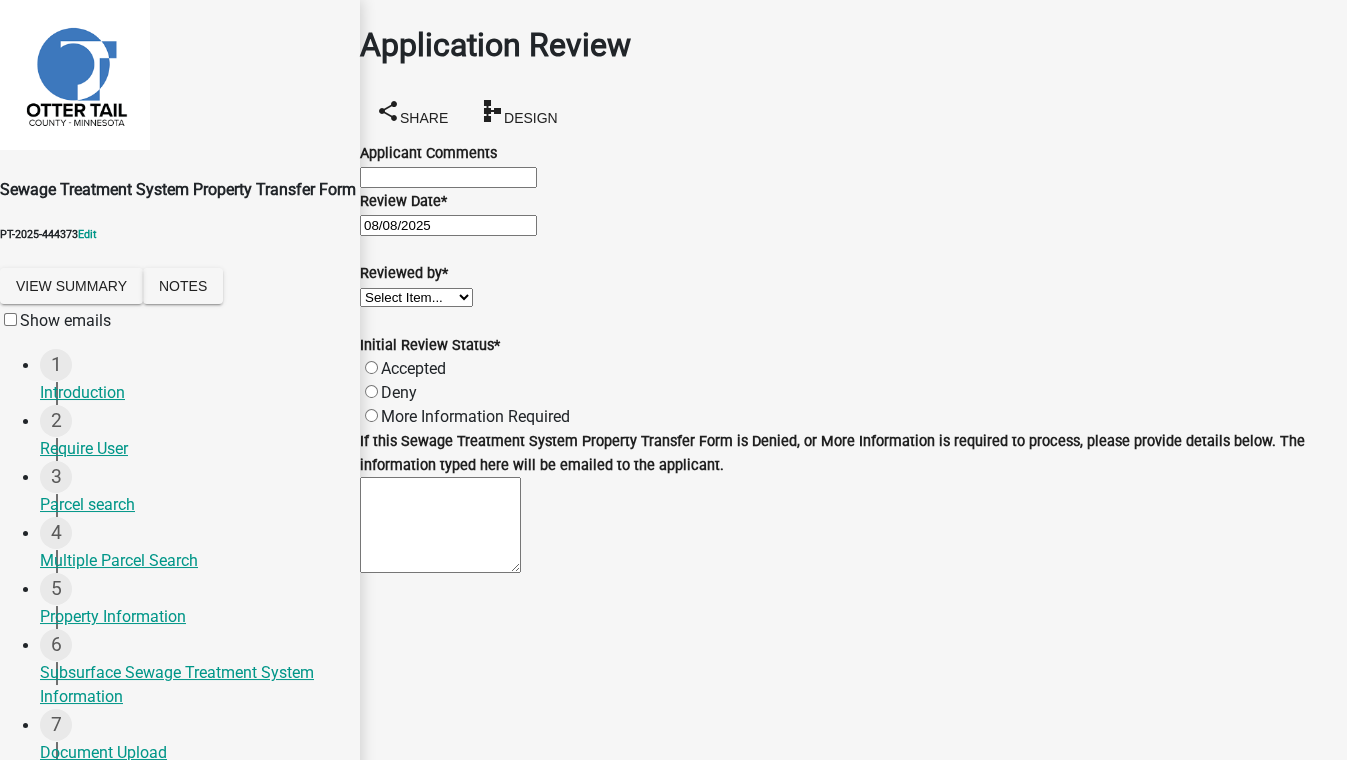 drag, startPoint x: 414, startPoint y: 419, endPoint x: 421, endPoint y: 430, distance: 13.038404 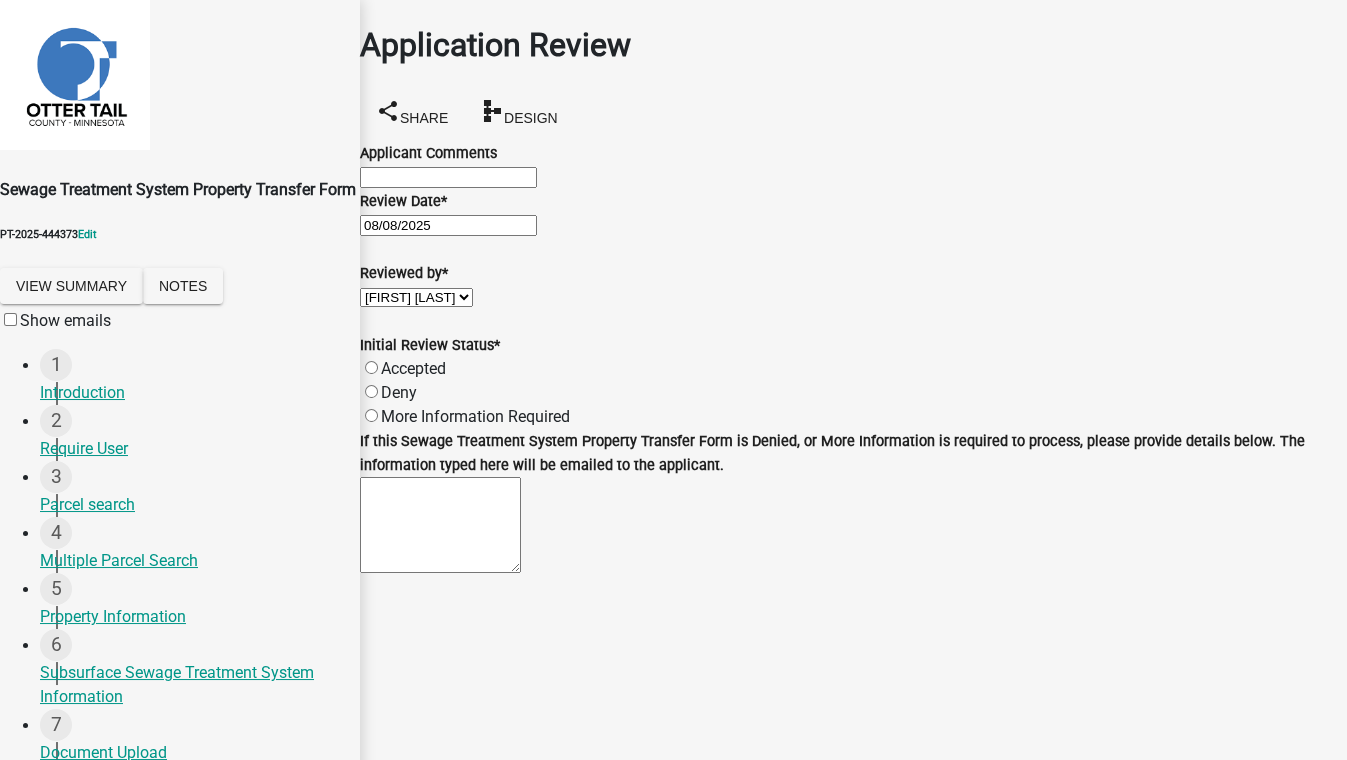 click on "Select Item...   [FIRST] [LAST]   [FIRST] [LAST]   [FIRST] [LAST]   [FIRST] [LAST]   [FIRST] [LAST]   [FIRST] [LAST]   [FIRST] [LAST]   [FIRST] [LAST]   [FIRST] [LAST]   [FIRST] [LAST]   [FIRST] [LAST]   [FIRST] [LAST]   [FIRST] [LAST]   [FIRST] [LAST]" at bounding box center (416, 297) 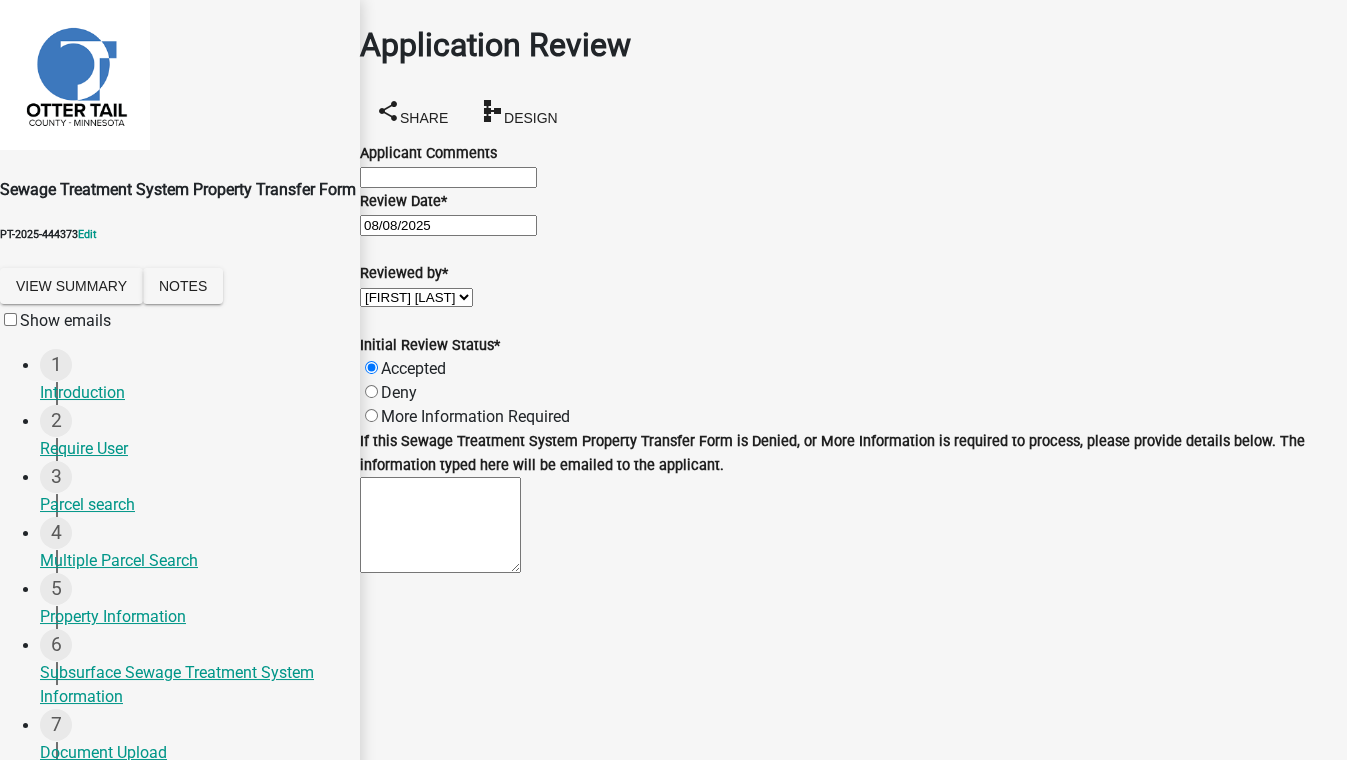 scroll, scrollTop: 153, scrollLeft: 0, axis: vertical 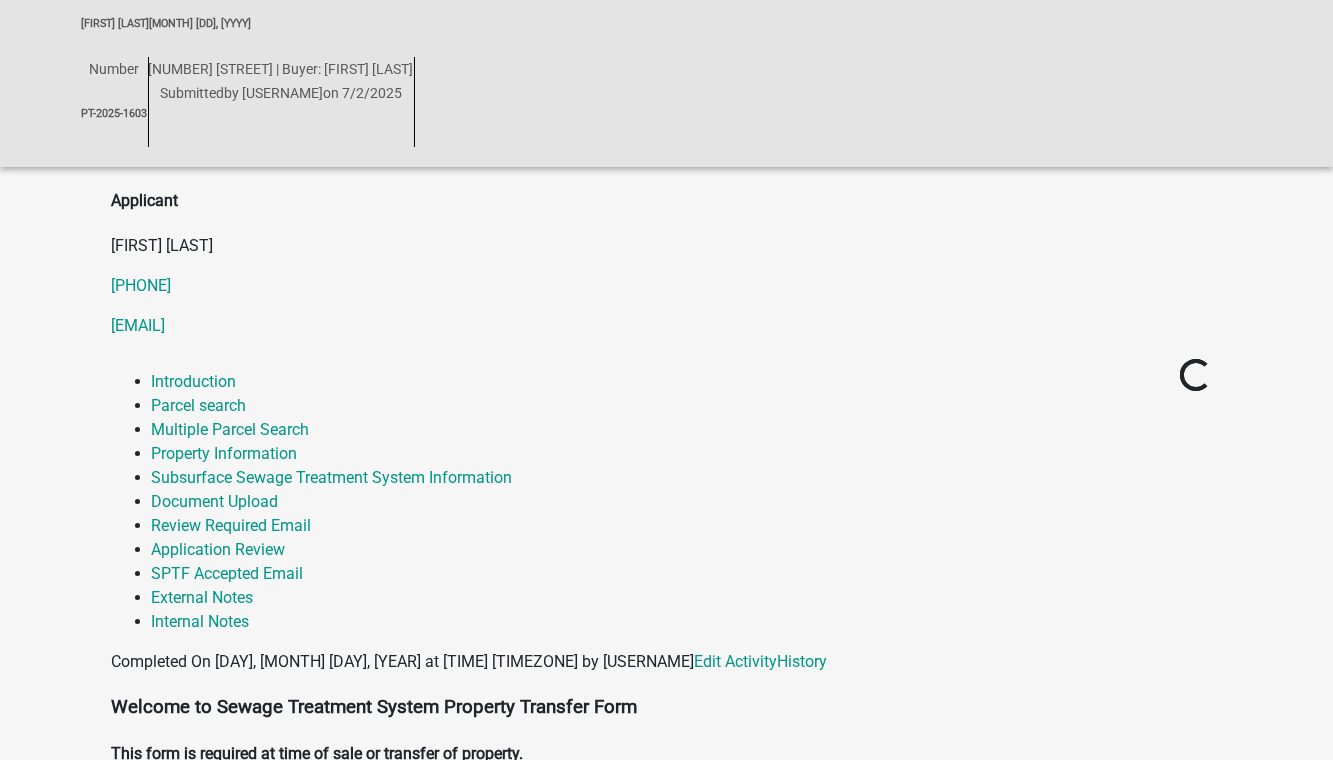 click on "Admin" at bounding box center (63, -447) 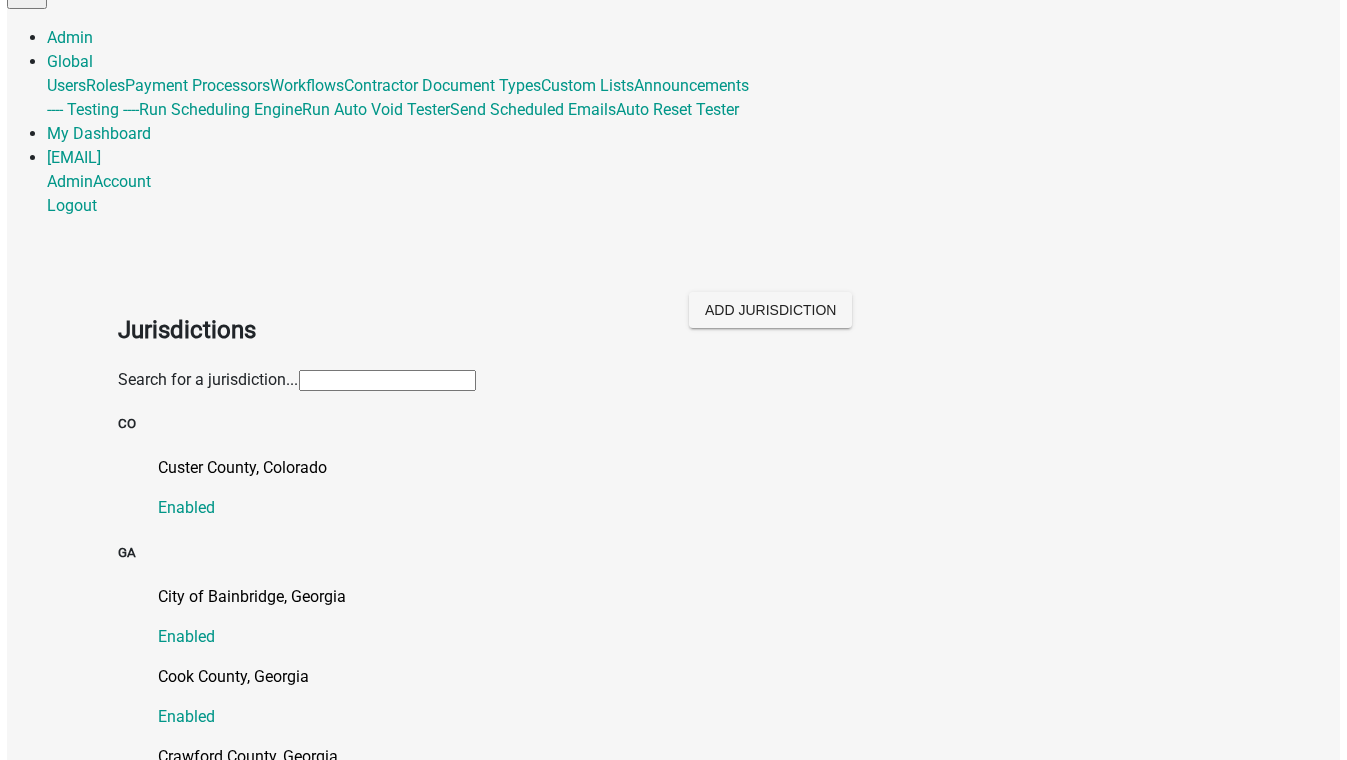 scroll, scrollTop: 0, scrollLeft: 0, axis: both 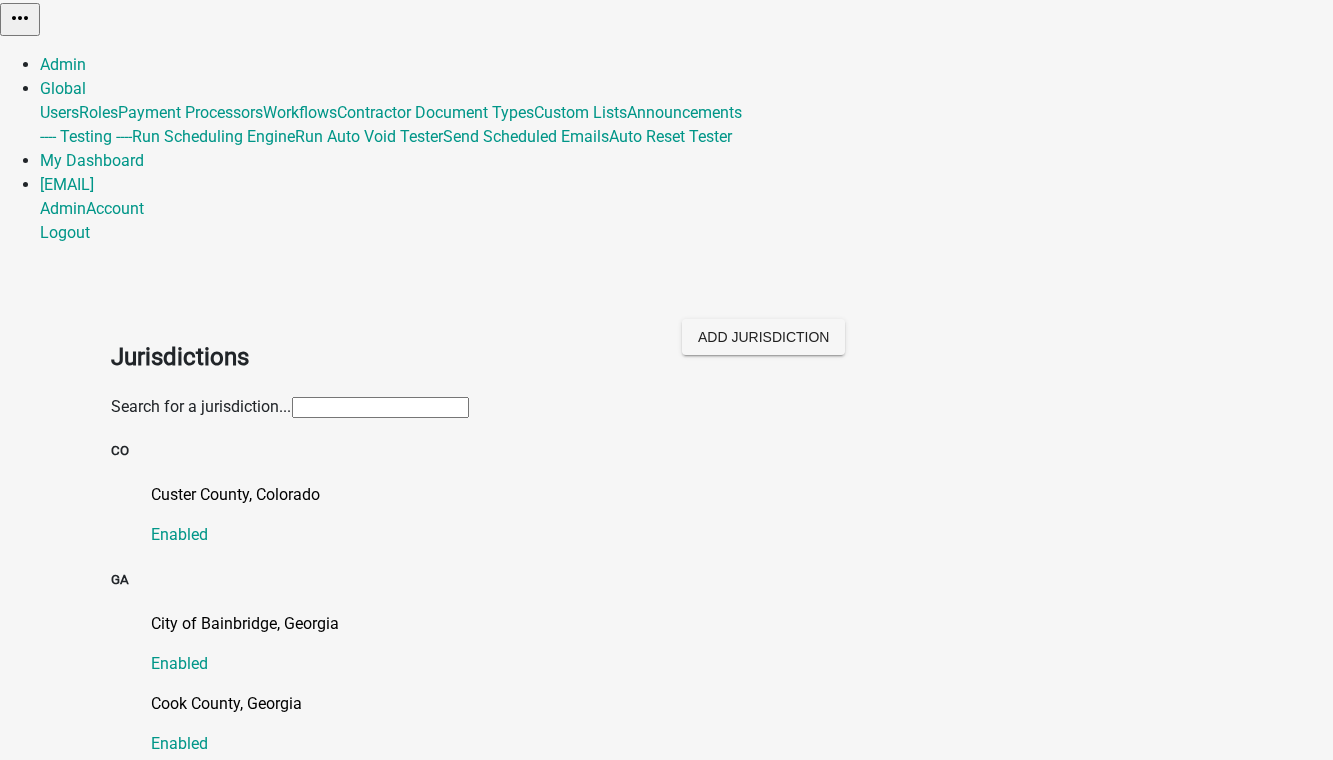 click 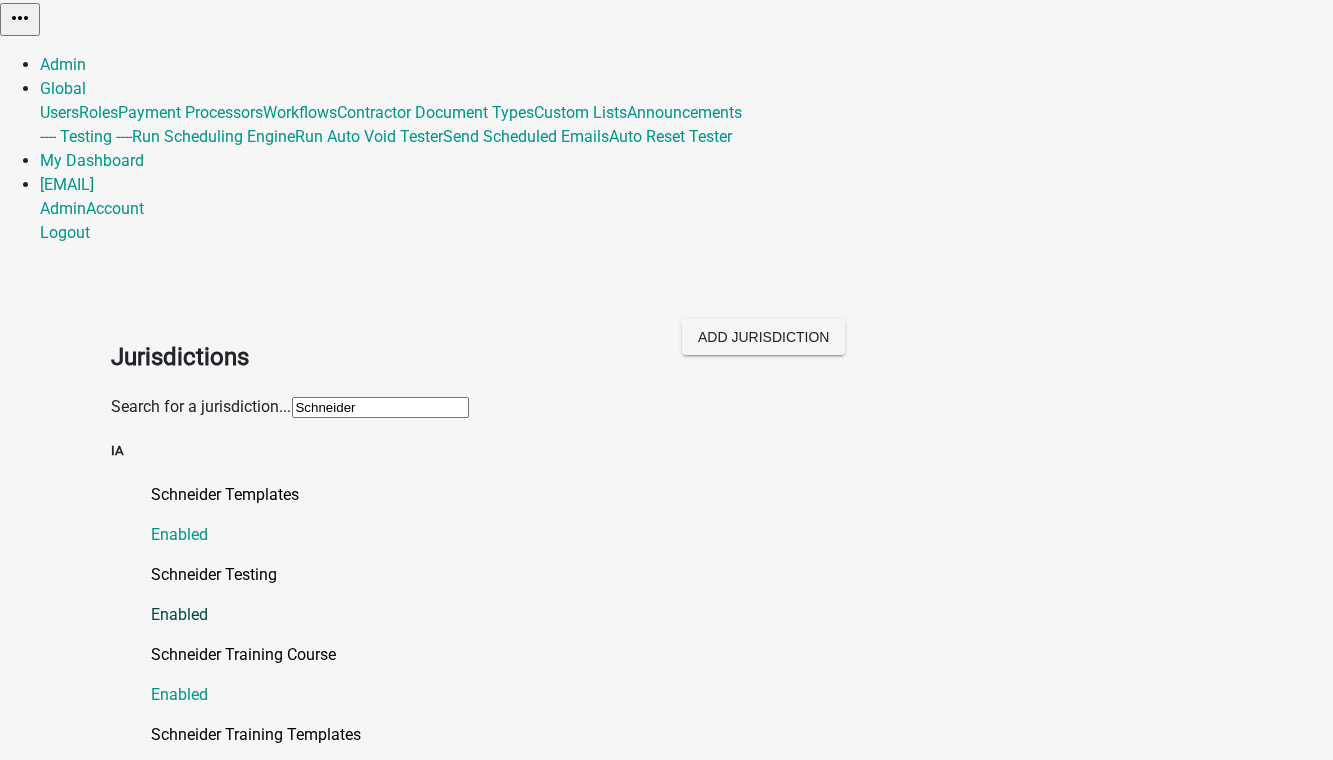 click on "Schneider Testing" 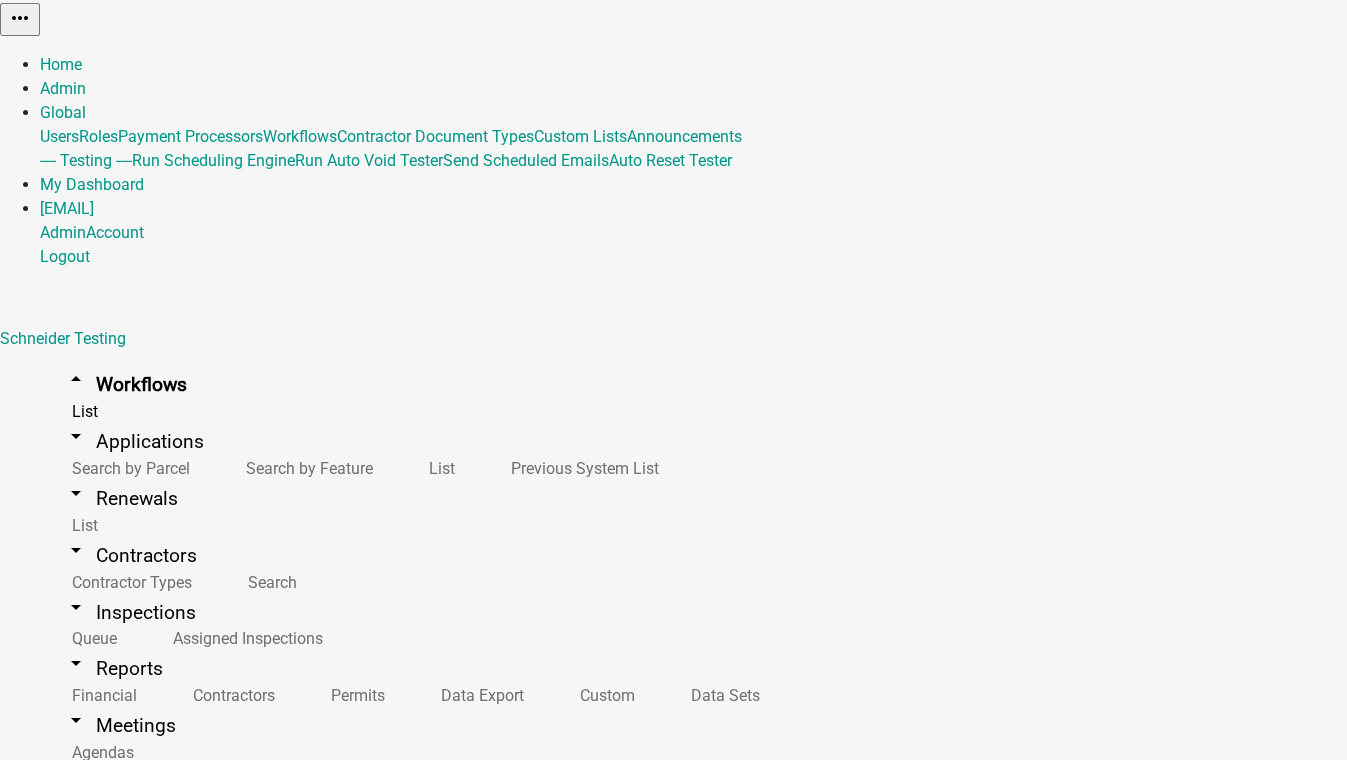 click on "Builder" at bounding box center (940, 1186) 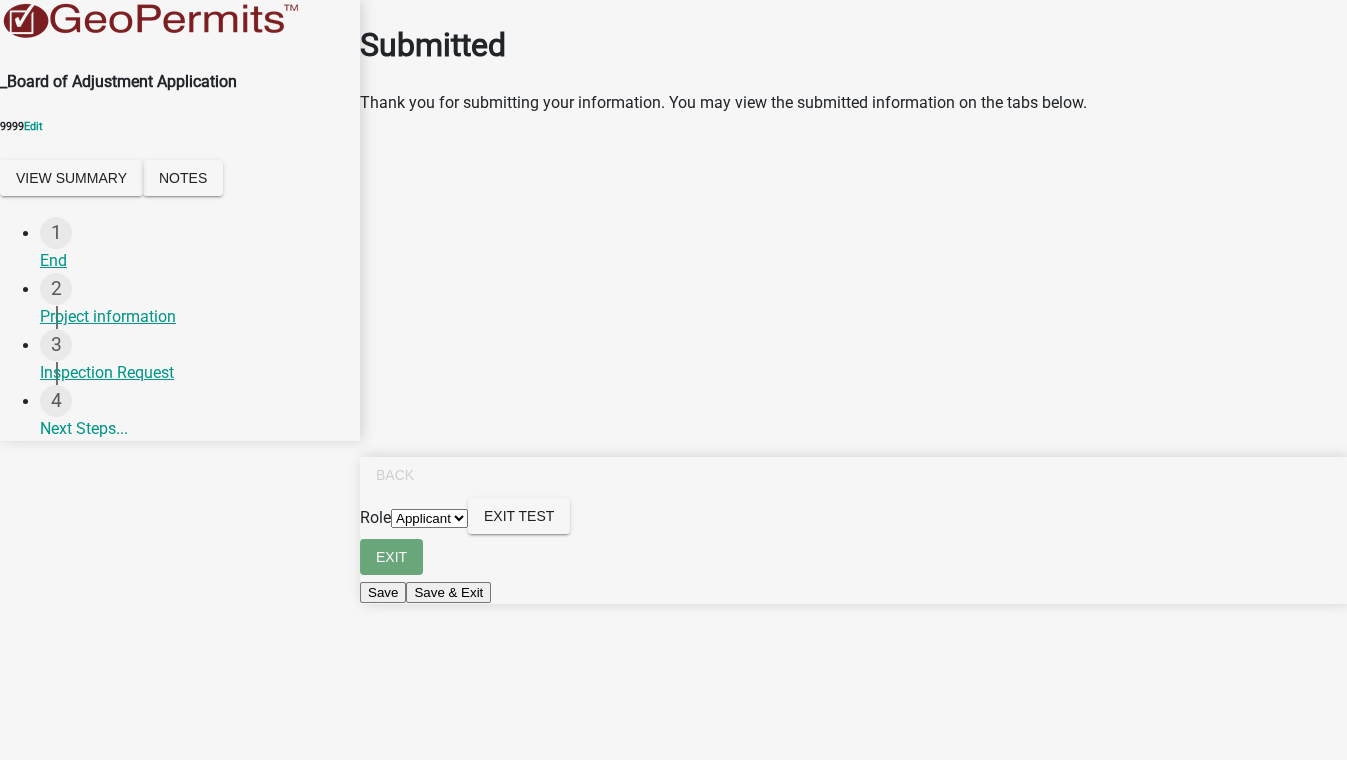 click on "Applicant   Admin   Inspector" at bounding box center [429, 518] 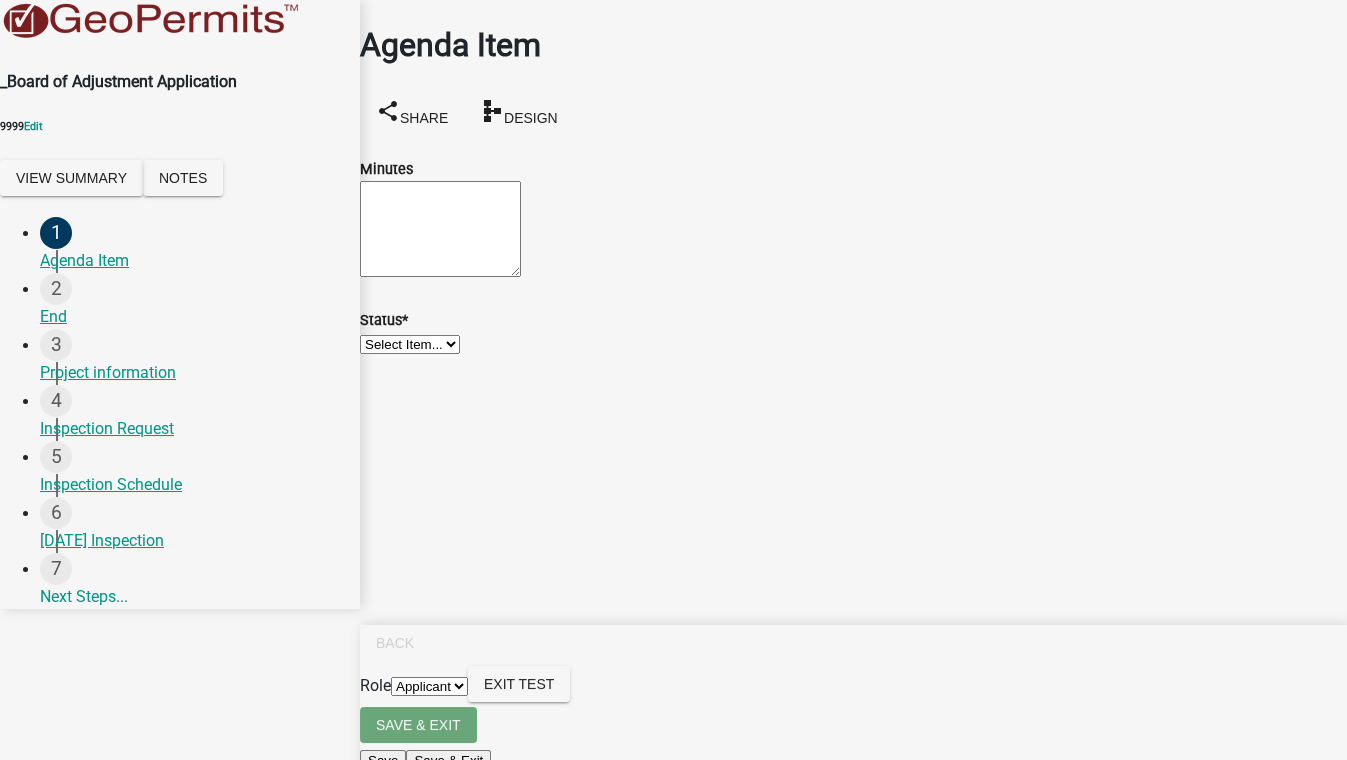 click on "Applicant   Admin   Inspector" at bounding box center [429, 686] 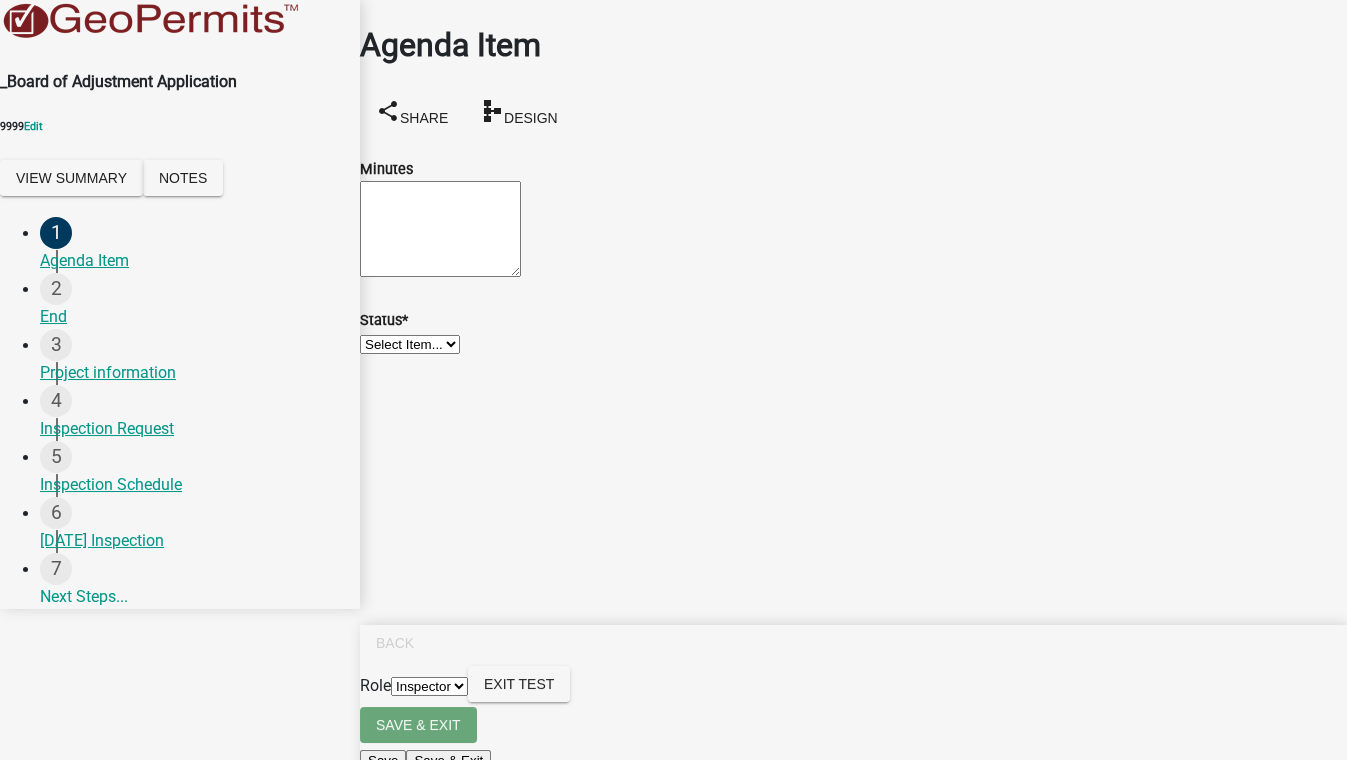 click on "Applicant   Admin   Inspector" at bounding box center [429, 686] 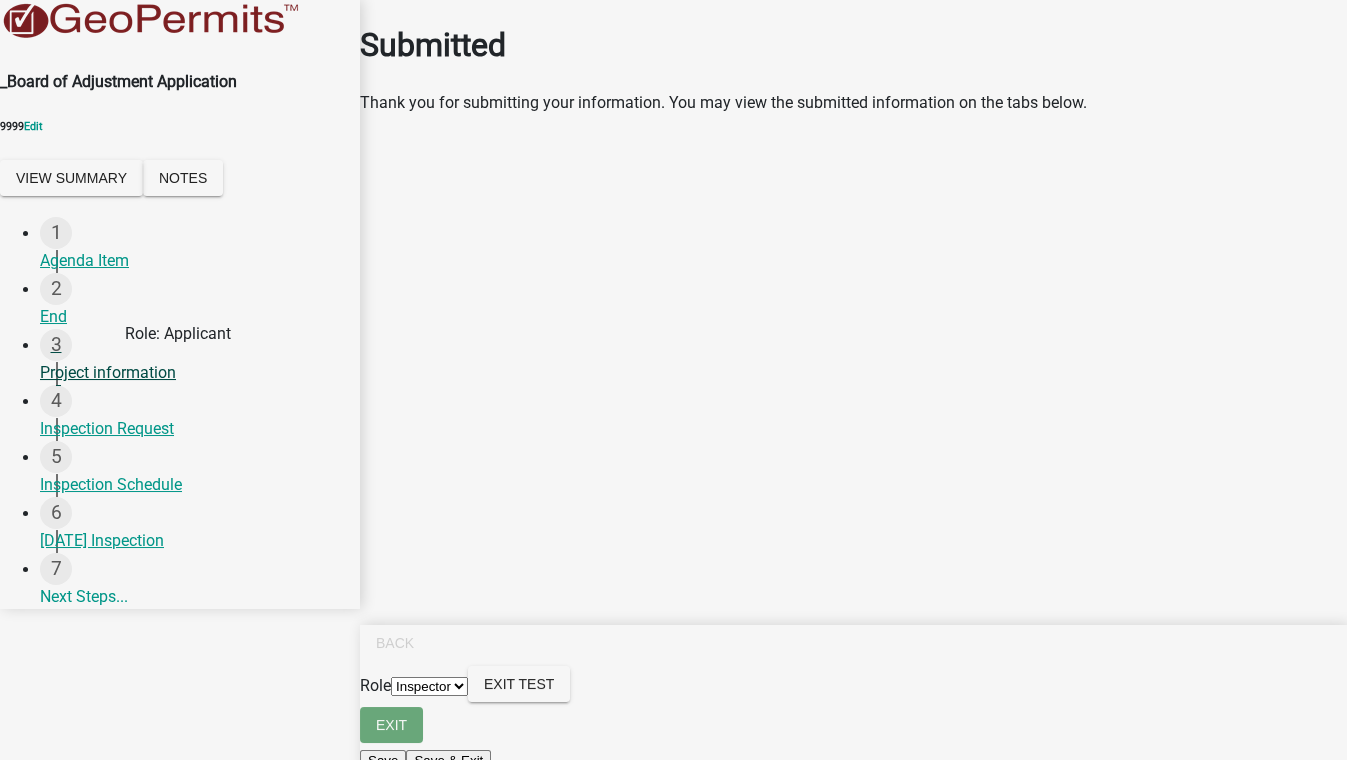 click on "Project information" at bounding box center (192, 373) 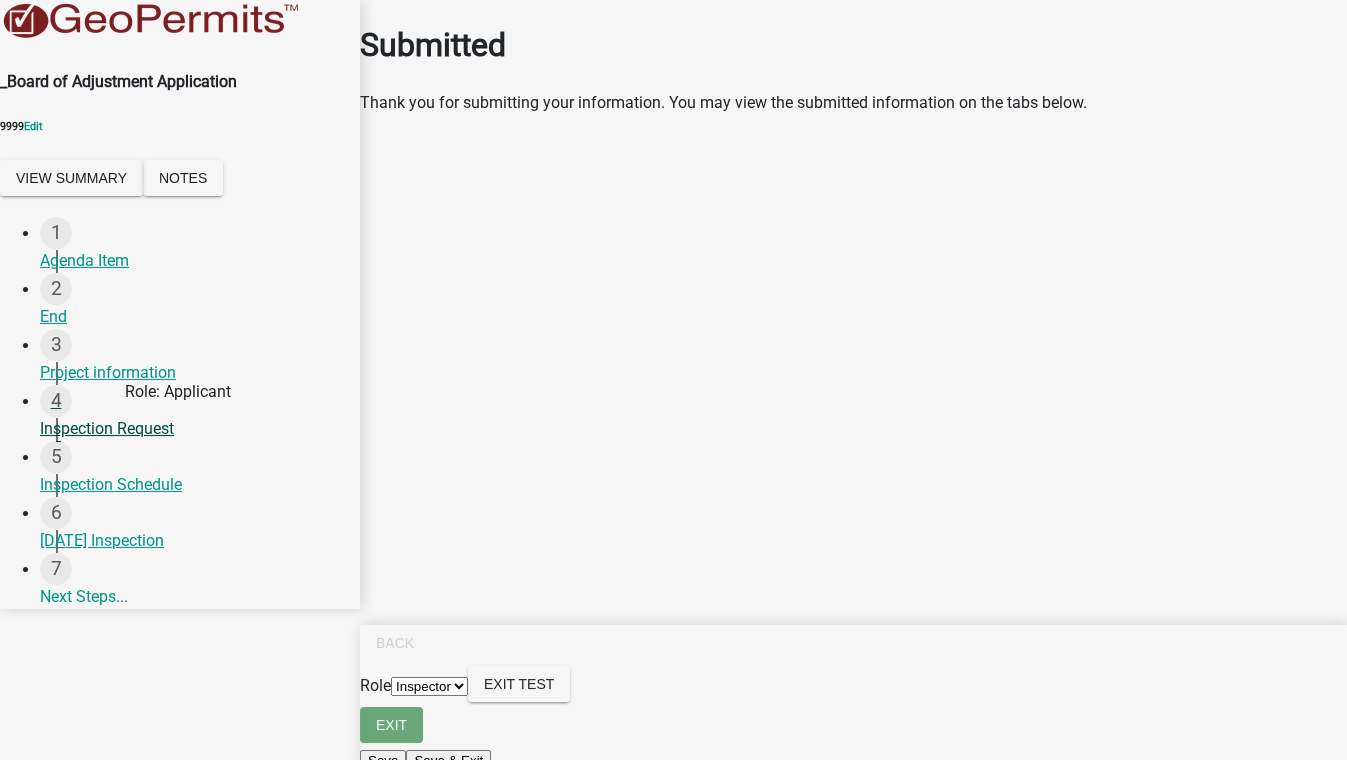 click on "4     Inspection Request" at bounding box center (192, 413) 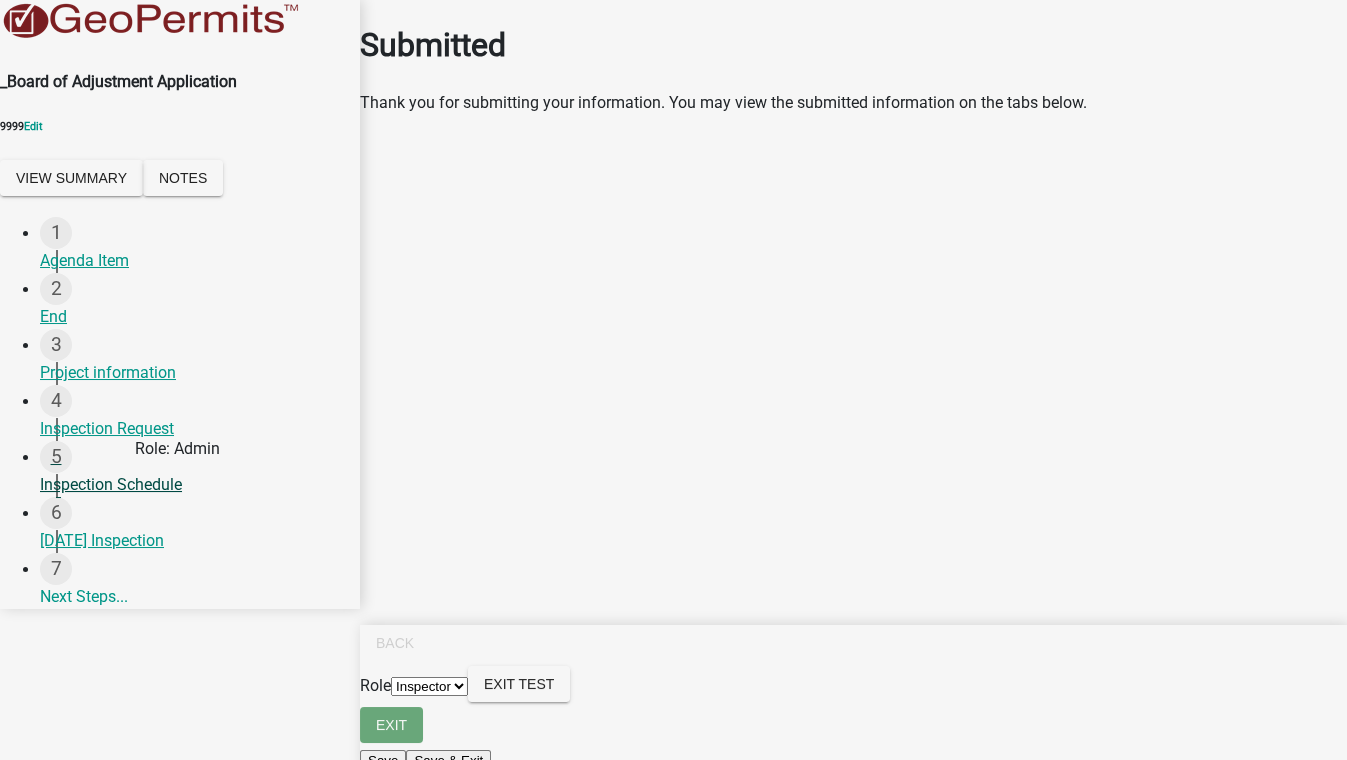 click on "Inspection Schedule" at bounding box center (192, 485) 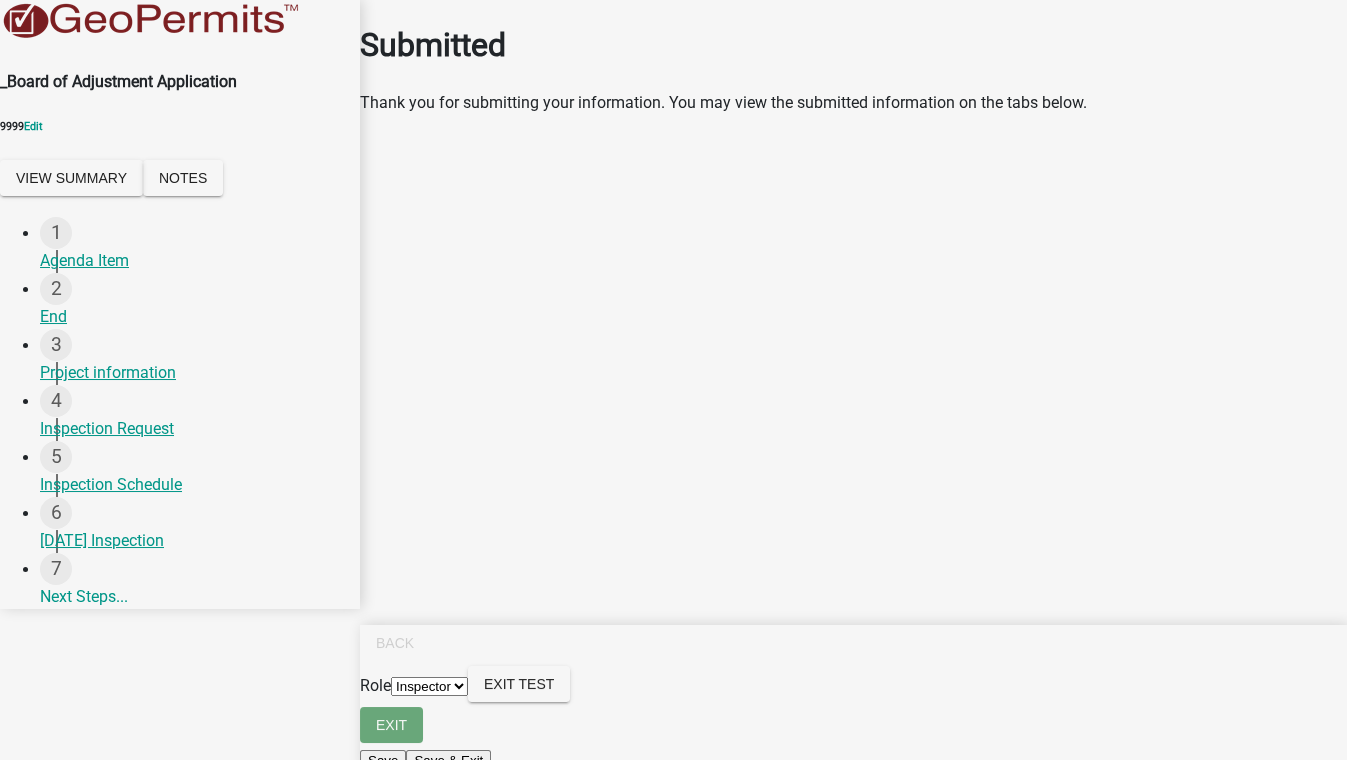 click on "Applicant   Admin   Inspector" at bounding box center (429, 686) 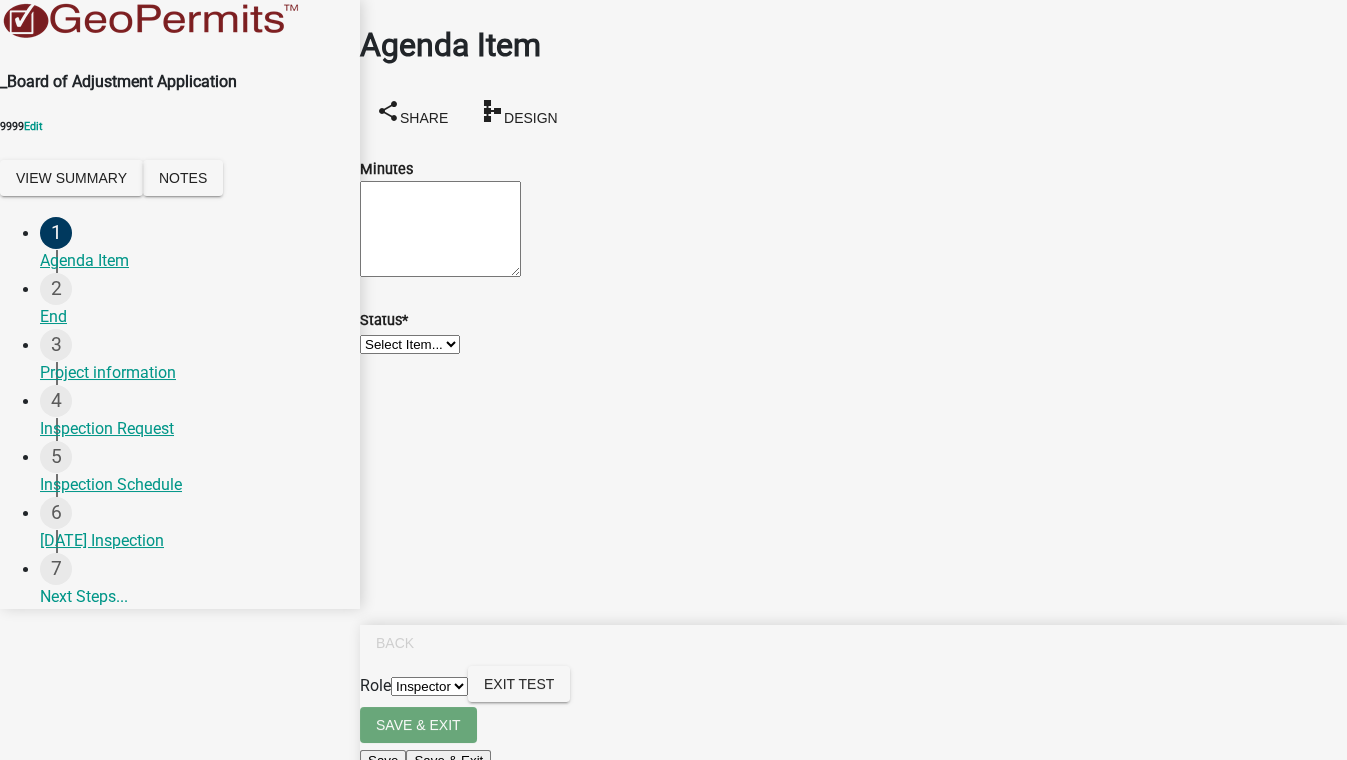 click on "Minutes" at bounding box center [440, 229] 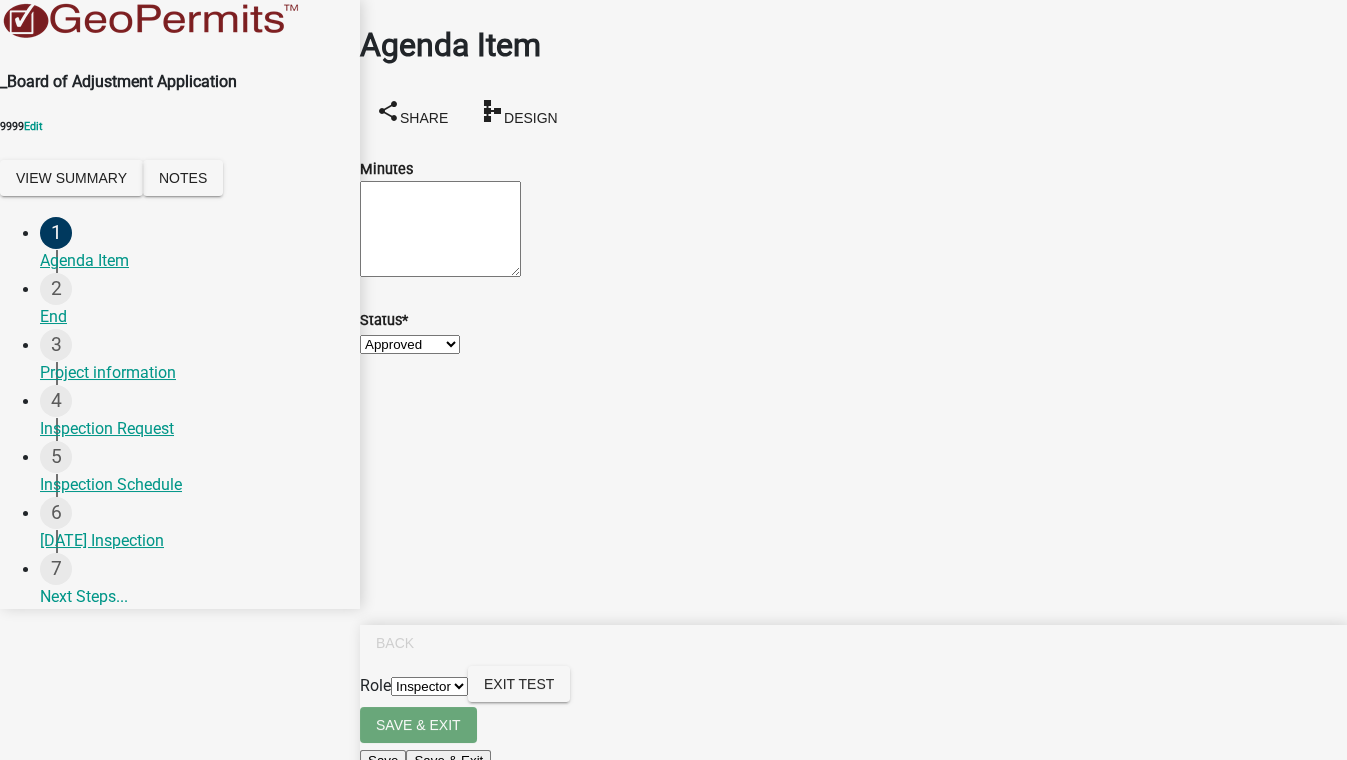 click on "Select Item...   Unheard   Tabled   Approved   Denied" at bounding box center [410, 344] 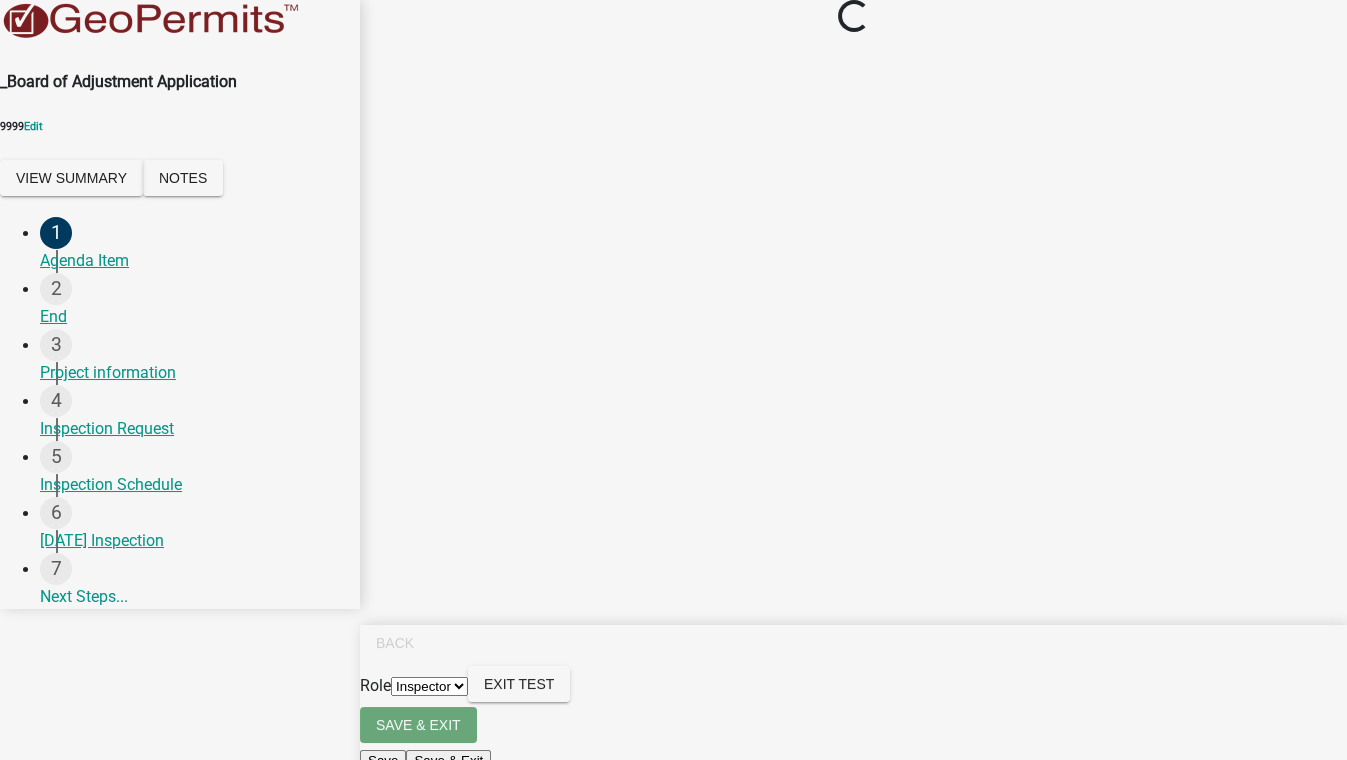 click on "Role   Applicant   Admin   Inspector  Exit Test" at bounding box center [853, 686] 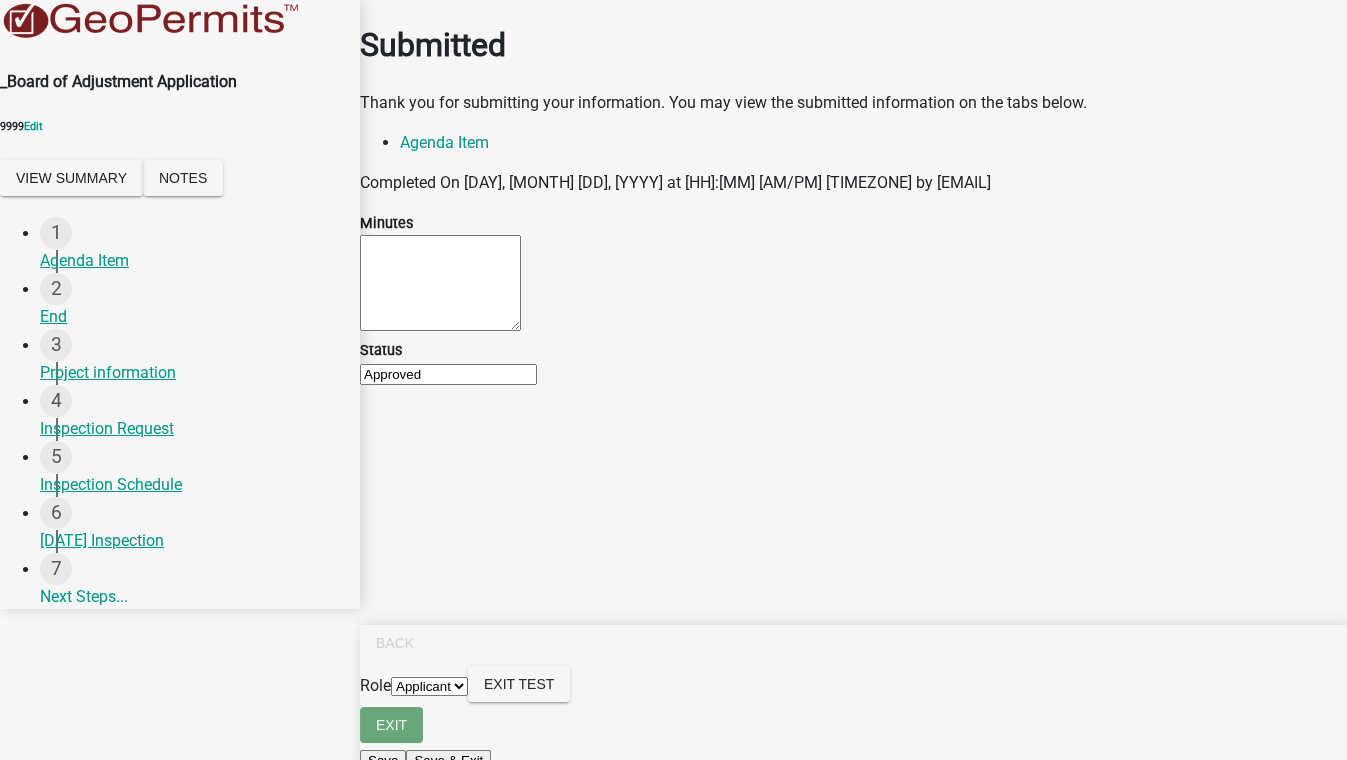 click on "Applicant   Admin   Inspector" at bounding box center (429, 686) 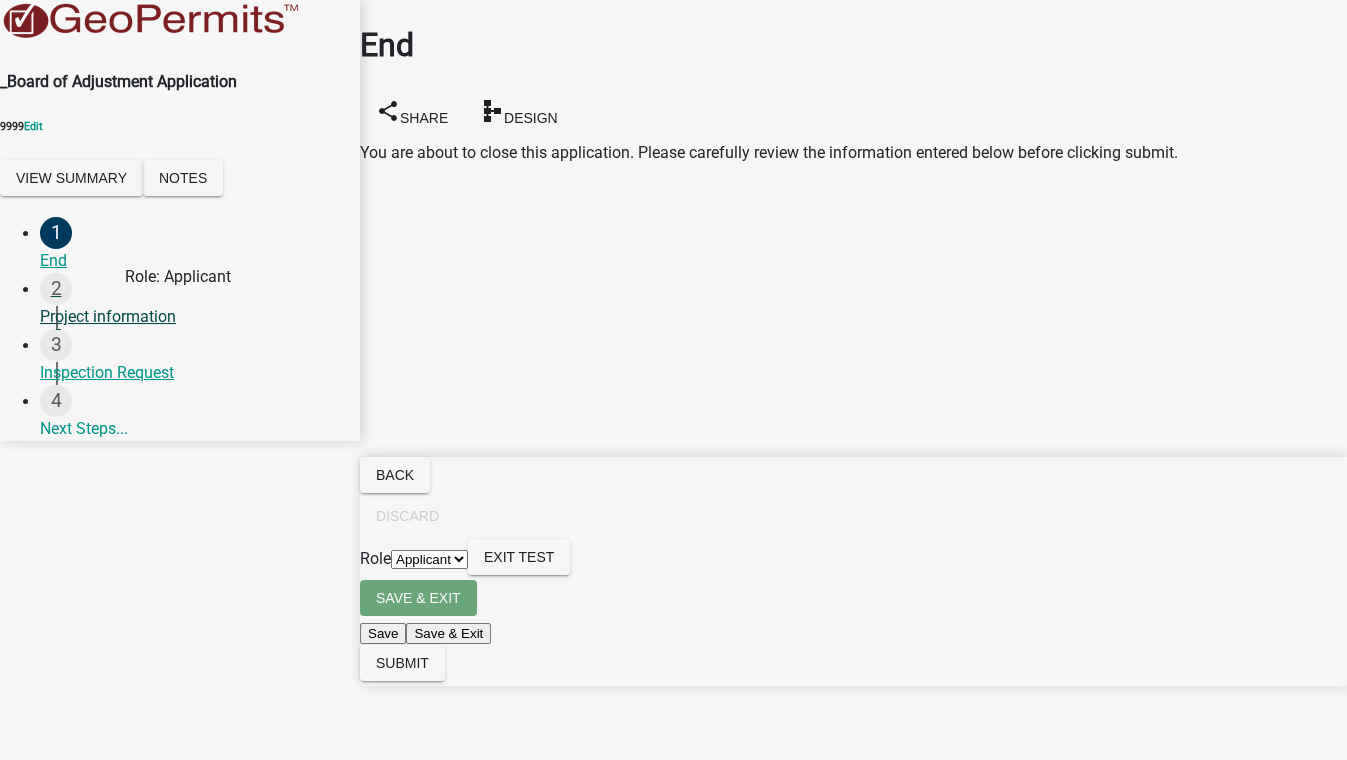 click on "Project information" at bounding box center (192, 317) 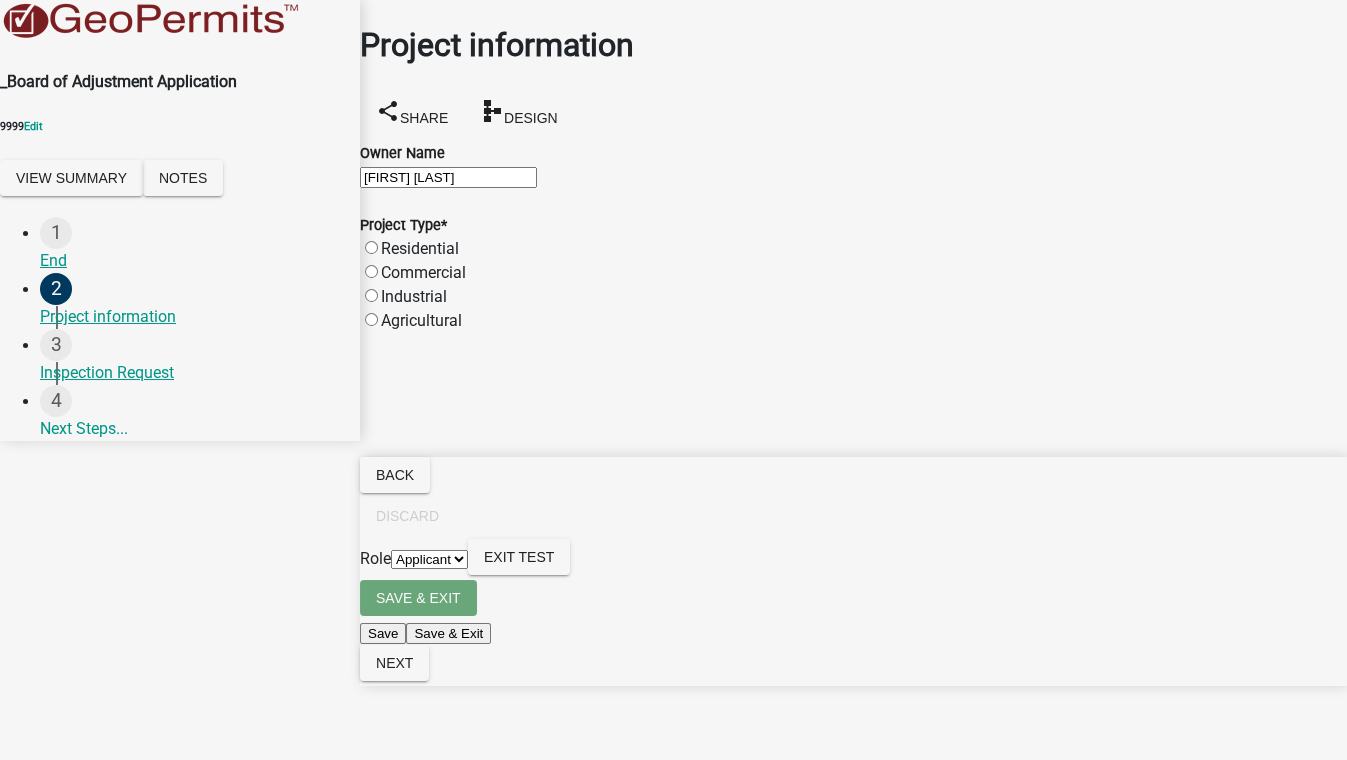 click on "Residential" 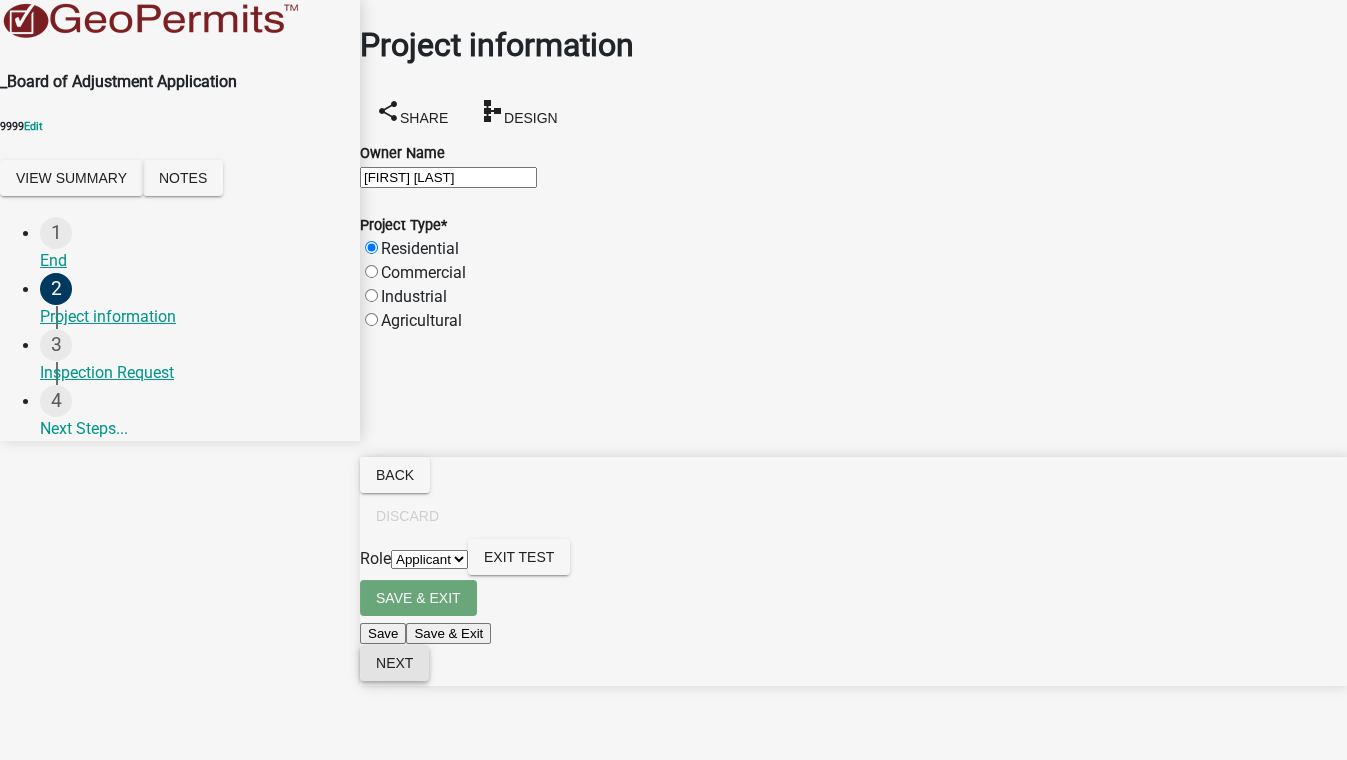 click on "Next" at bounding box center [394, 663] 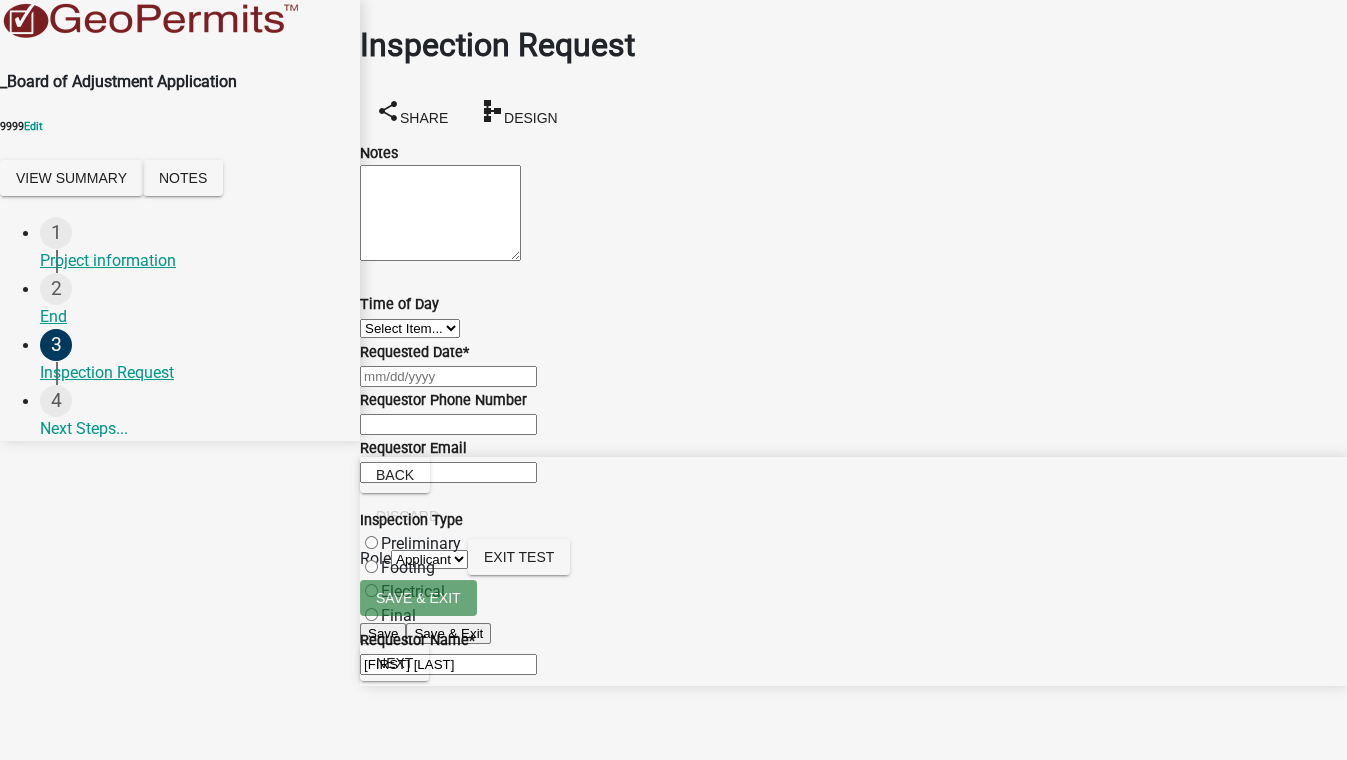 click 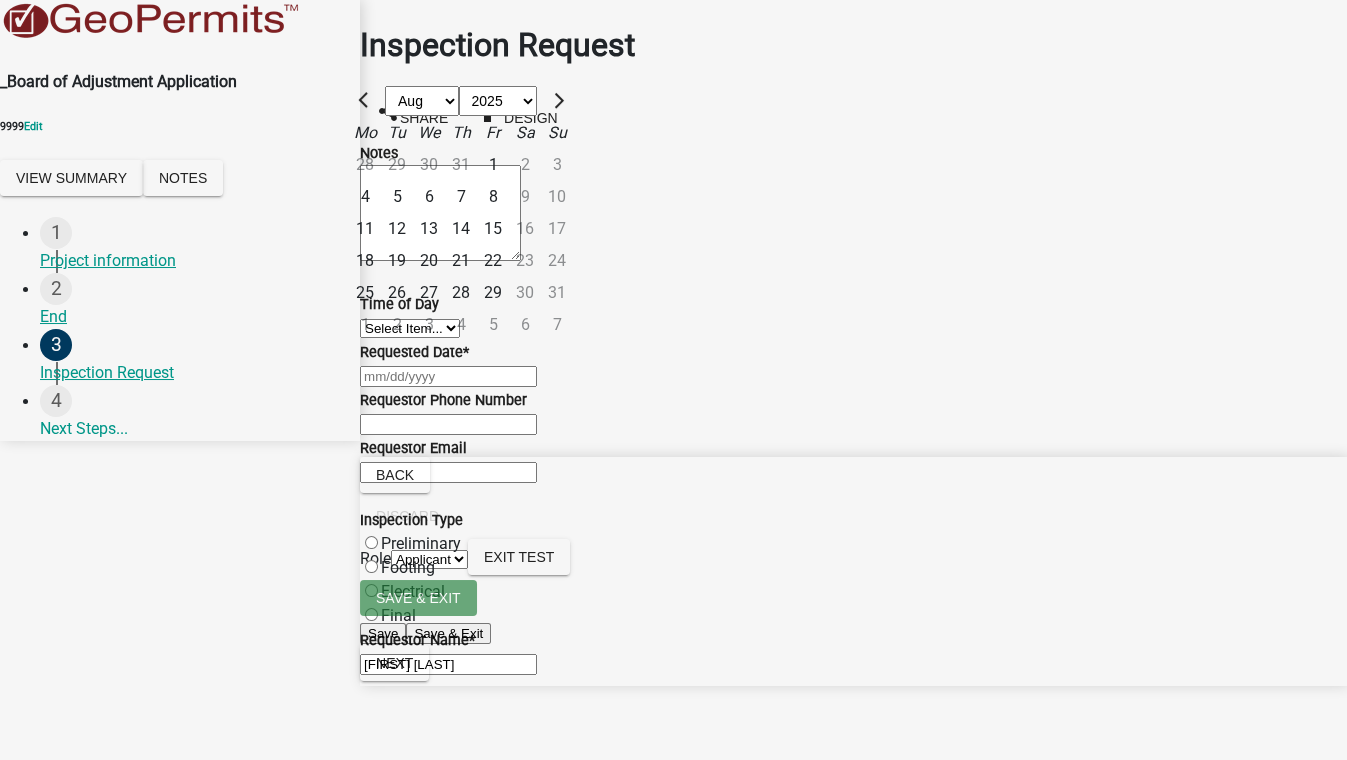 click on "8" 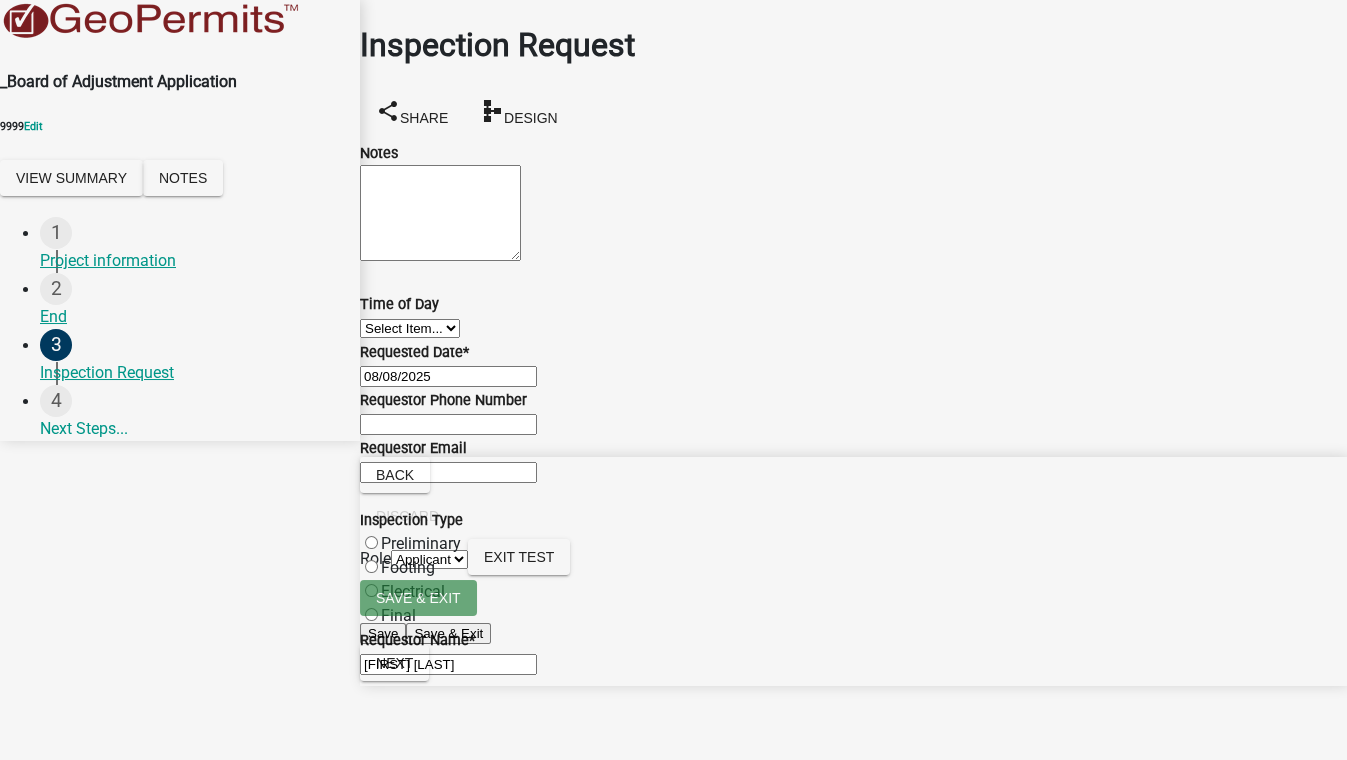 scroll, scrollTop: 386, scrollLeft: 0, axis: vertical 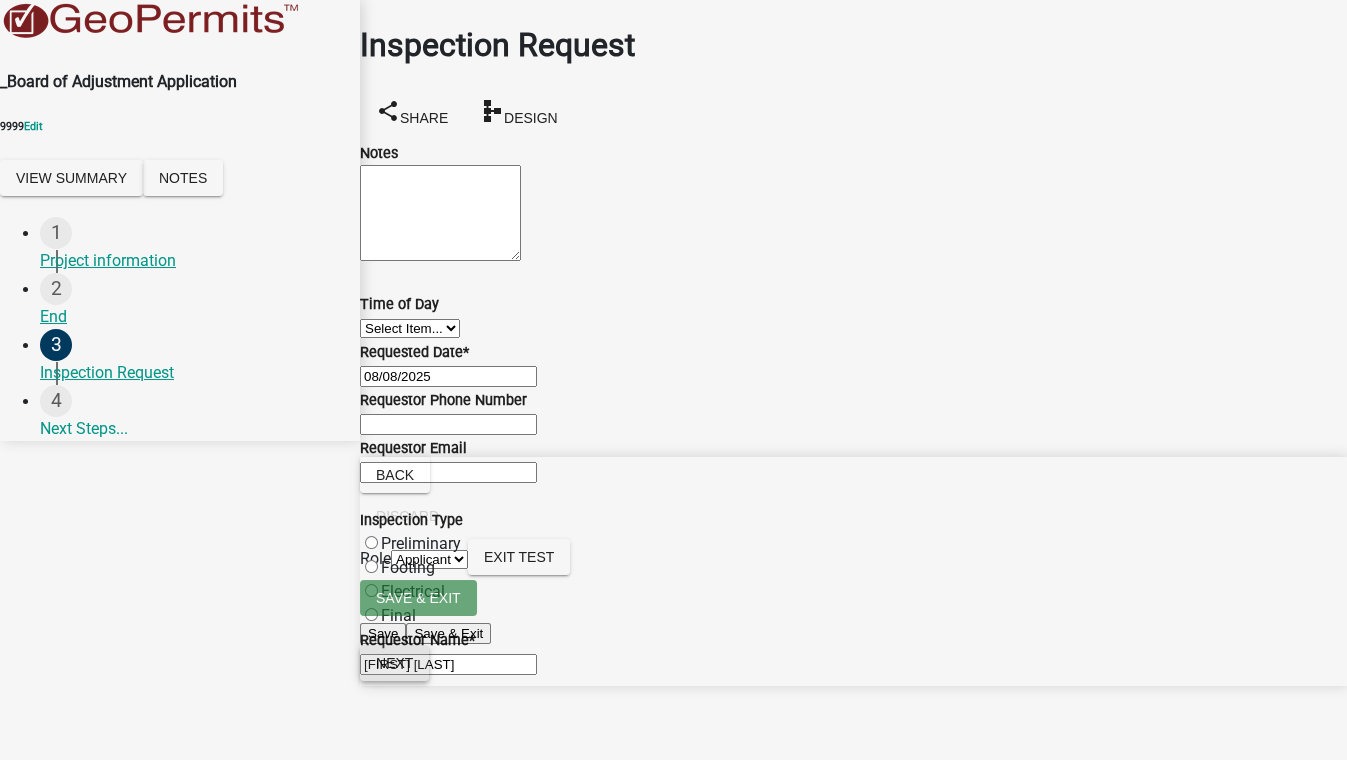click on "Next" at bounding box center [394, 663] 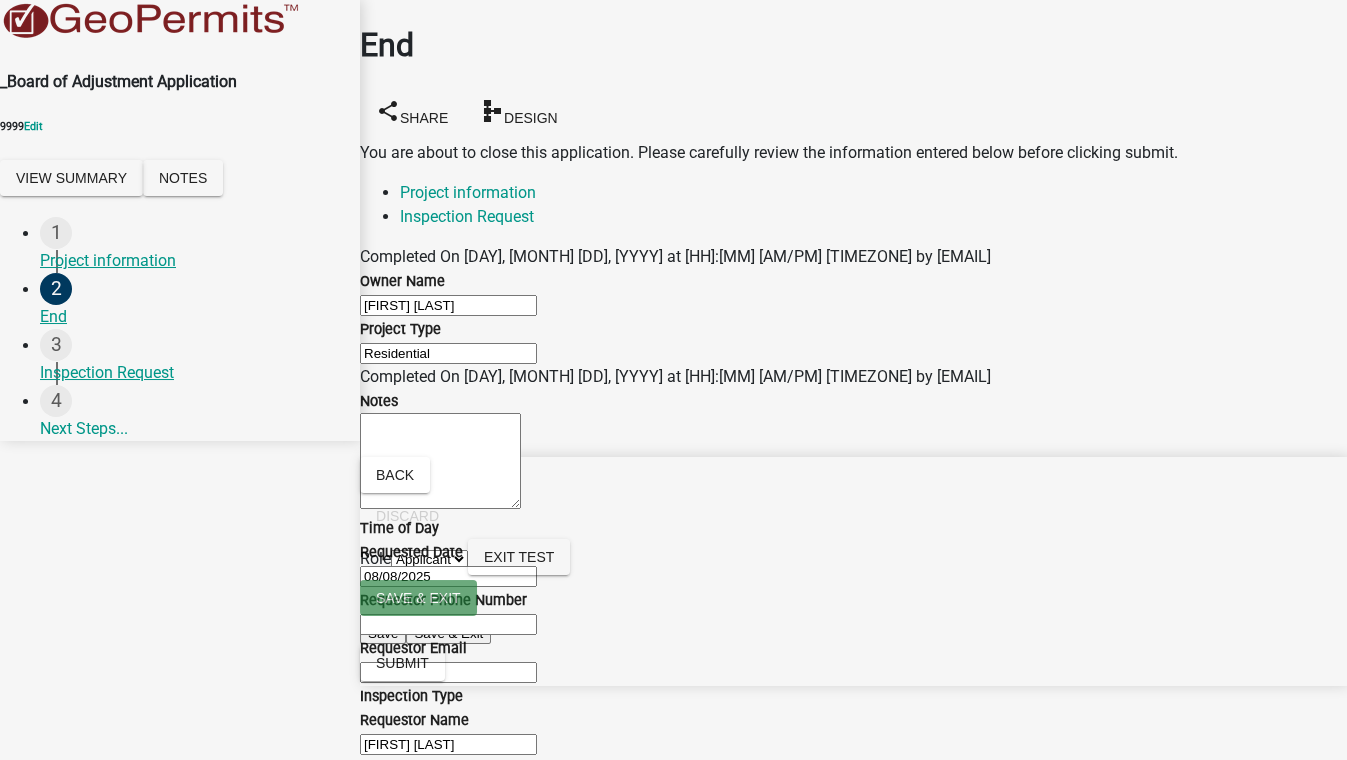 click on "Applicant   Admin   Inspector" at bounding box center [429, 559] 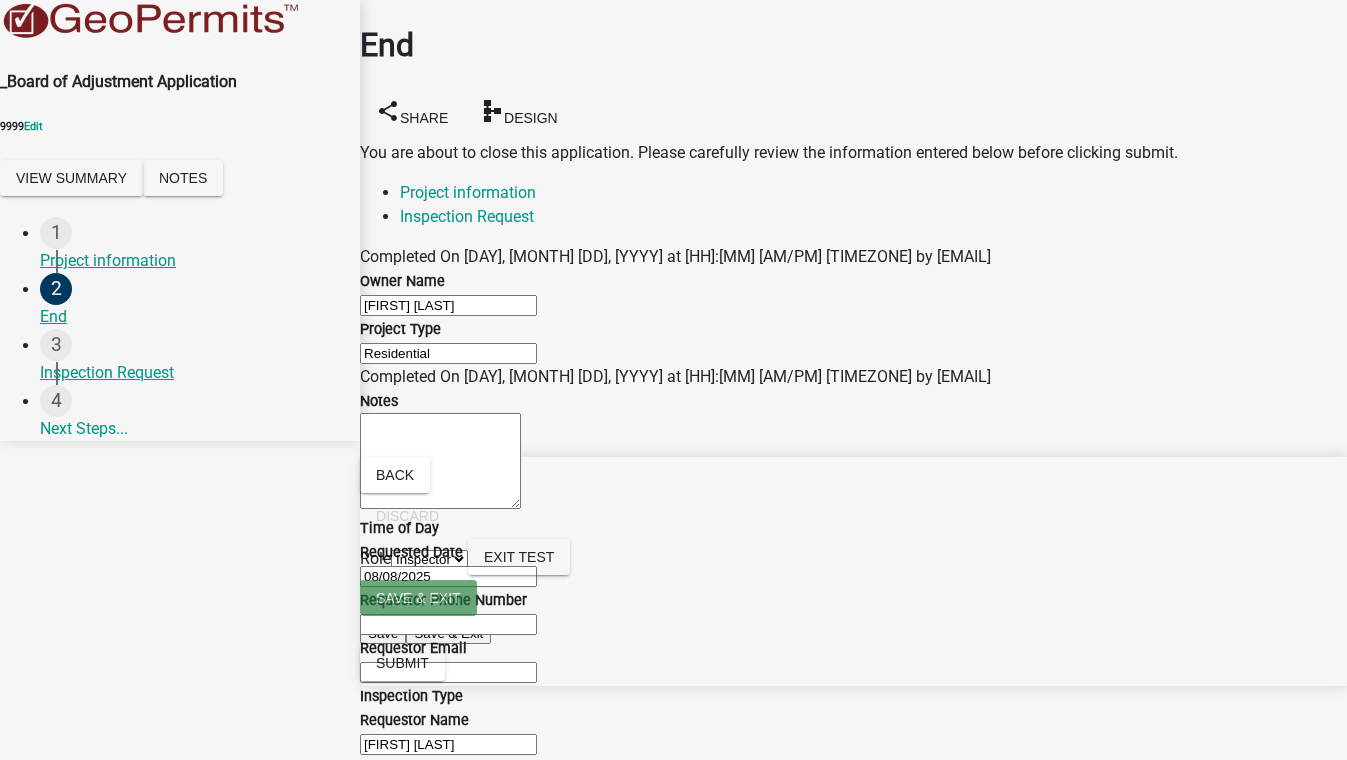 click on "Applicant   Admin   Inspector" at bounding box center [429, 559] 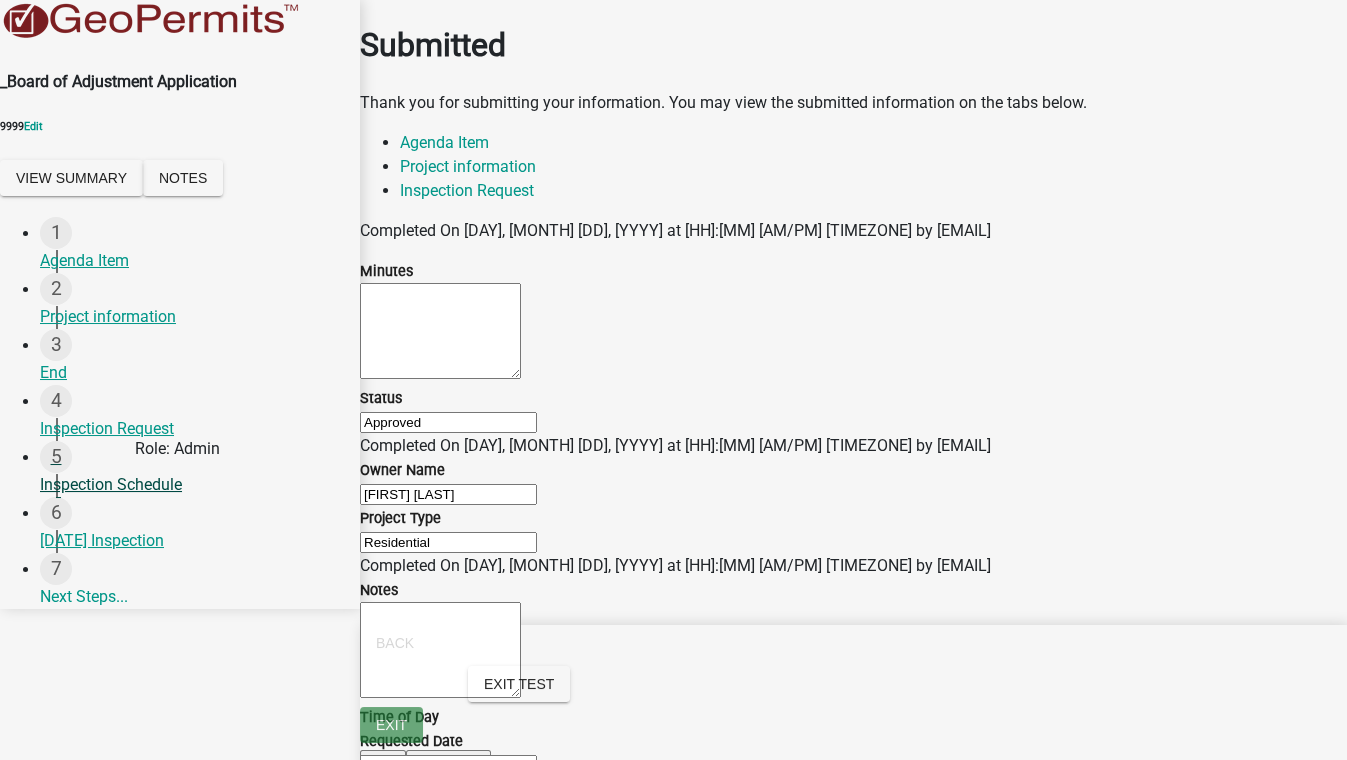 click on "Inspection Schedule" at bounding box center [192, 485] 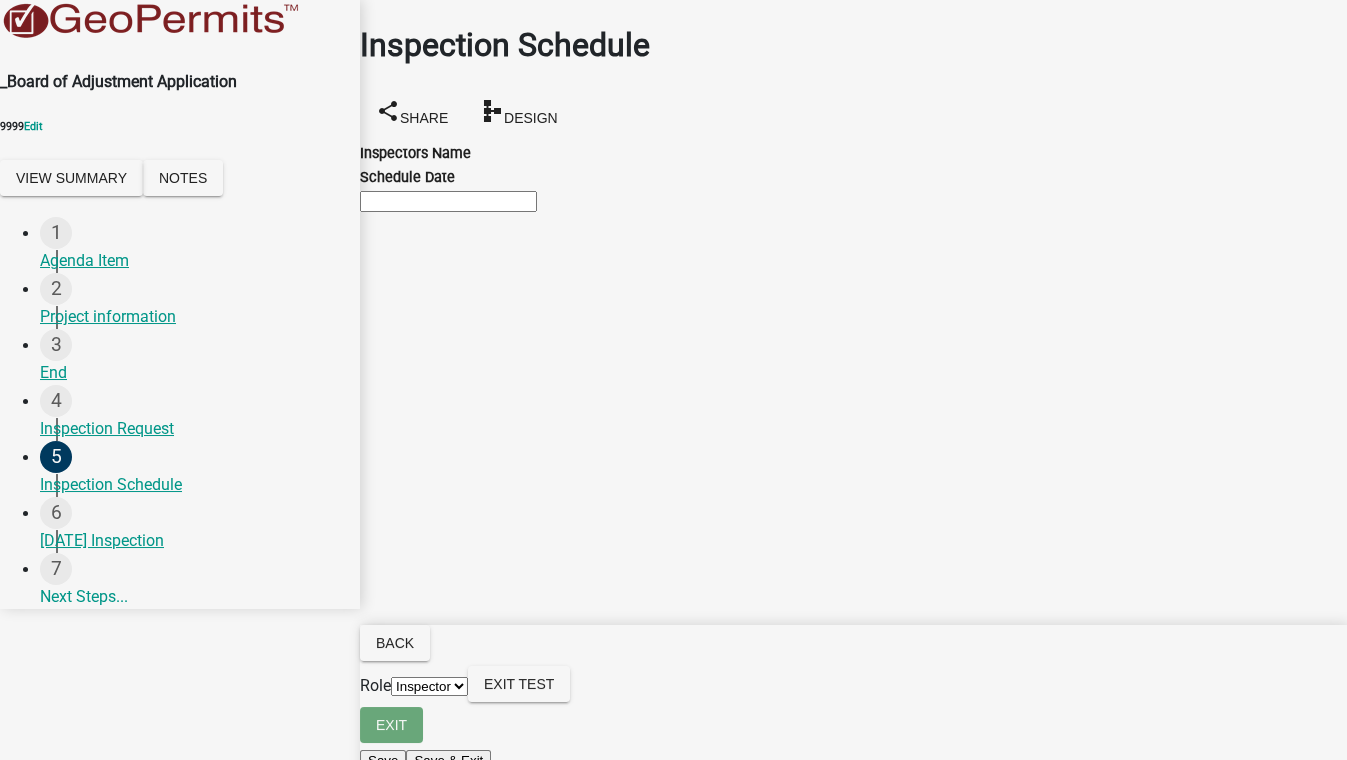 click on "Next" at bounding box center [394, 790] 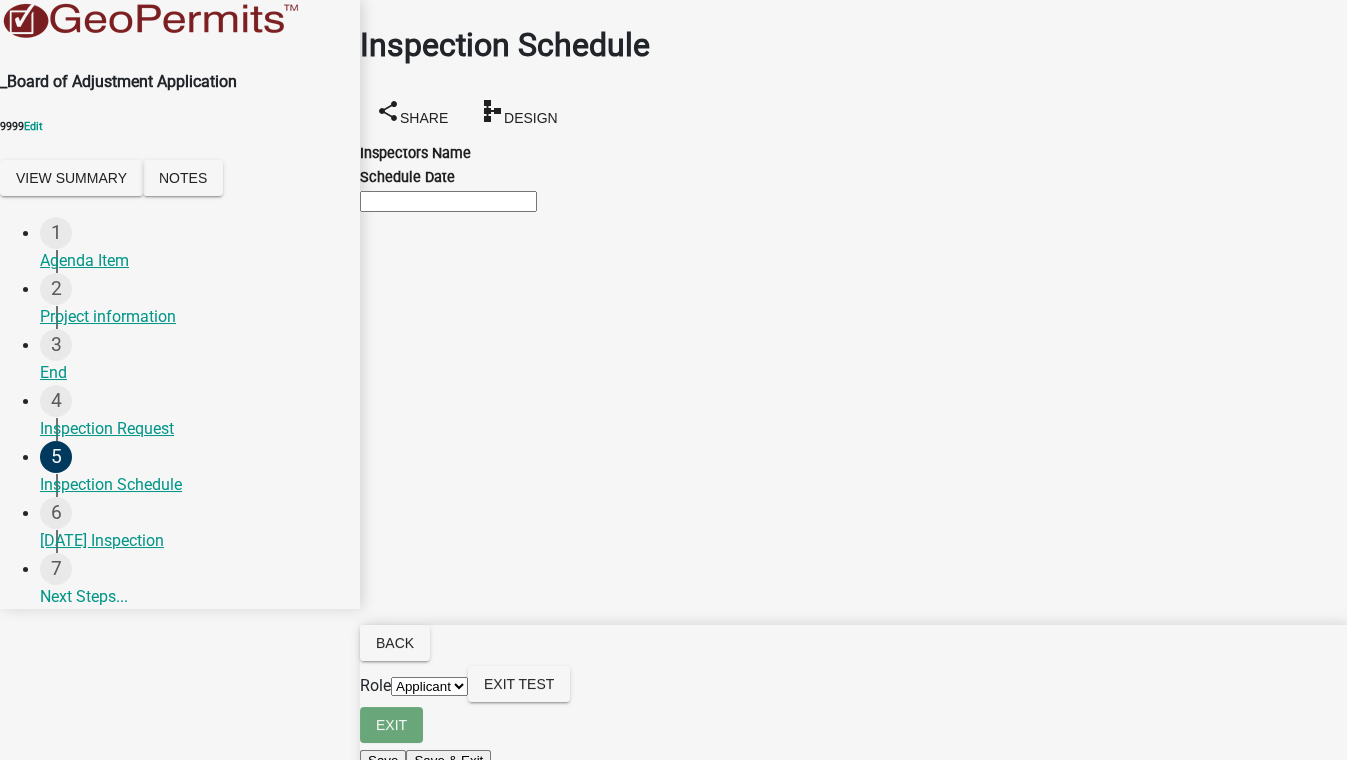 click on "Applicant   Admin   Inspector" at bounding box center [429, 686] 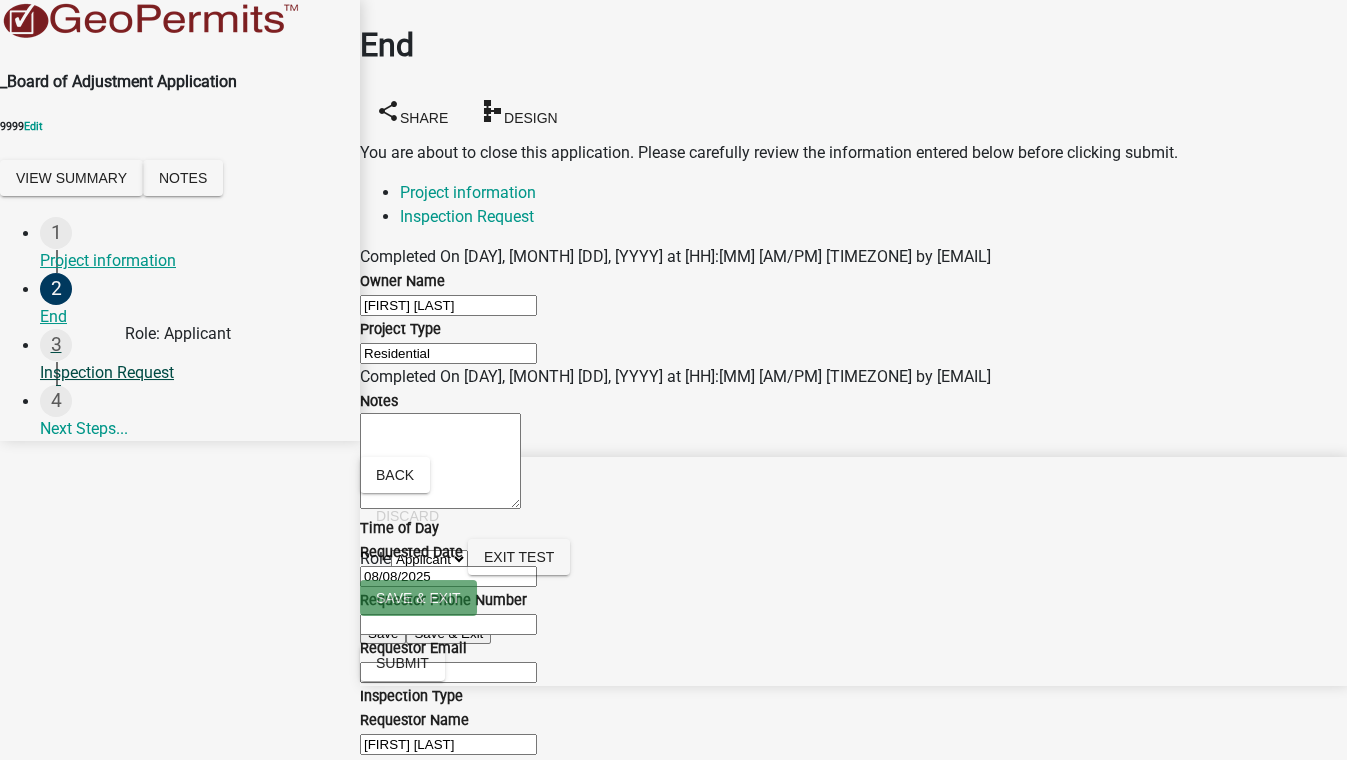 click on "Inspection Request" at bounding box center [192, 373] 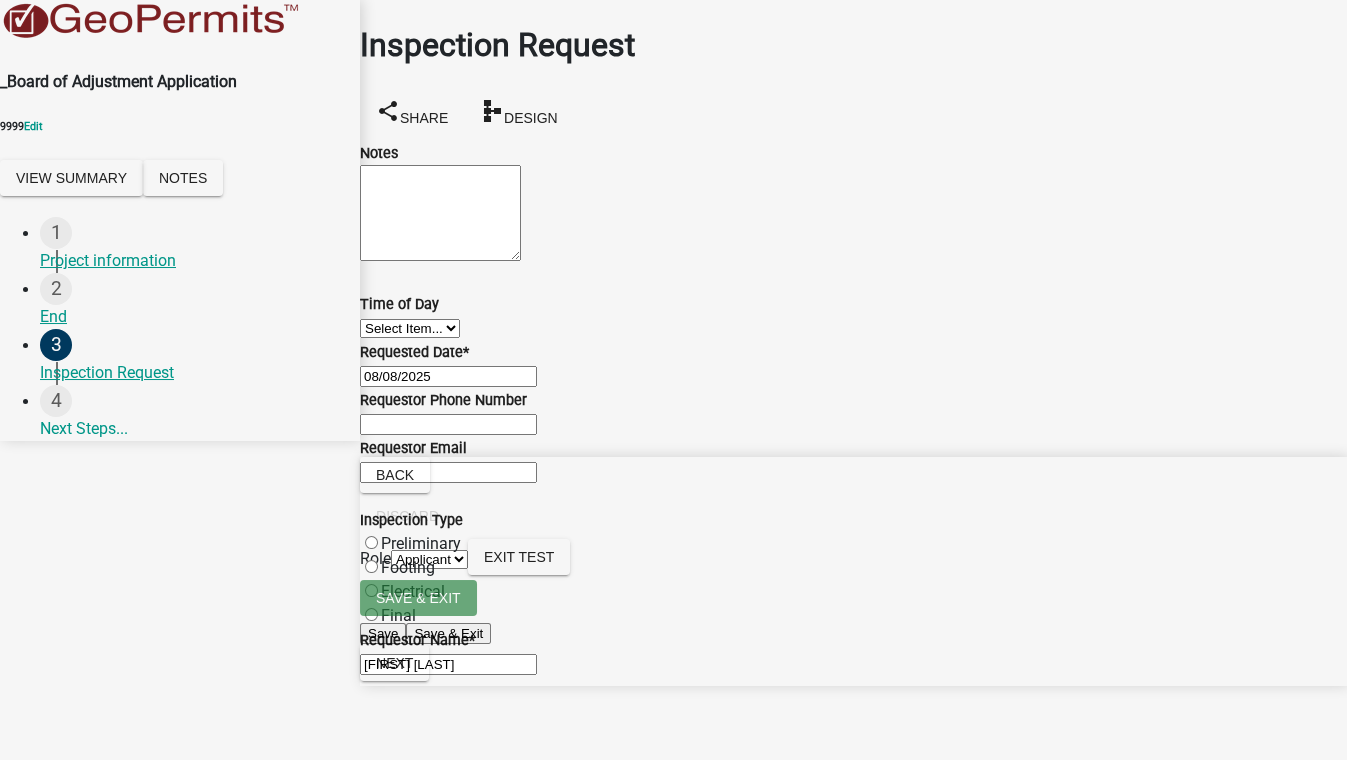 scroll, scrollTop: 386, scrollLeft: 0, axis: vertical 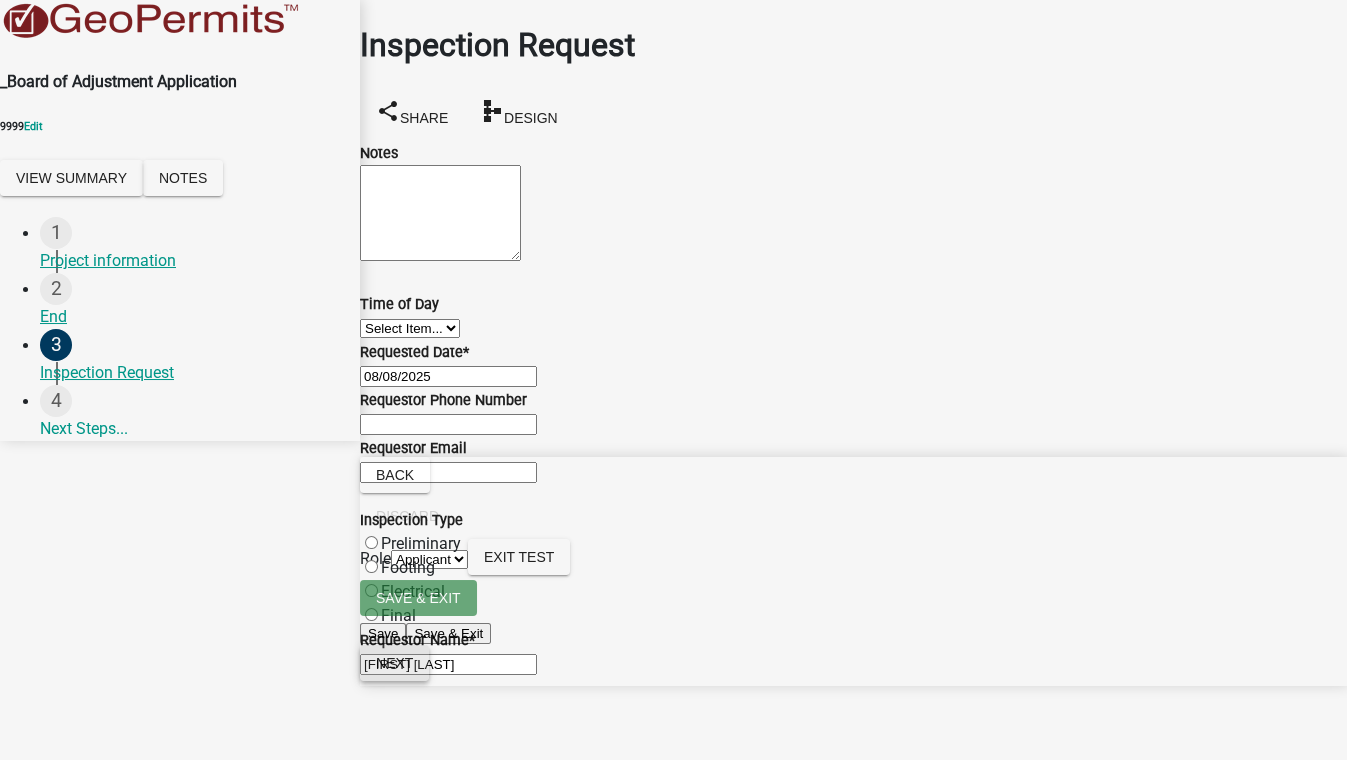 click on "Next" at bounding box center [394, 663] 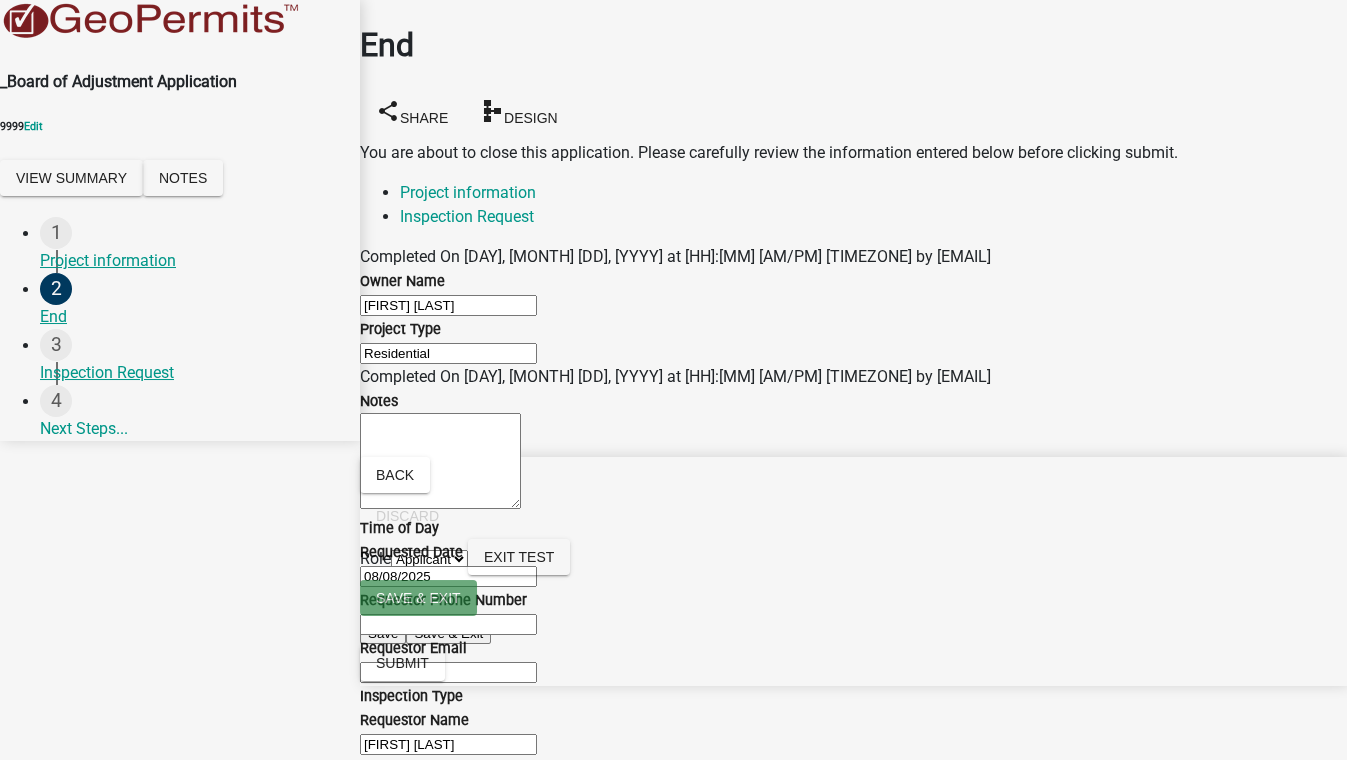 click on "Applicant   Admin   Inspector" at bounding box center (429, 559) 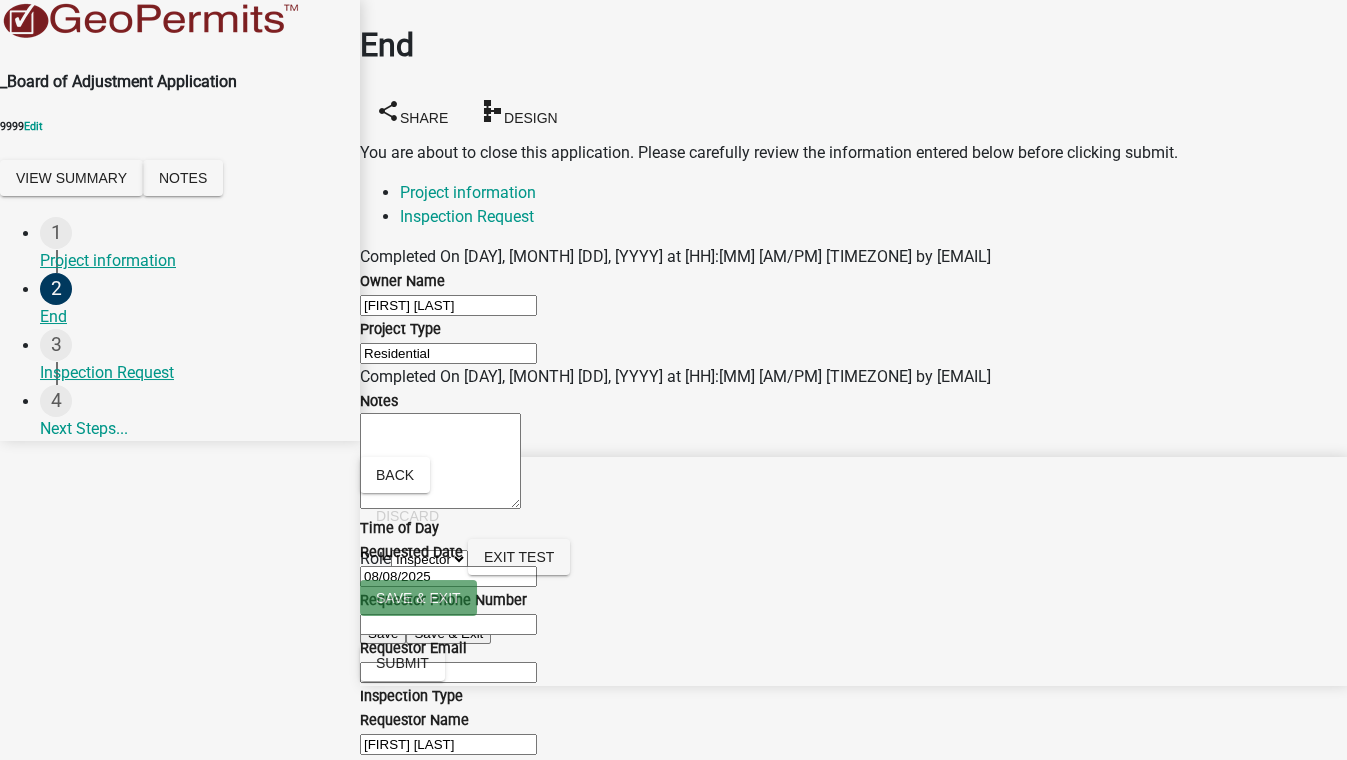 click on "Applicant   Admin   Inspector" at bounding box center [429, 559] 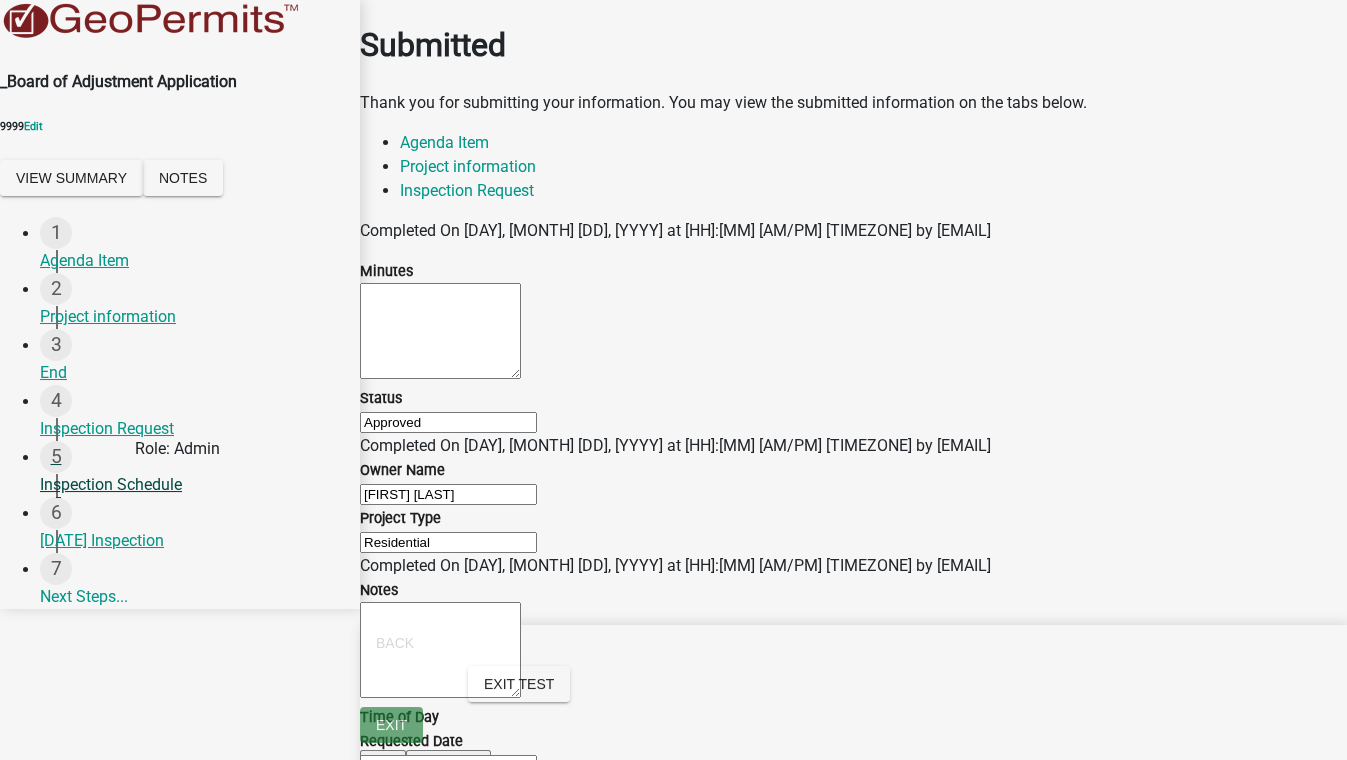 click on "Inspection Schedule" at bounding box center [192, 485] 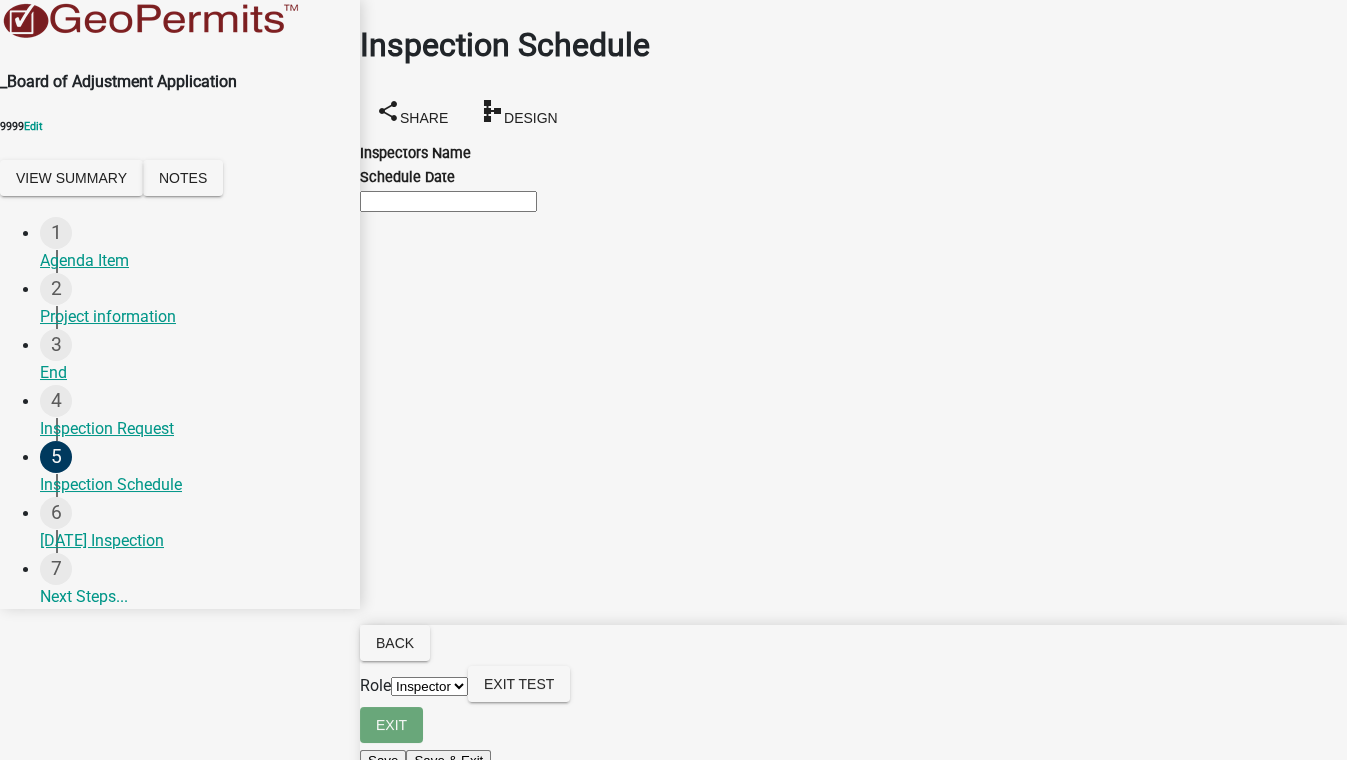 click on "Inspectors Name" 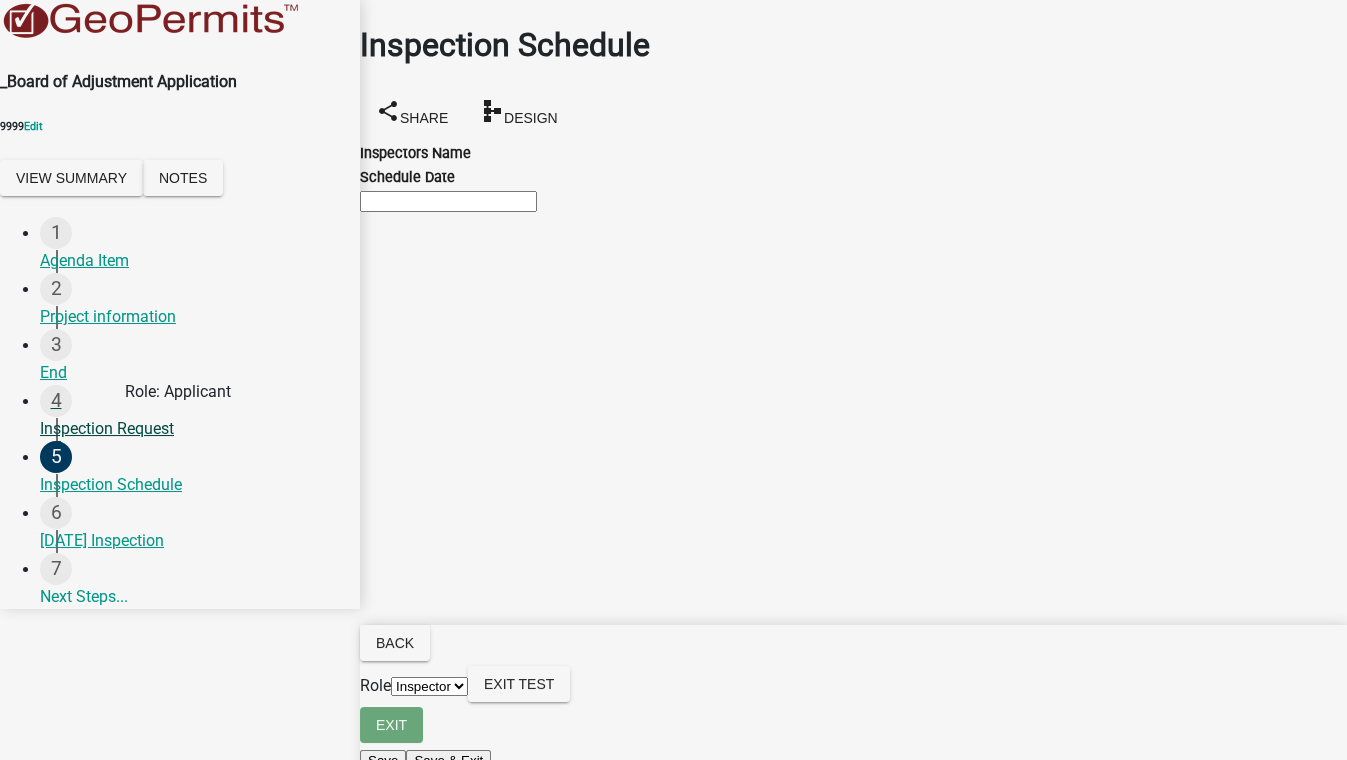 click on "Inspection Request" at bounding box center [192, 429] 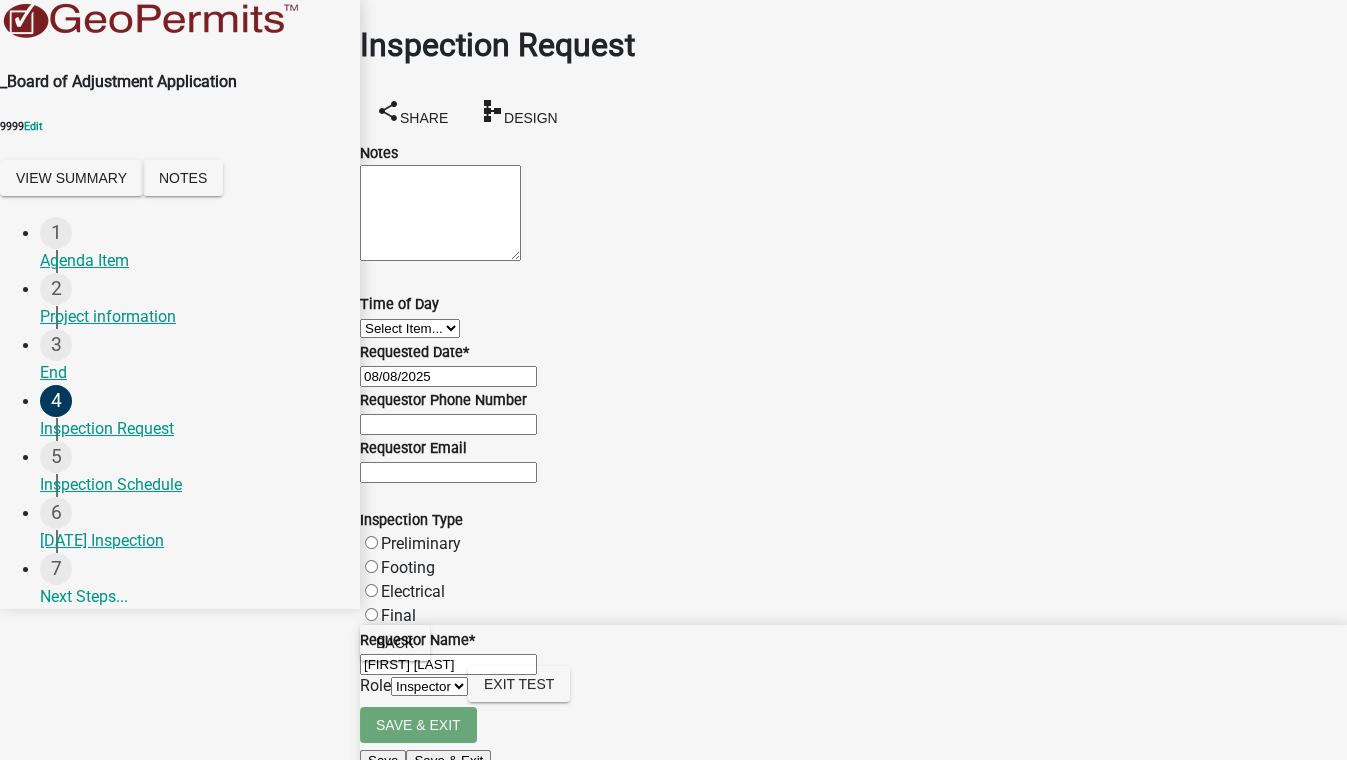 click on "Select Item...   AM   PM" at bounding box center (410, 328) 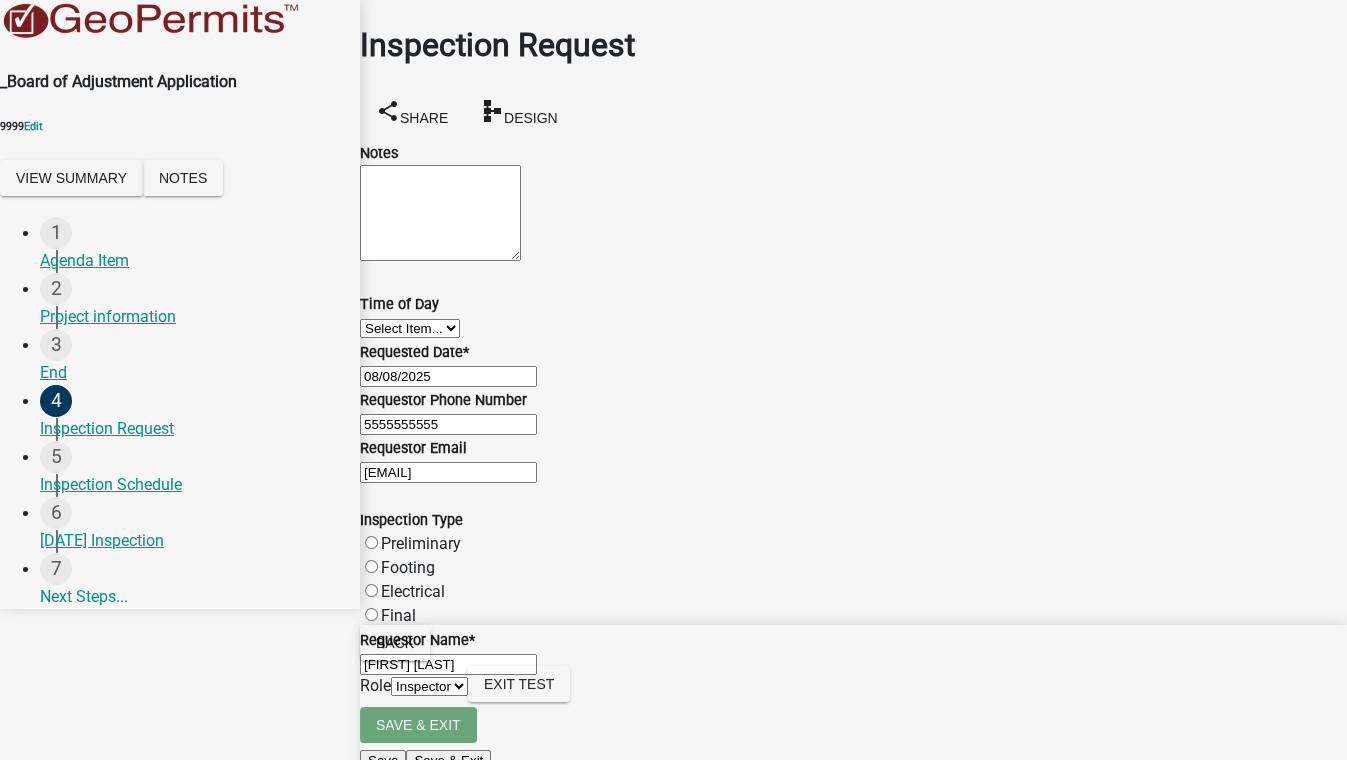 click on "Next" at bounding box center [394, 790] 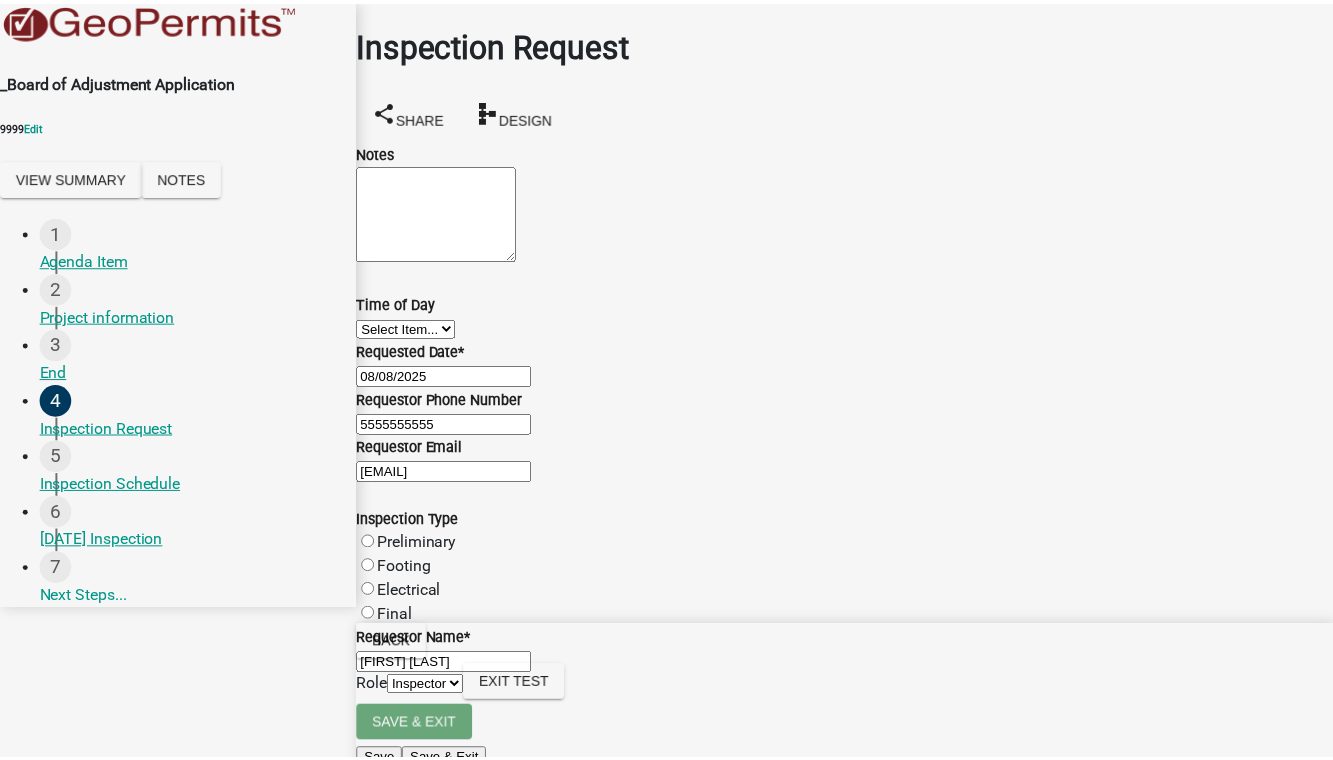 scroll, scrollTop: 0, scrollLeft: 0, axis: both 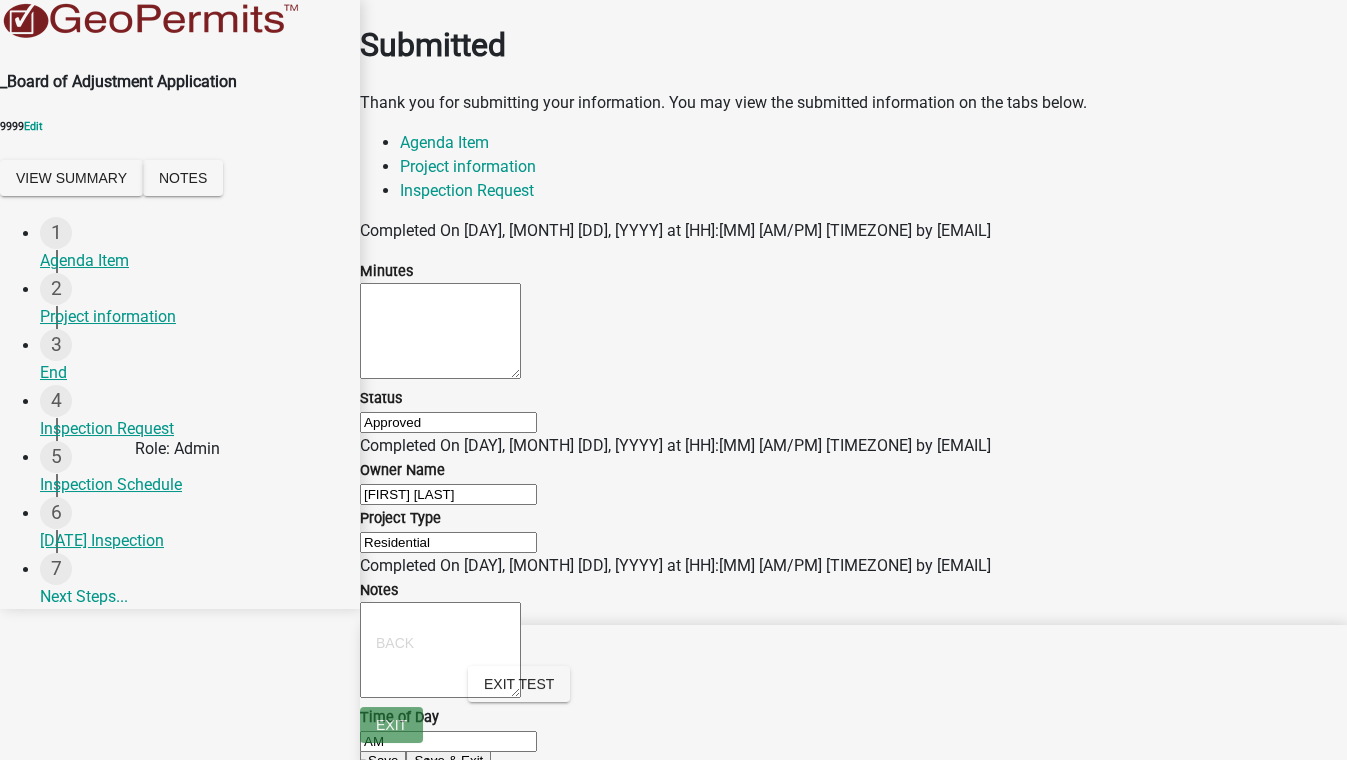 click on "Inspection Schedule" at bounding box center (192, 485) 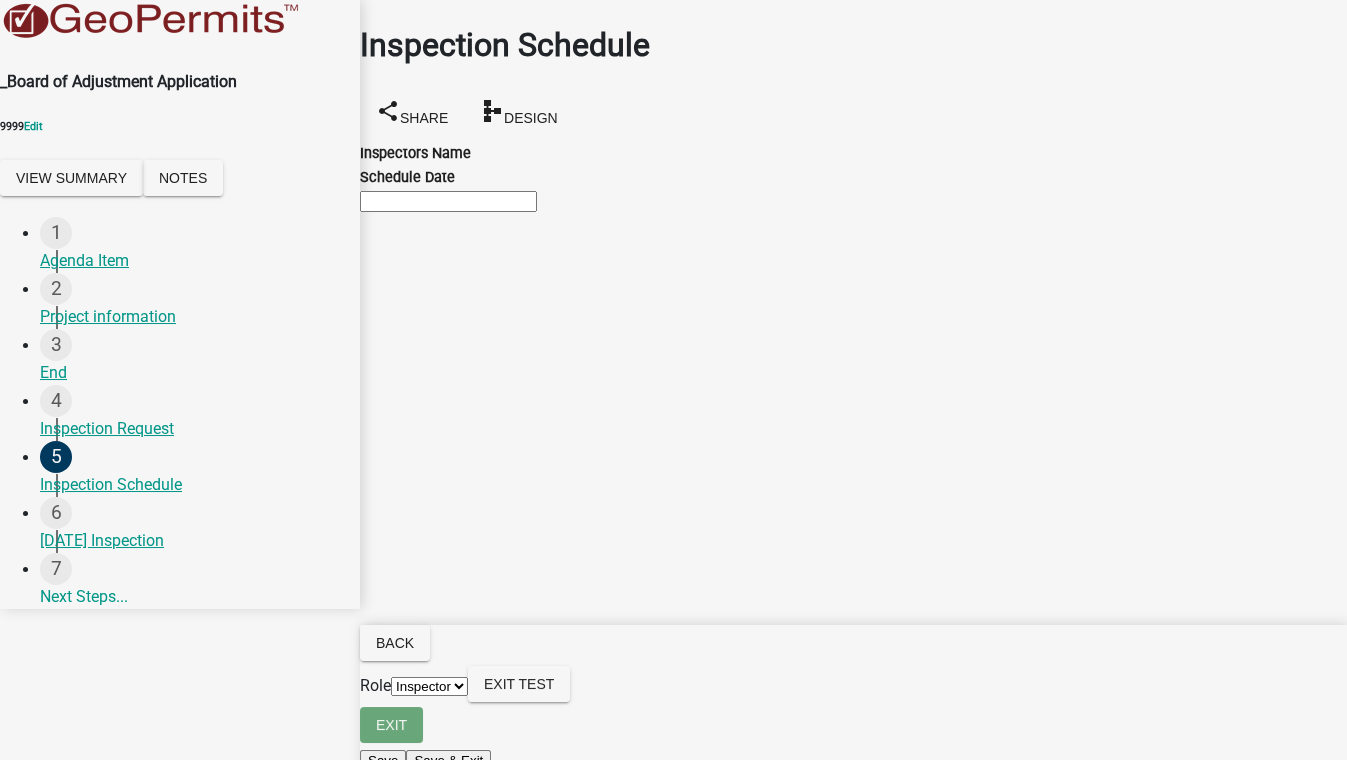 click on "Next" at bounding box center [394, 790] 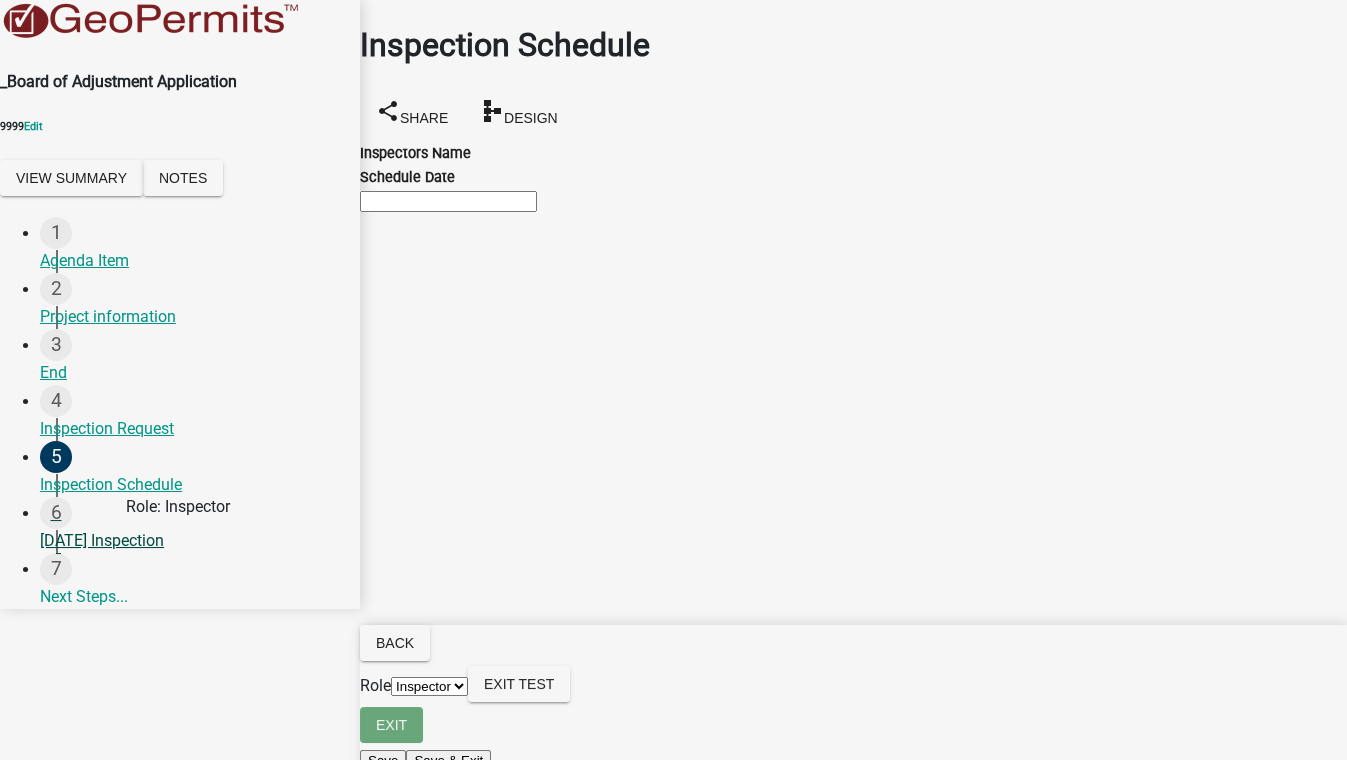 click on "[DATE] Inspection" at bounding box center [192, 541] 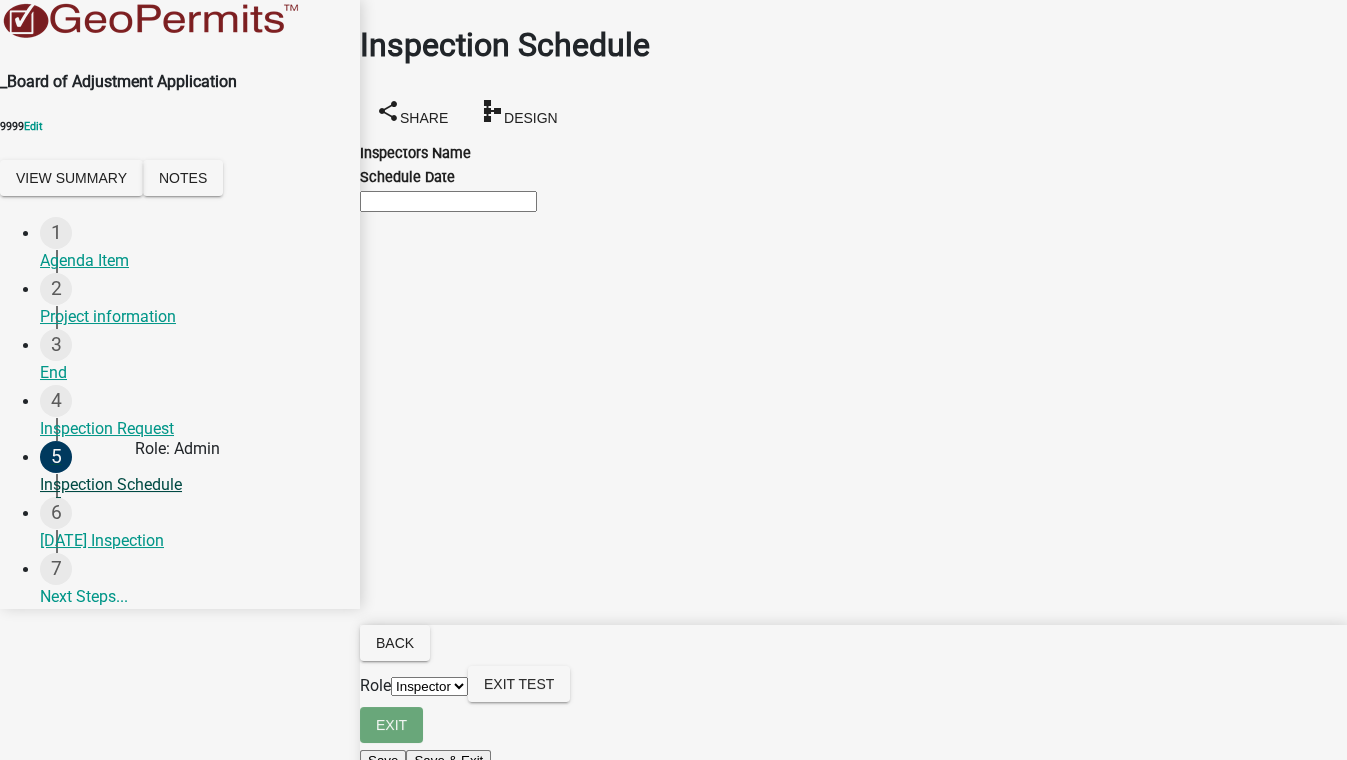 click on "Inspection Schedule" at bounding box center (192, 485) 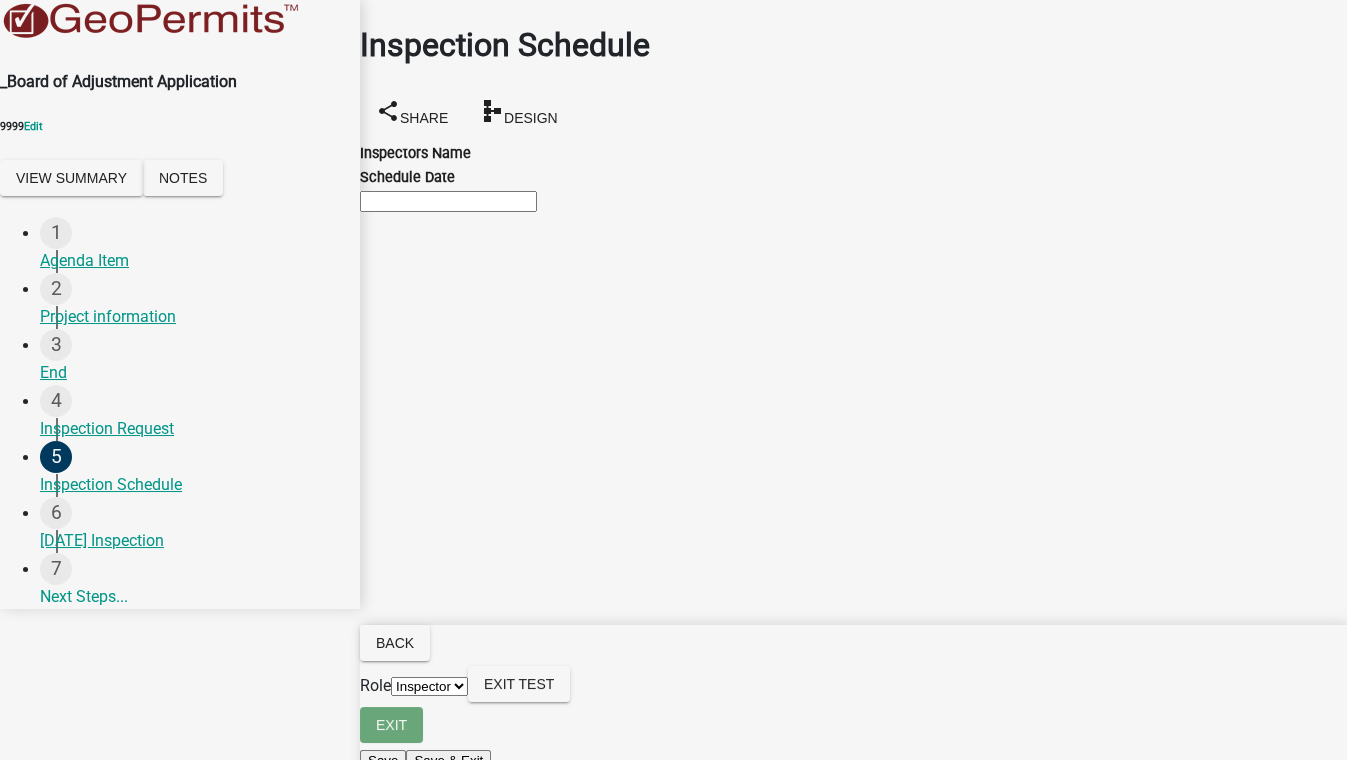 click on "Applicant   Admin   Inspector" at bounding box center [429, 686] 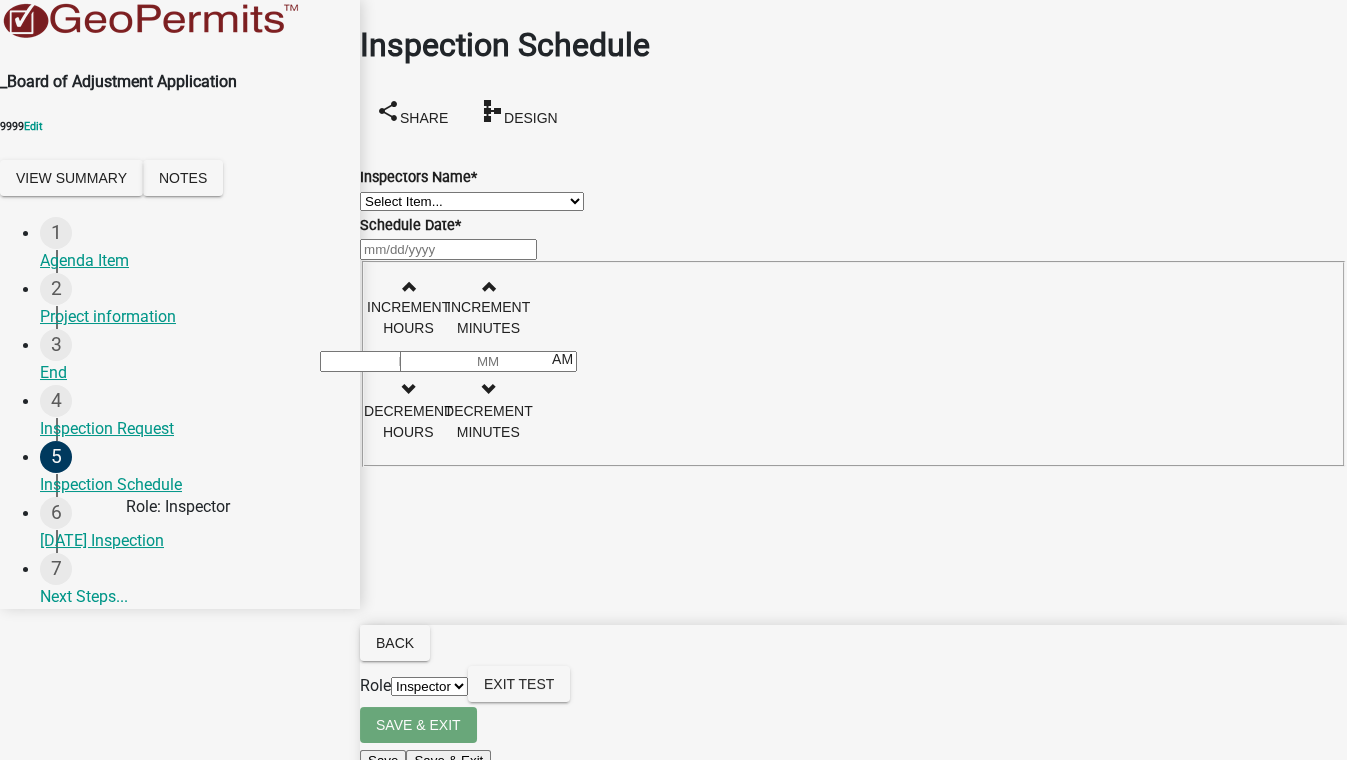 click on "[NUMBER]     [DATE] Inspection" at bounding box center (200, 525) 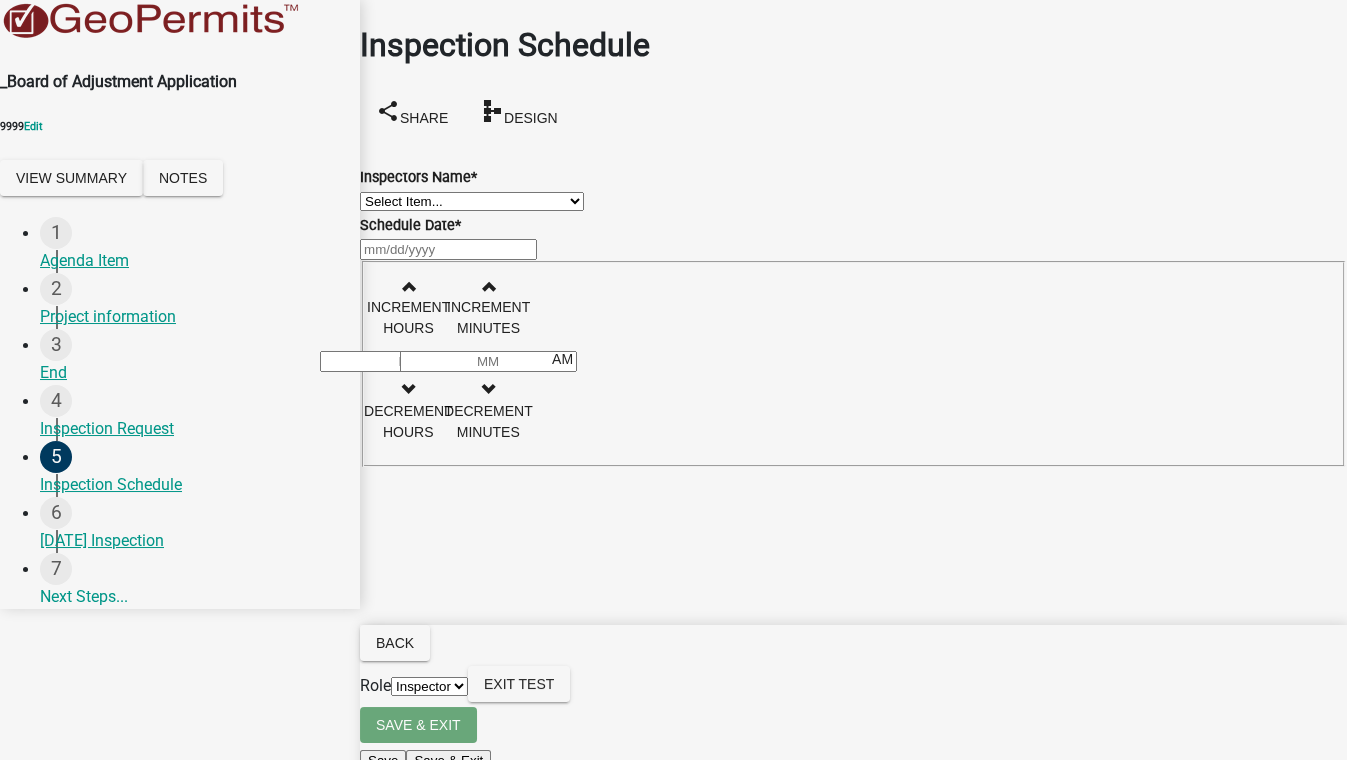click on "Select Item... [USERNAME] ([FIRST] [LAST])" at bounding box center [472, 201] 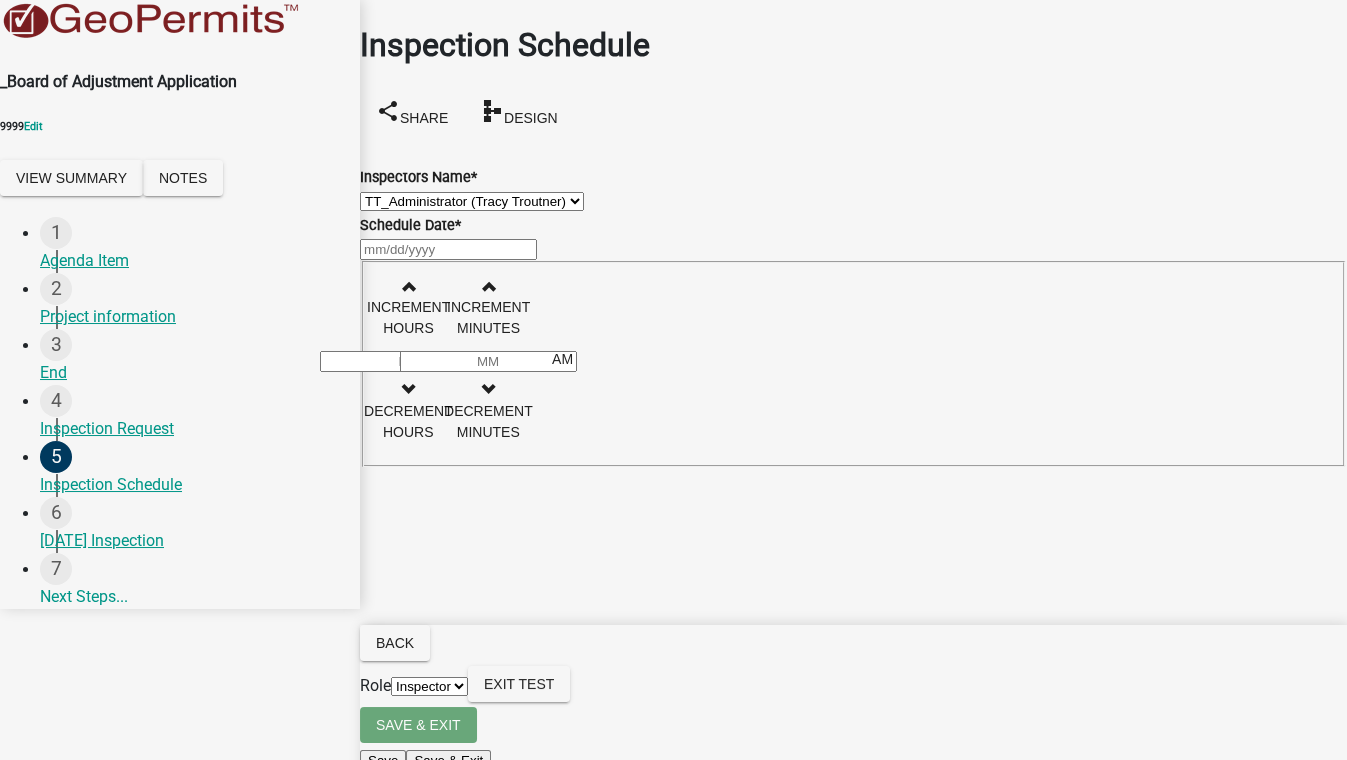 click on "Select Item... [USERNAME] ([FIRST] [LAST])" at bounding box center [472, 201] 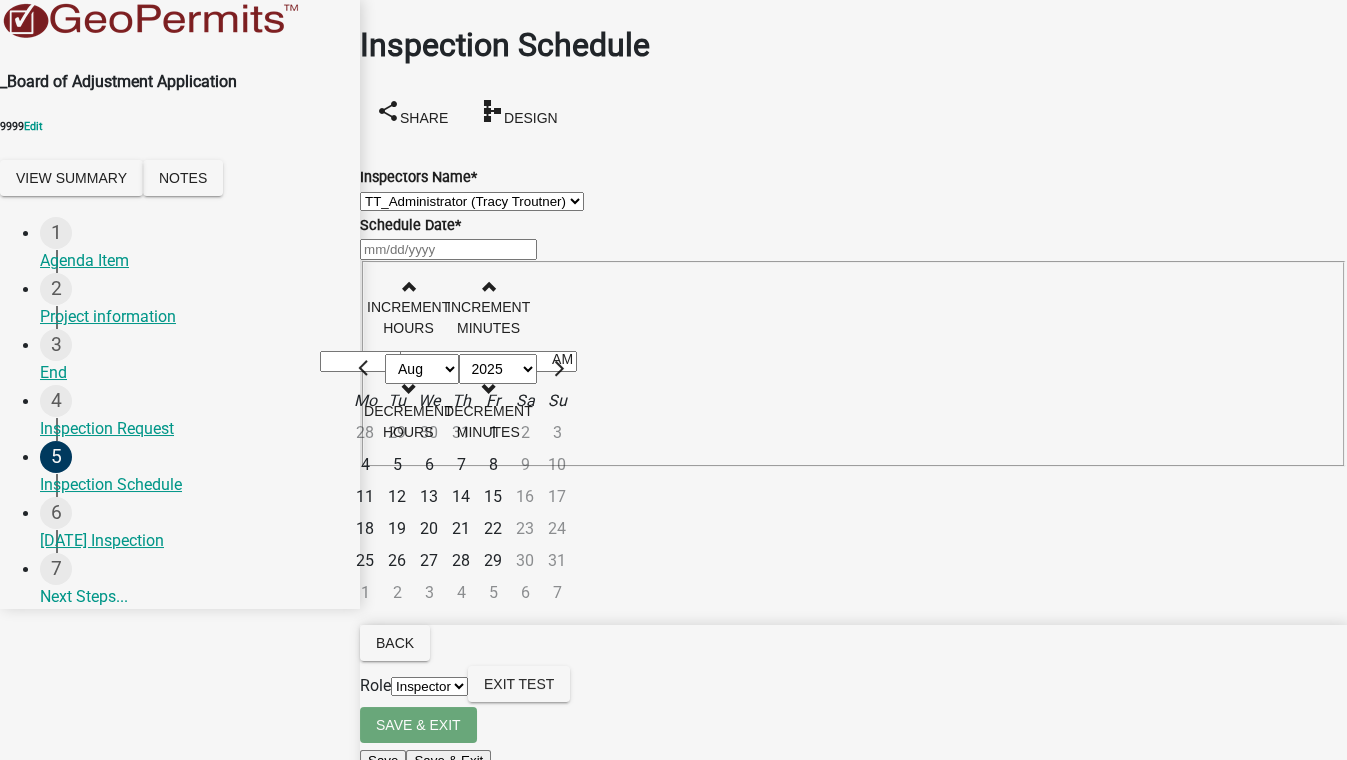 click on "8" 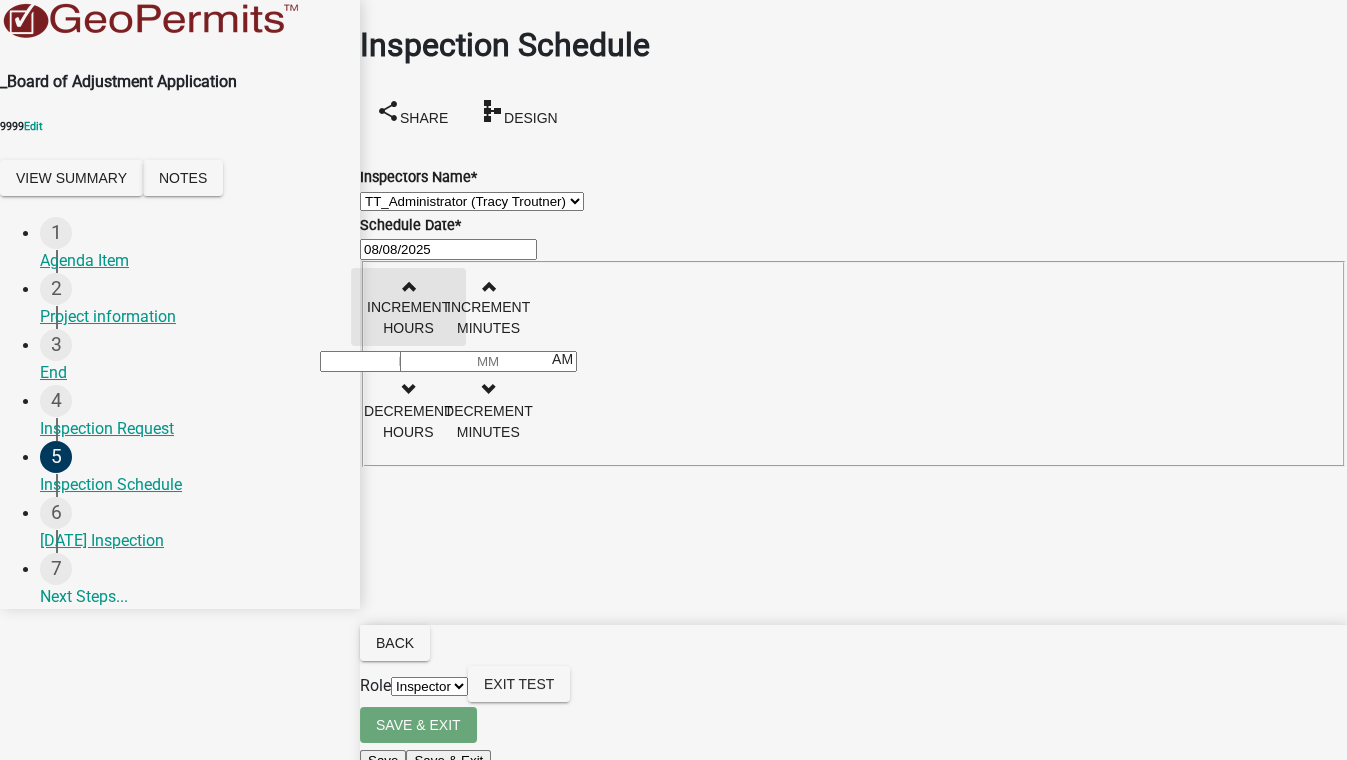 click on "Increment hours" at bounding box center [408, 307] 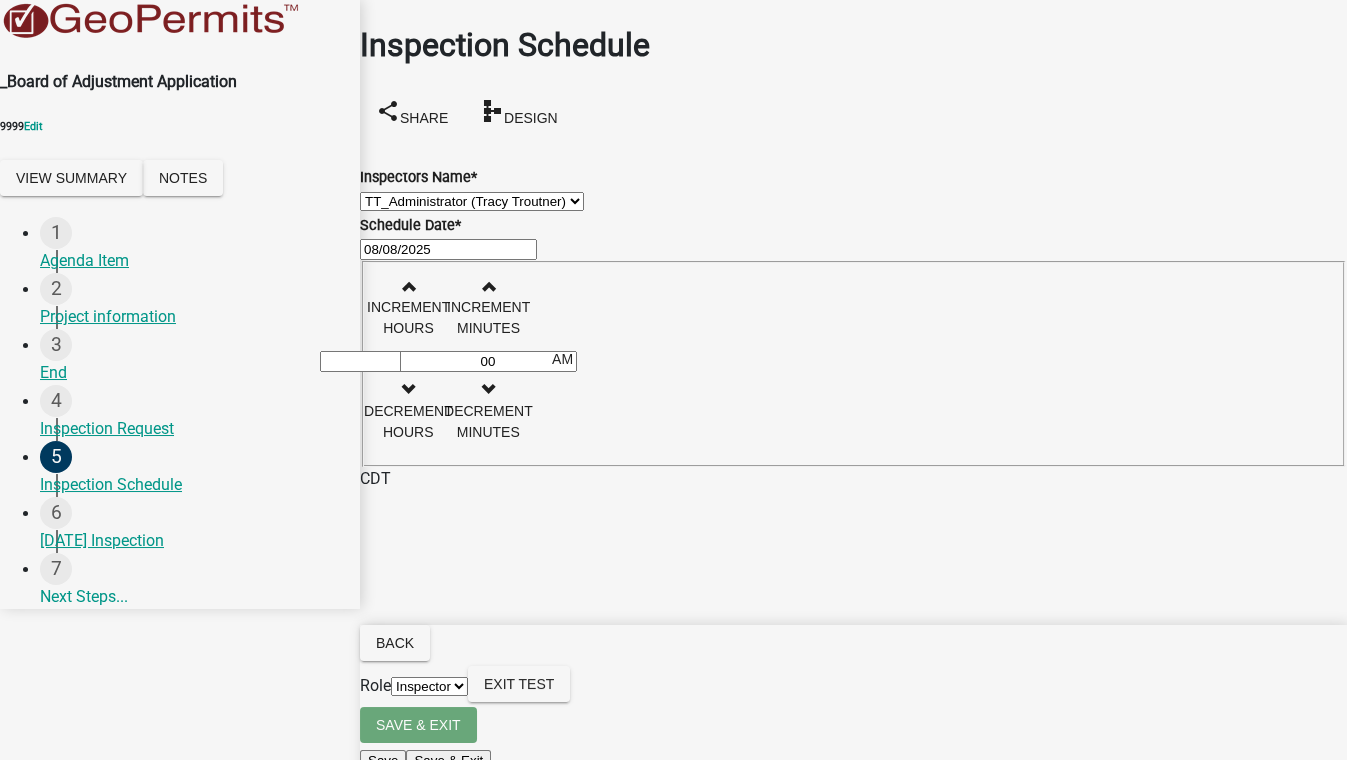 click on "Next" at bounding box center (394, 790) 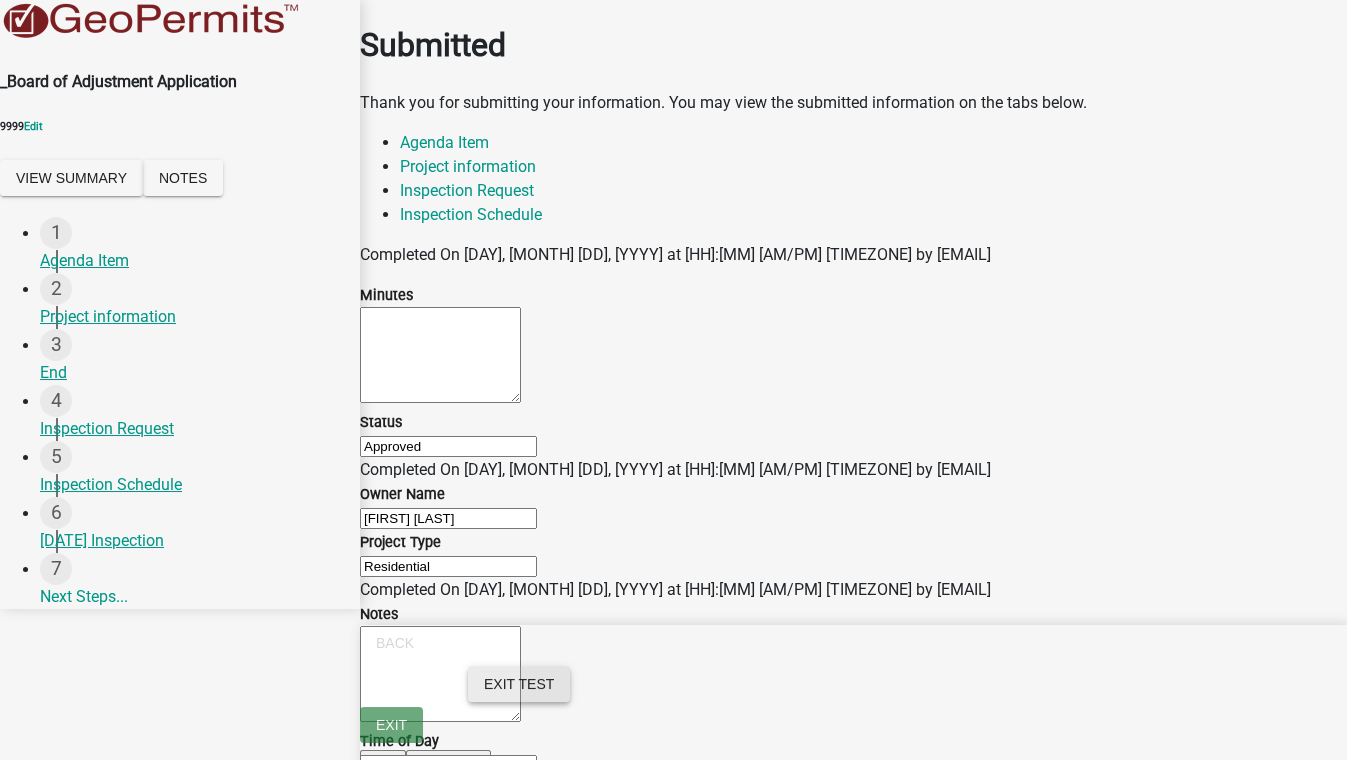 click on "Exit Test" at bounding box center (519, 684) 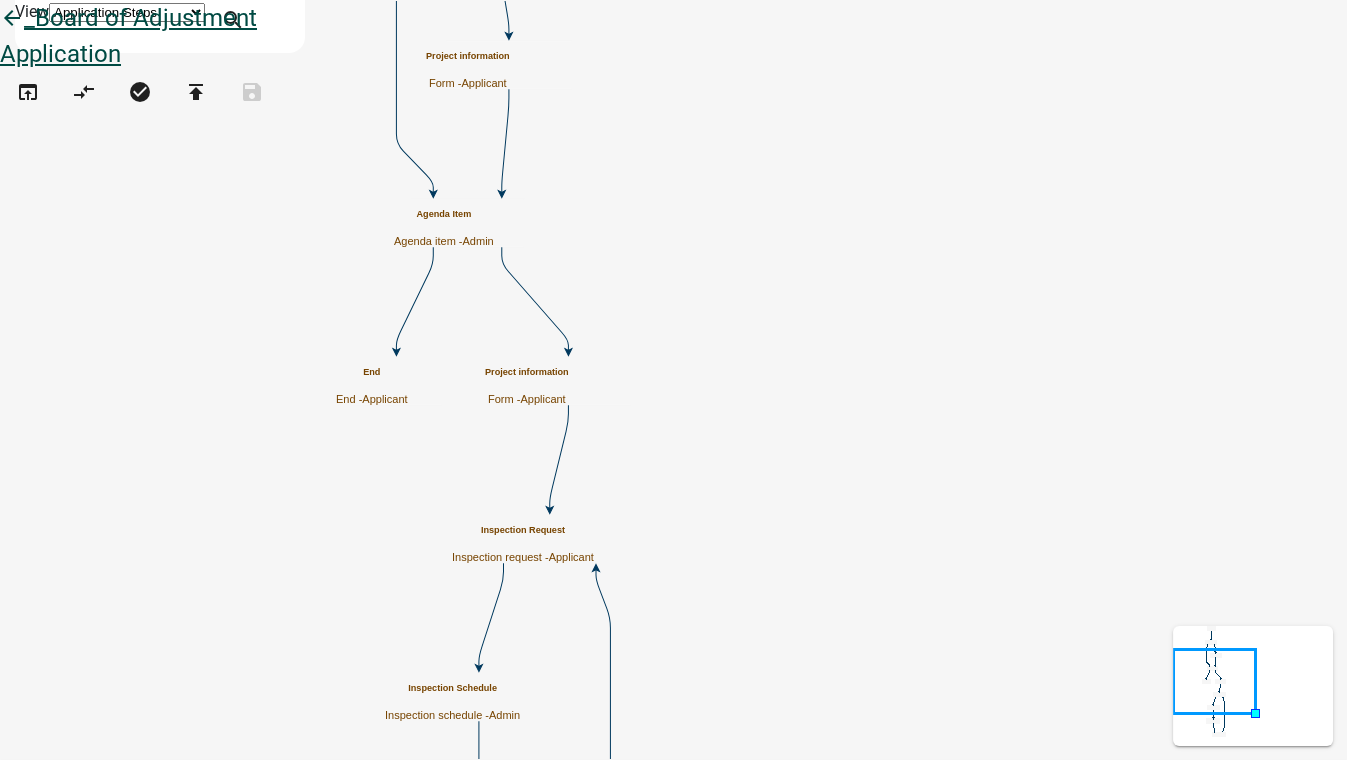 click on "arrow_back" at bounding box center [12, 20] 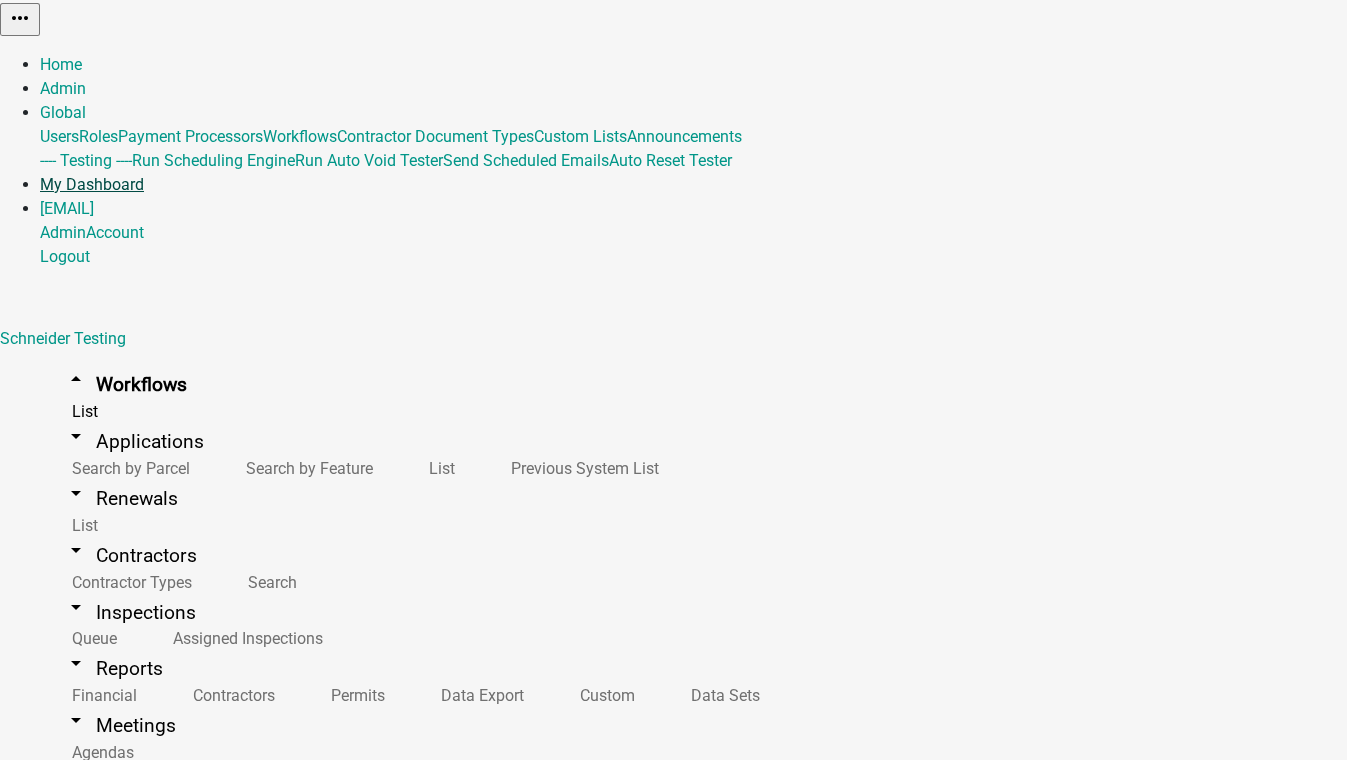 click on "My Dashboard" at bounding box center (92, 184) 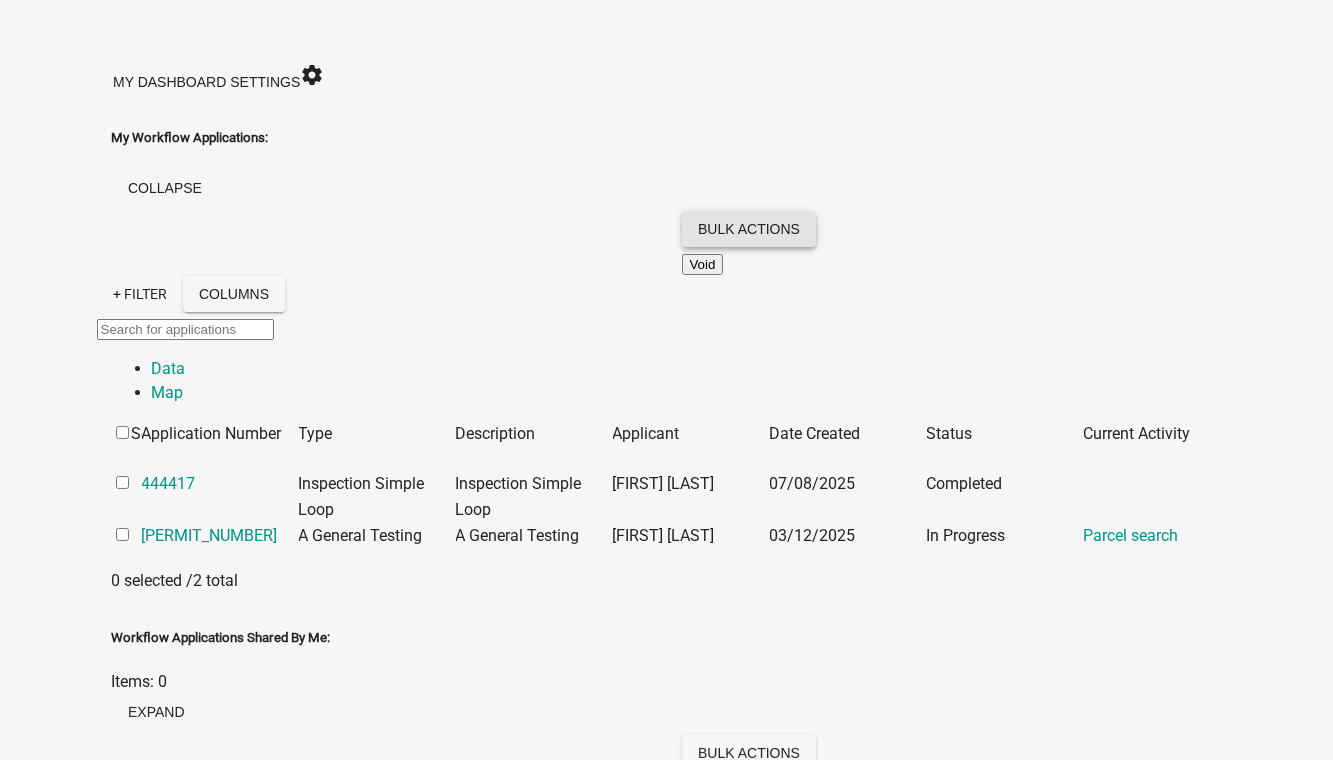 scroll, scrollTop: 0, scrollLeft: 0, axis: both 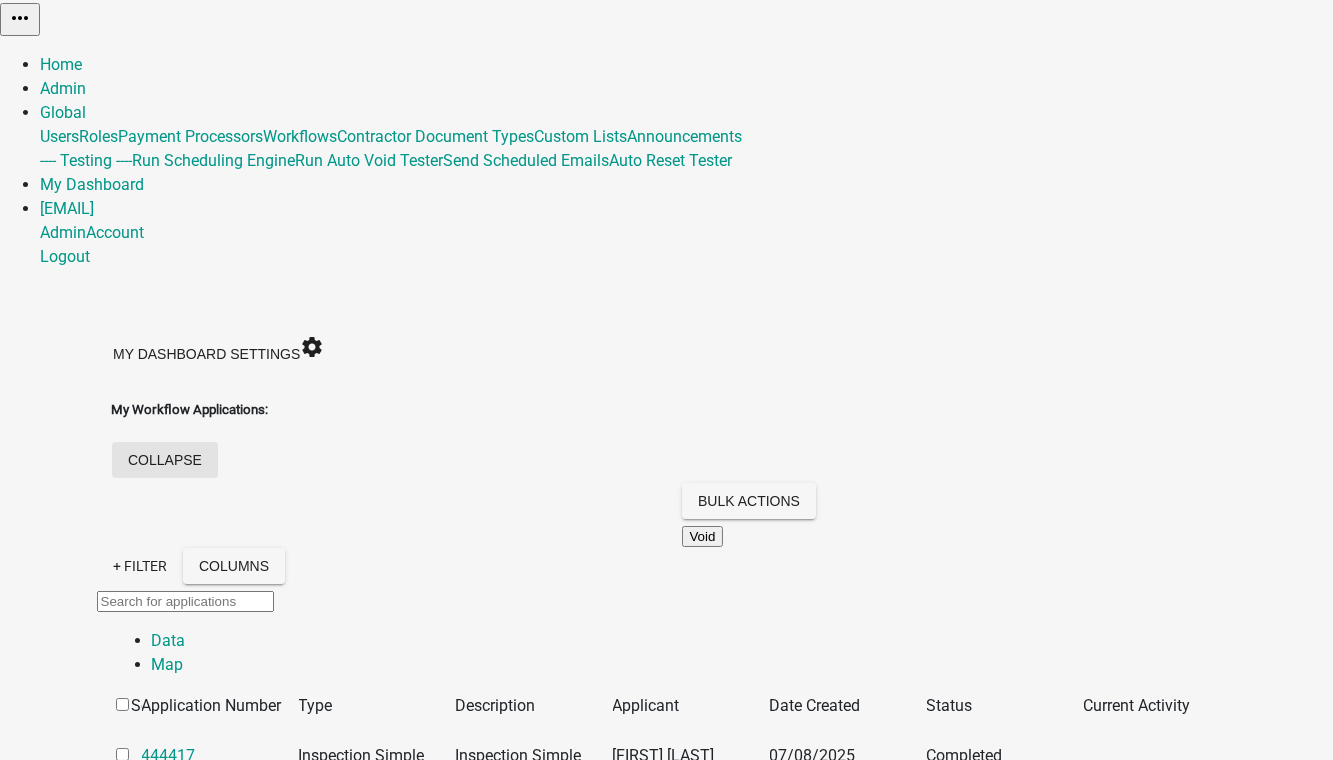 click on "collapse" at bounding box center [165, 460] 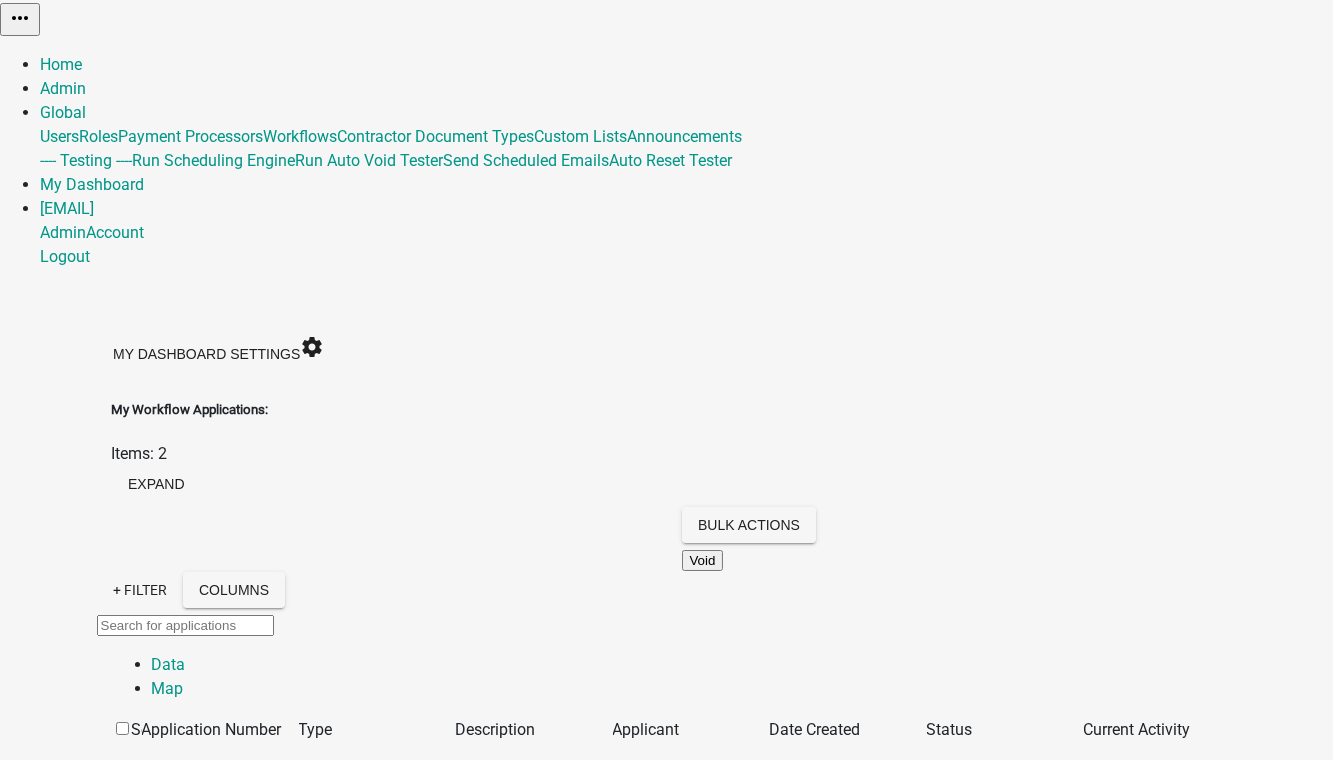 click on "collapse" at bounding box center [667, 1912] 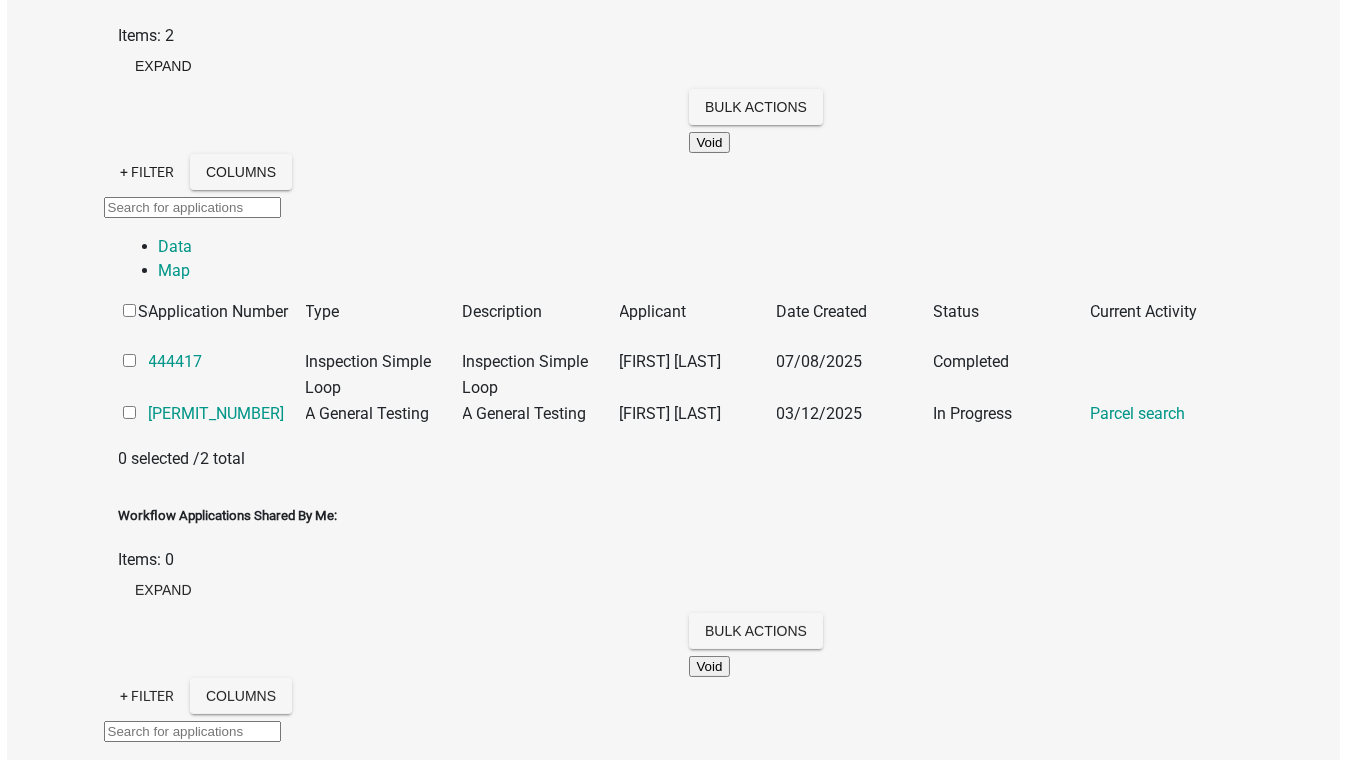 scroll, scrollTop: 363, scrollLeft: 0, axis: vertical 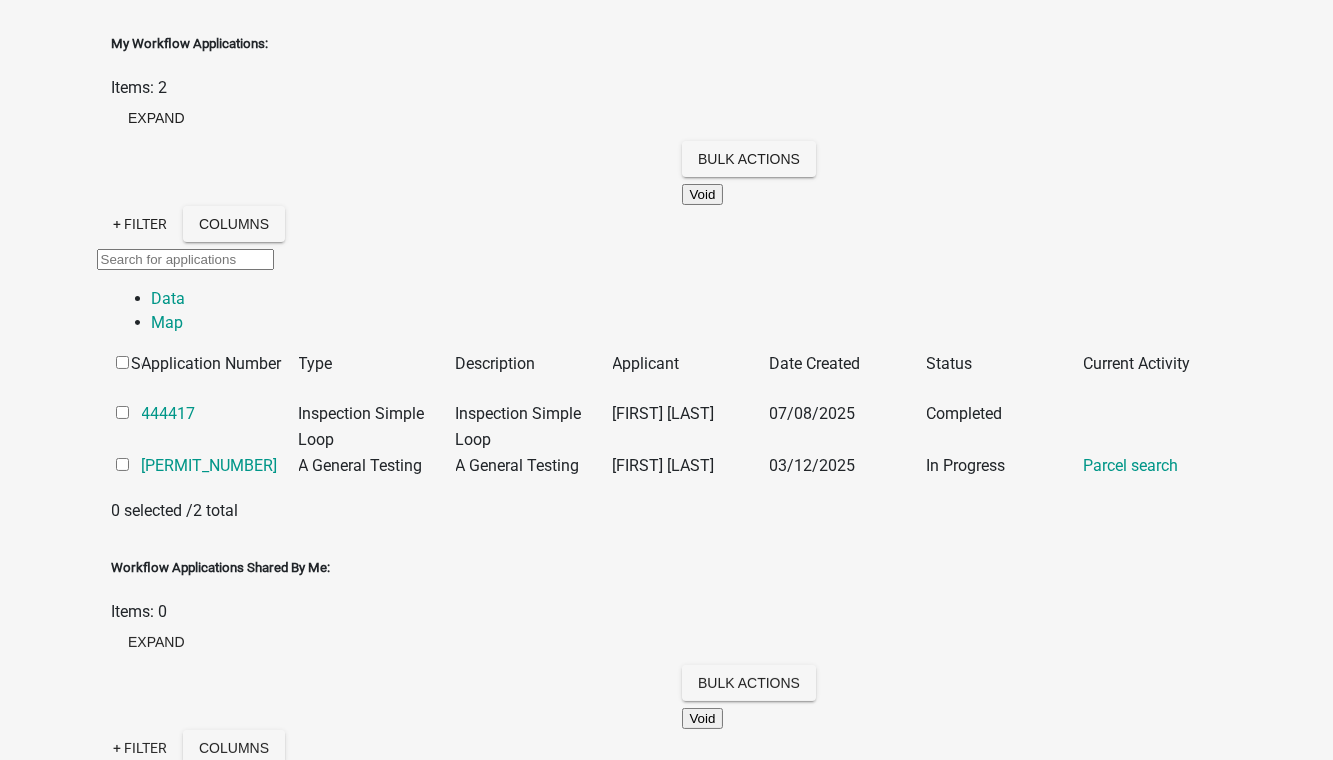 click on "collapse" at bounding box center (165, 2877) 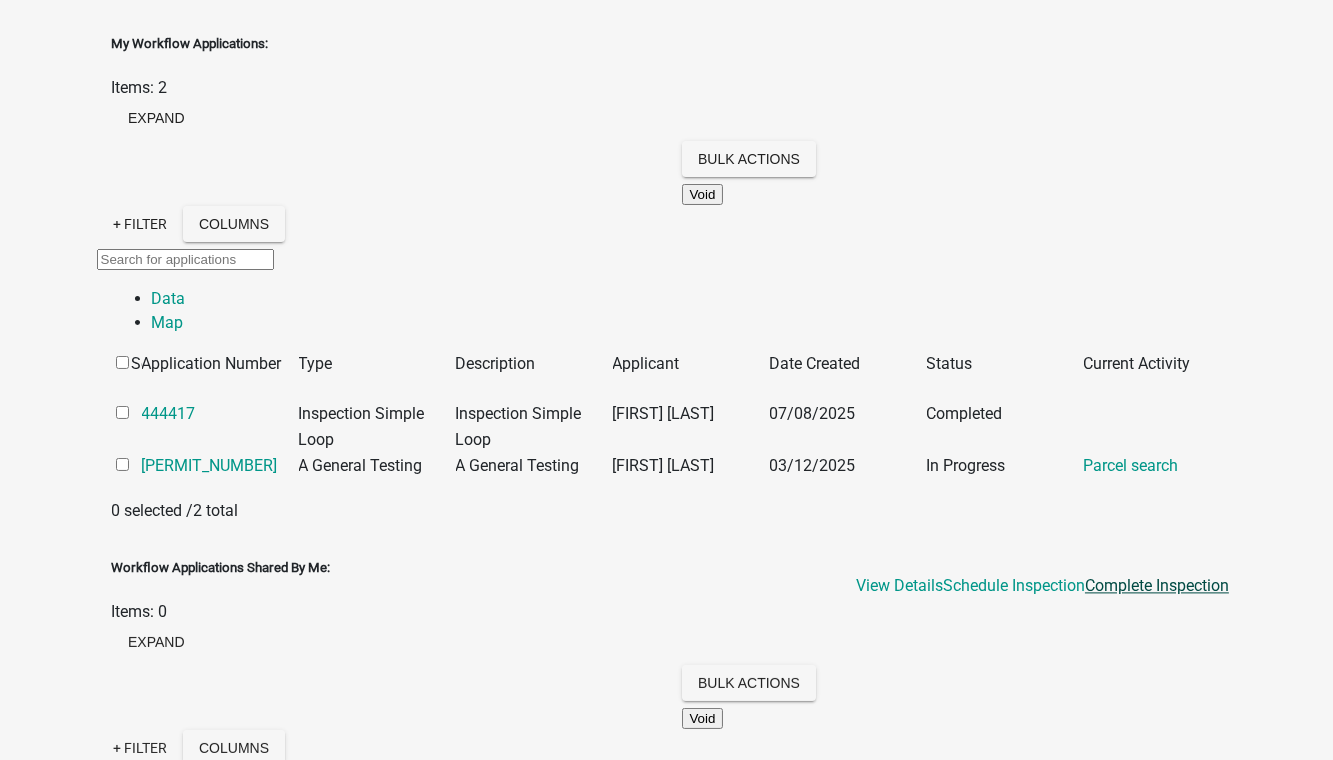 click on "Complete Inspection" at bounding box center [1157, 585] 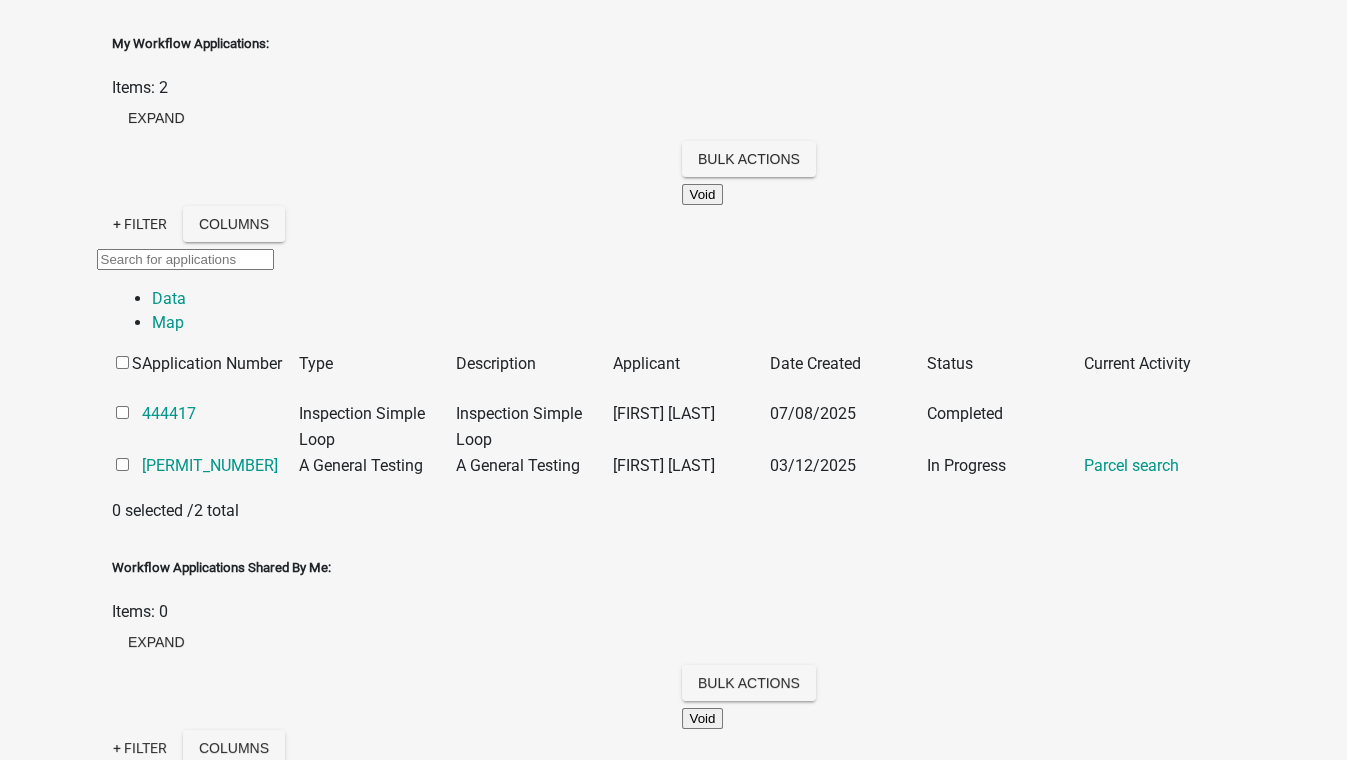 click on "Select Item...   Electrical   HVAC   Plumbing" at bounding box center [50, 7667] 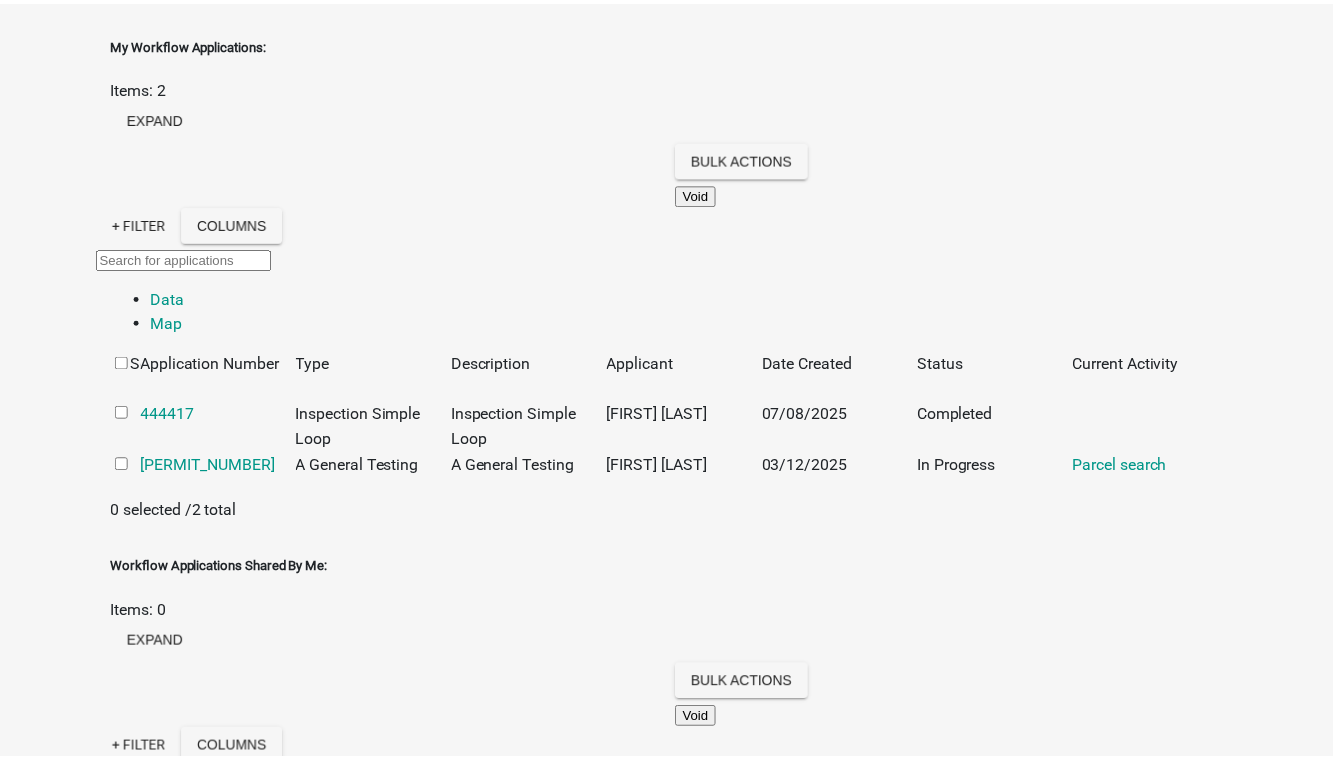 scroll, scrollTop: 253, scrollLeft: 0, axis: vertical 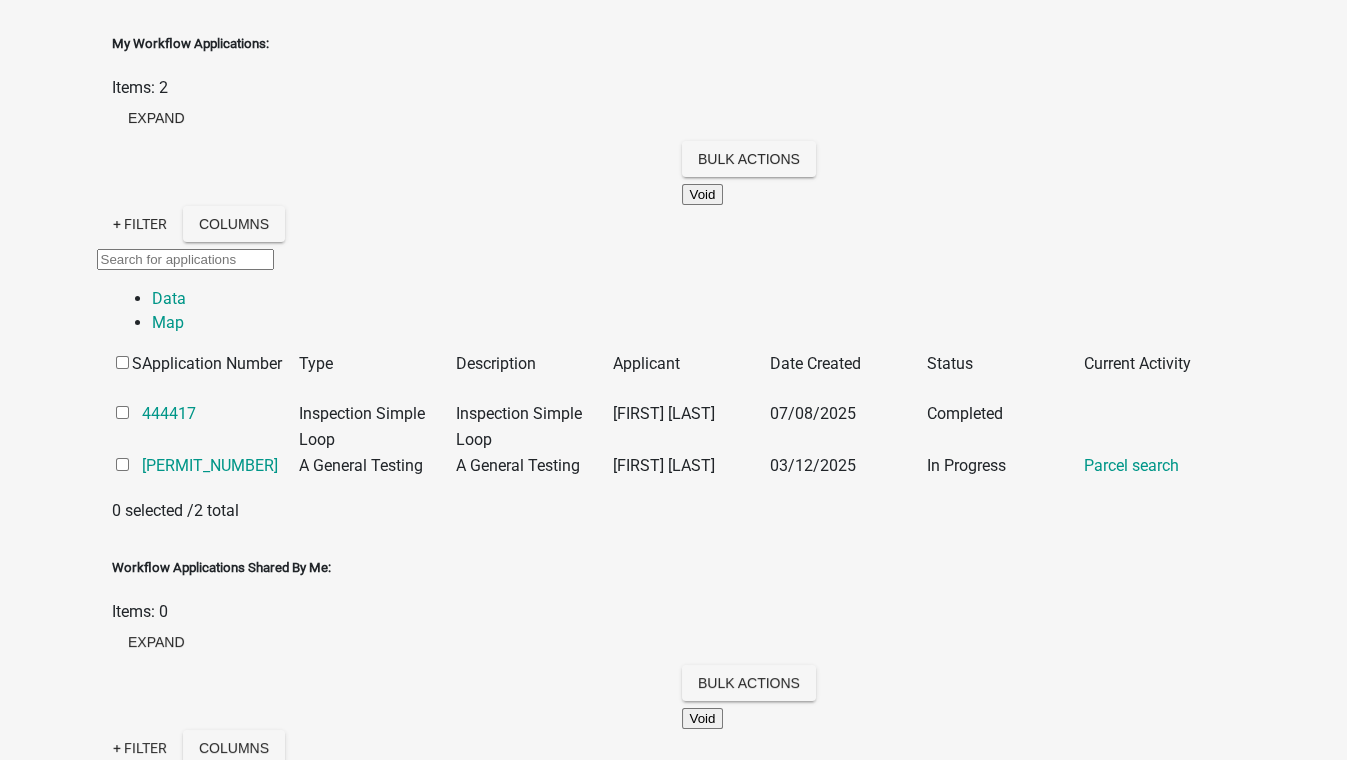click on "Continue Inspection" 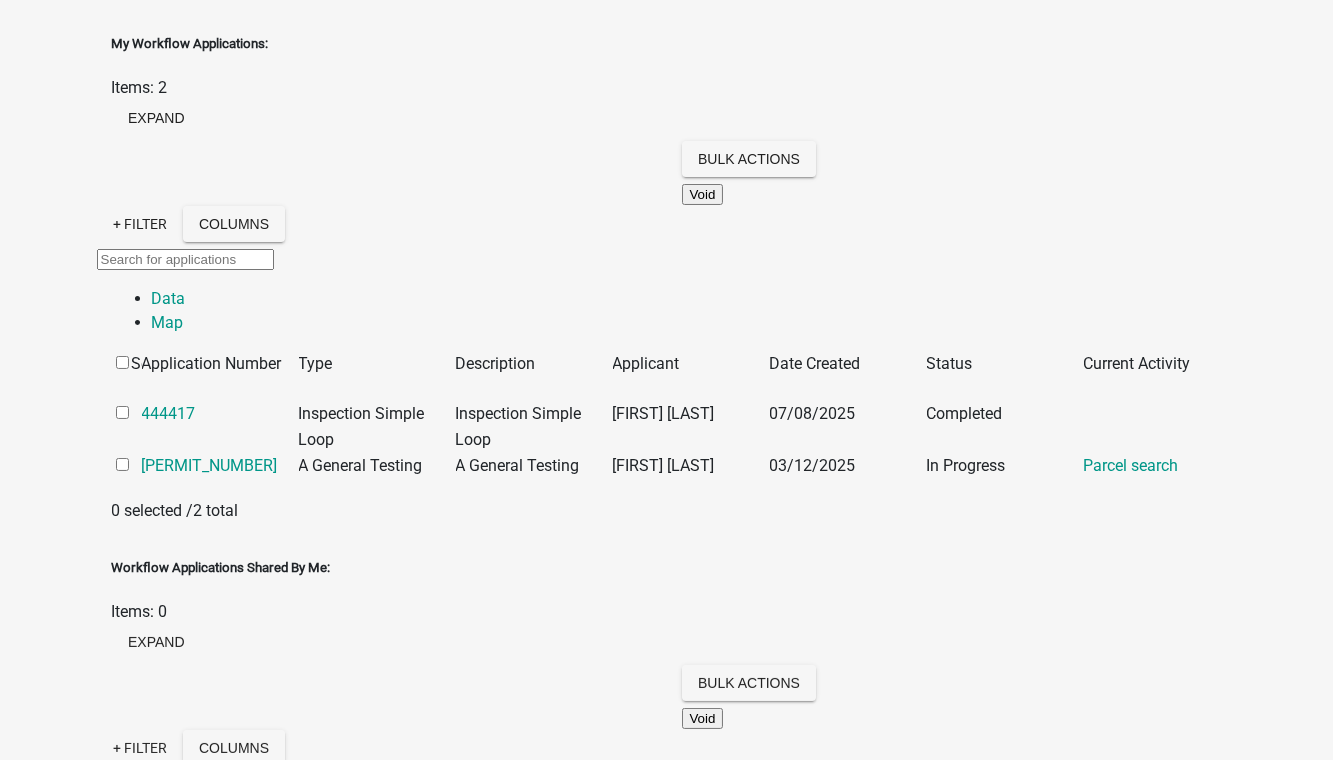 drag, startPoint x: 758, startPoint y: 653, endPoint x: 708, endPoint y: 658, distance: 50.24938 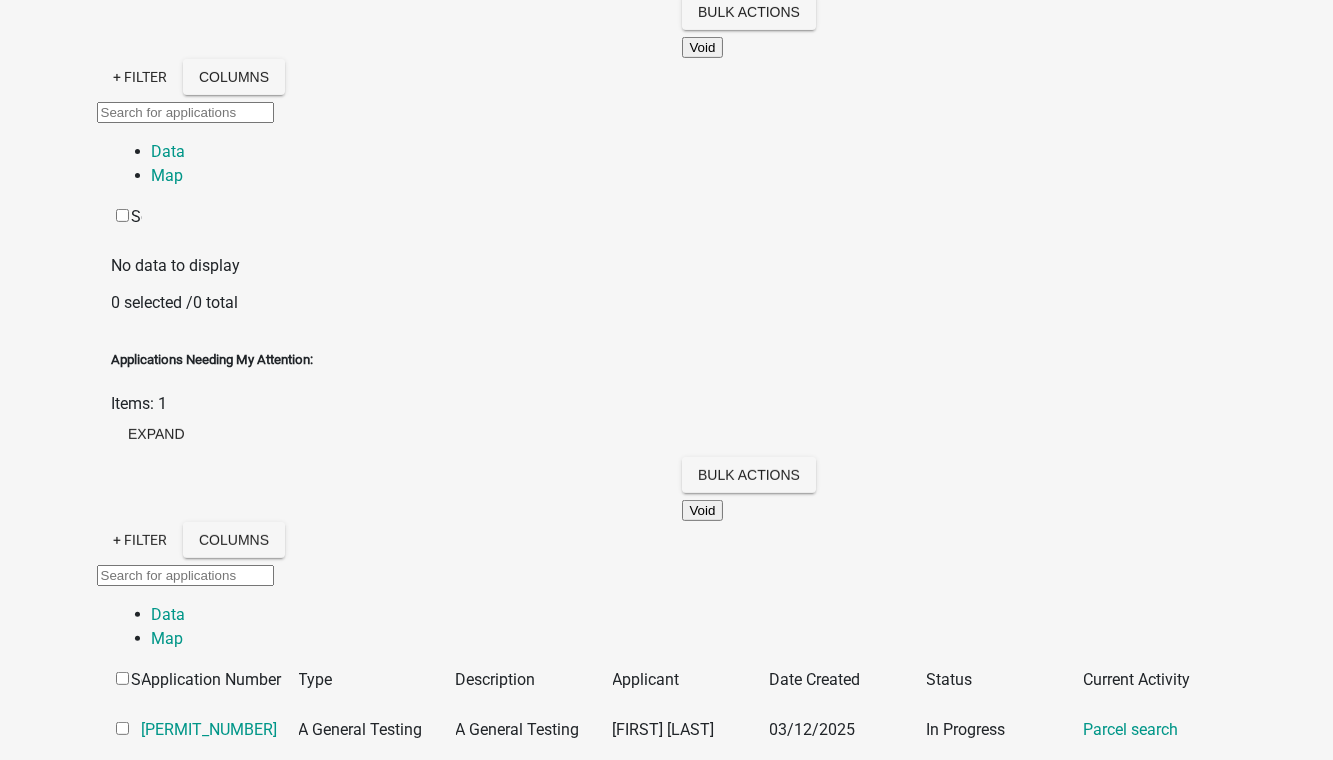 scroll, scrollTop: 1545, scrollLeft: 0, axis: vertical 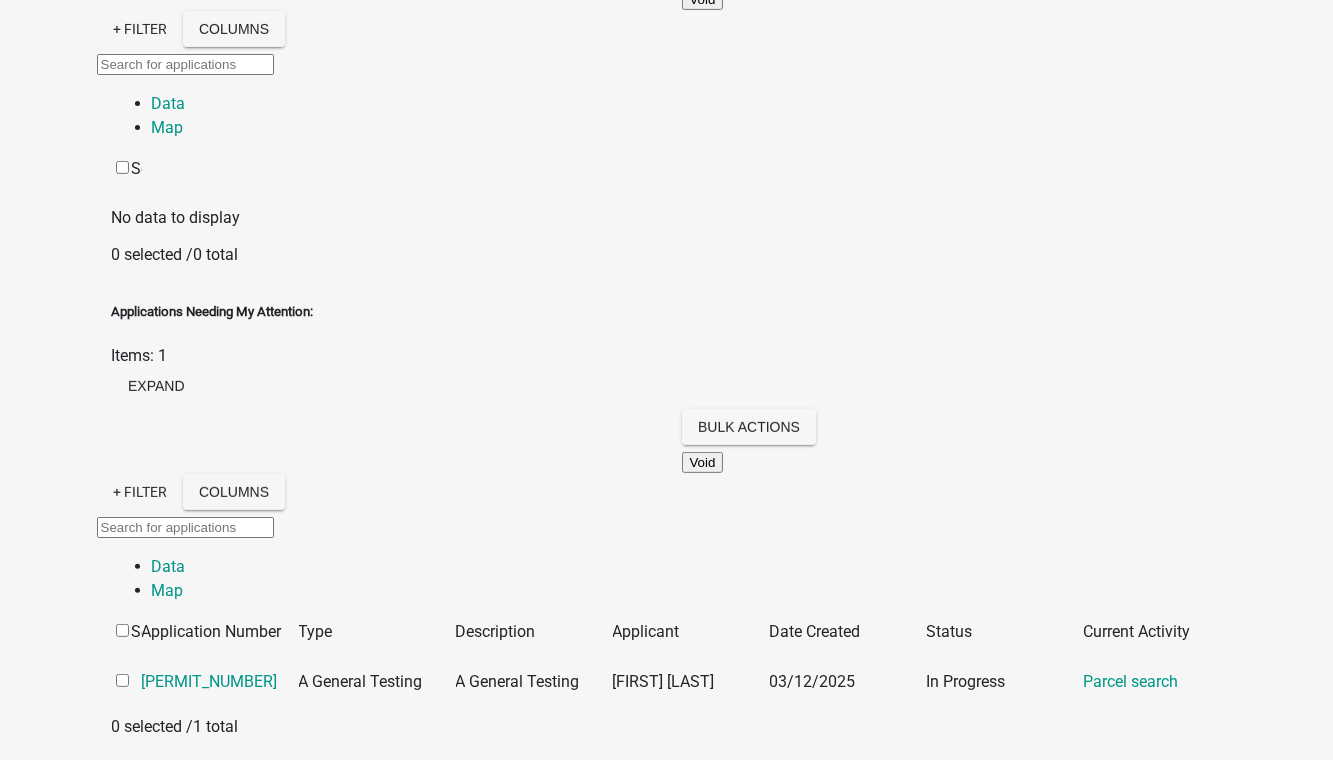 click on "Admin" at bounding box center (63, -1460) 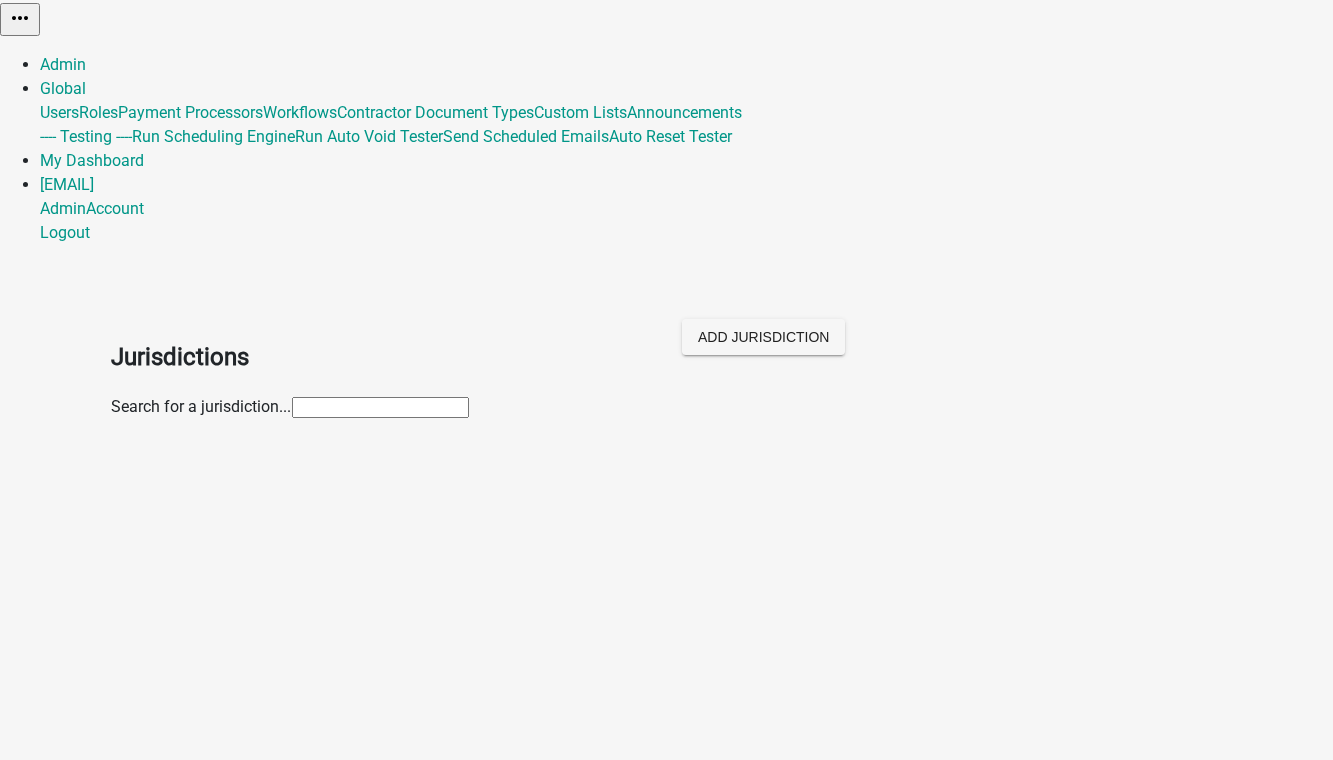 scroll, scrollTop: 1511, scrollLeft: 0, axis: vertical 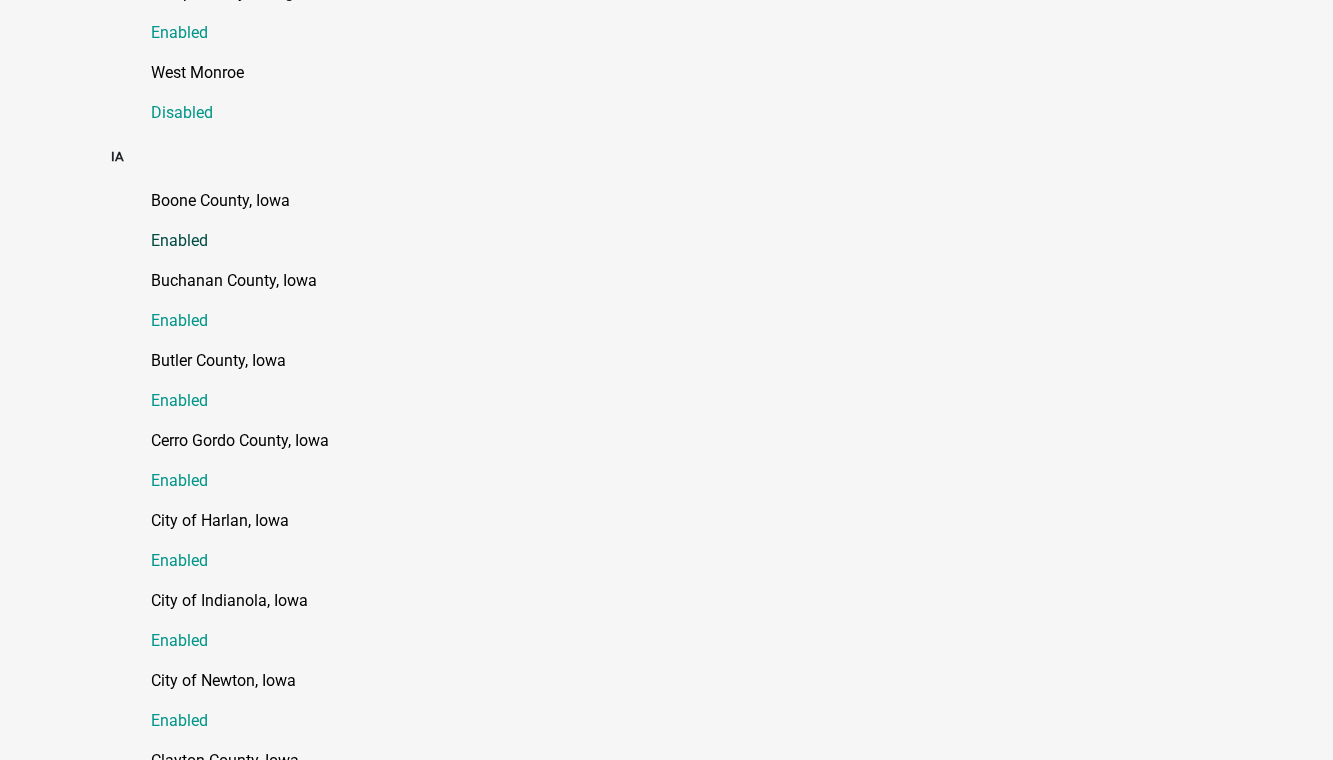 click on "Boone County, Iowa" 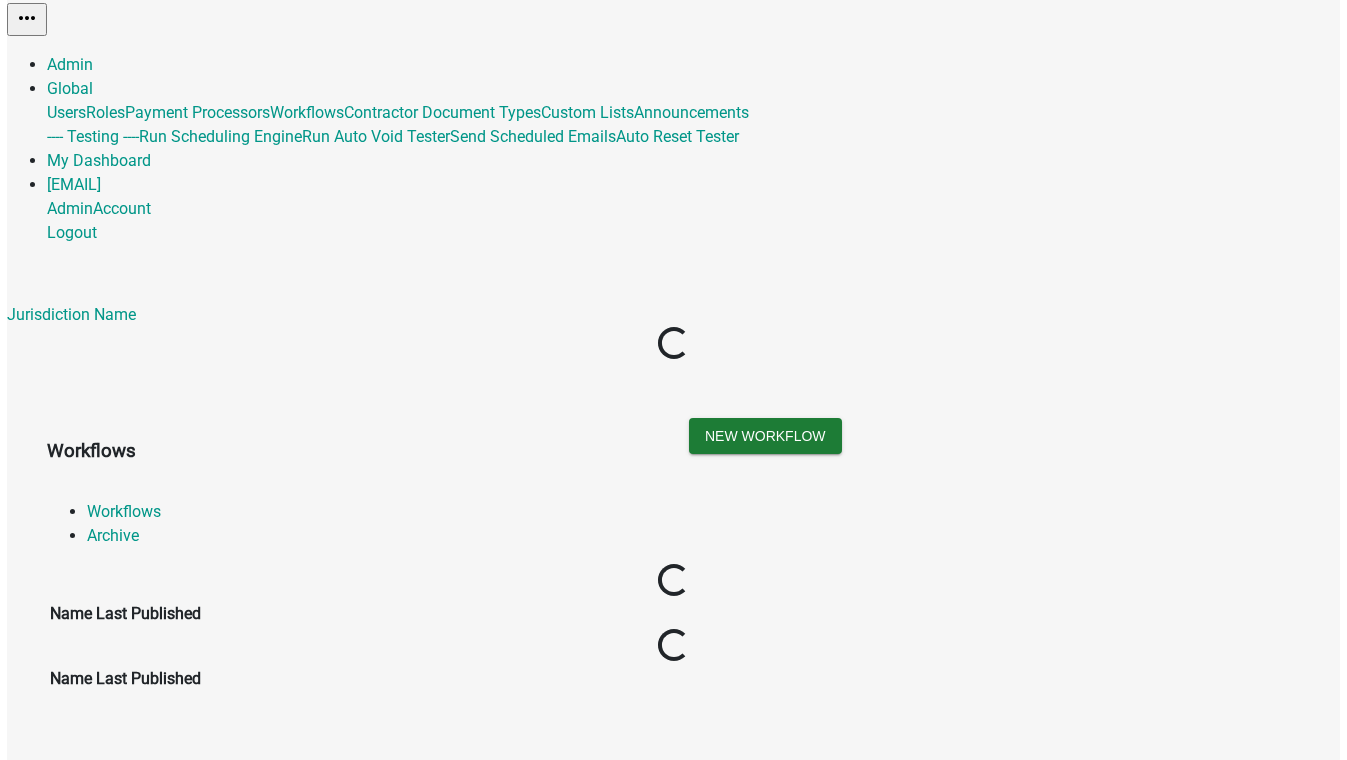 scroll, scrollTop: 0, scrollLeft: 0, axis: both 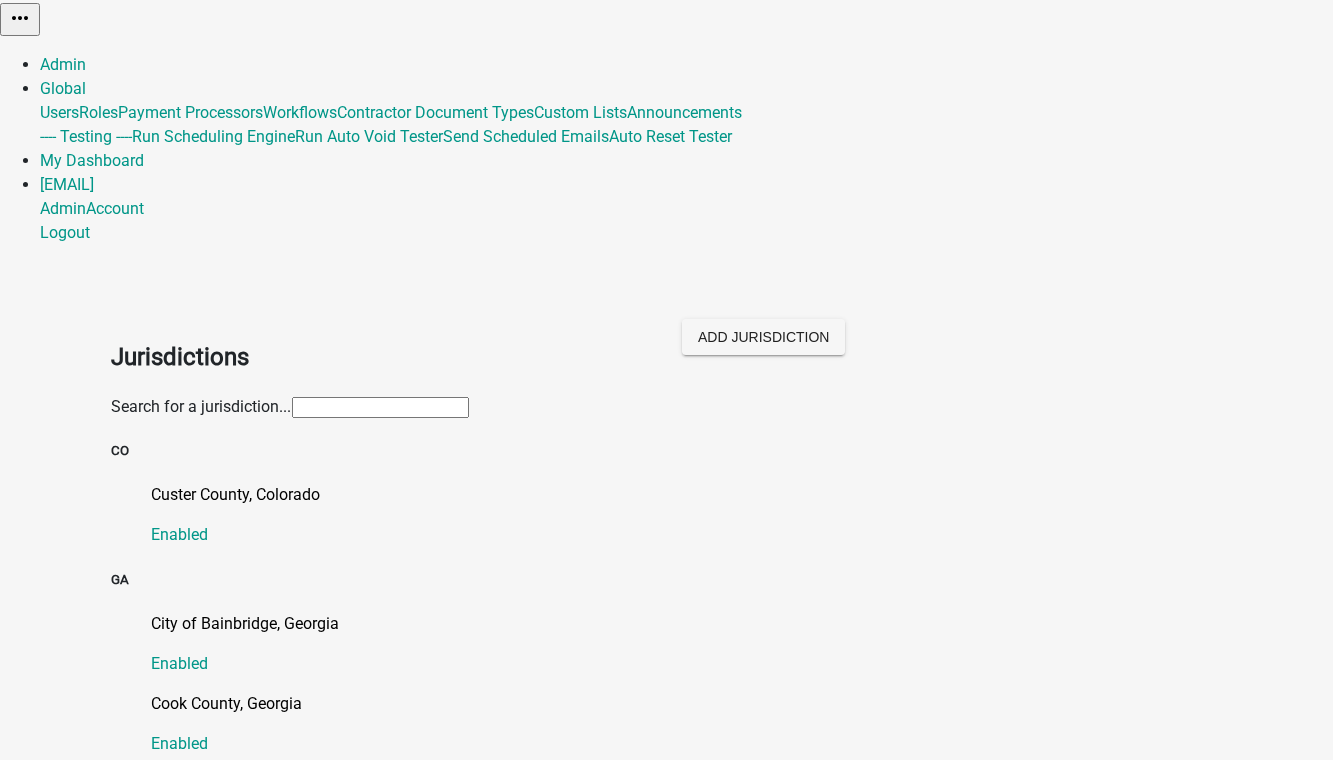 click 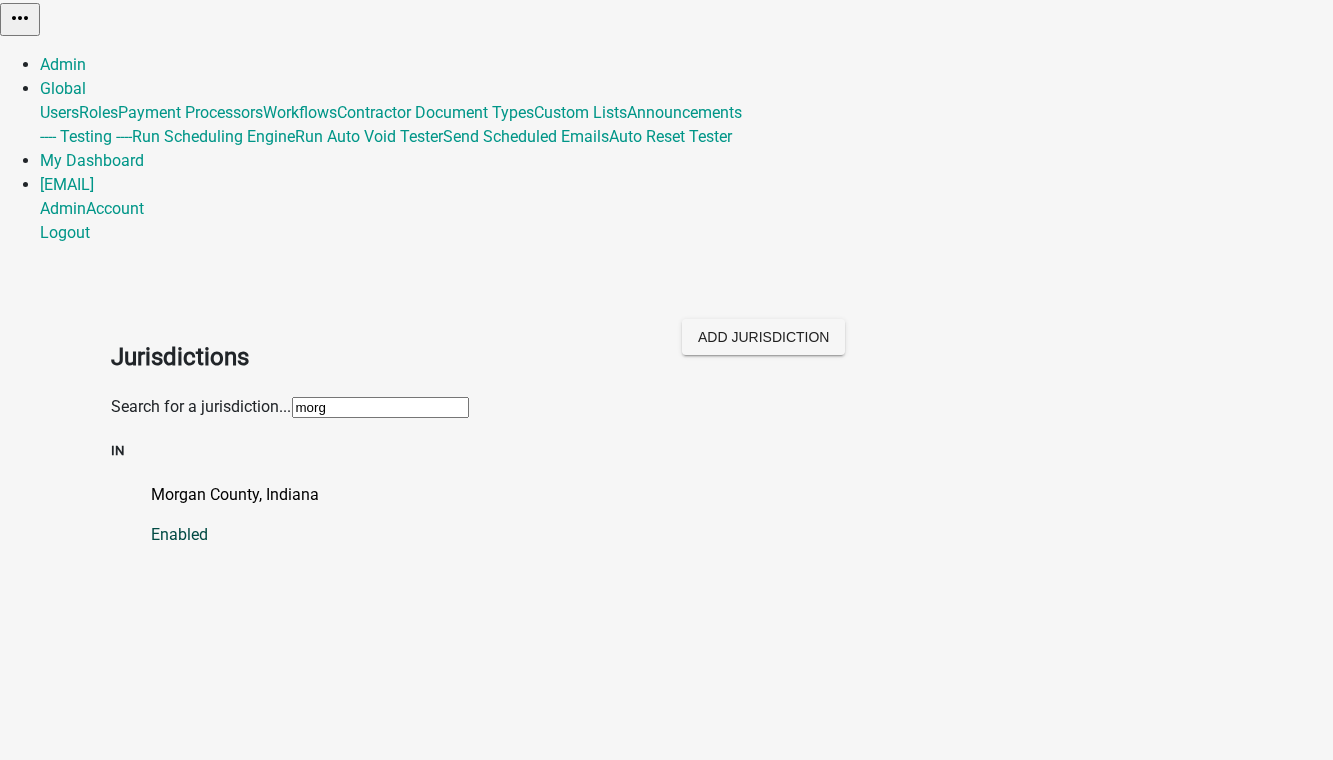 click on "Morgan County, Indiana" 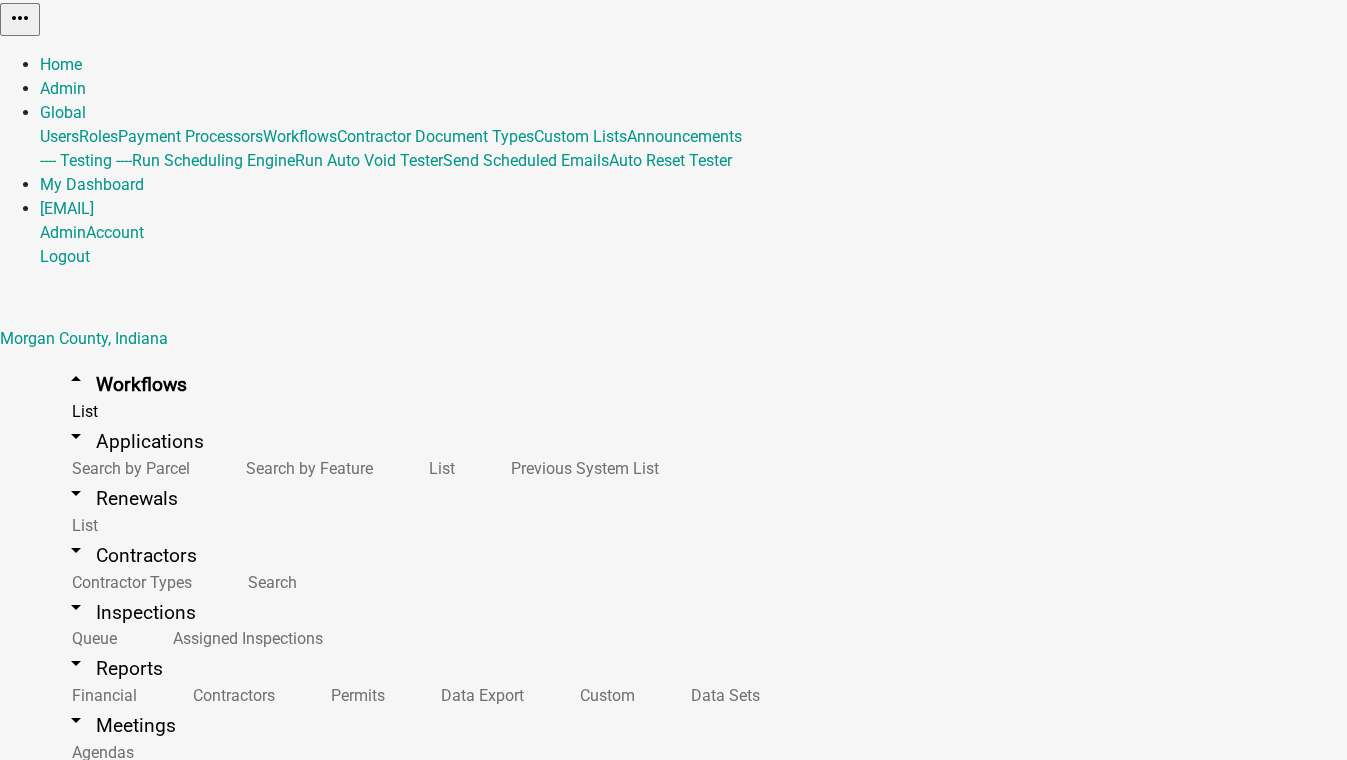 scroll, scrollTop: 181, scrollLeft: 0, axis: vertical 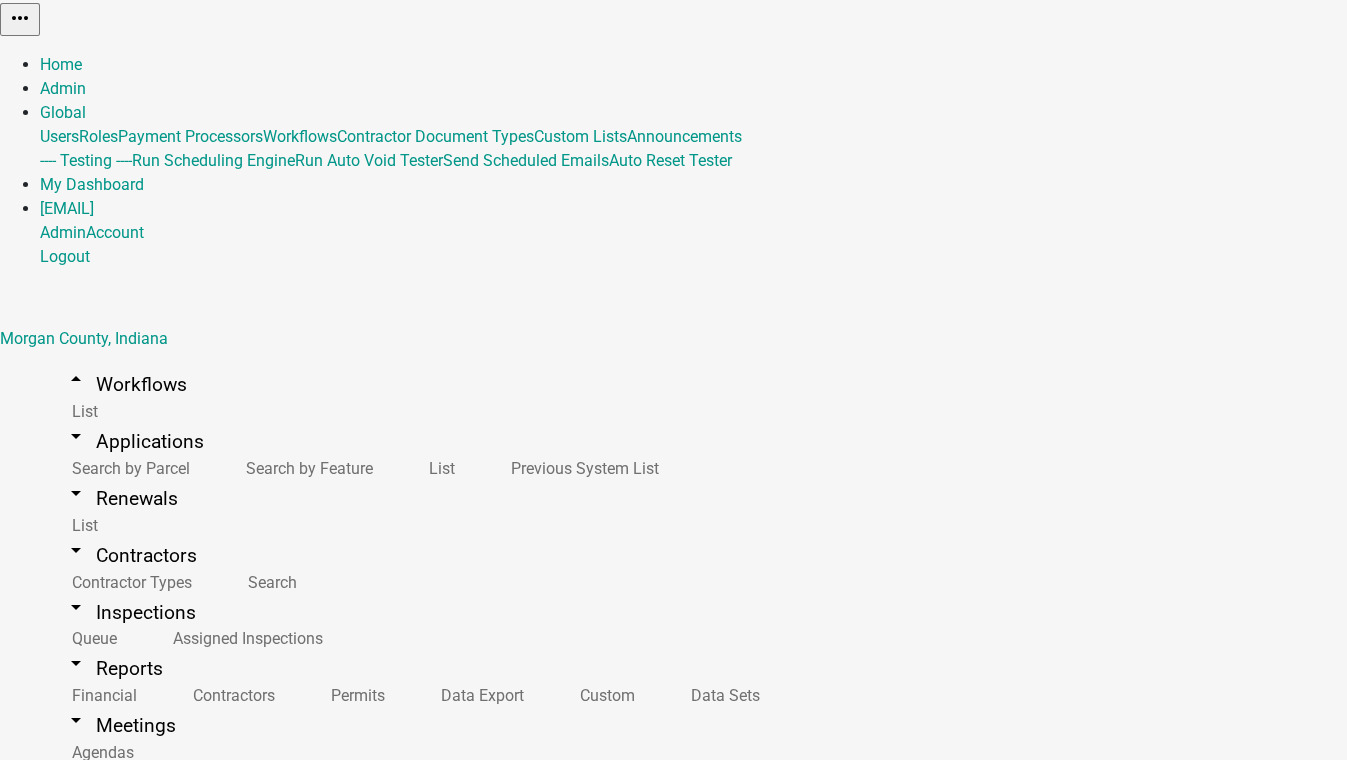 drag, startPoint x: 1076, startPoint y: 643, endPoint x: 948, endPoint y: 645, distance: 128.01562 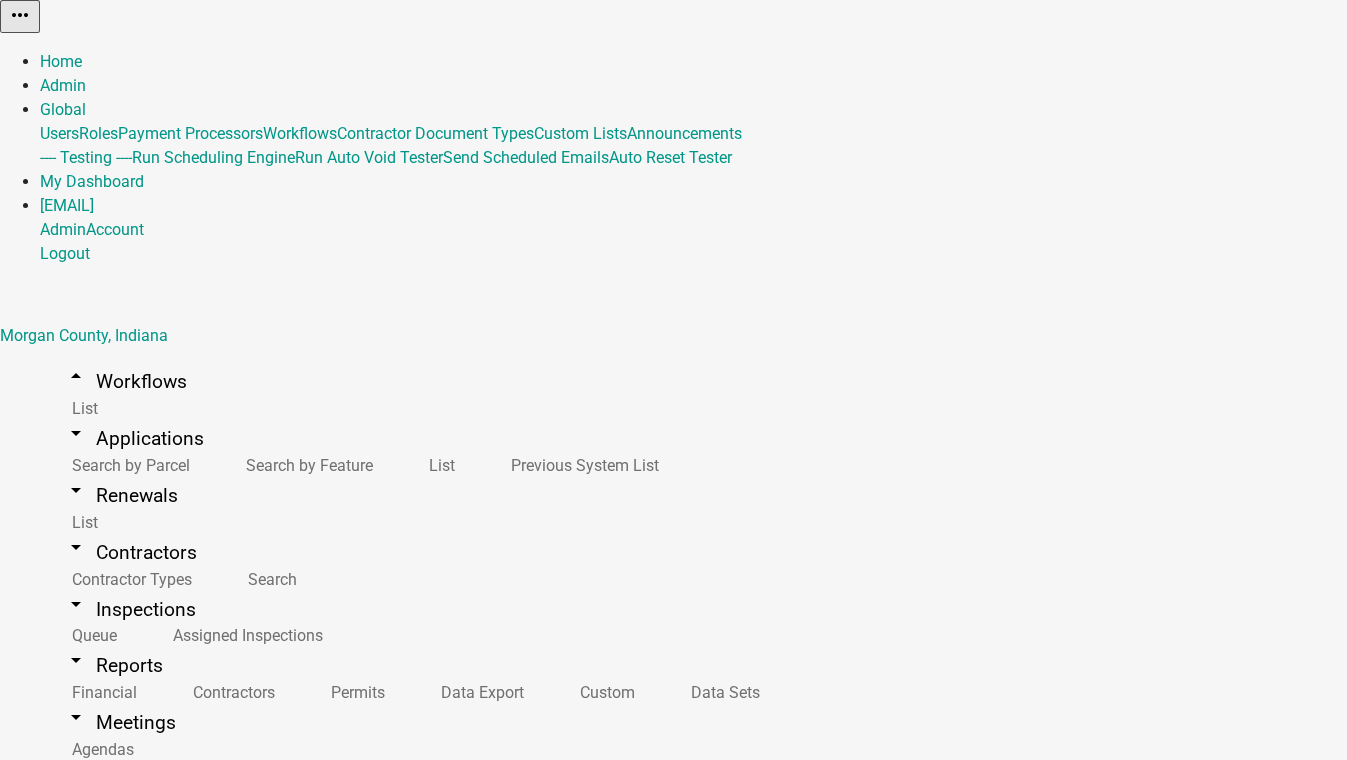 scroll, scrollTop: 727, scrollLeft: 0, axis: vertical 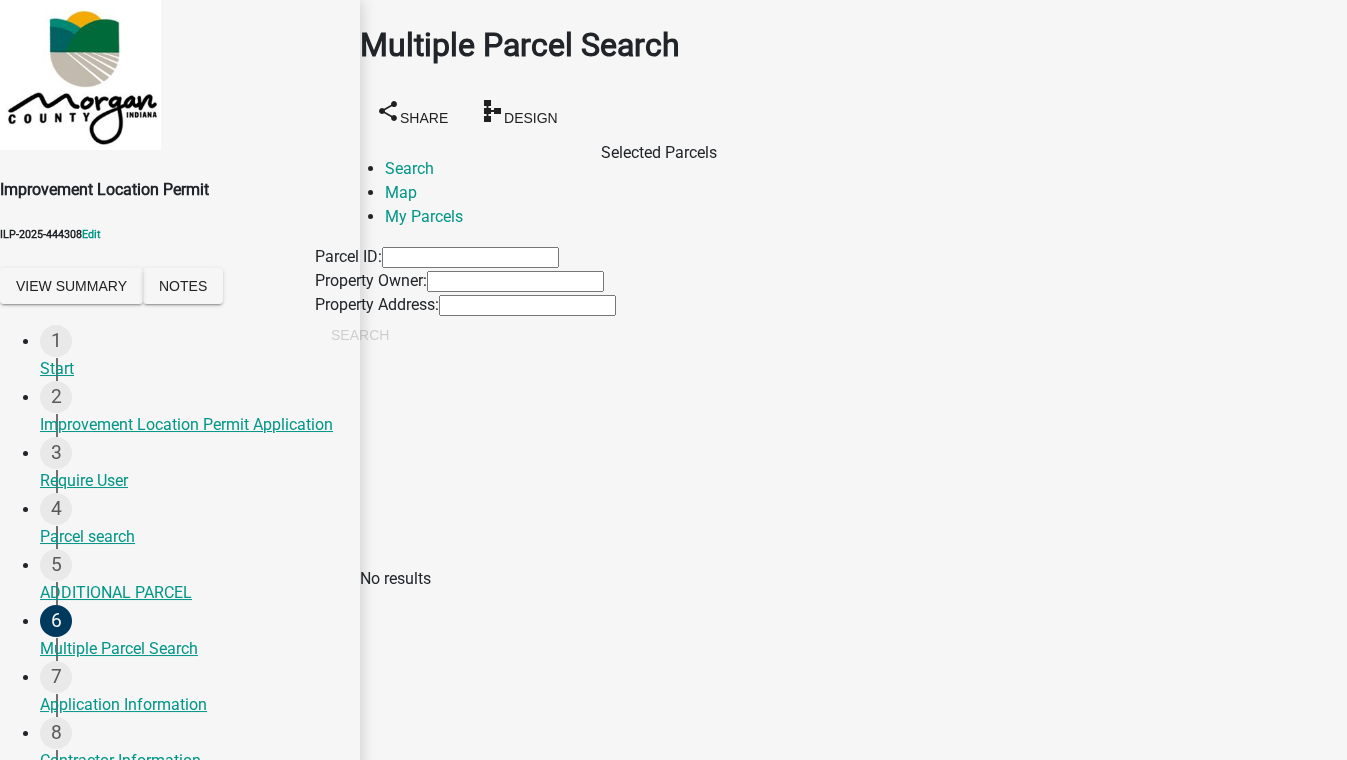 click on "Next" at bounding box center (394, 1394) 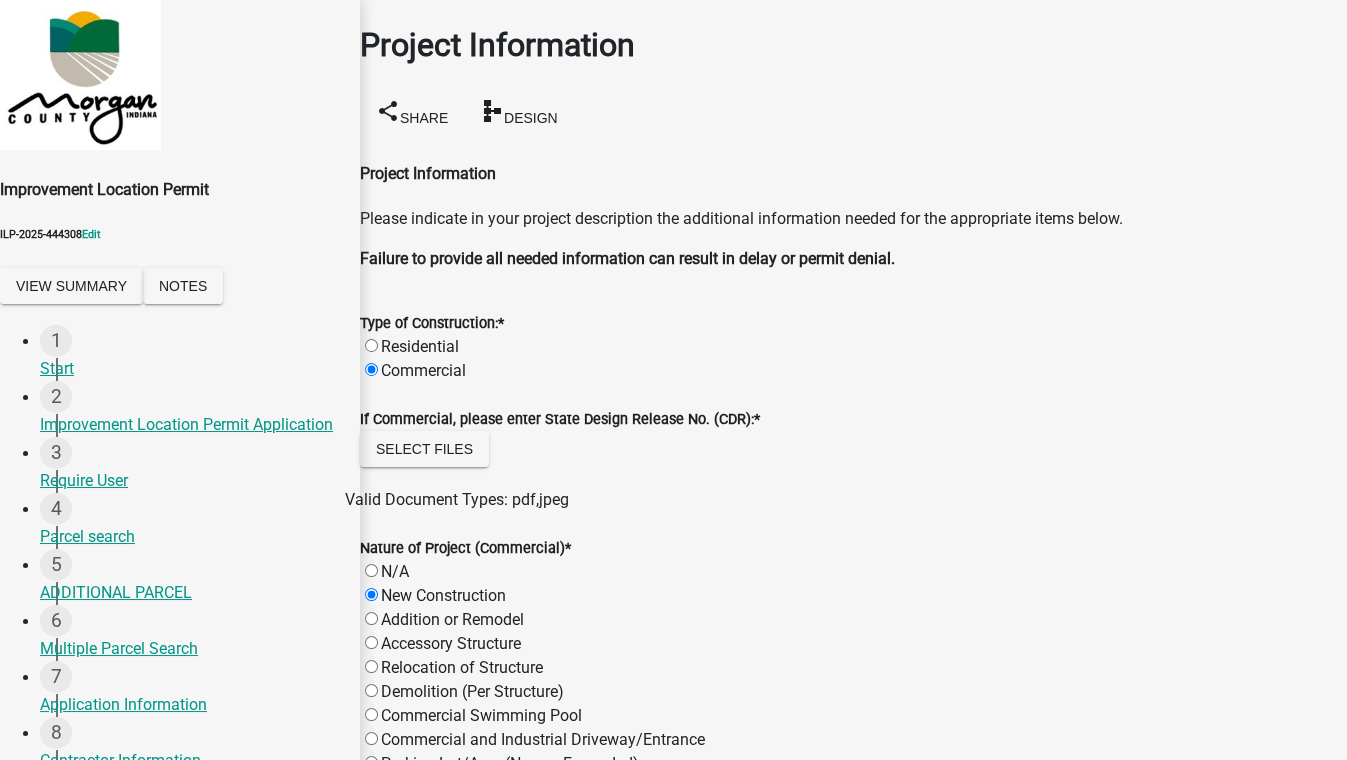scroll, scrollTop: 2000, scrollLeft: 0, axis: vertical 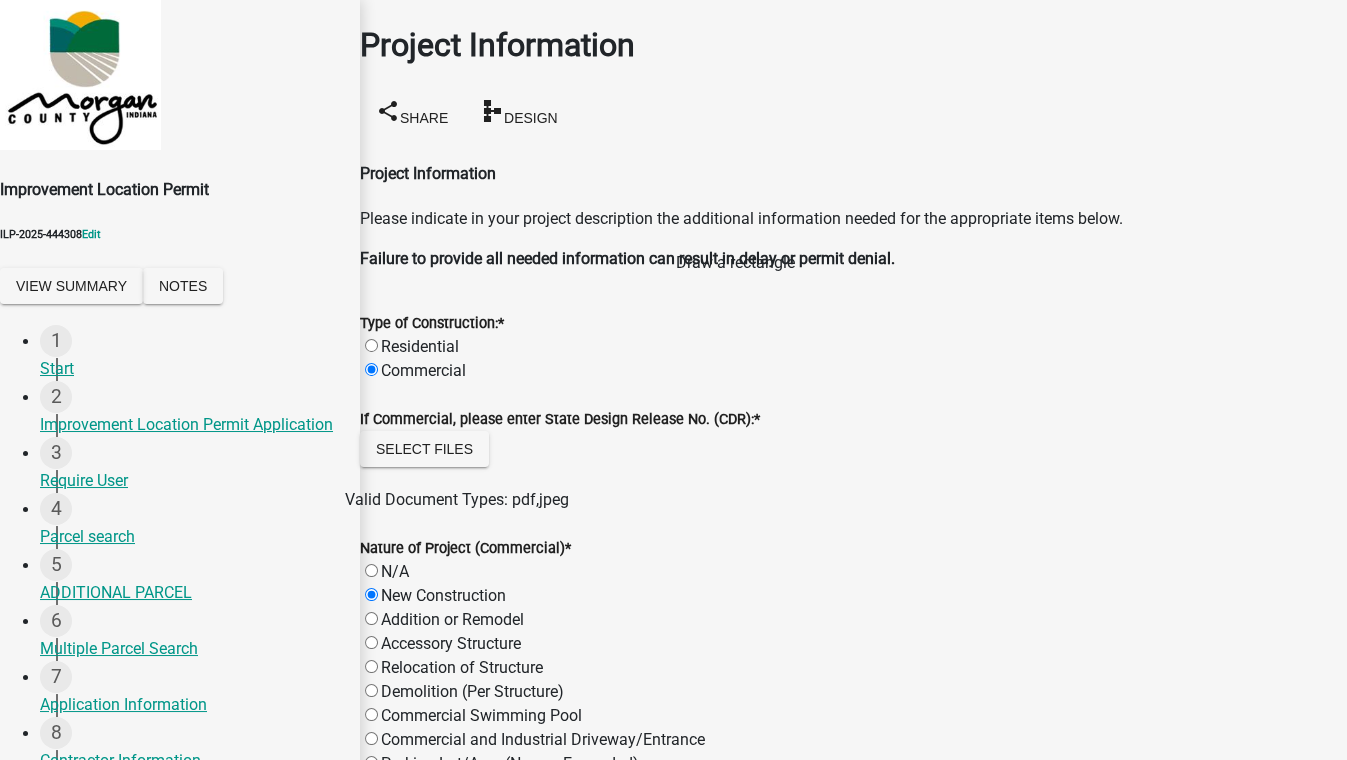 click 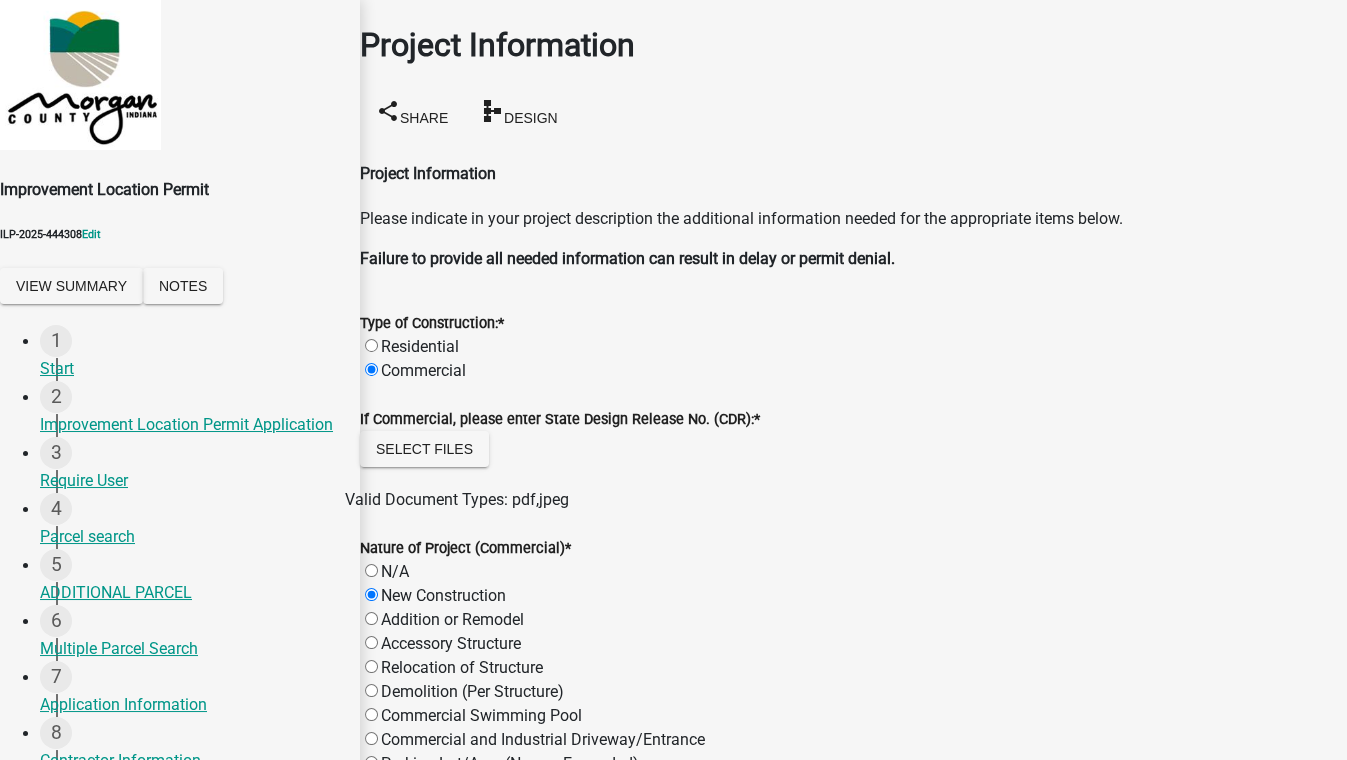 click 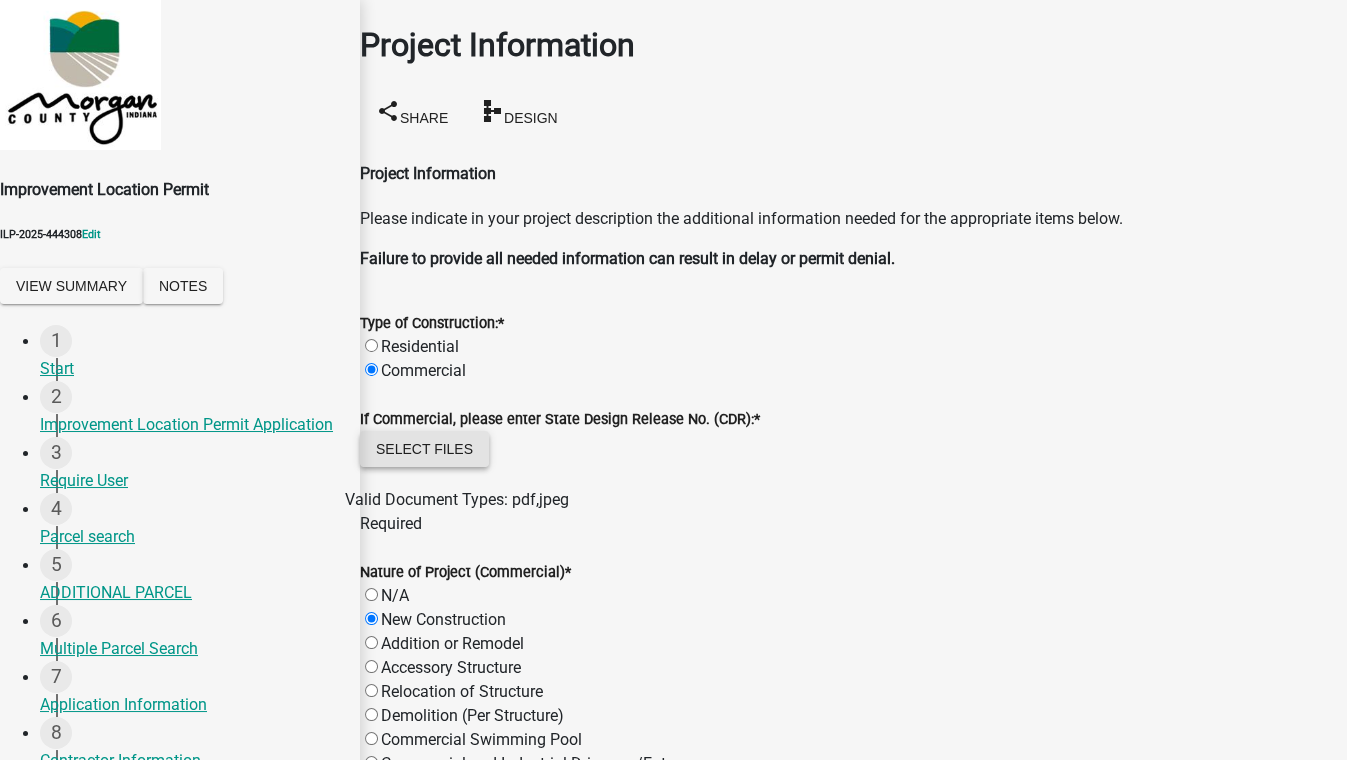 click on "Select files" 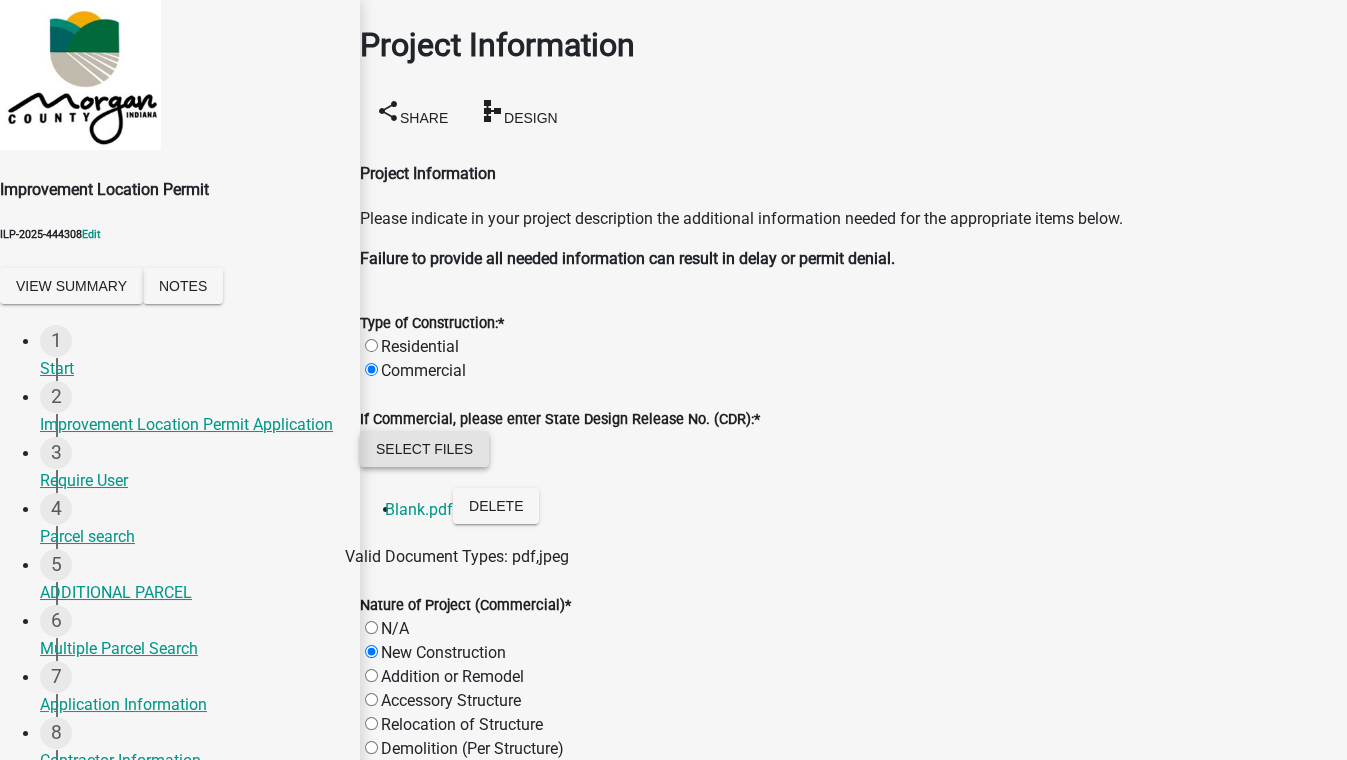 scroll, scrollTop: 1727, scrollLeft: 0, axis: vertical 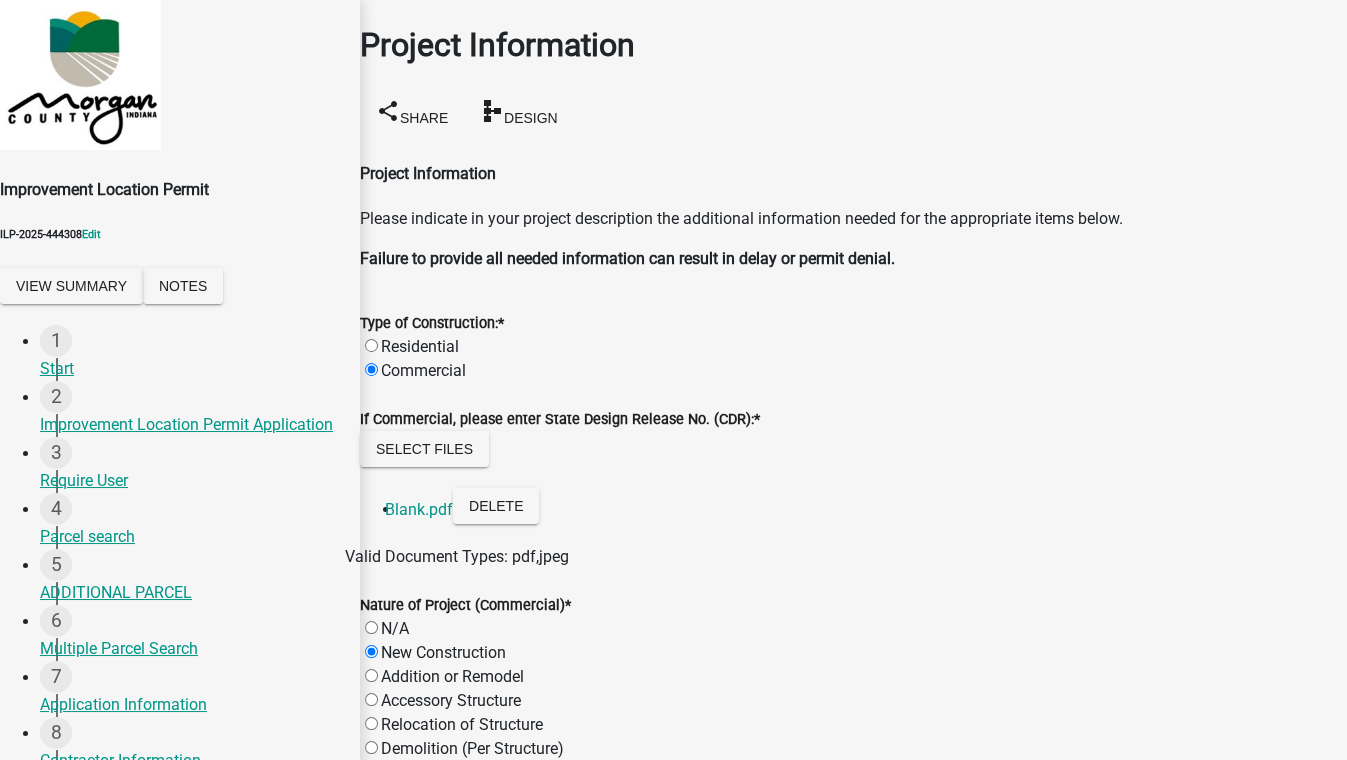 click on "Next" at bounding box center [394, 1394] 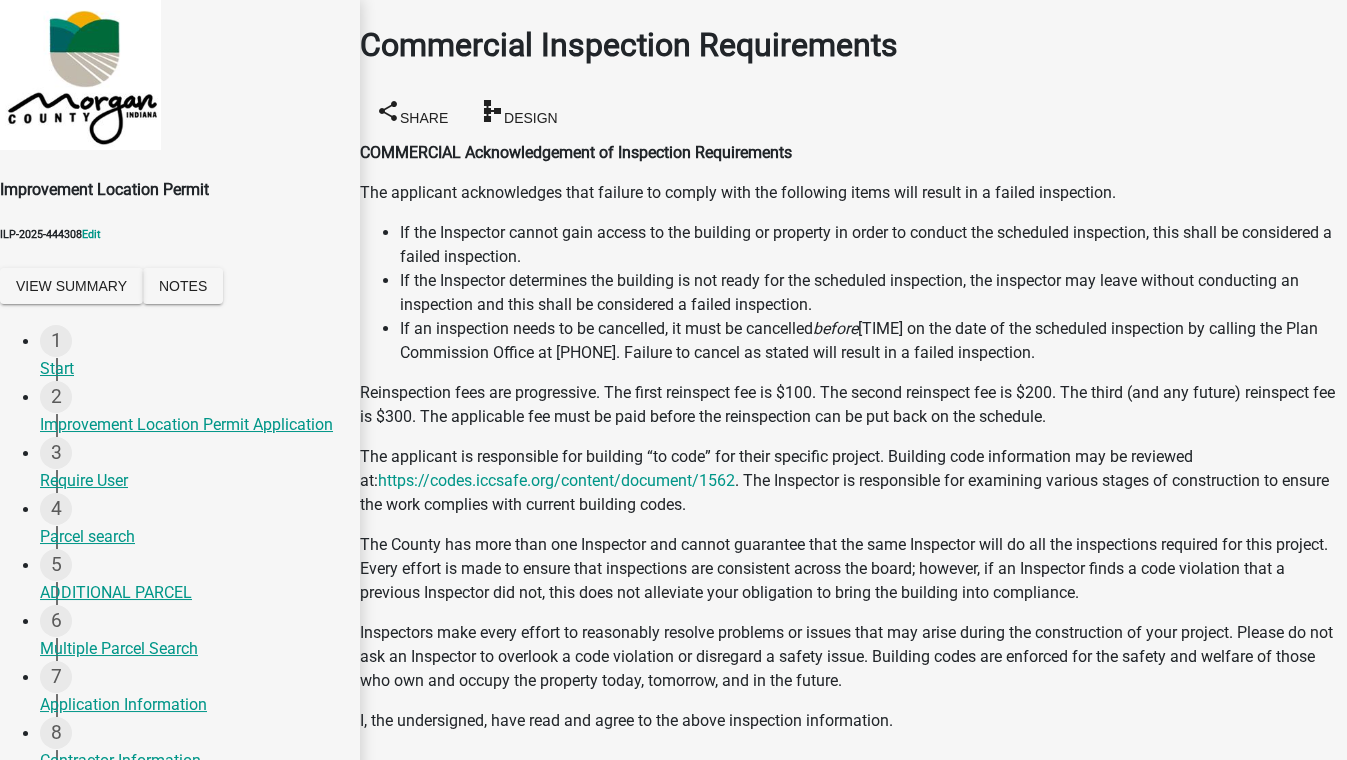 scroll, scrollTop: 500, scrollLeft: 0, axis: vertical 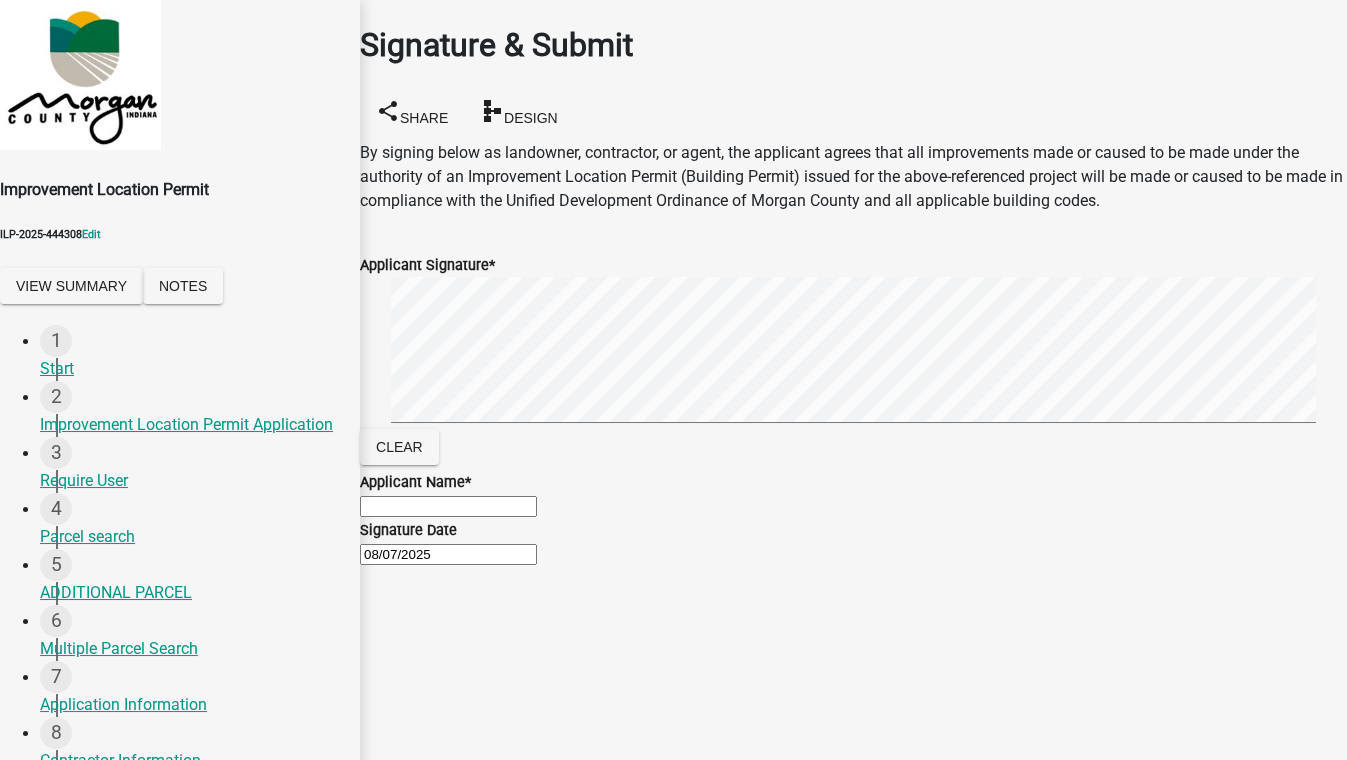 click on "Applicant Name  *" at bounding box center (448, 506) 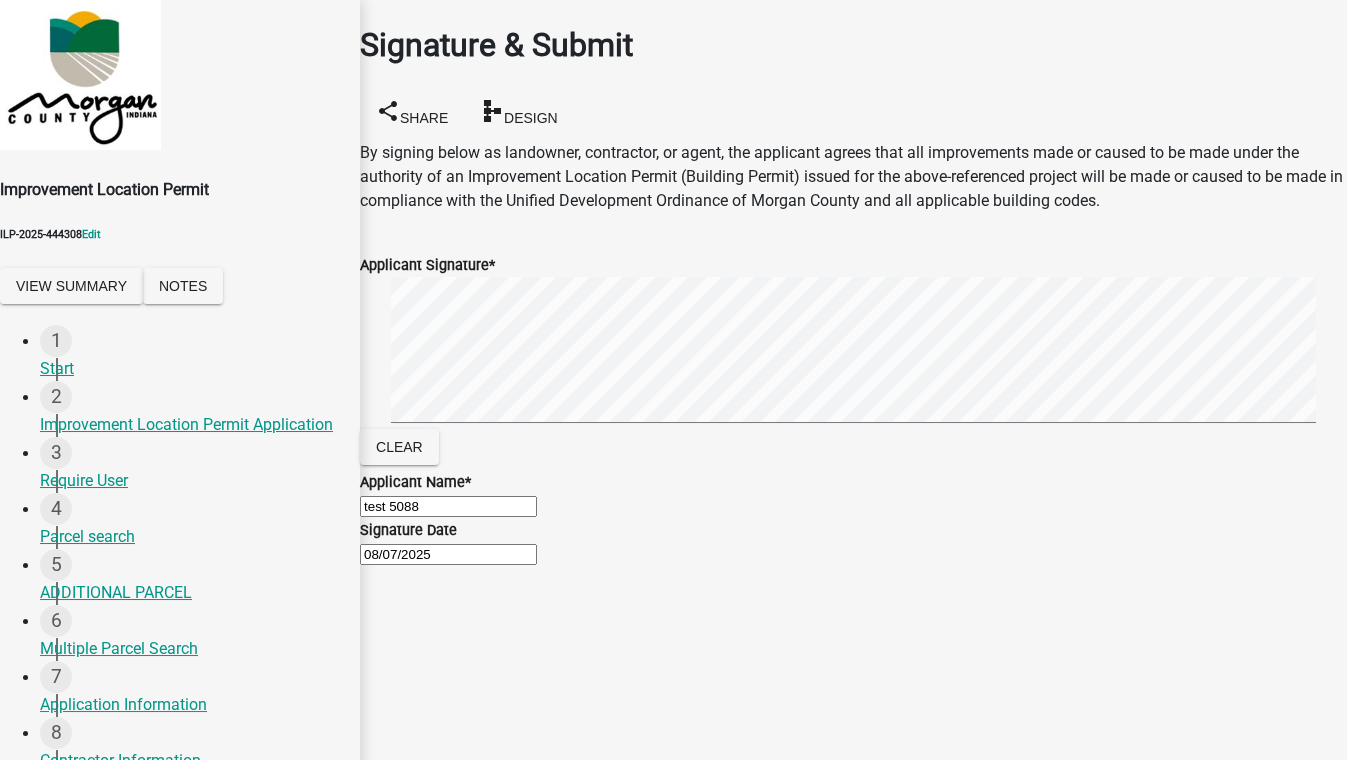 scroll, scrollTop: 49, scrollLeft: 0, axis: vertical 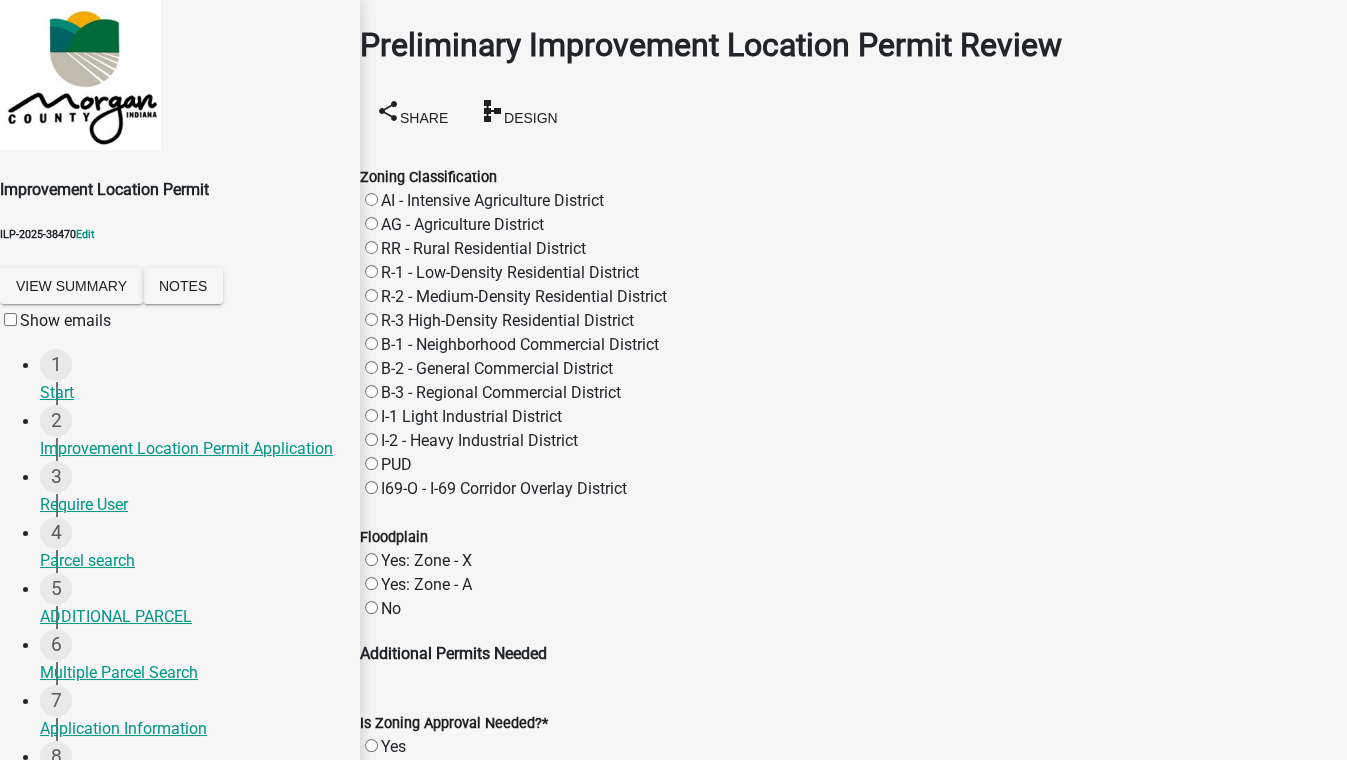 click on "R-1 - Low-Density Residential District" 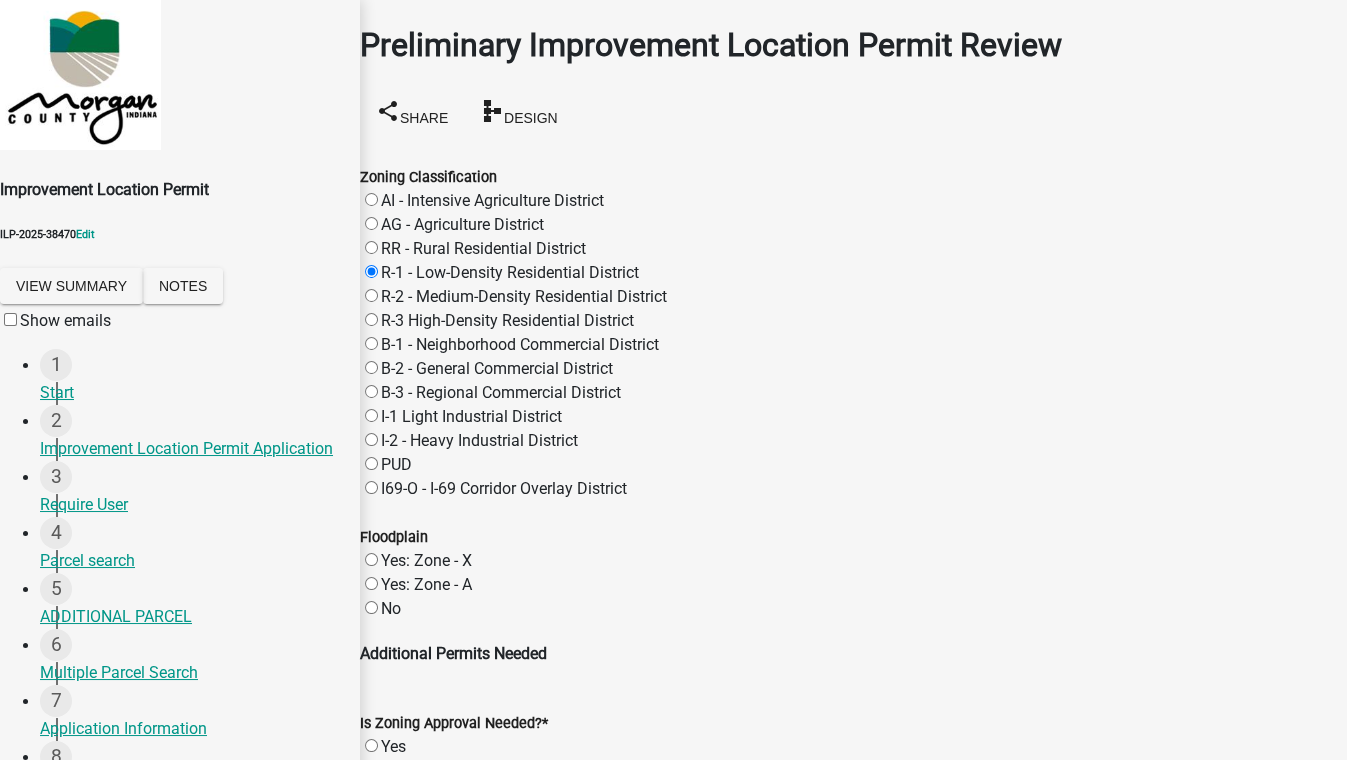 scroll, scrollTop: 181, scrollLeft: 0, axis: vertical 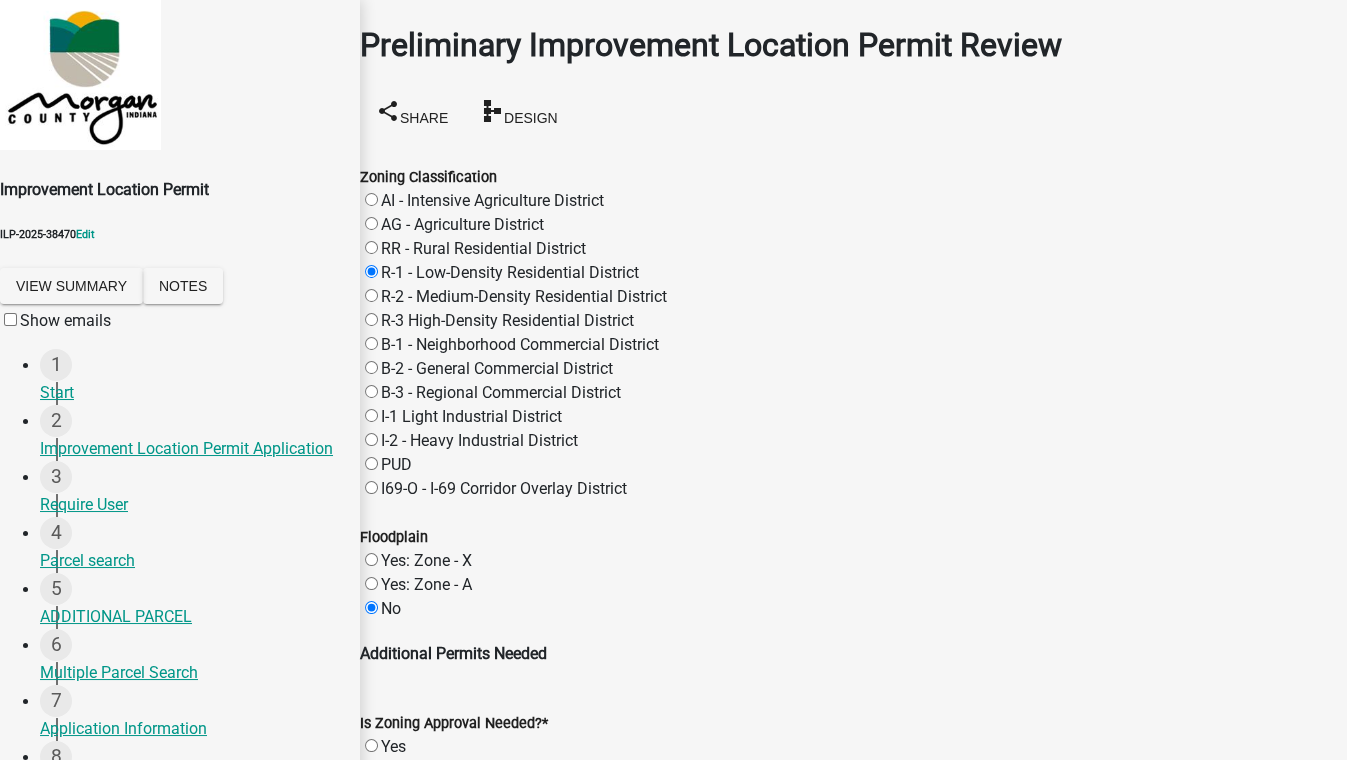 click on "No" 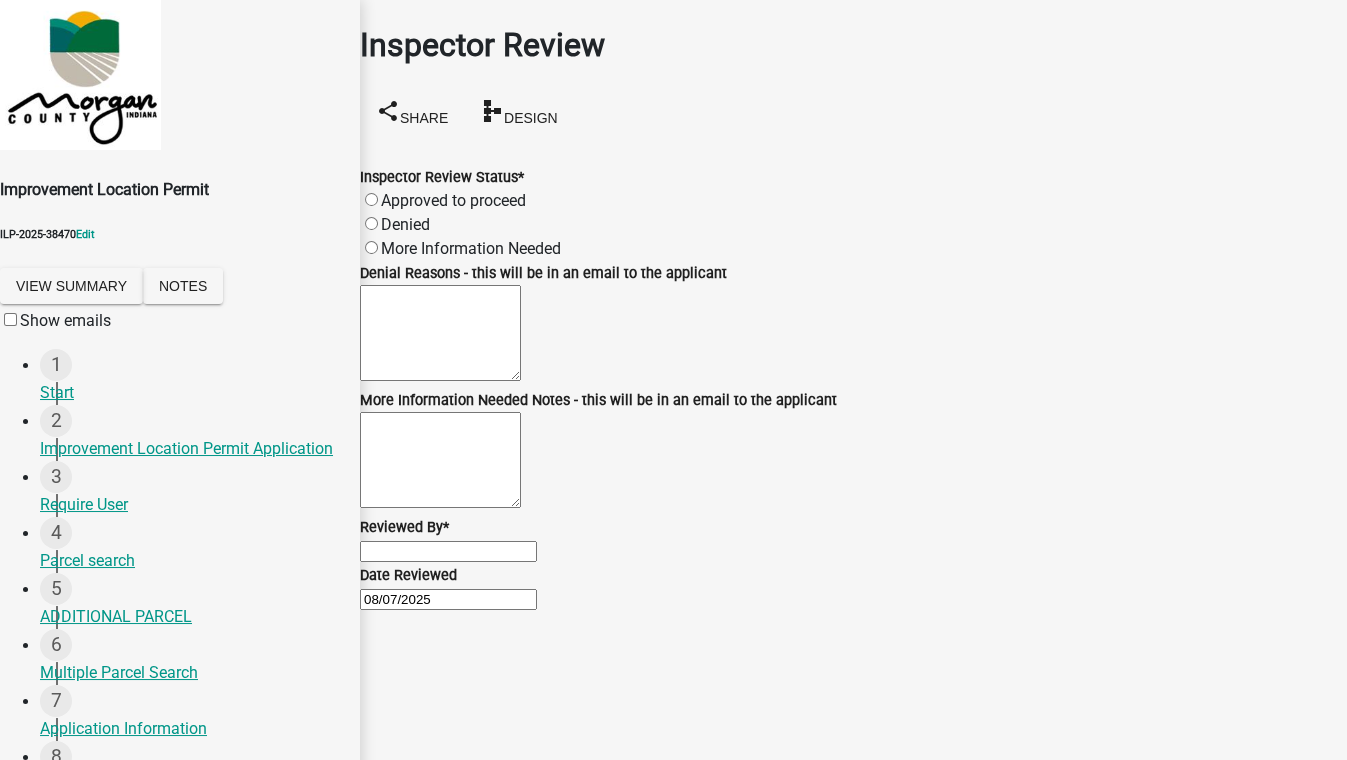 click on "Approved to proceed" 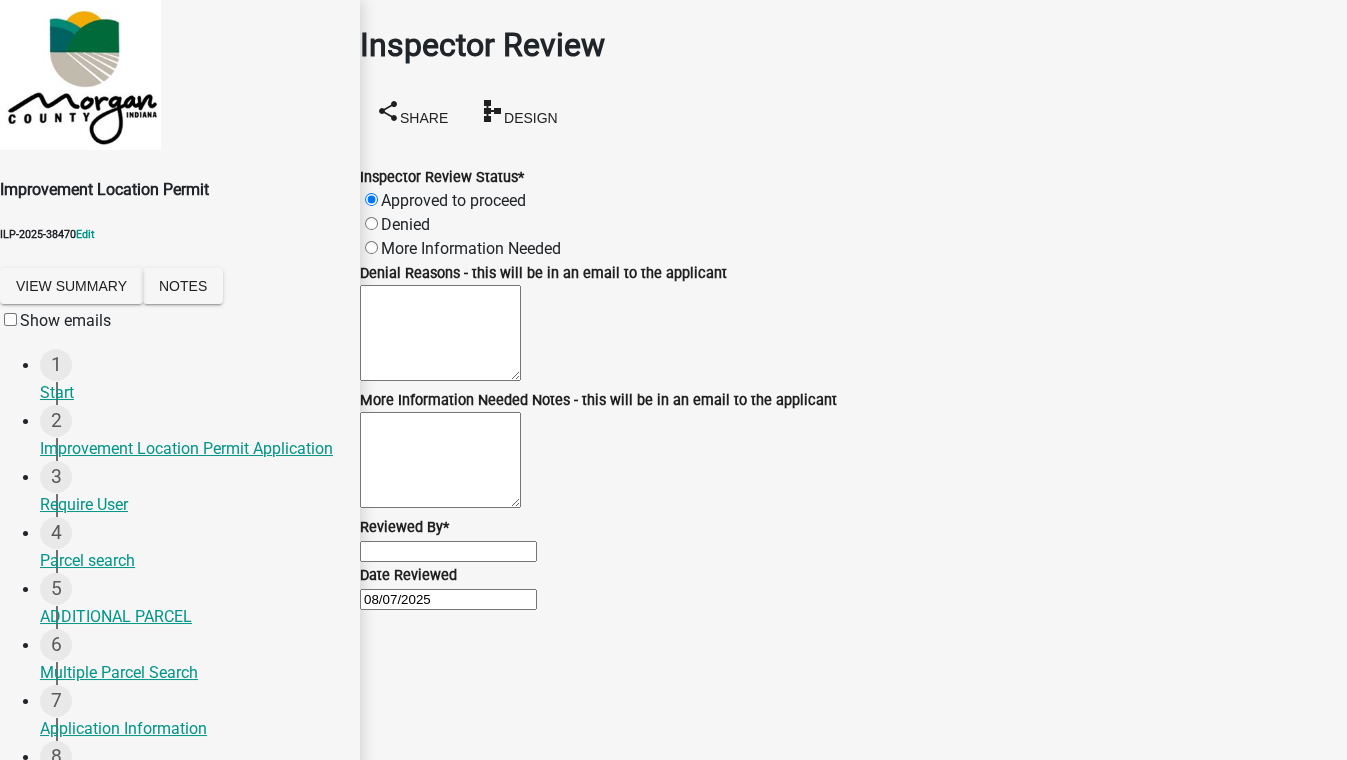 scroll, scrollTop: 168, scrollLeft: 0, axis: vertical 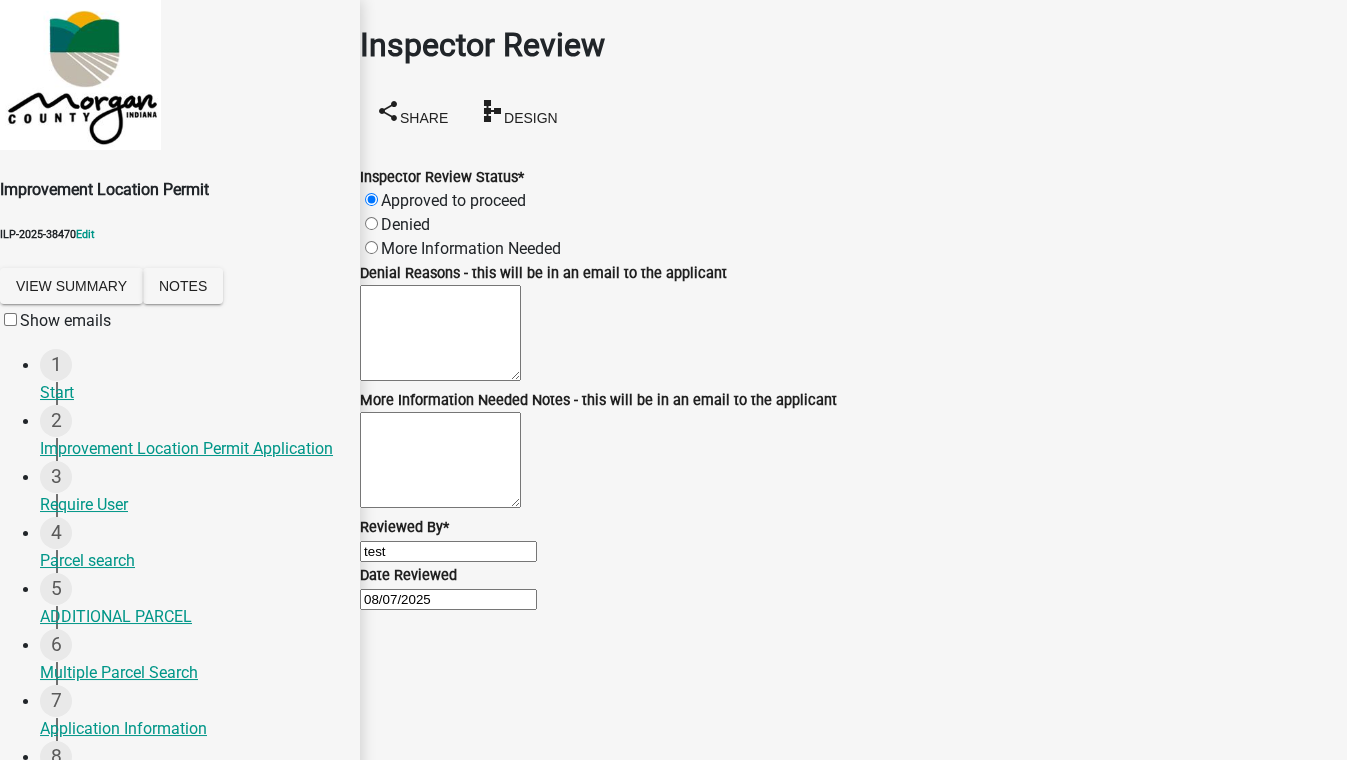 click on "Next" at bounding box center [394, 1418] 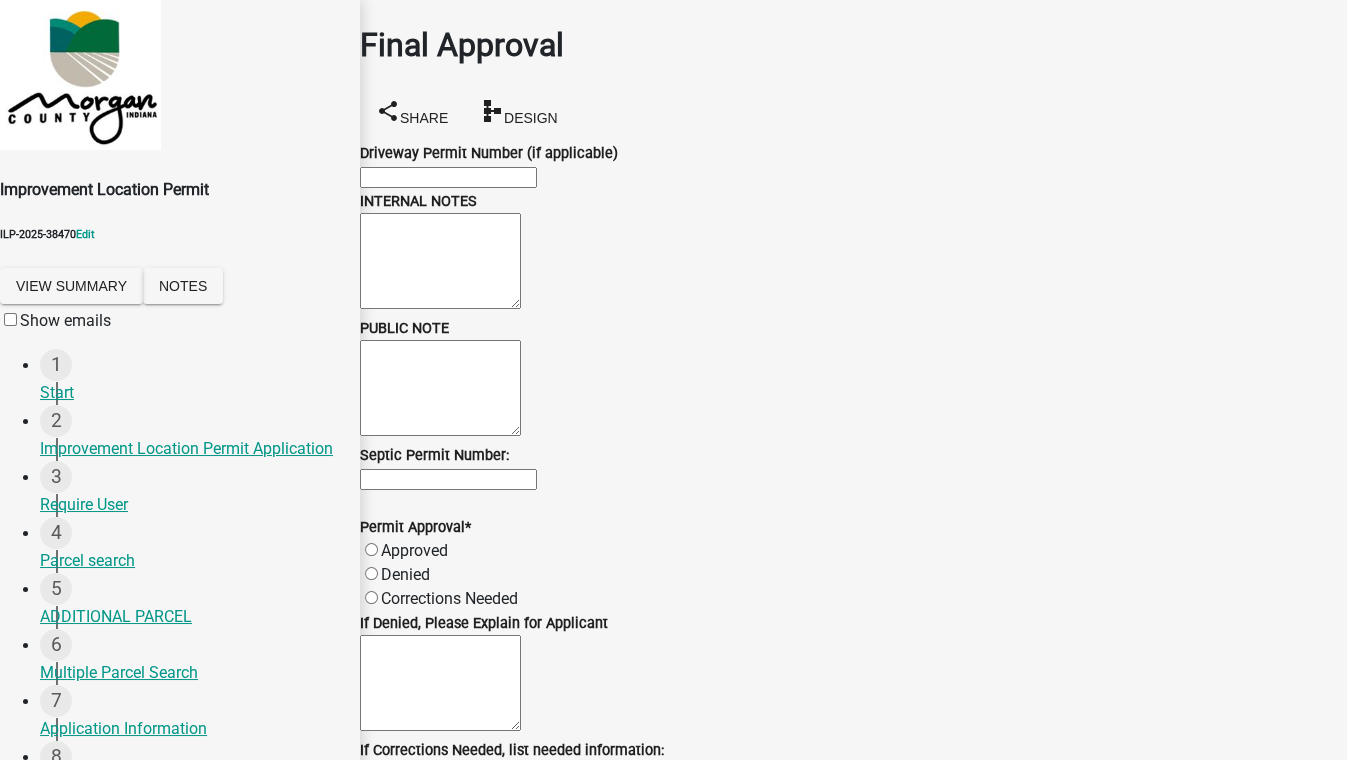 scroll, scrollTop: 636, scrollLeft: 0, axis: vertical 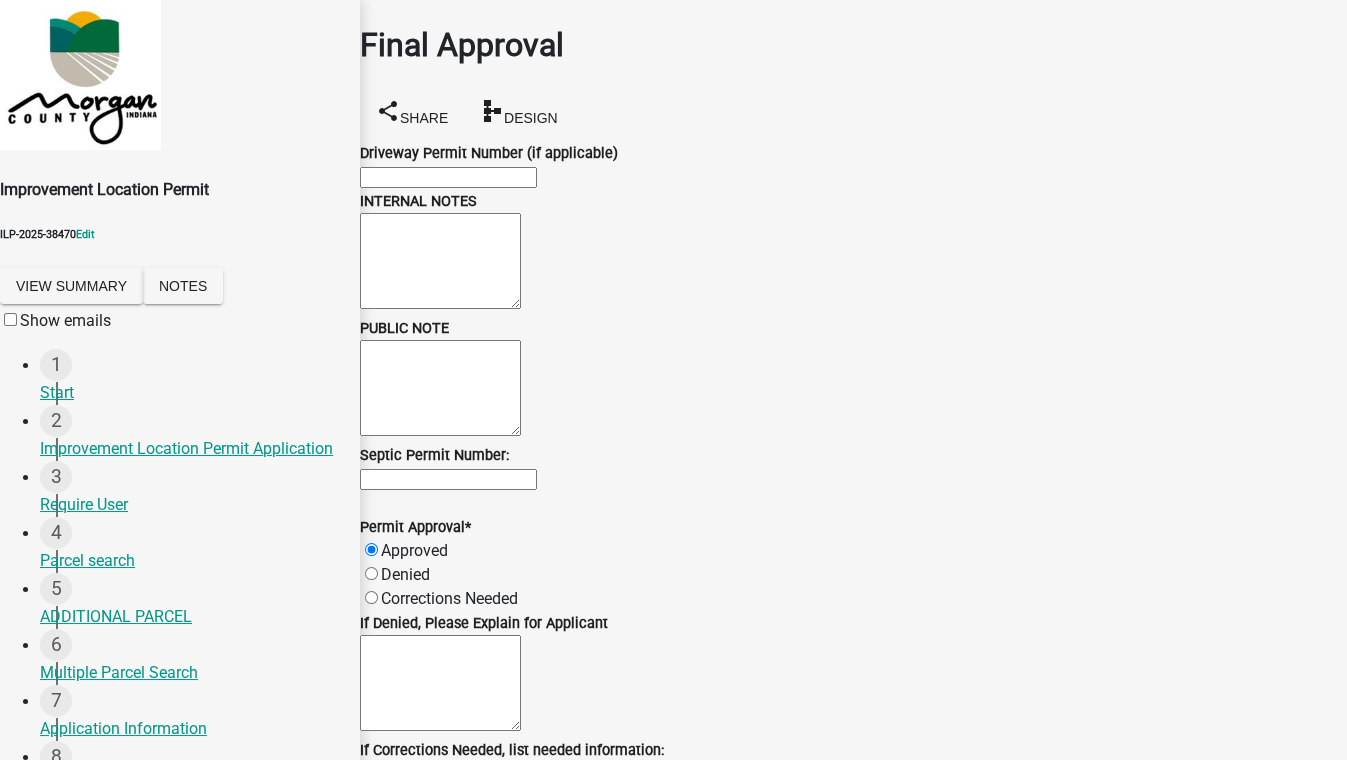 click on "Final" 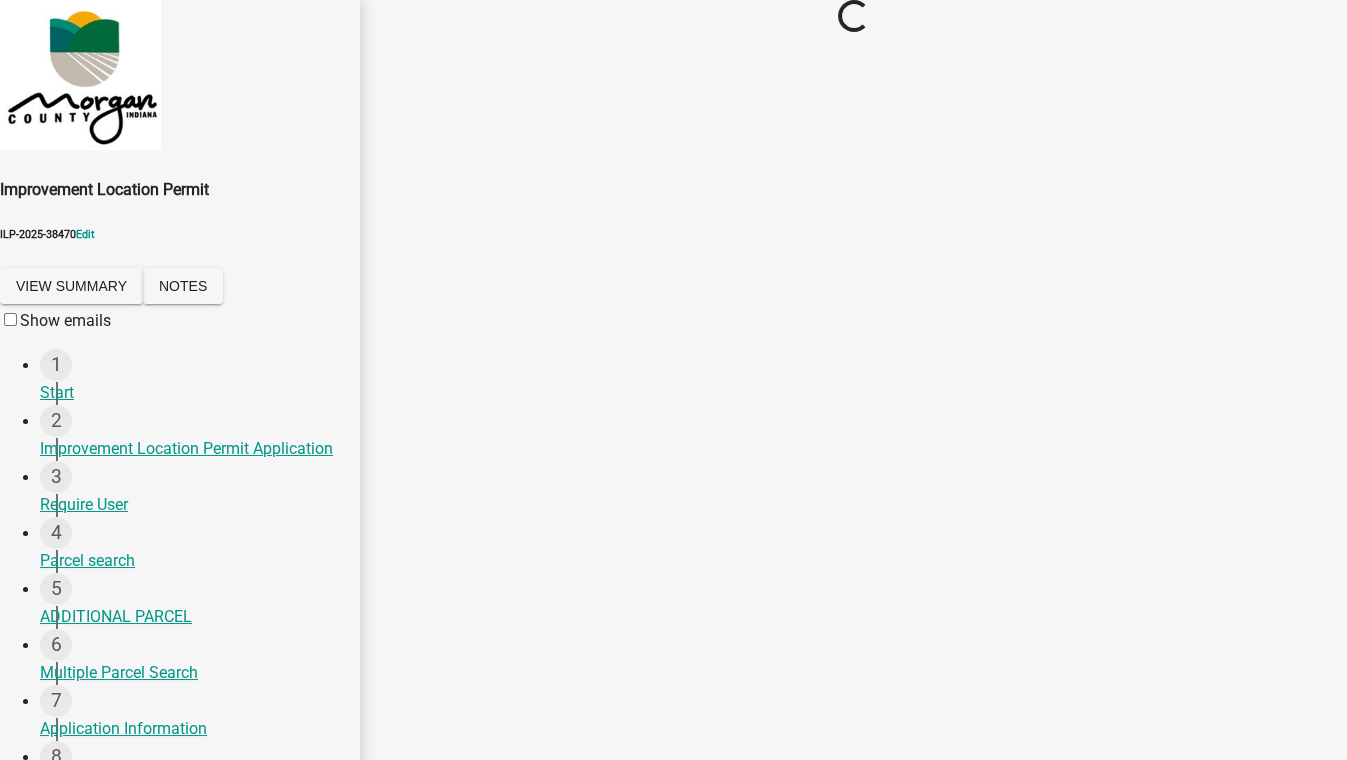 scroll, scrollTop: 0, scrollLeft: 0, axis: both 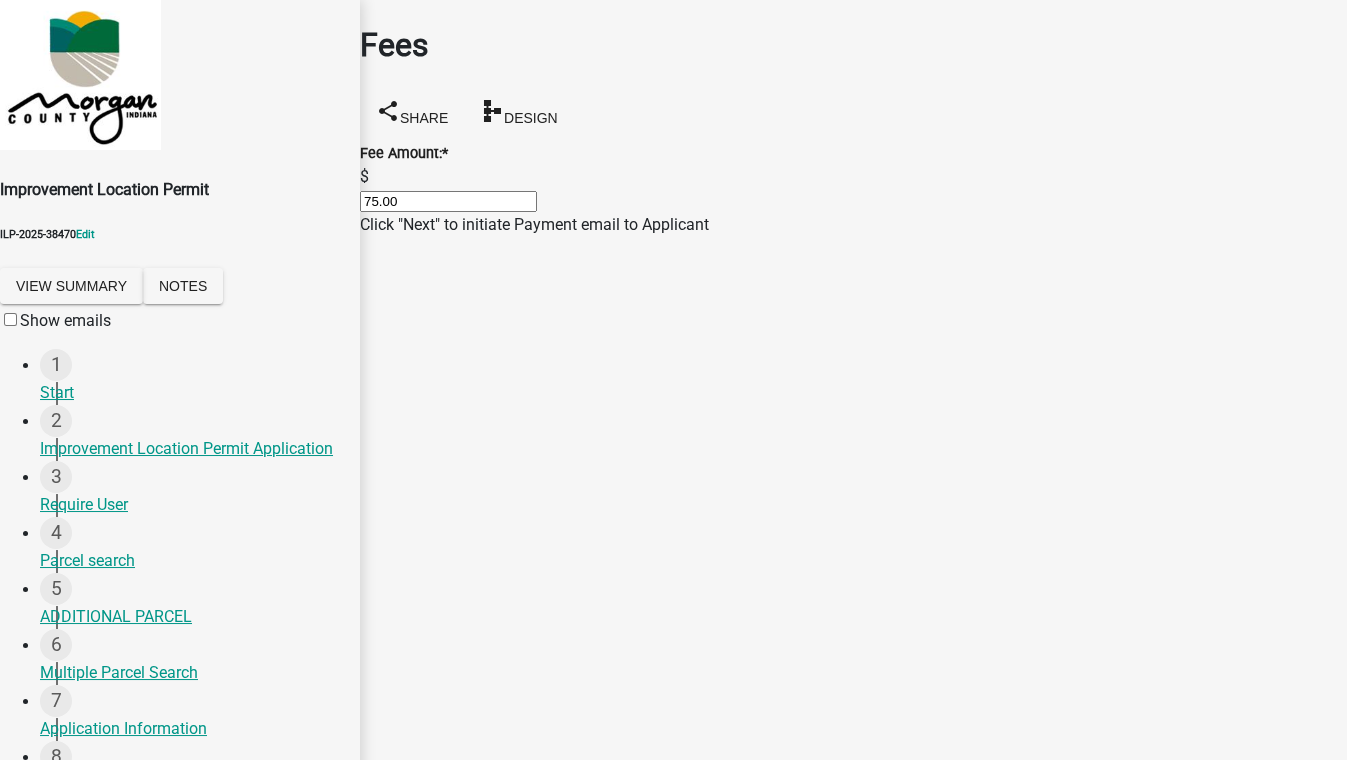 click on "Next" at bounding box center (394, 1866) 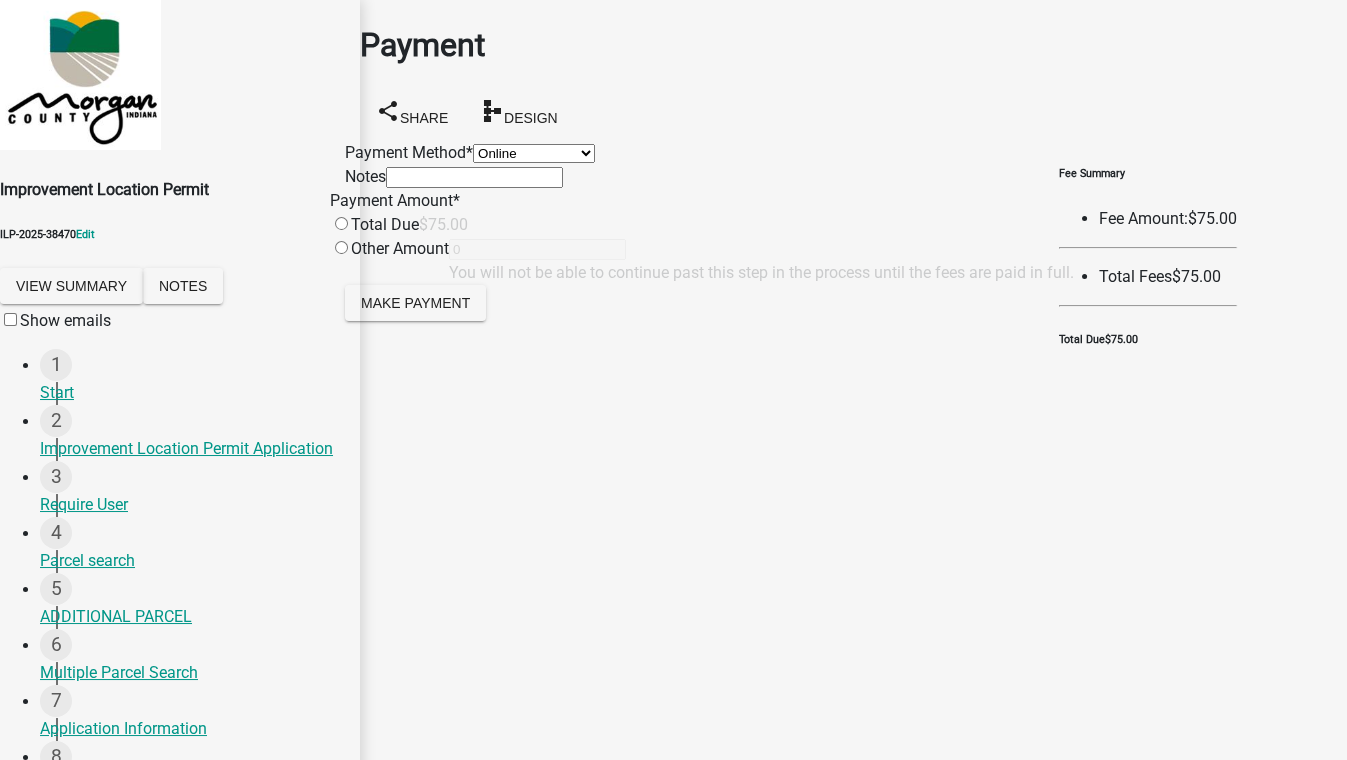 click on "Credit Card POS Check Cash Online" 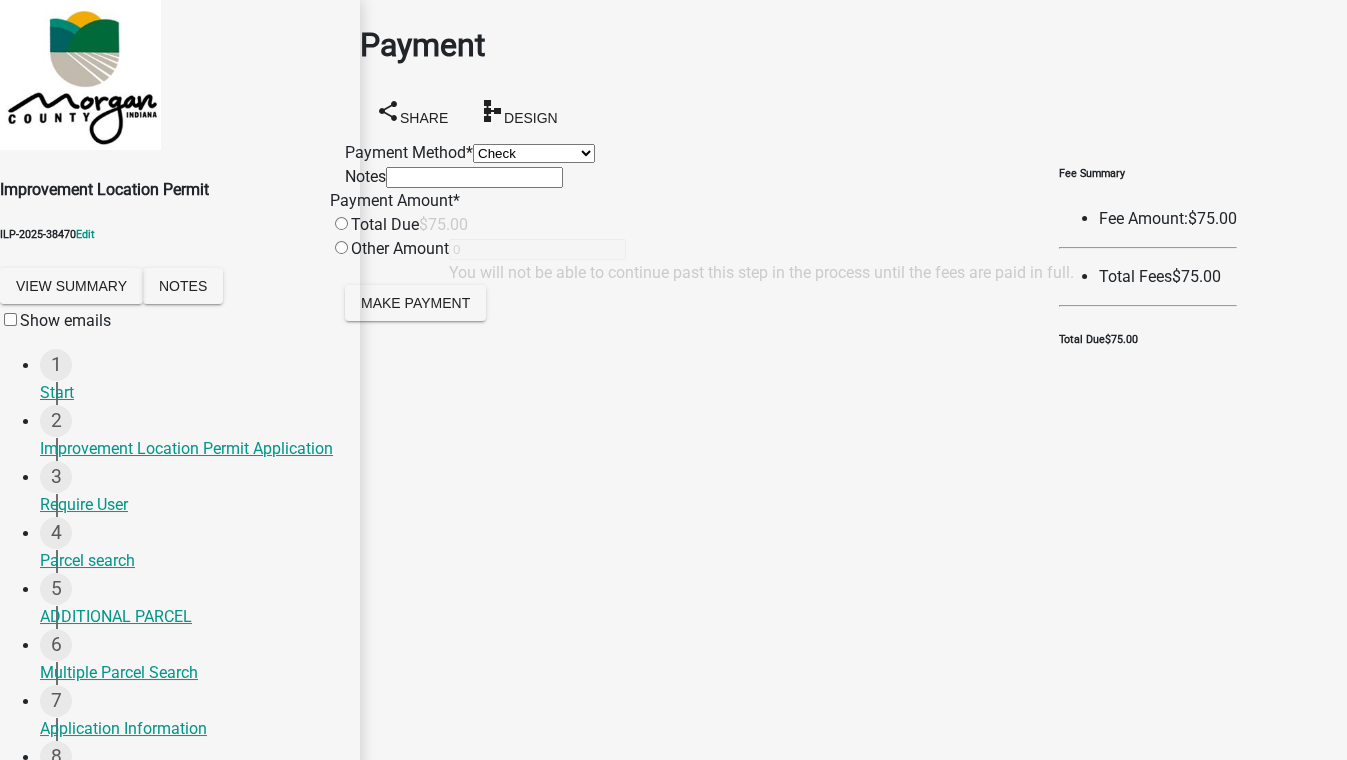 click on "Credit Card POS Check Cash Online" 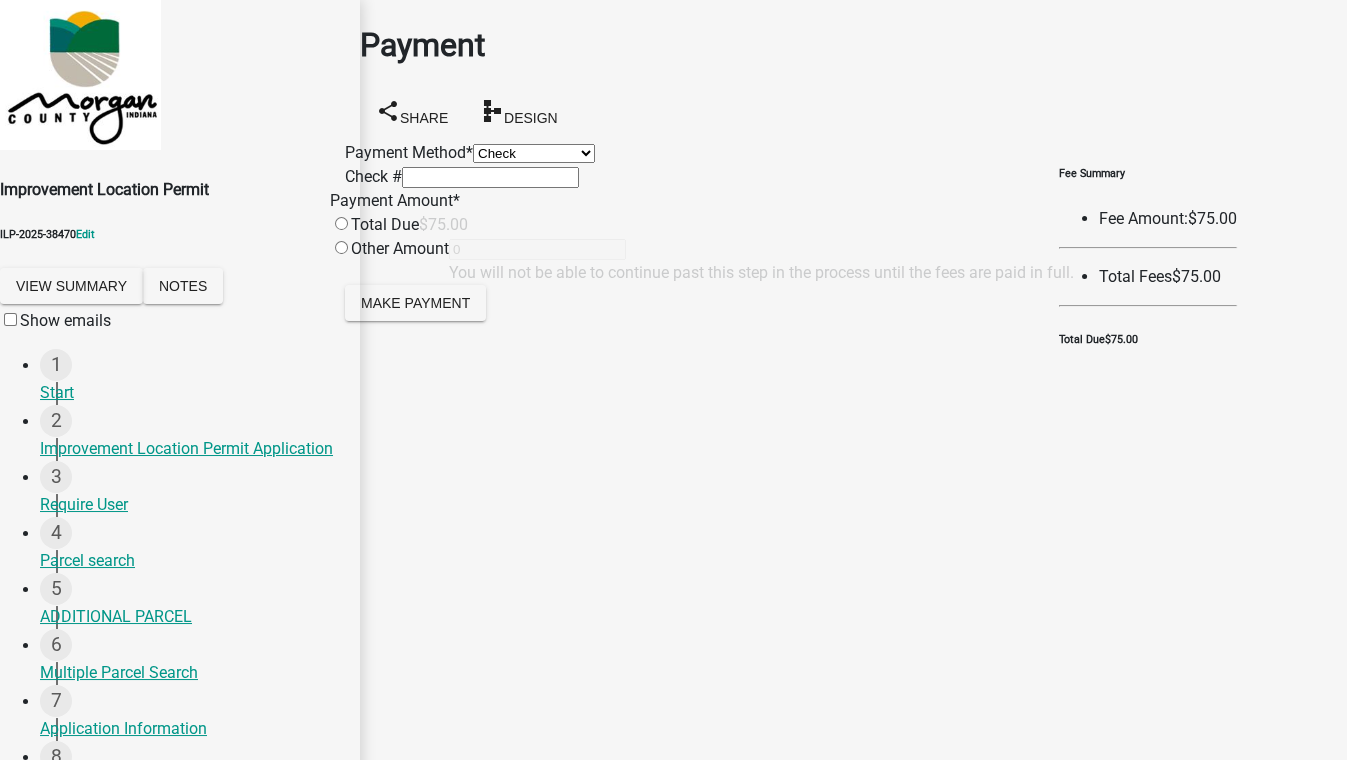 click 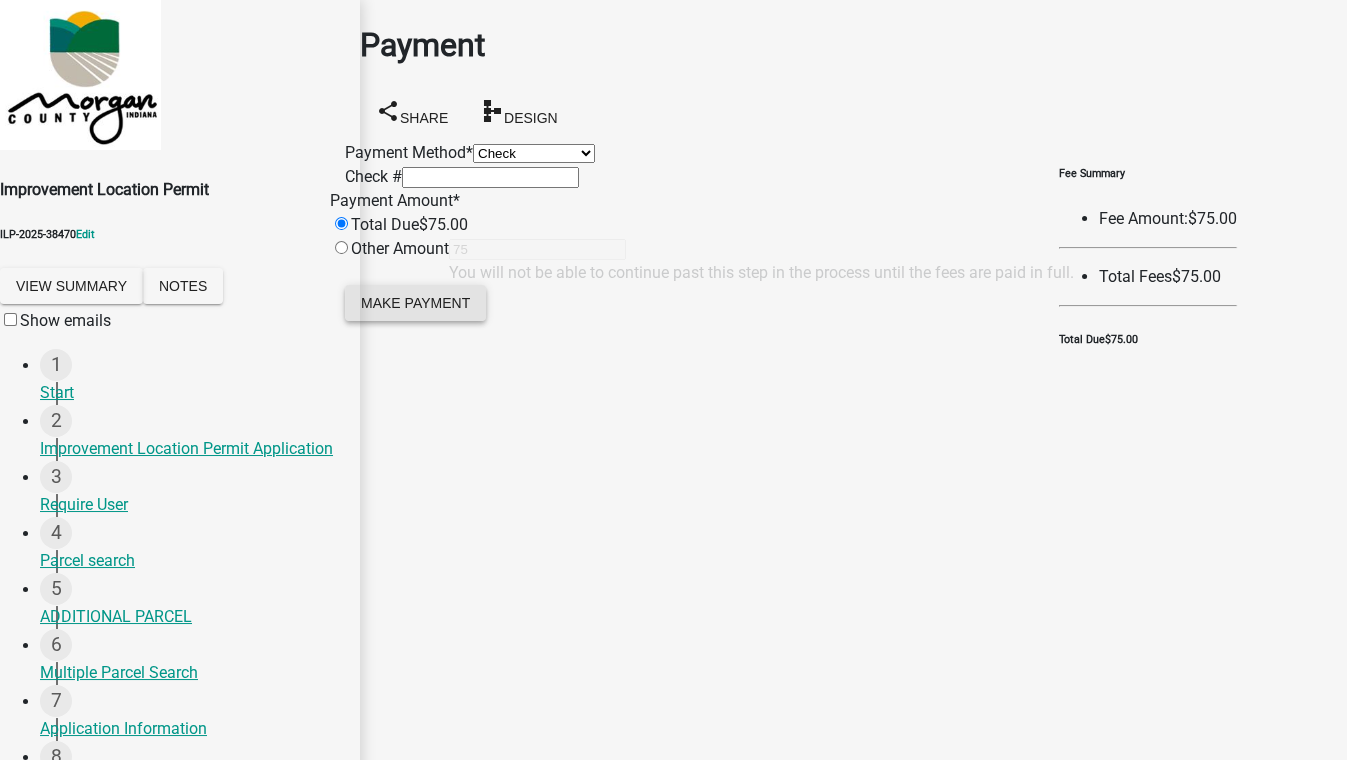 click on "Make Payment" 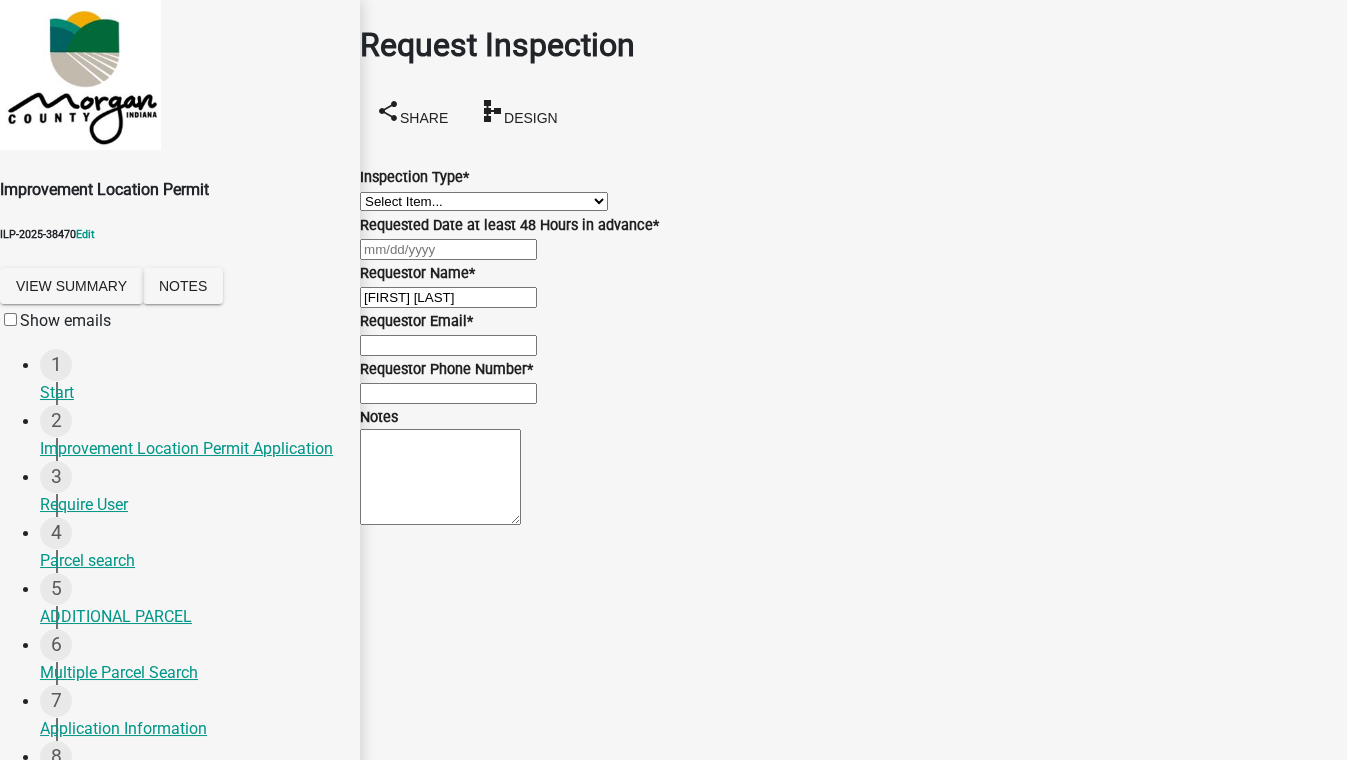 click on "Select Item...   Footer   Hole   Bonding   Underslab   Foundation, Piers, Tie downs     Prewall   Plate   Rough-In(framing, plumbing,electrical)   Reinspect Rough-In   Service   Reinspect Service   Insulation   Extra Inspection   Final   Reinspect Final   Certificate of Occupancy" at bounding box center (484, 201) 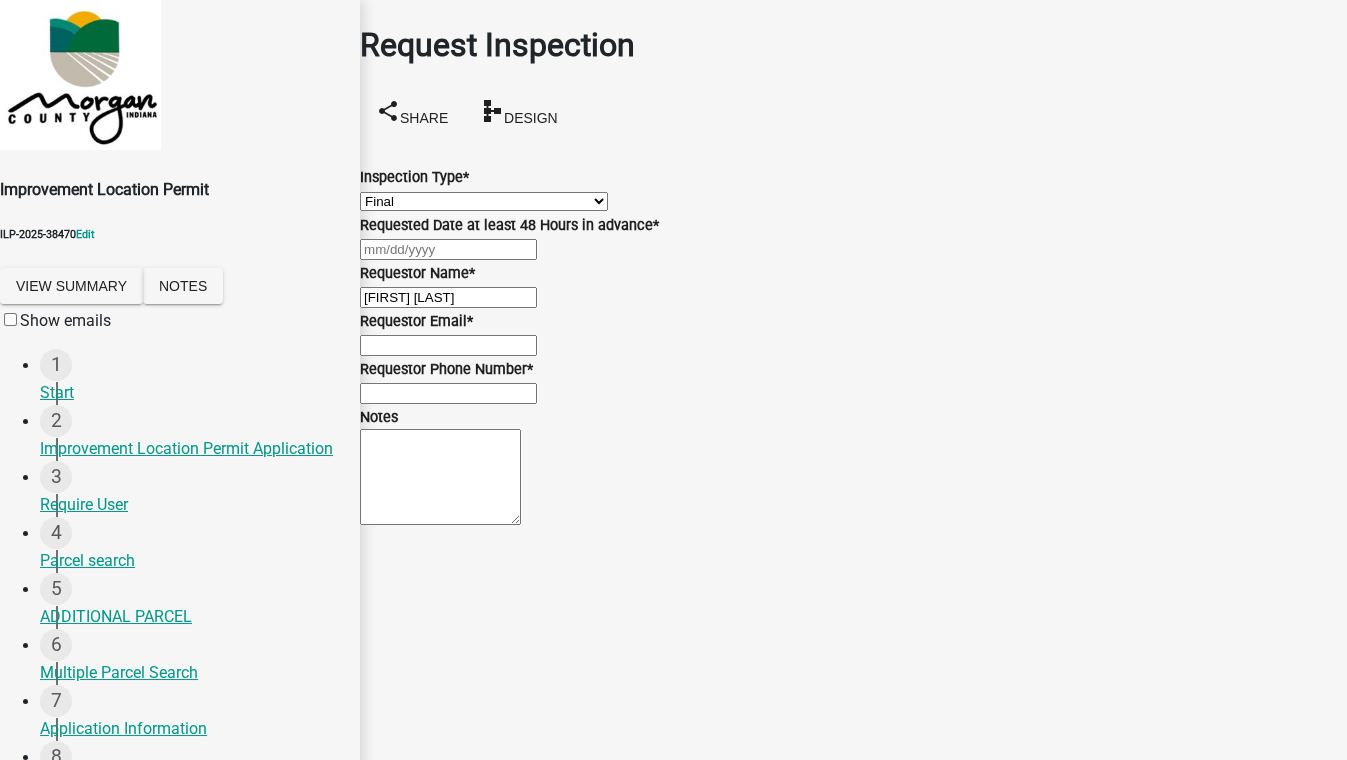 click on "Select Item...   Footer   Hole   Bonding   Underslab   Foundation, Piers, Tie downs     Prewall   Plate   Rough-In(framing, plumbing,electrical)   Reinspect Rough-In   Service   Reinspect Service   Insulation   Extra Inspection   Final   Reinspect Final   Certificate of Occupancy" at bounding box center (484, 201) 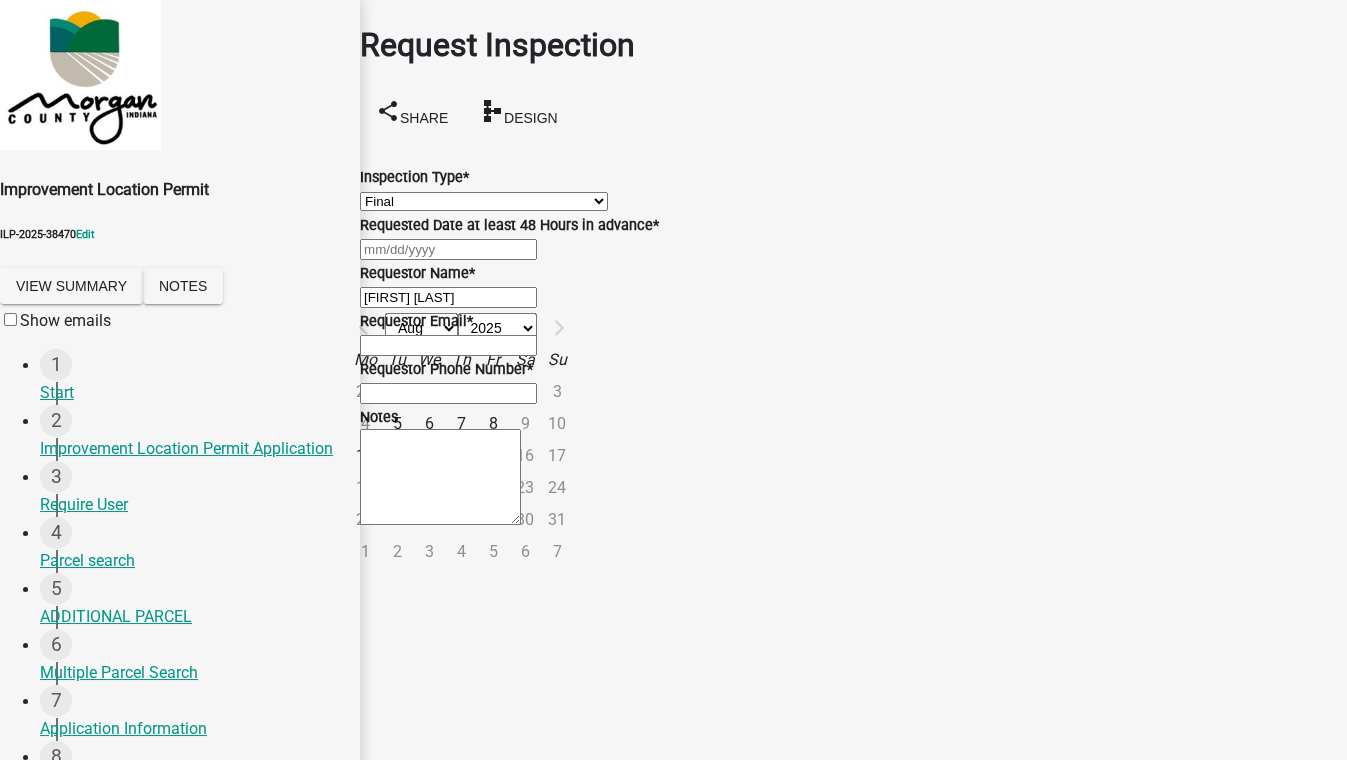click on "8" 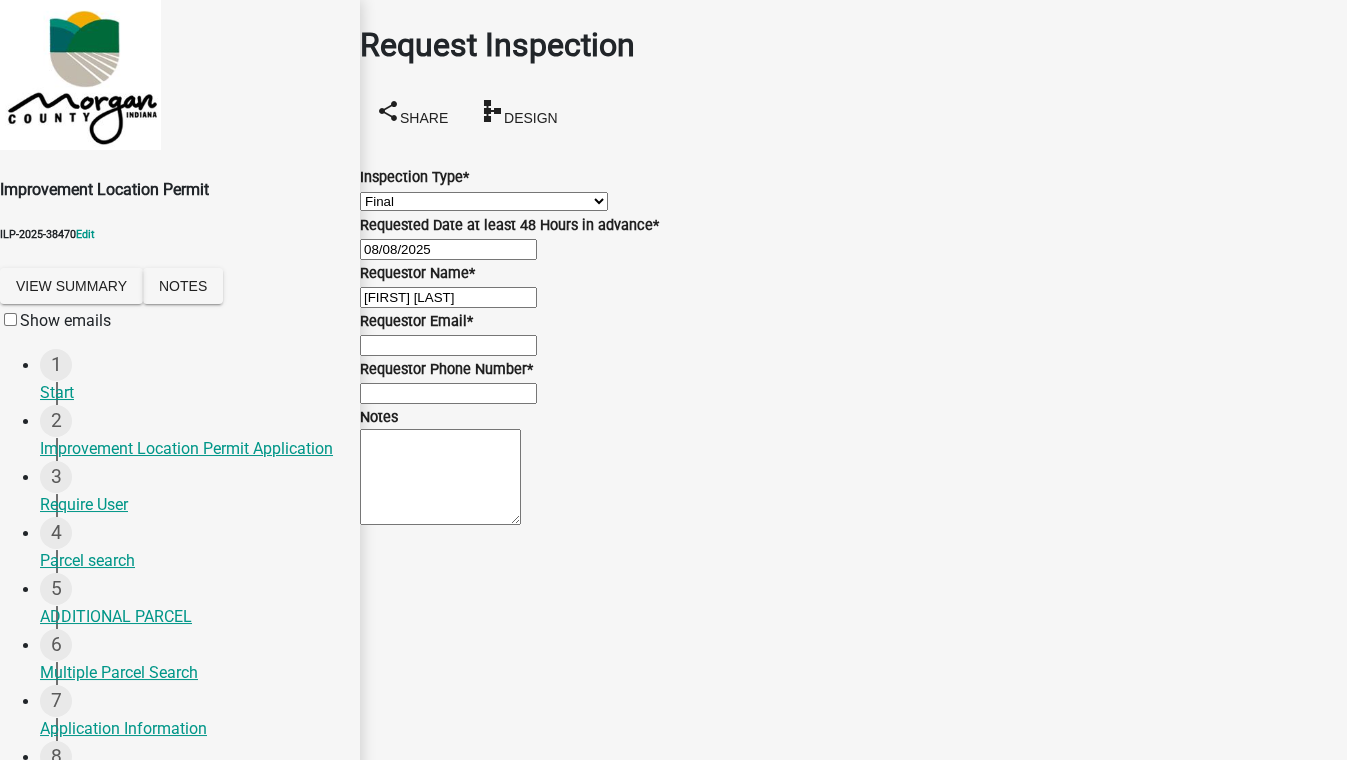 click on "Requestor Email  *" at bounding box center [448, 345] 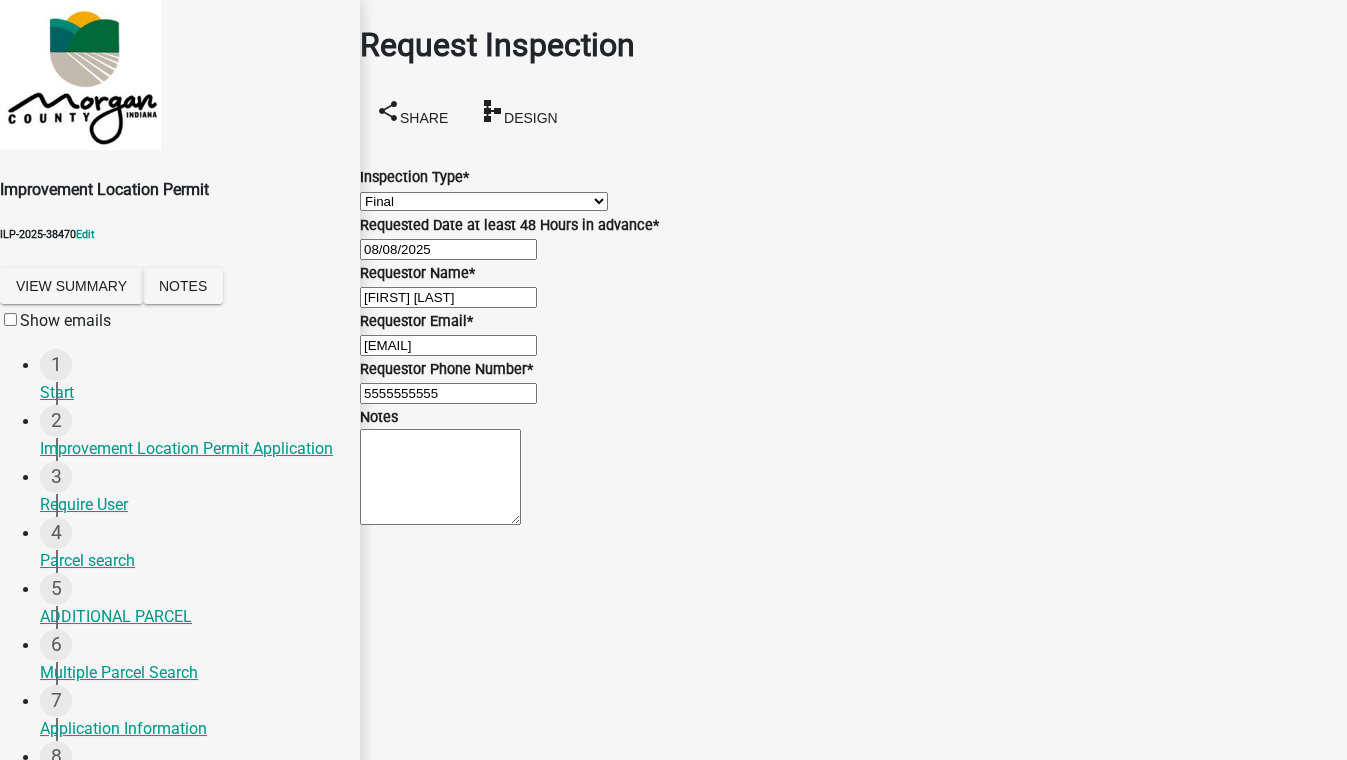scroll, scrollTop: 224, scrollLeft: 0, axis: vertical 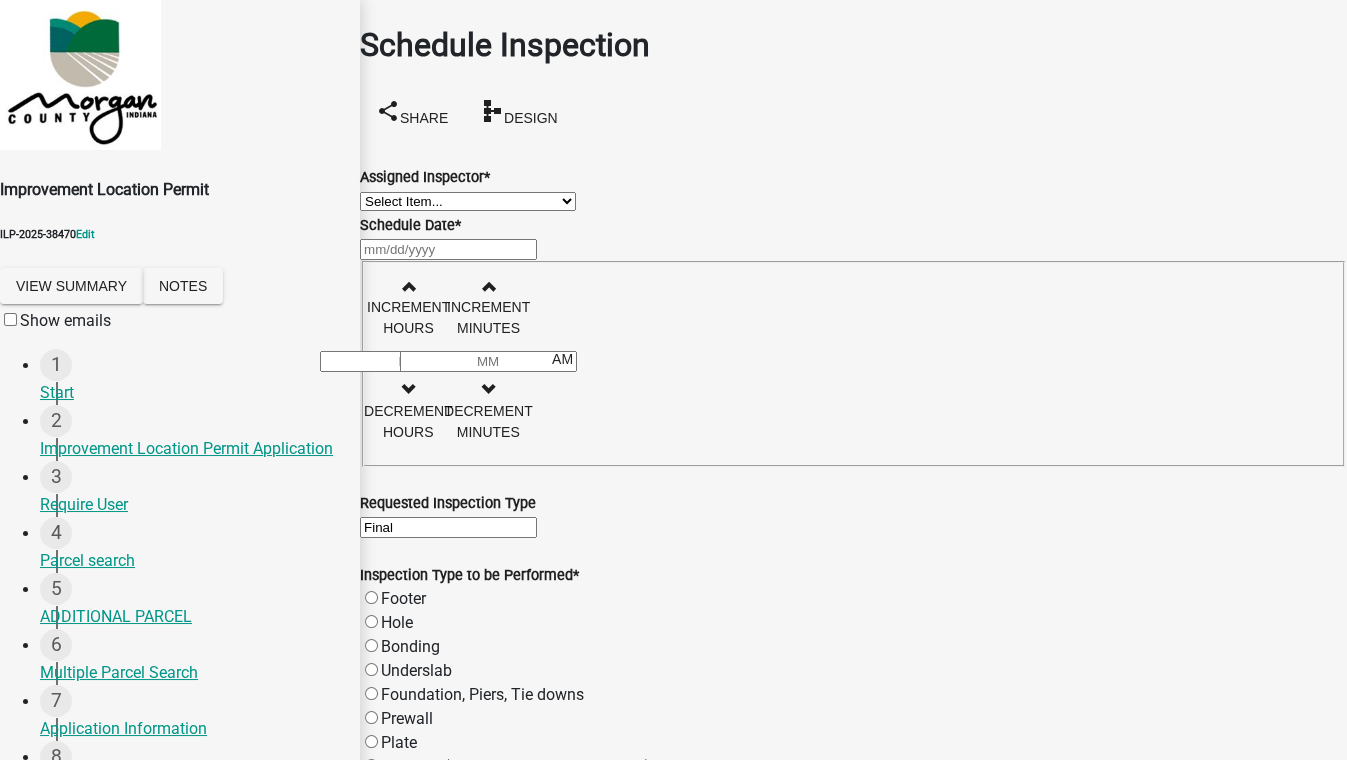 click on "Select Item... [LAST] ([FIRST] [LAST]) [FIRST] [LAST] ([FIRST] [LAST])" at bounding box center [468, 201] 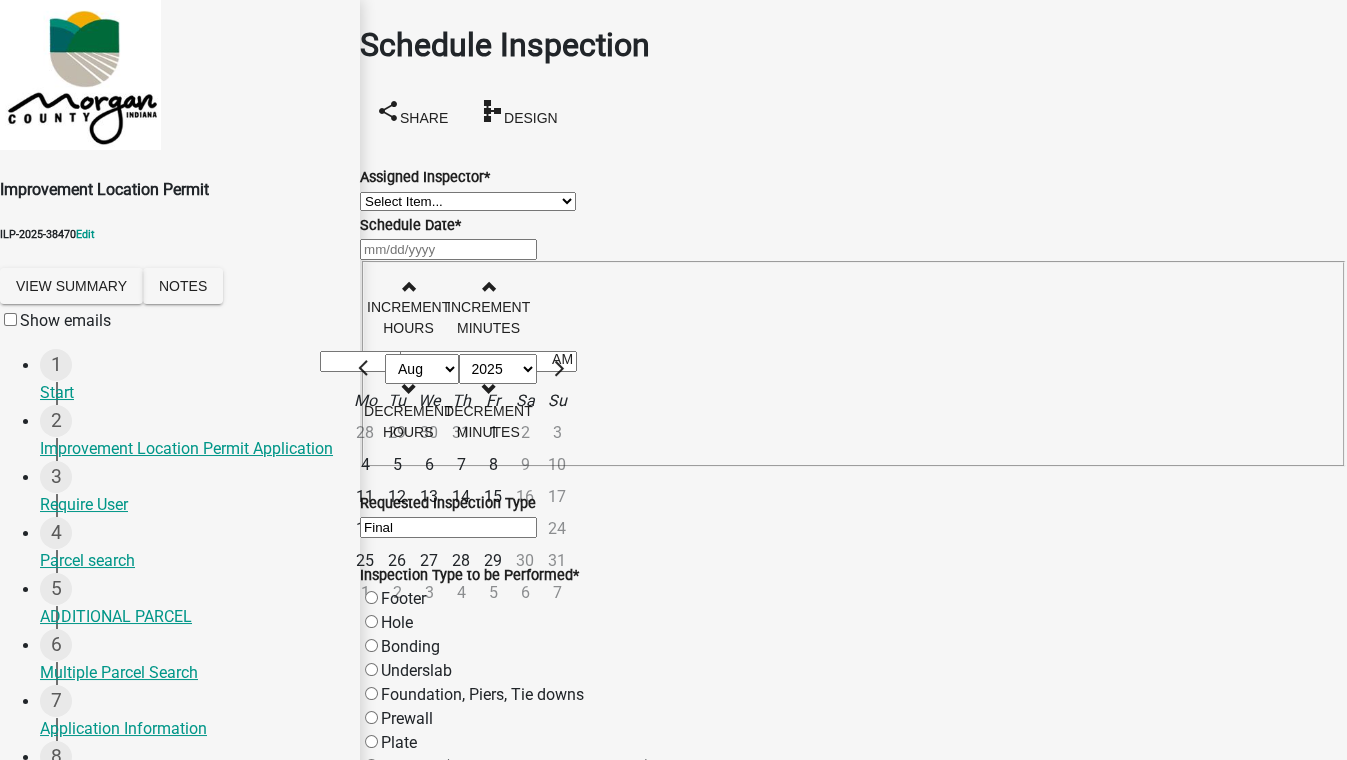 click on "8" 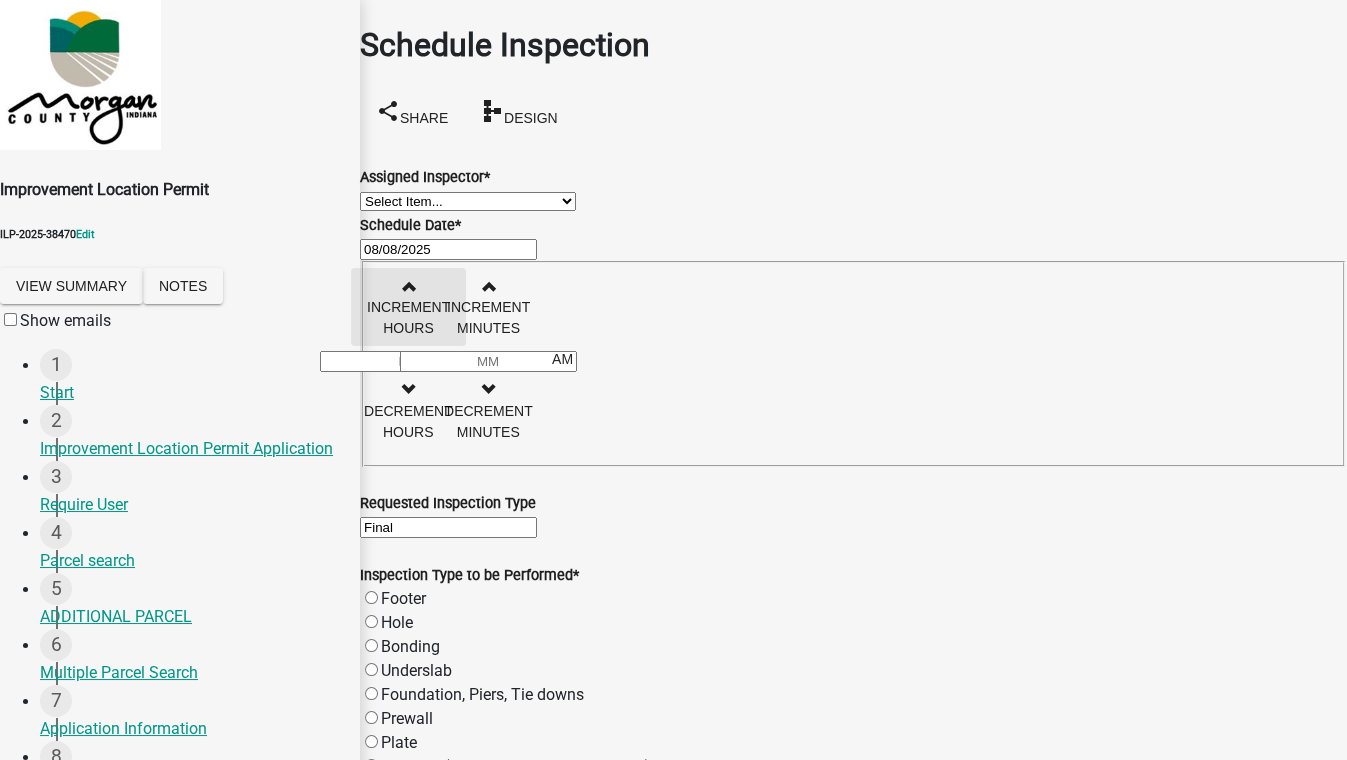 click at bounding box center (408, 286) 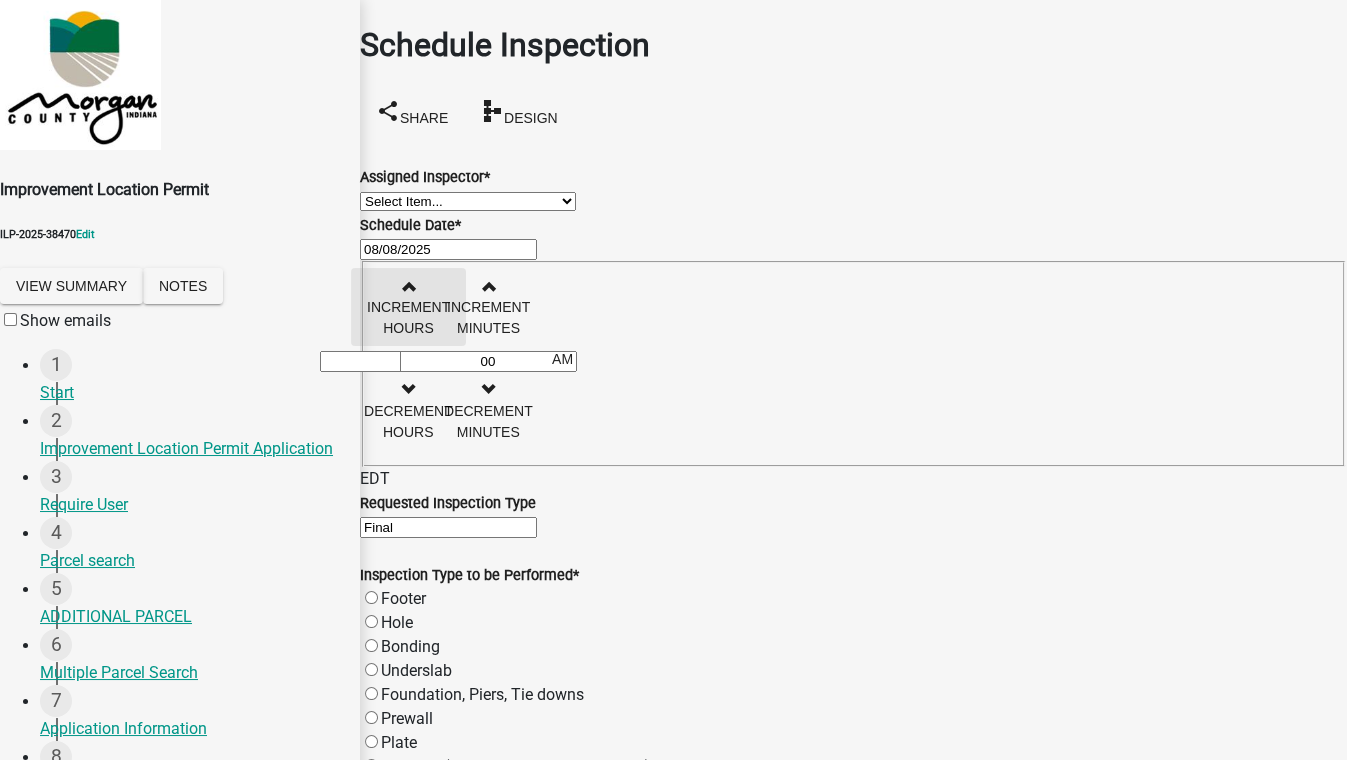 scroll, scrollTop: 363, scrollLeft: 0, axis: vertical 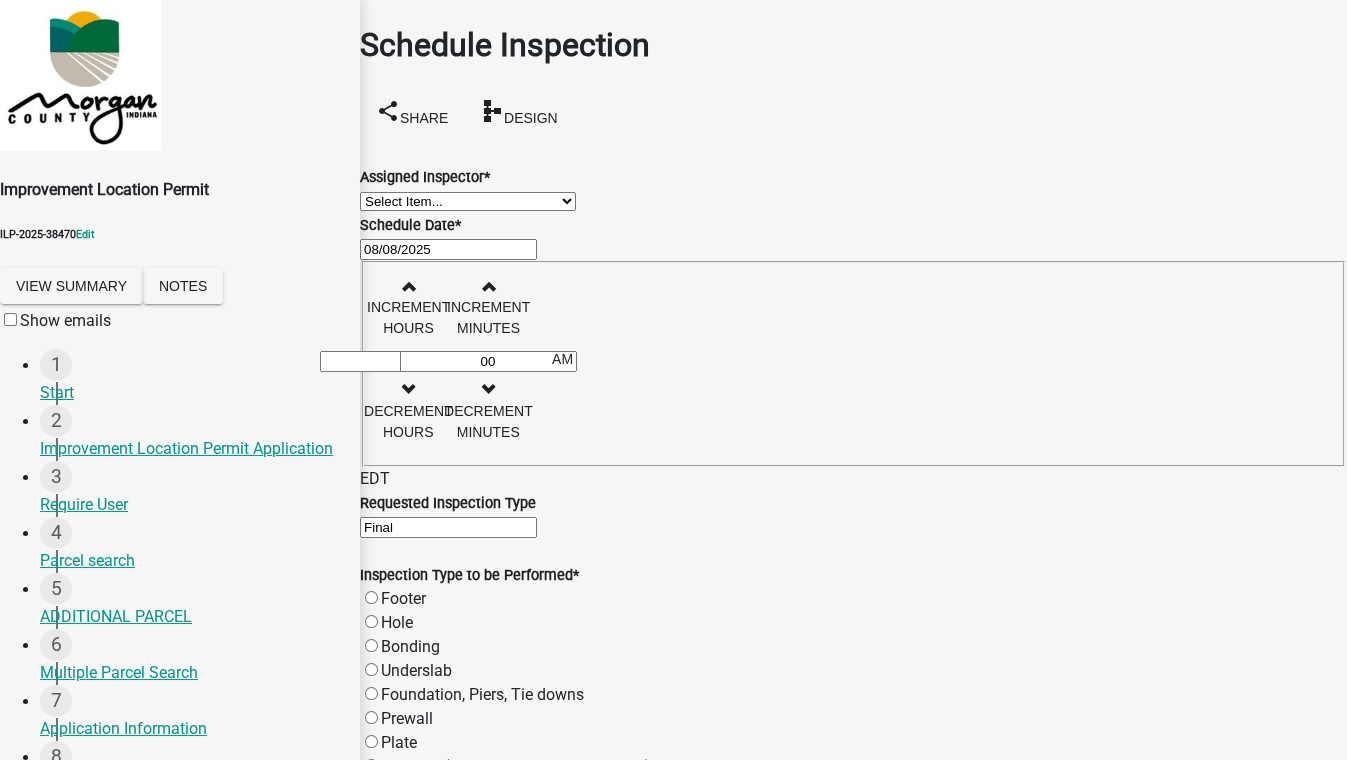 click on "Final" 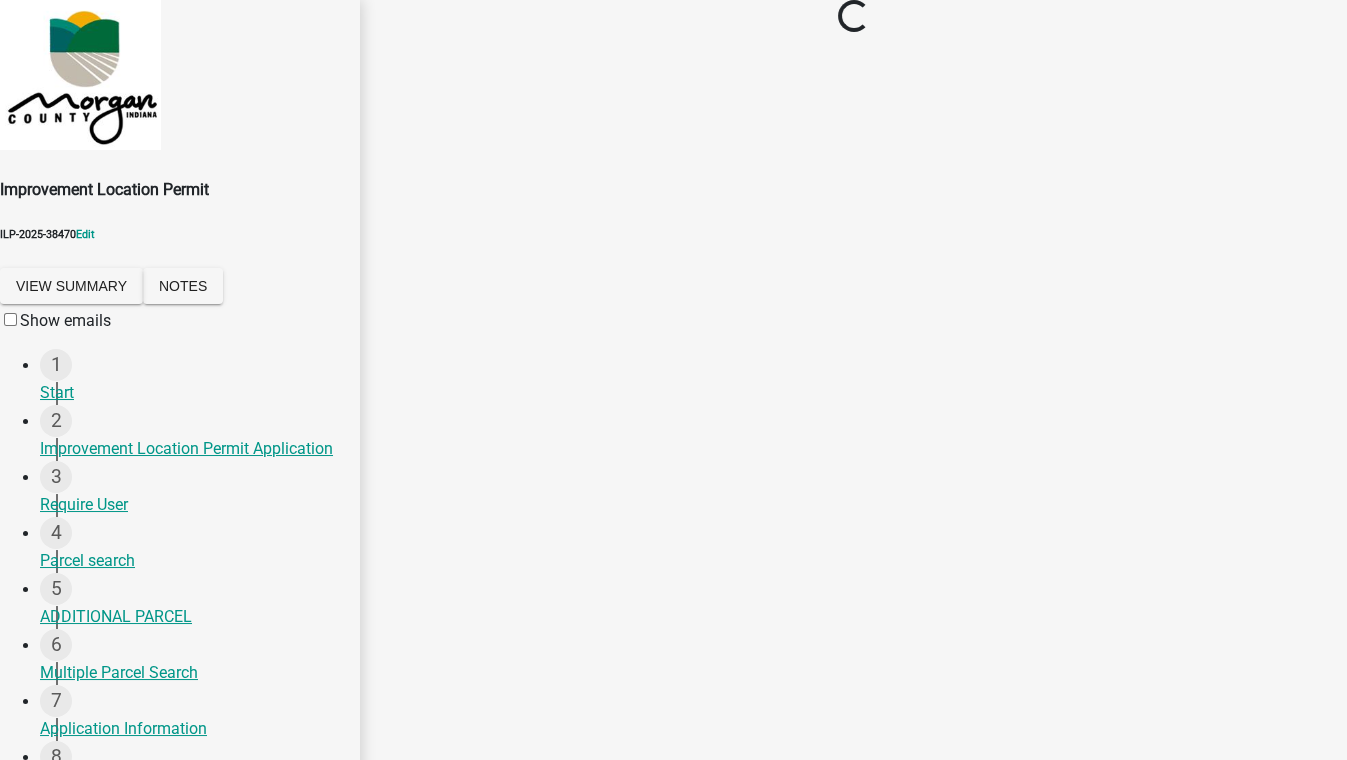 scroll, scrollTop: 0, scrollLeft: 0, axis: both 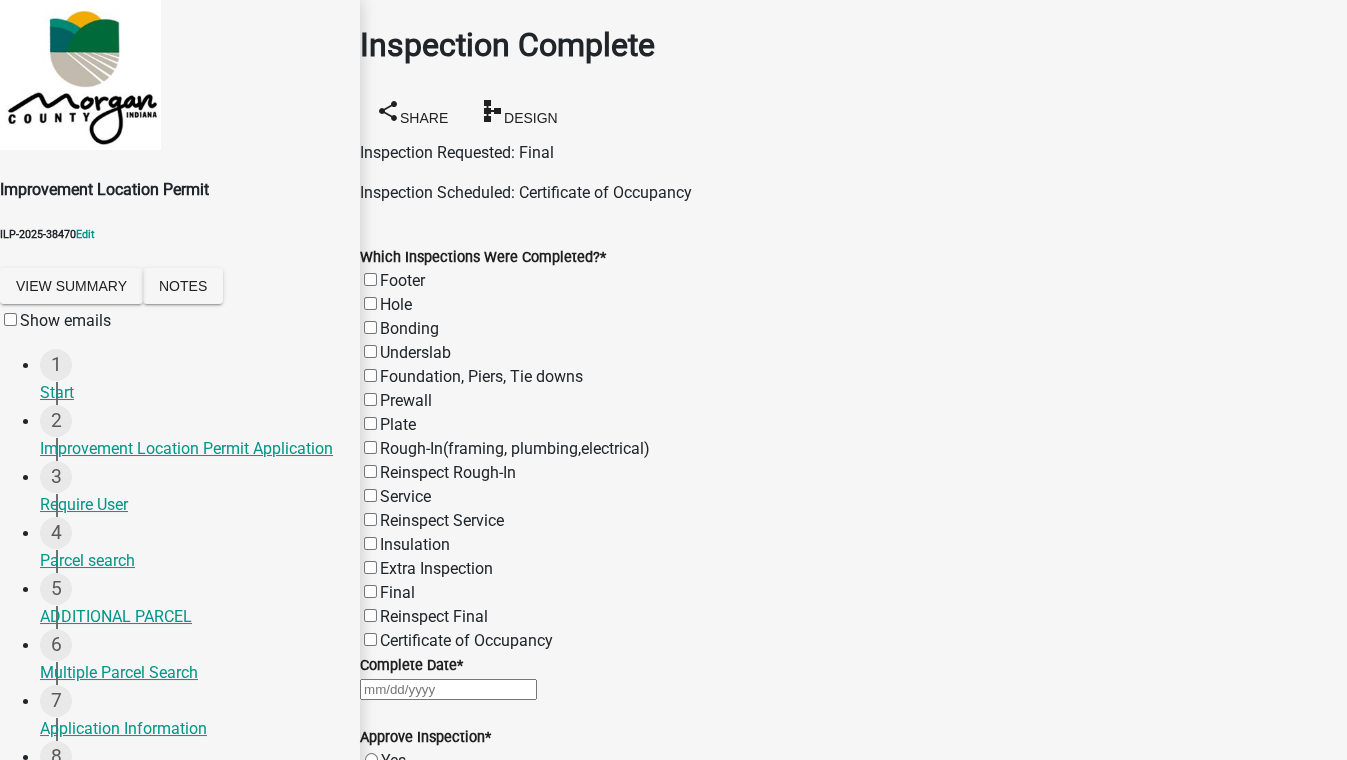 click on "Certificate of Occupancy" 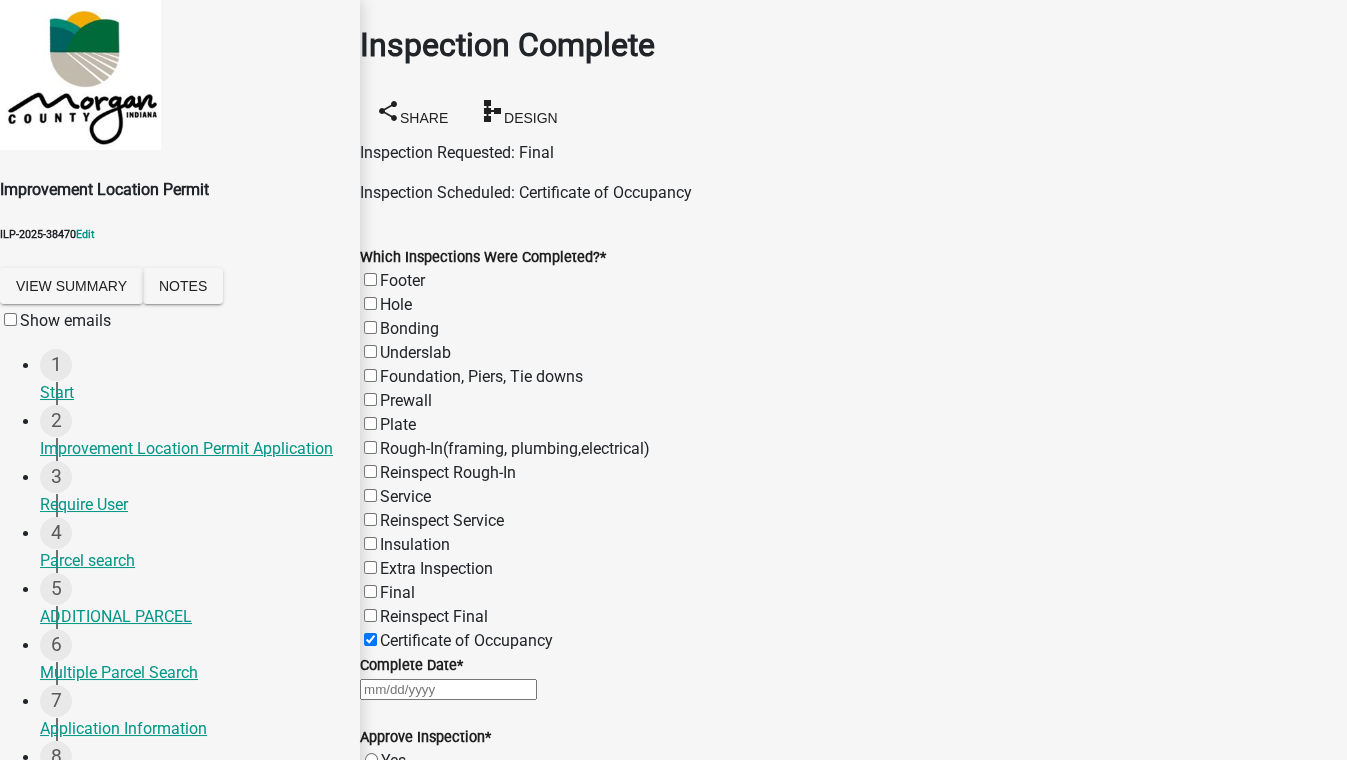 scroll, scrollTop: 181, scrollLeft: 0, axis: vertical 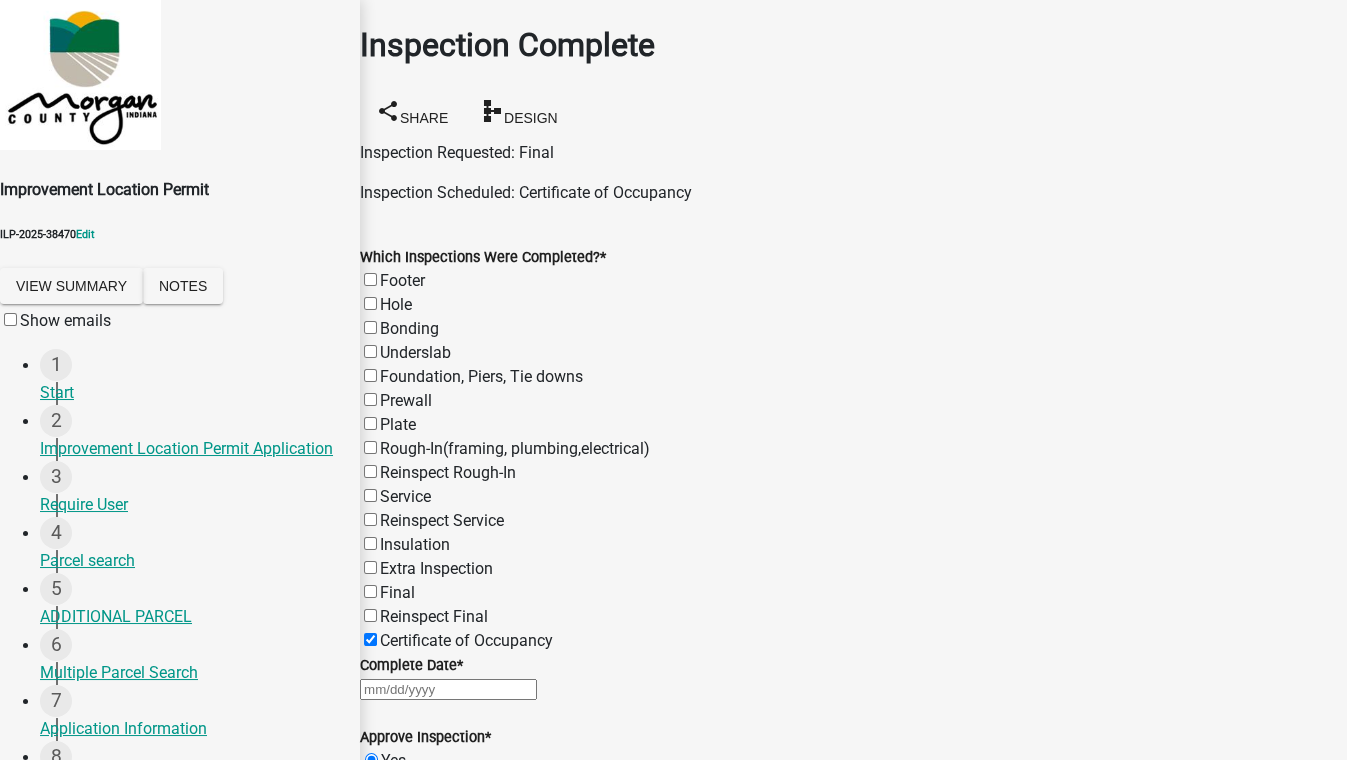 click 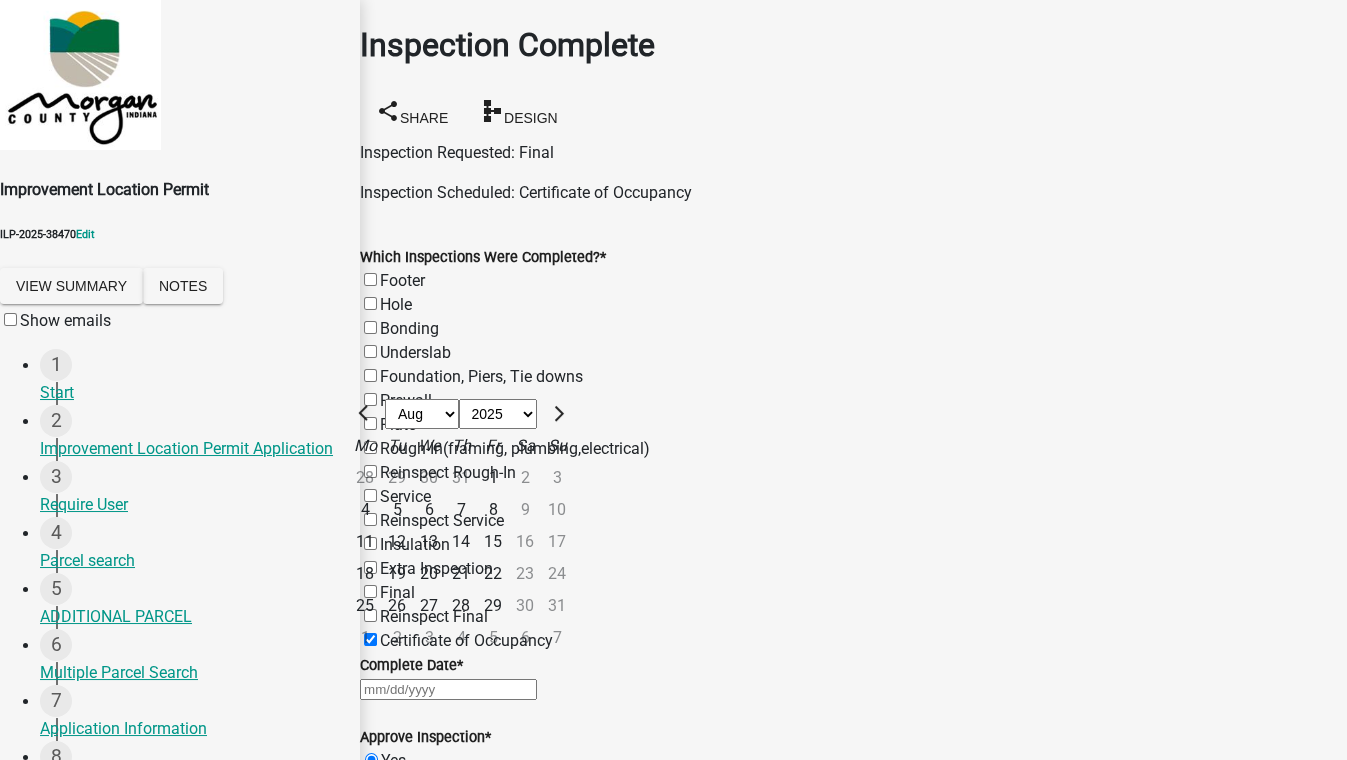click on "8" 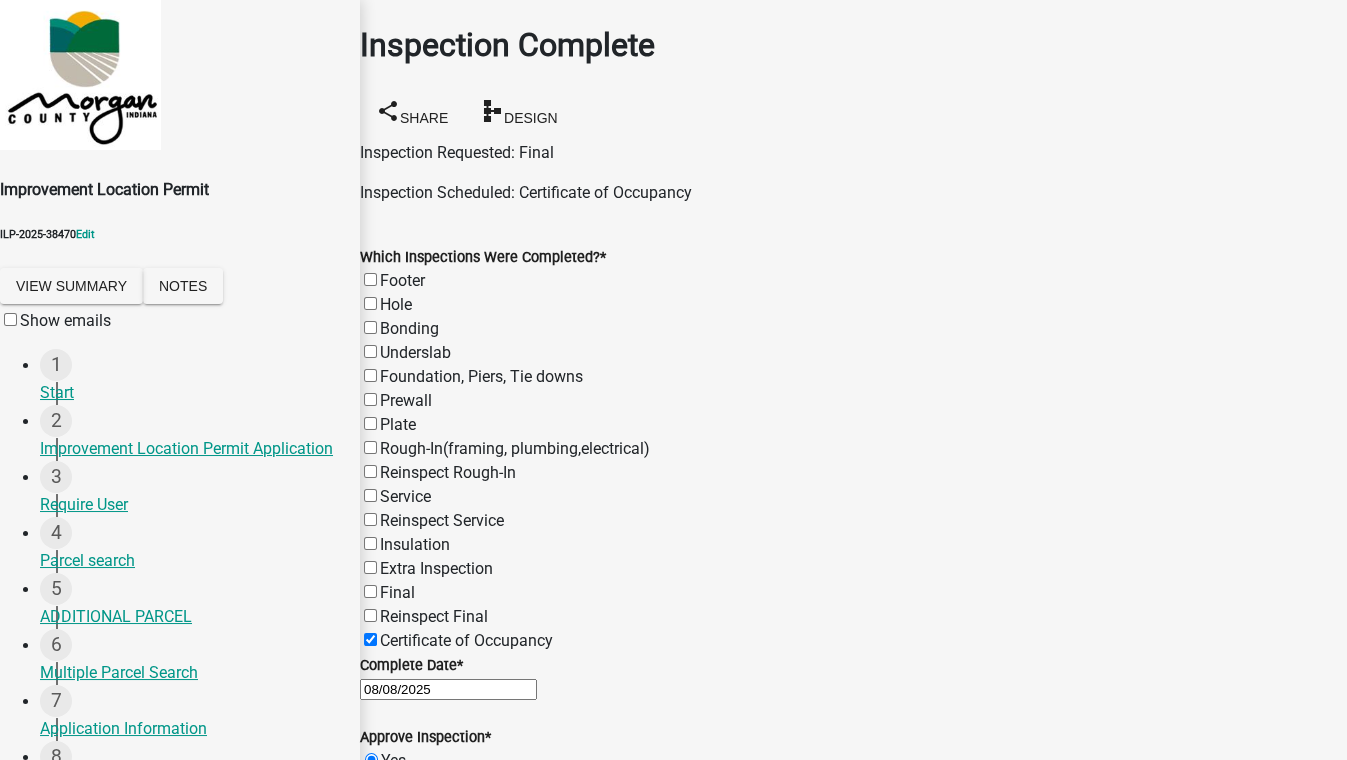 scroll, scrollTop: 1272, scrollLeft: 0, axis: vertical 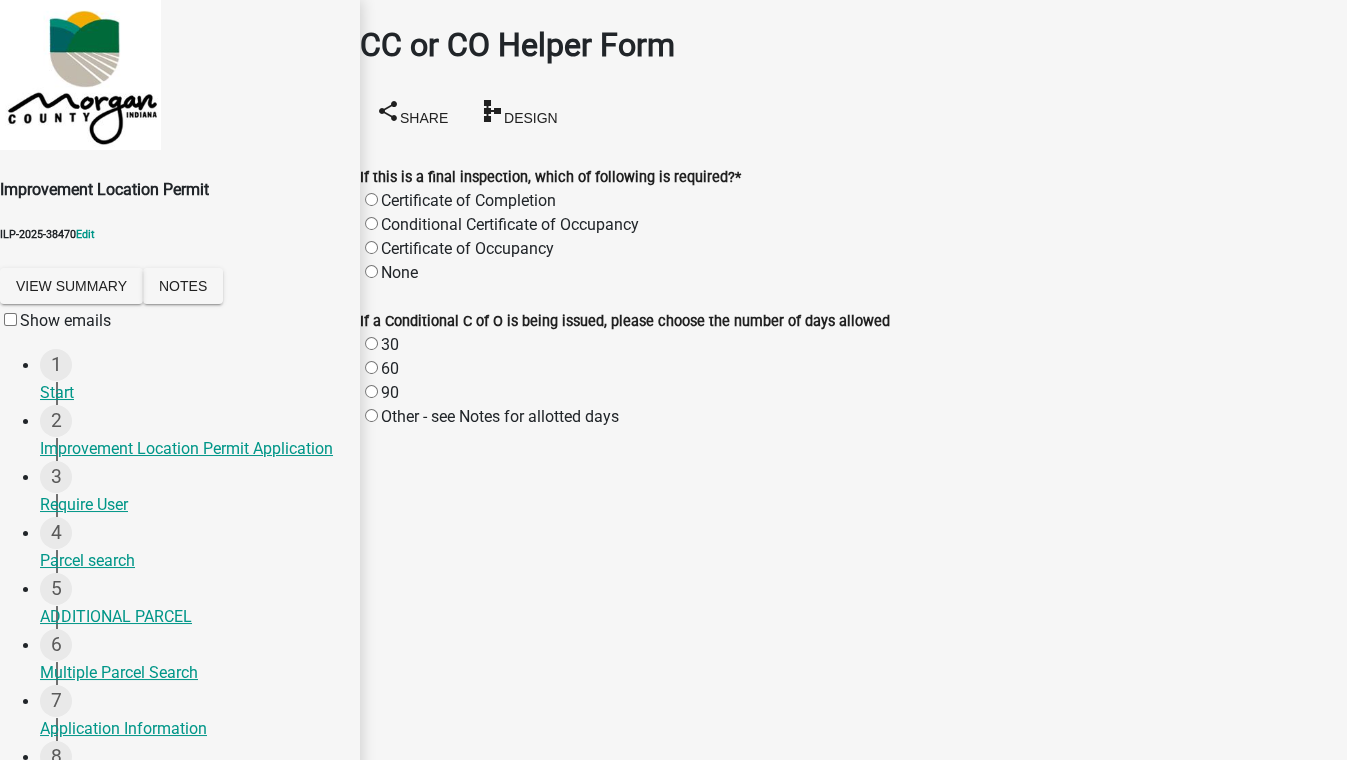 click on "Certificate of Completion" 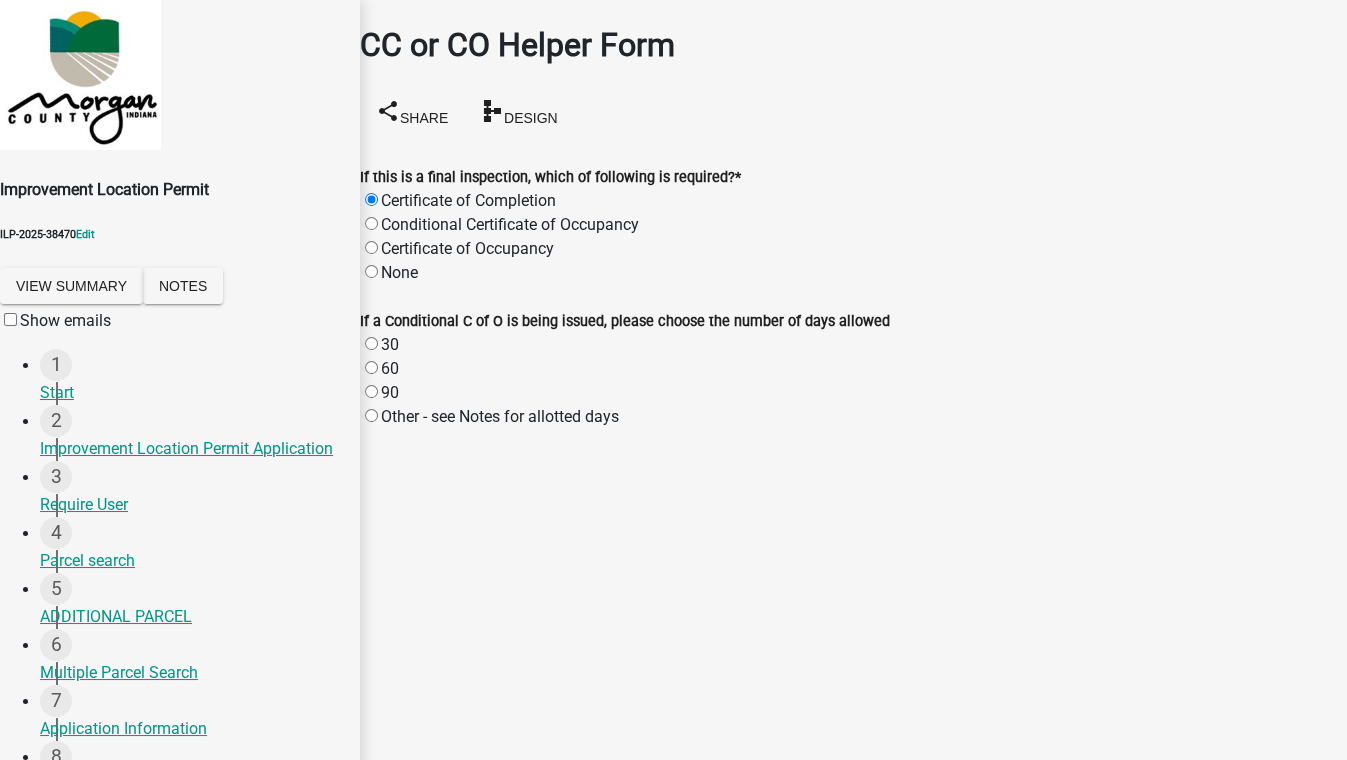 click on "Certificate of Occupancy" 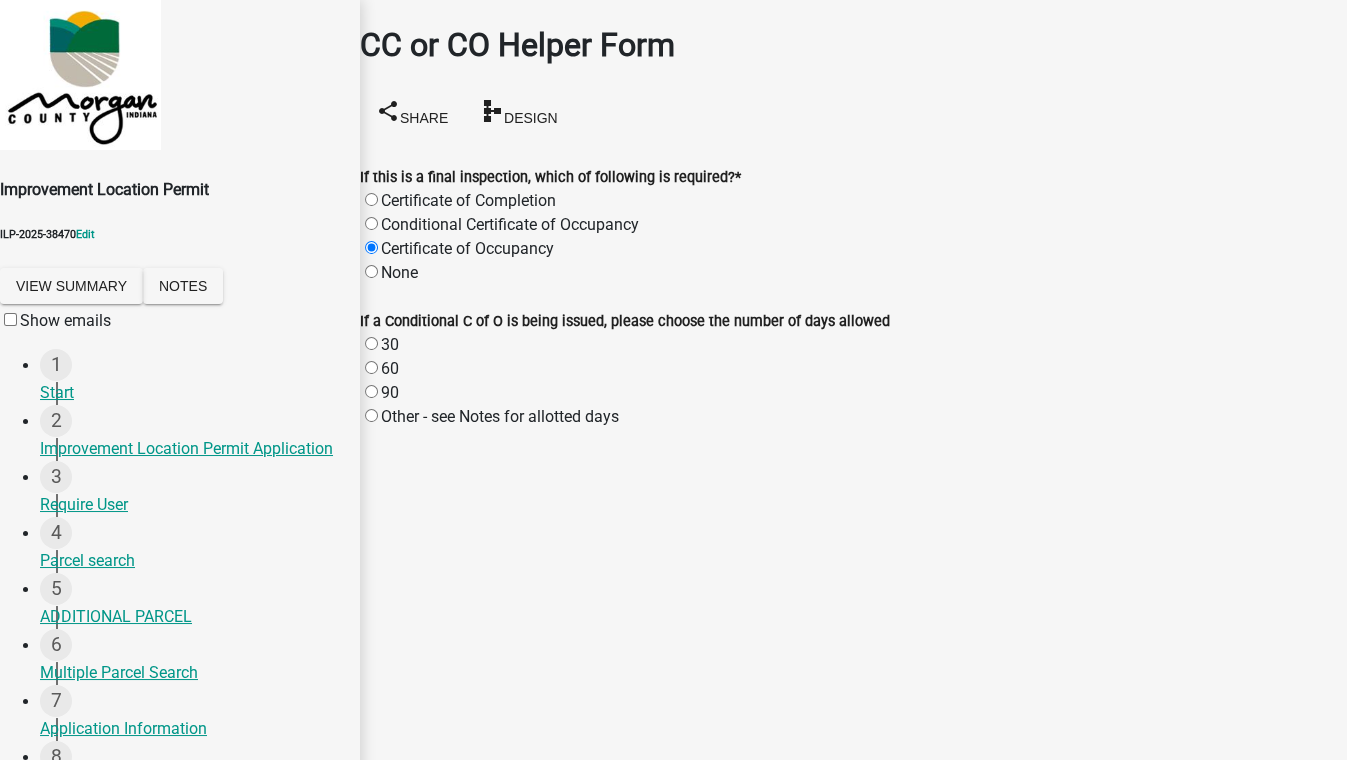 click on "90" 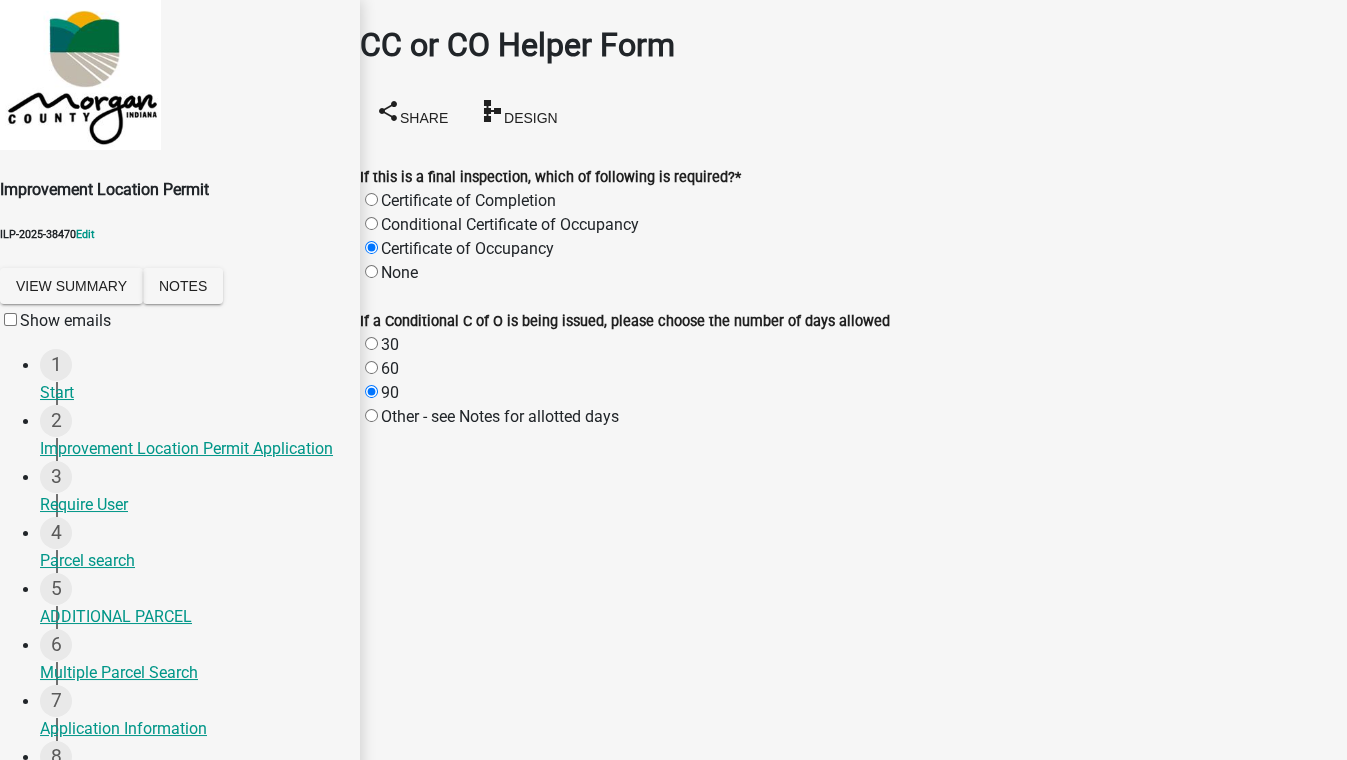 click on "Next" at bounding box center (394, 1946) 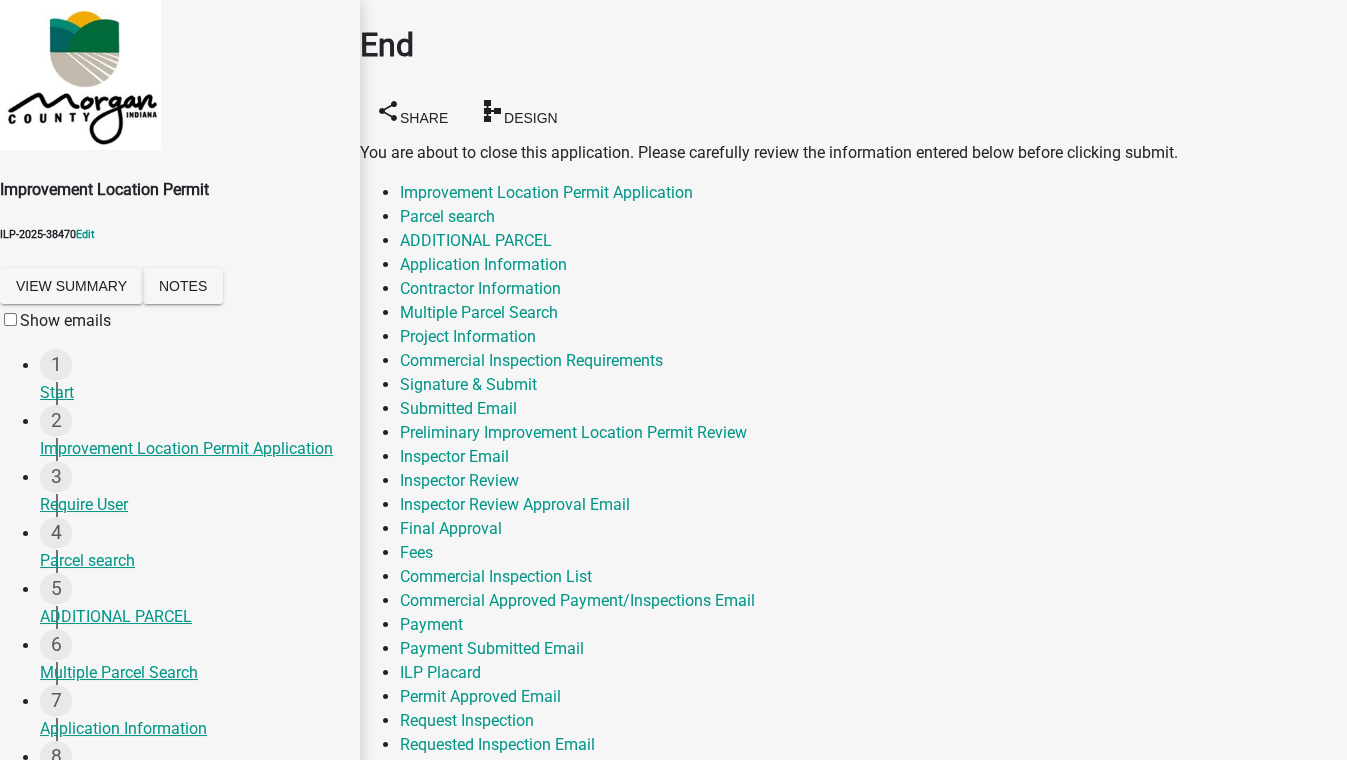 click on "Submit" at bounding box center [402, 2002] 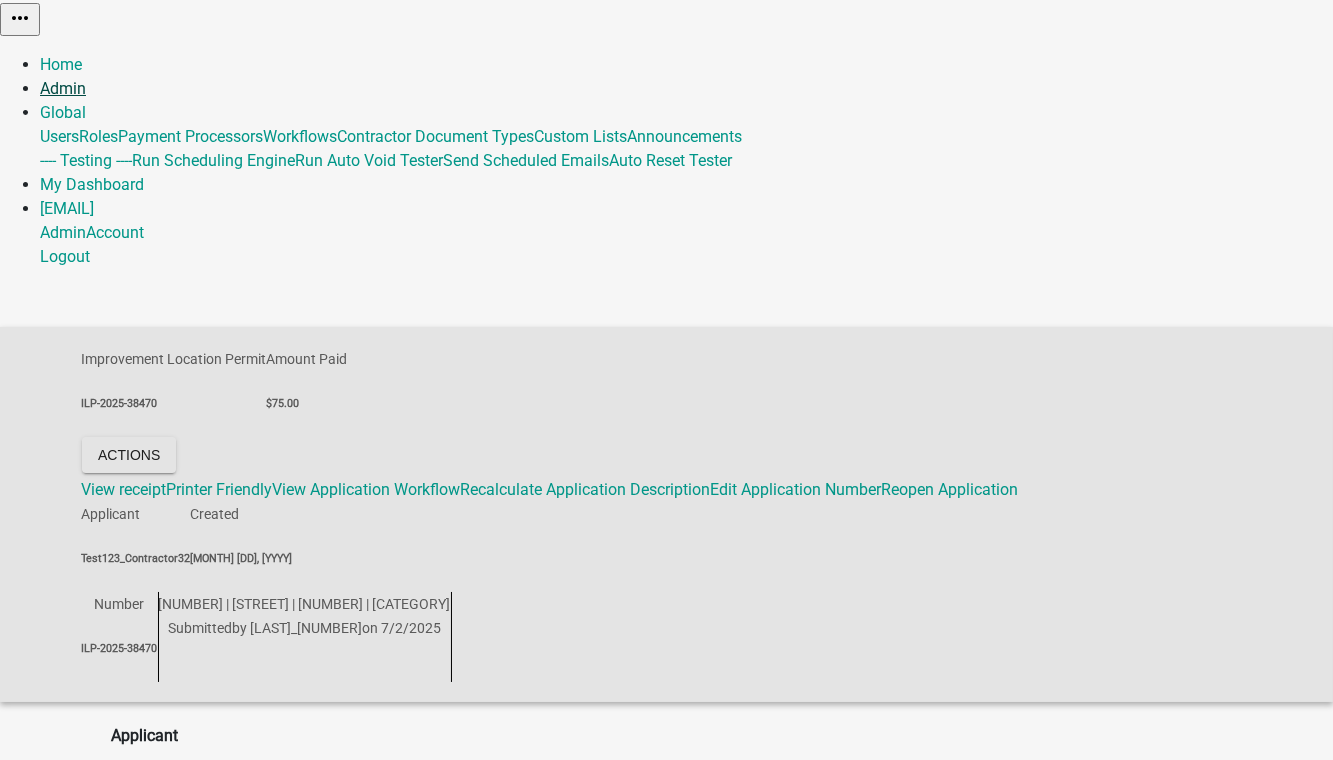 click on "Admin" at bounding box center [63, 88] 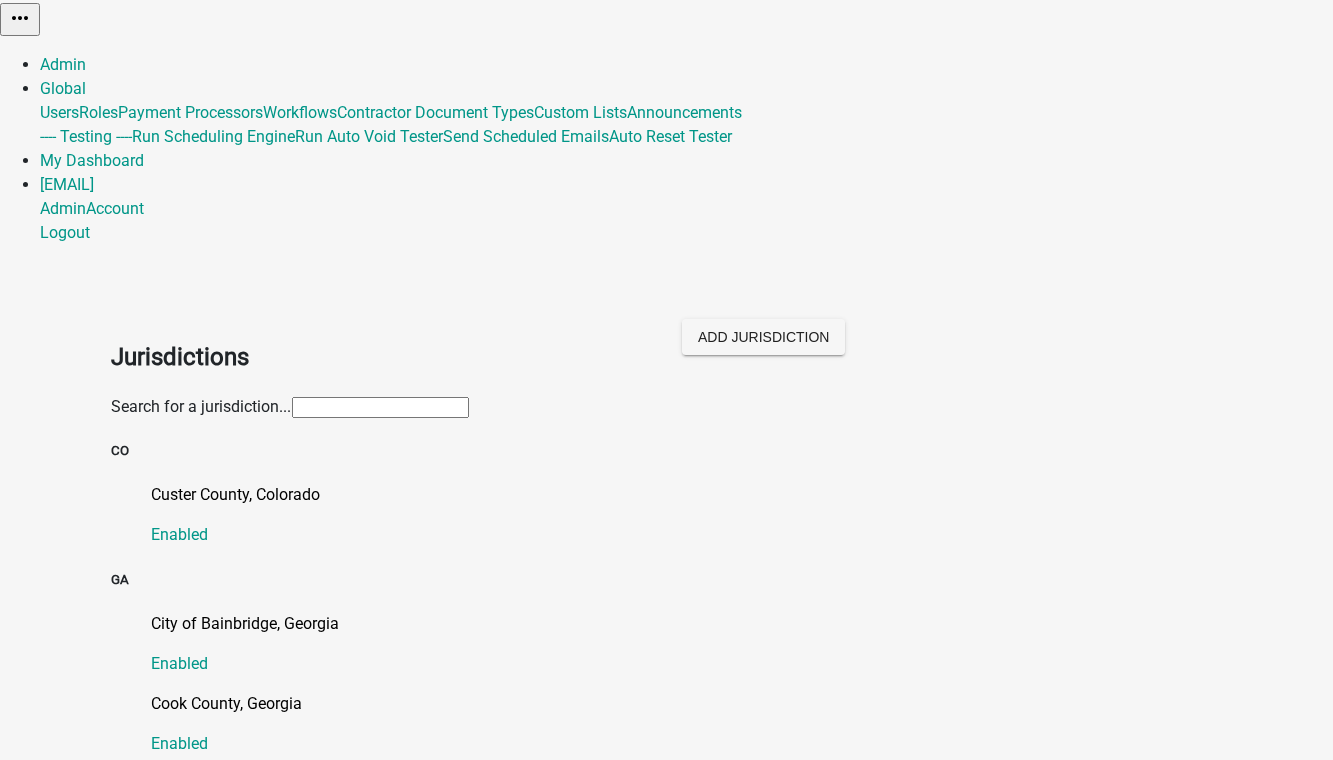 click 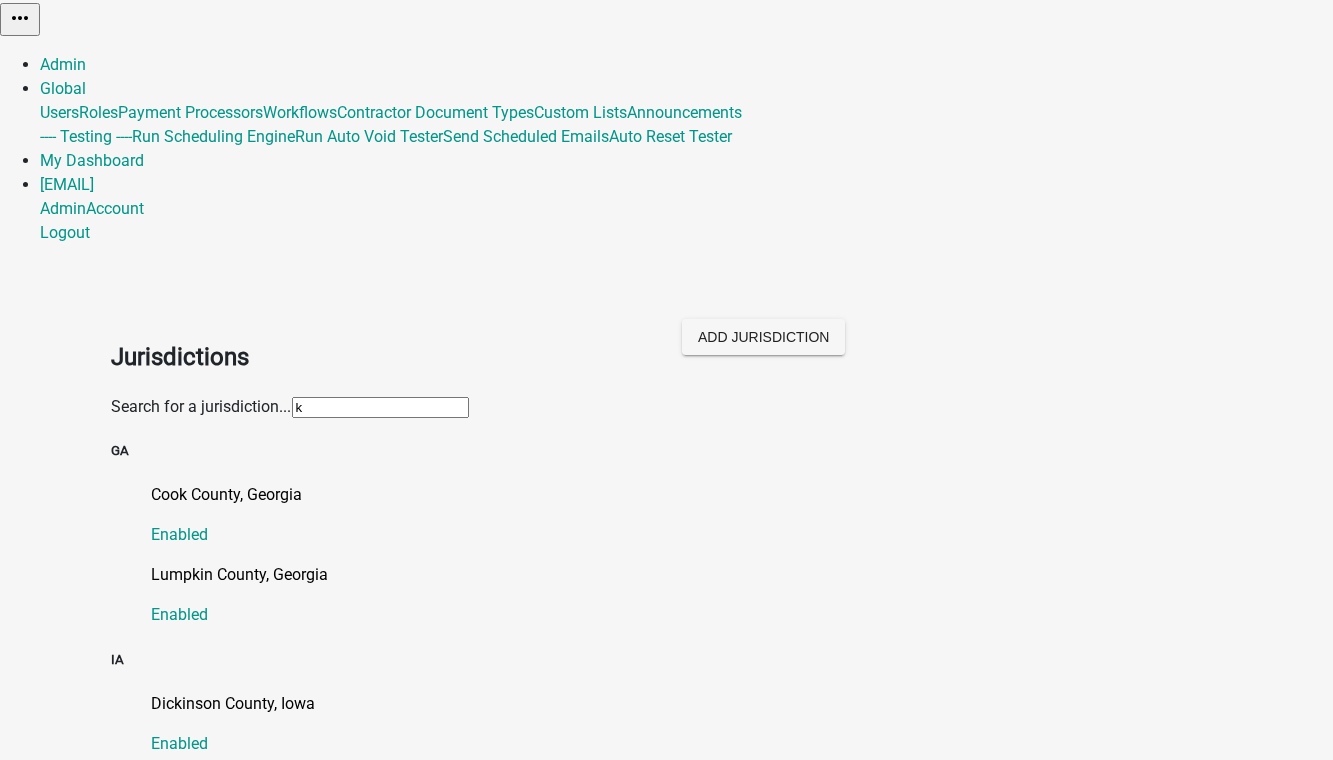 click on "k" 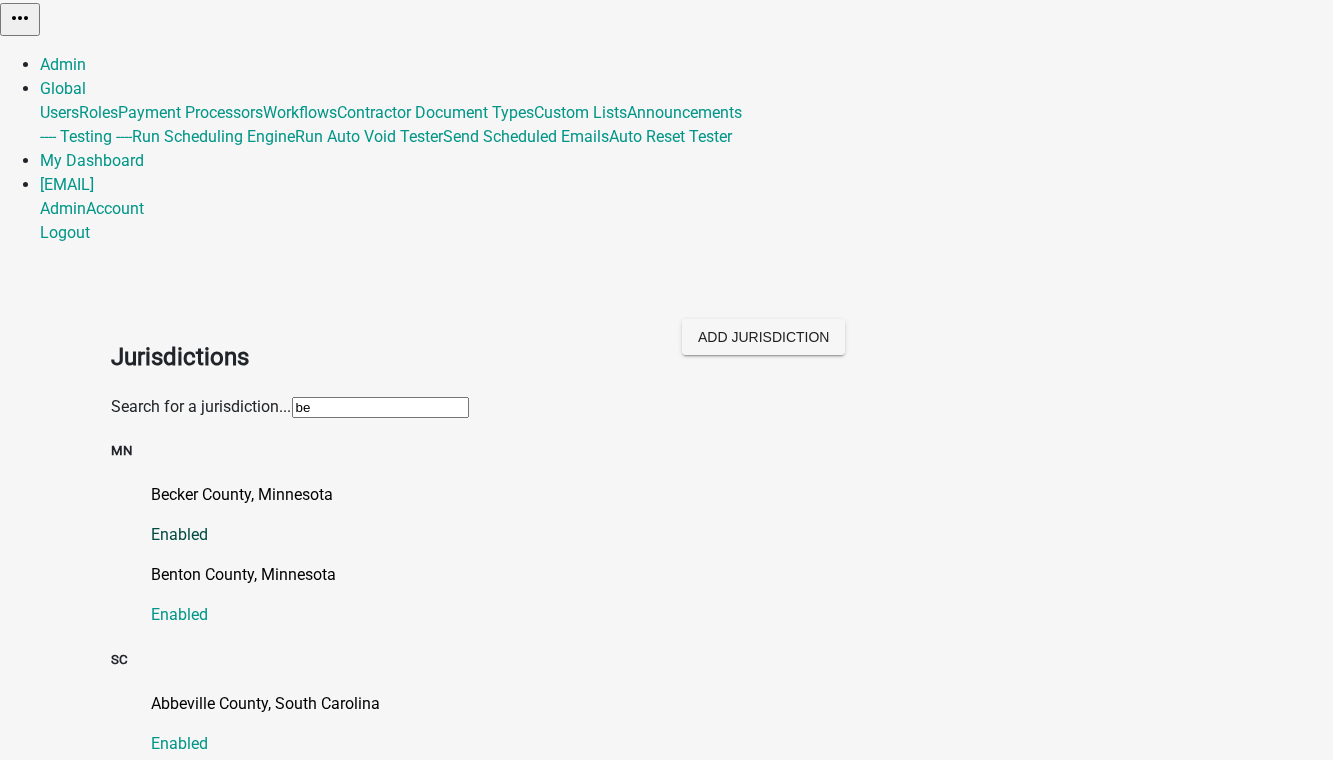 click on "[COUNTY] County, [STATE]   Enabled" 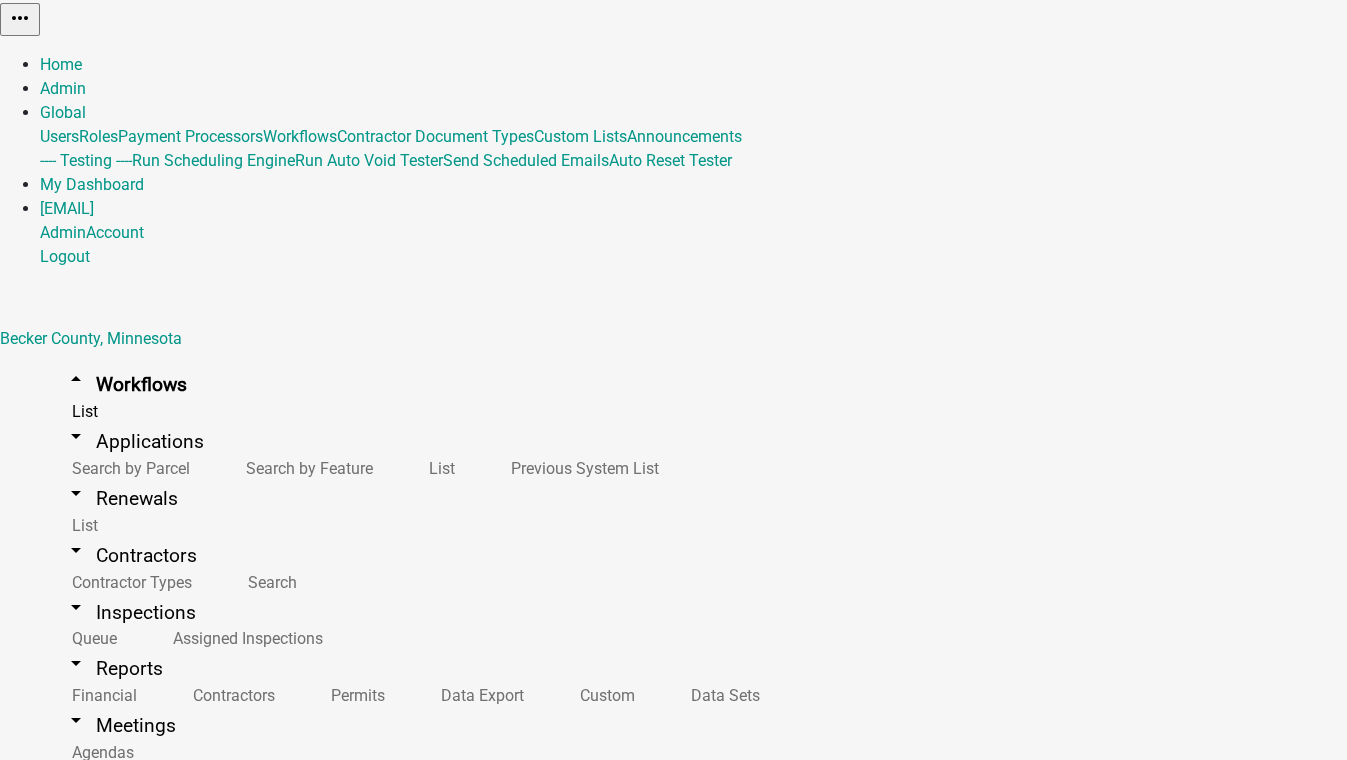 scroll, scrollTop: 727, scrollLeft: 0, axis: vertical 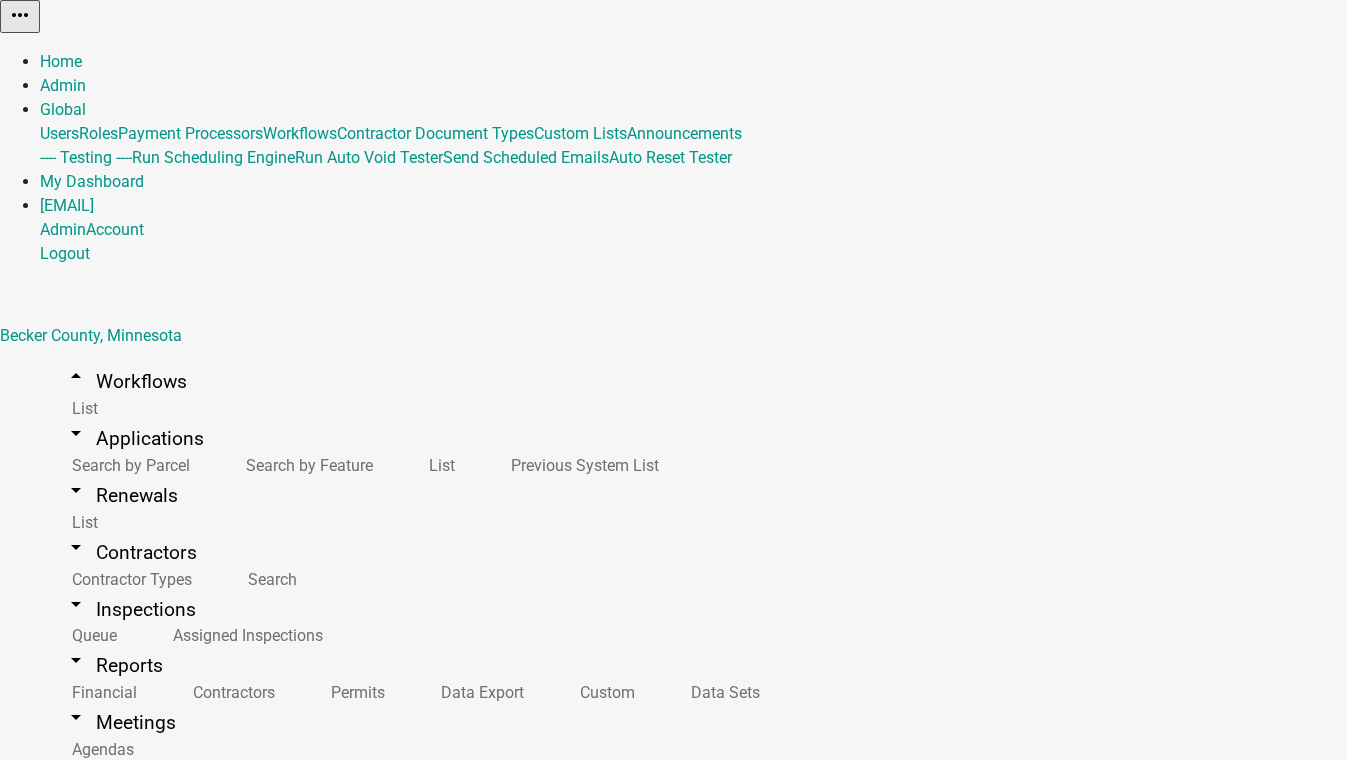 click on "+ Filter" 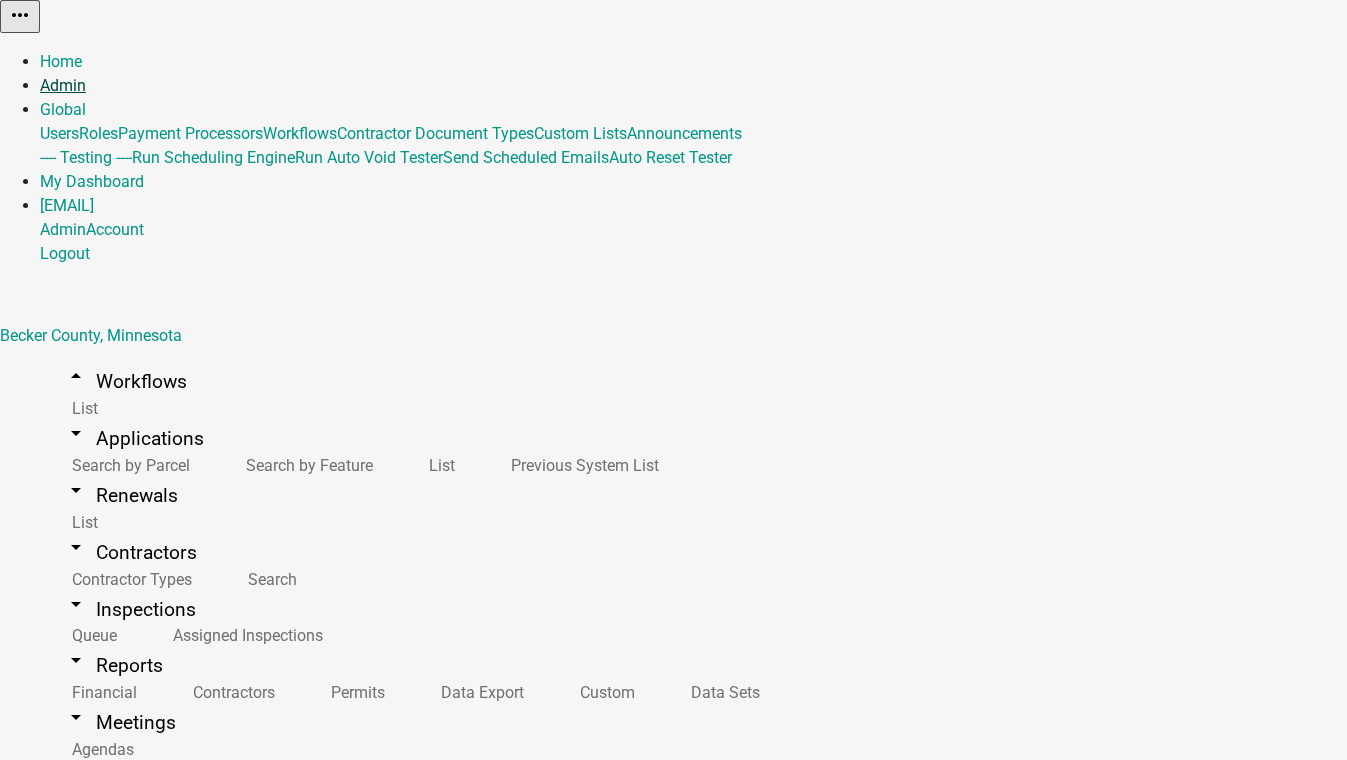 click on "Admin" at bounding box center [63, 85] 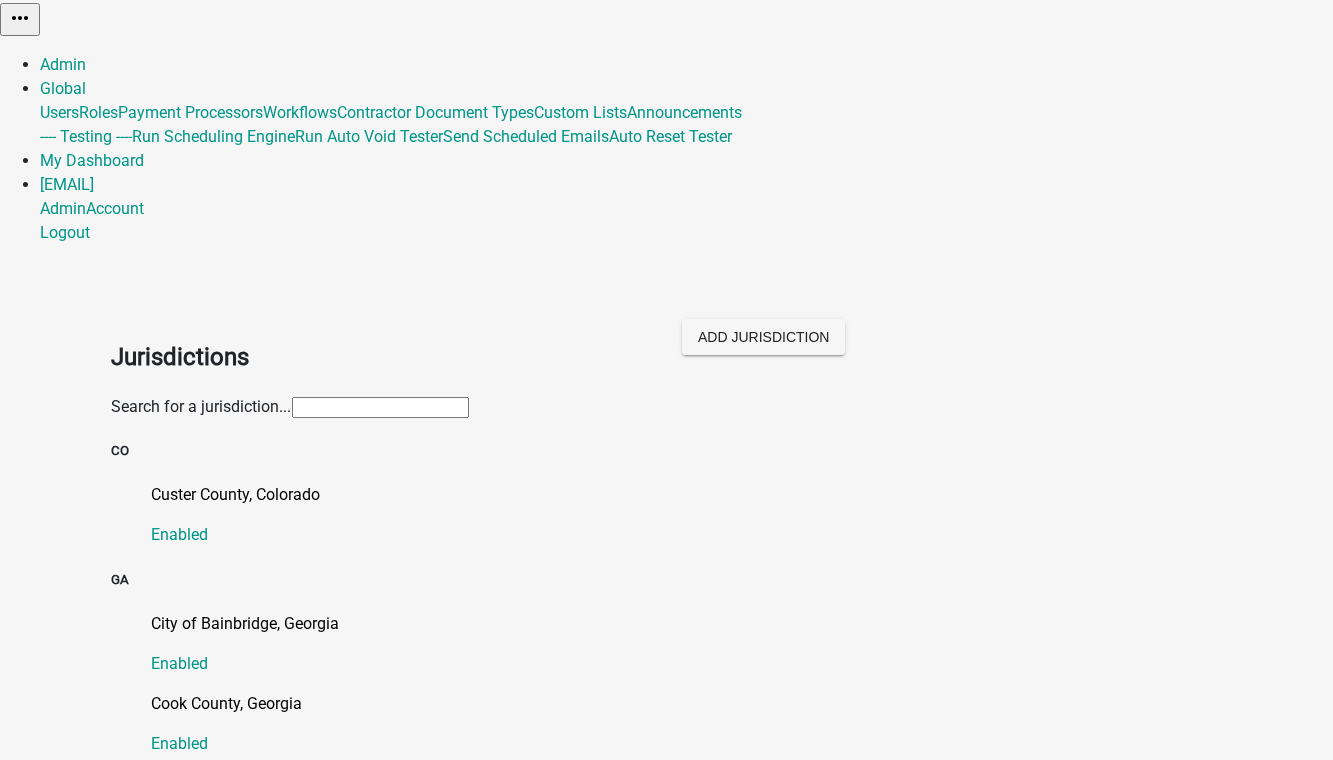 click 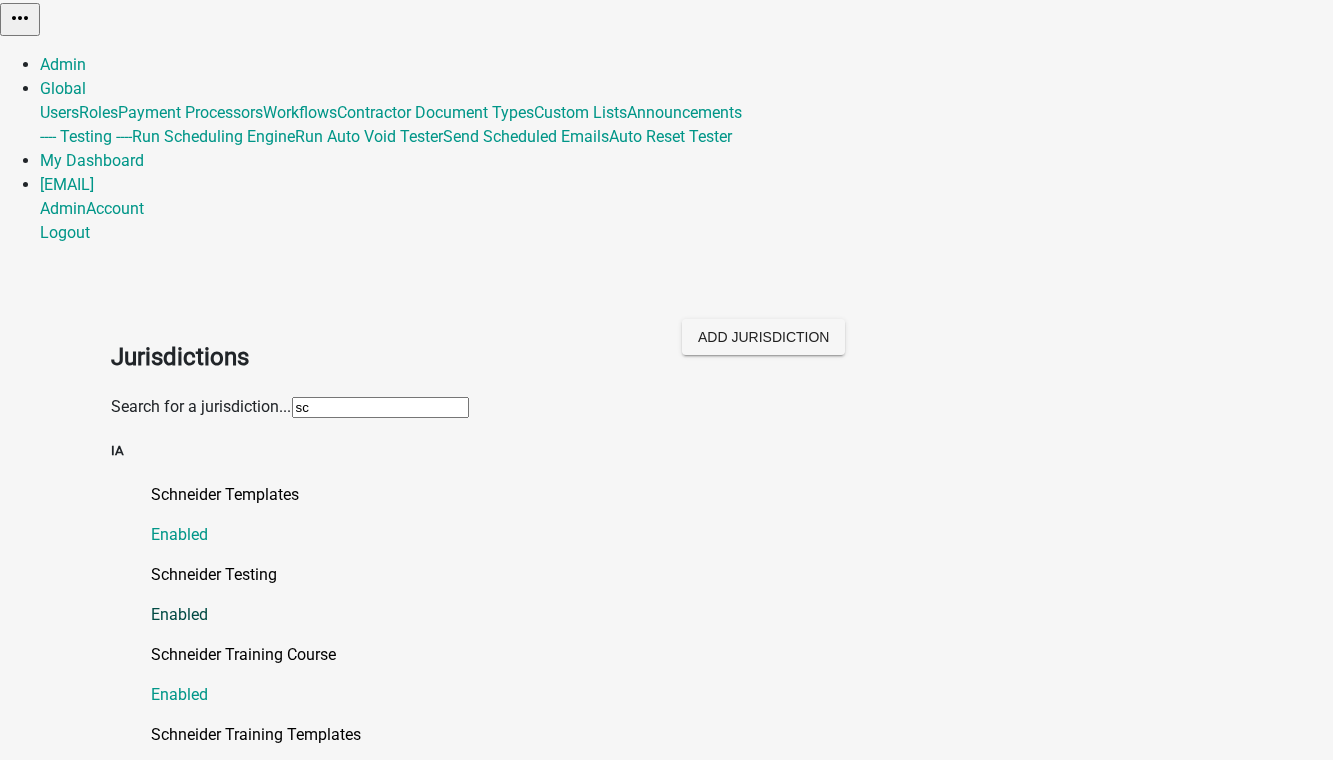 click on "Schneider Testing" 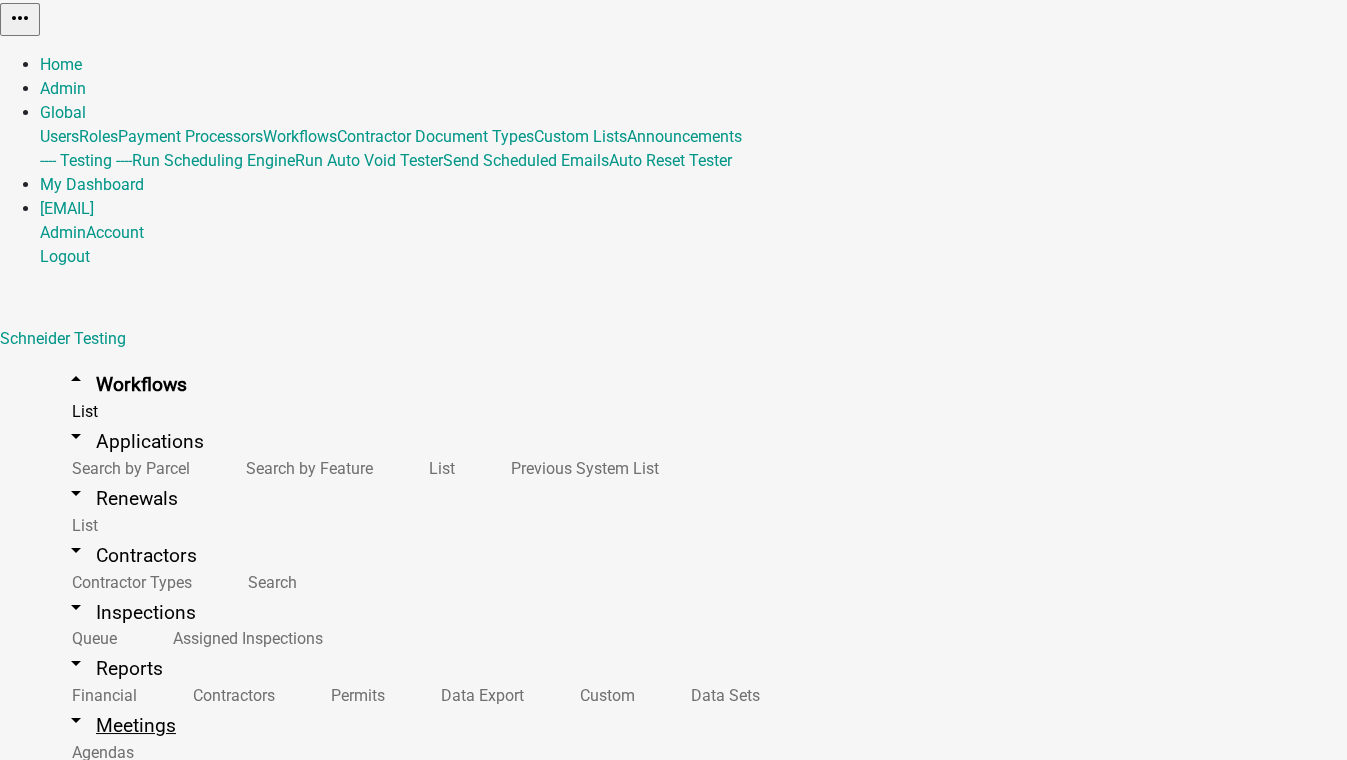 click on "arrow_drop_down   Meetings" at bounding box center (120, 725) 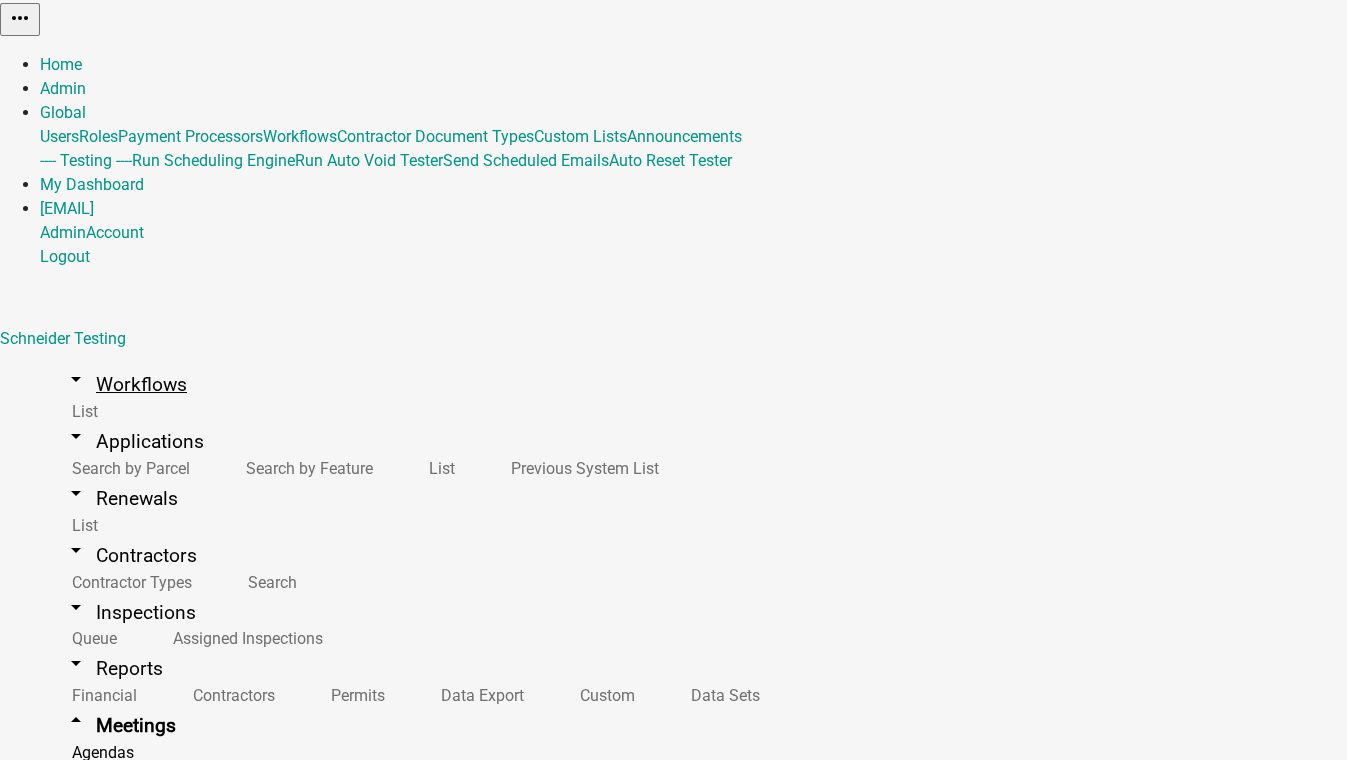 click on "arrow_drop_down   Workflows" at bounding box center [125, 384] 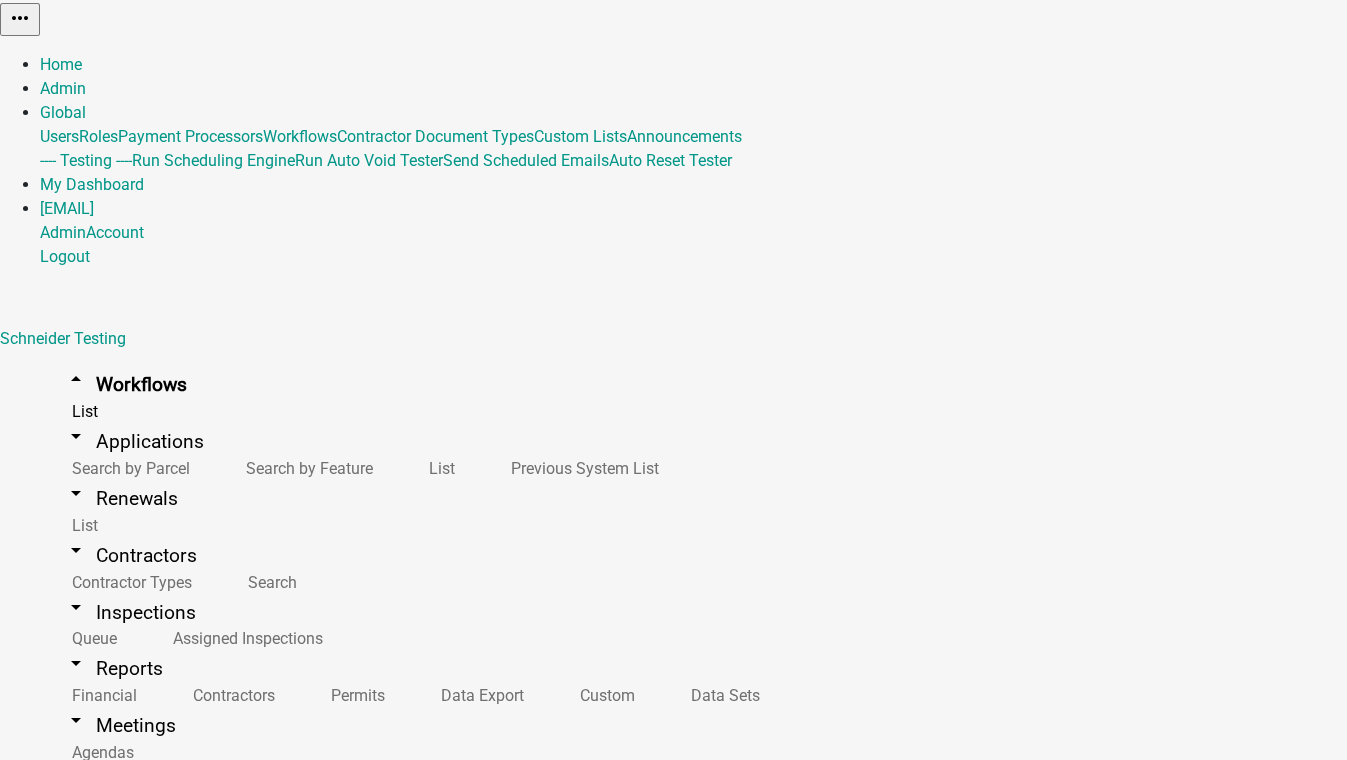 scroll, scrollTop: 909, scrollLeft: 0, axis: vertical 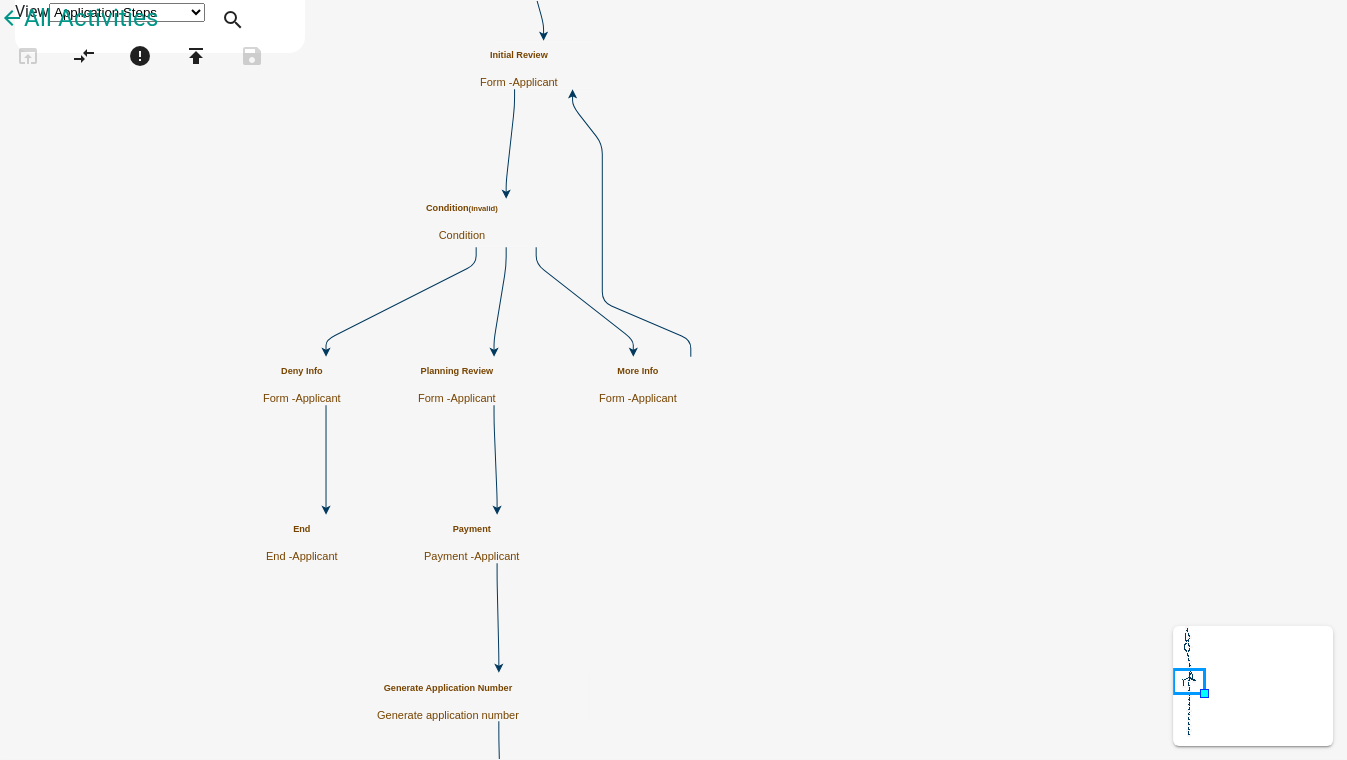 click on "Condition  (invalid)
Condition" at bounding box center [462, 222] 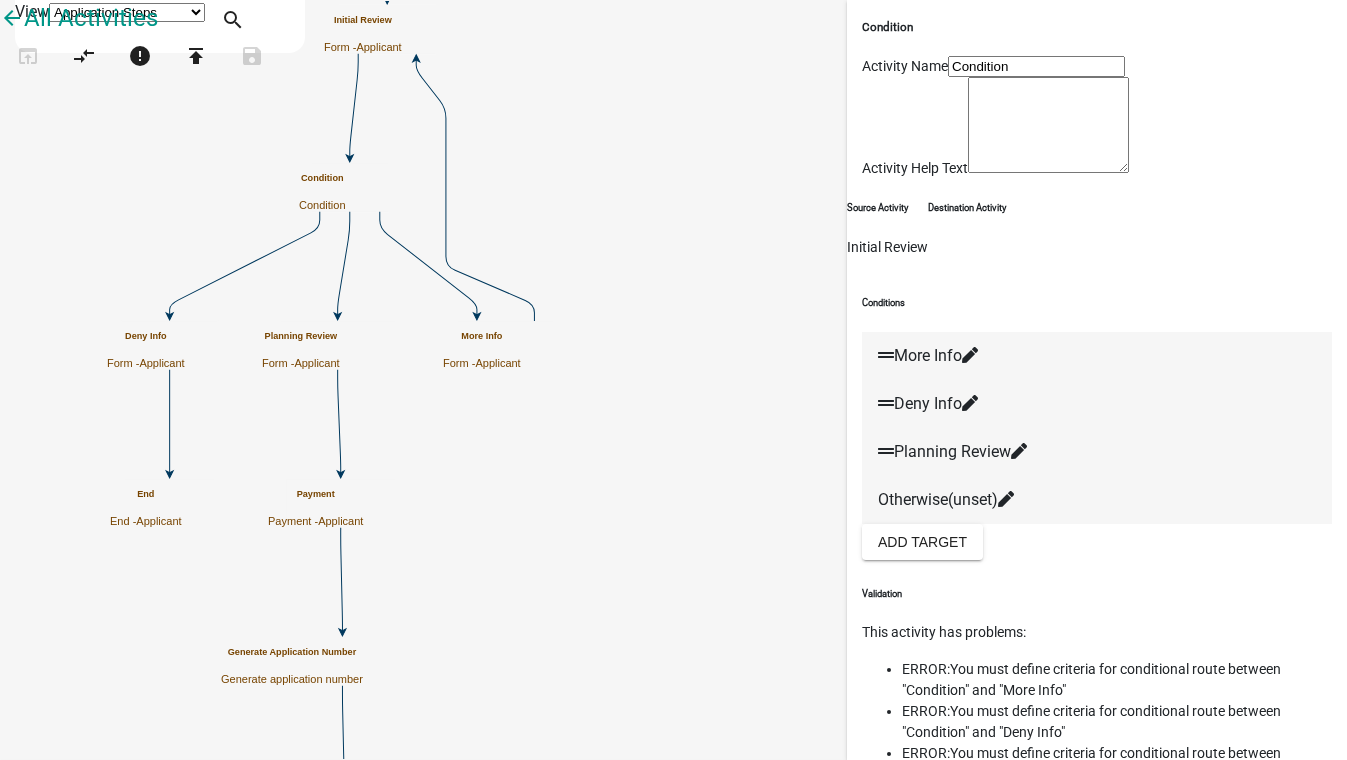 click 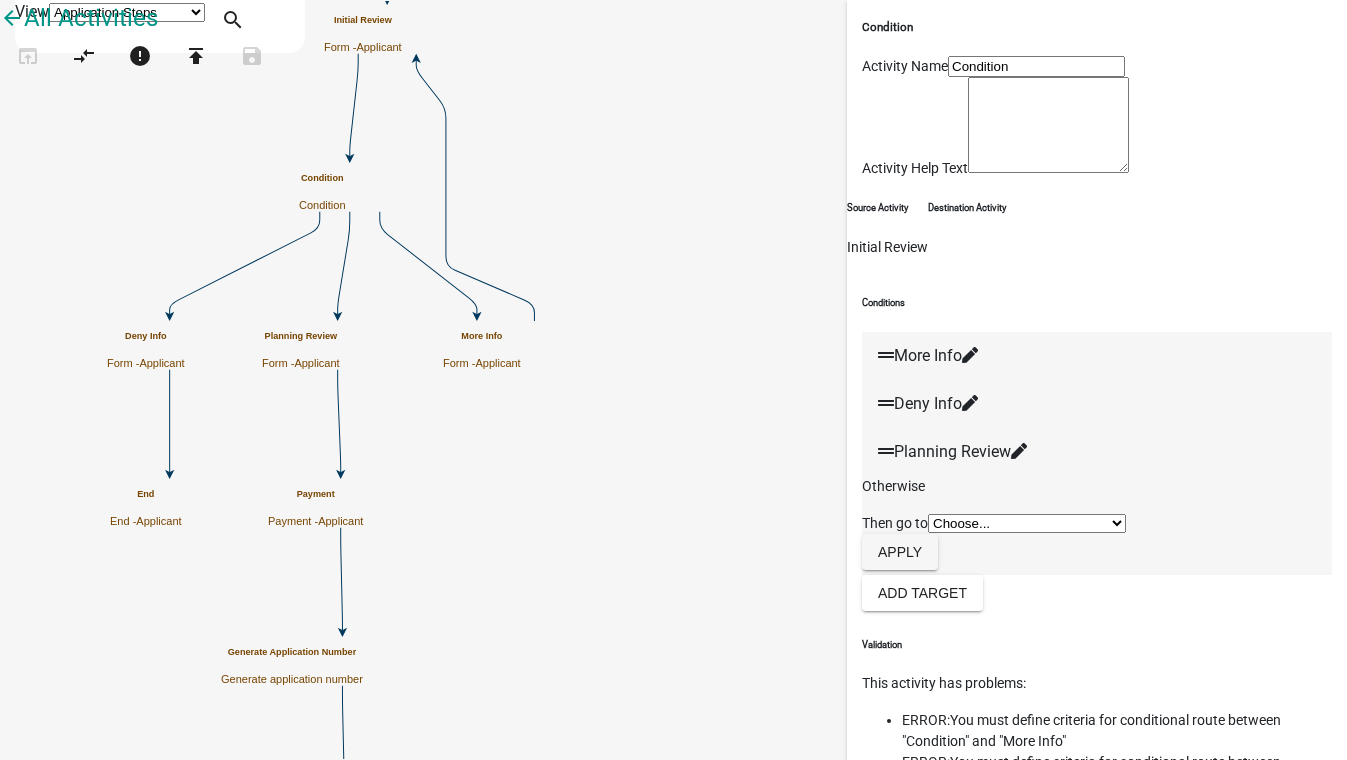 click on "Choose...  Start   Parcel search   Require User   Collect information   Submit to review Email   More Info   Deny Info   Planning Review   End   Payment   Generate Application Number   Documents            End   Appointment   Select contractor   Schedule Email   Email   Cancel Scheduled Email   Documents   Multiple Parcel Search   Query Map Layer" at bounding box center [1027, 523] 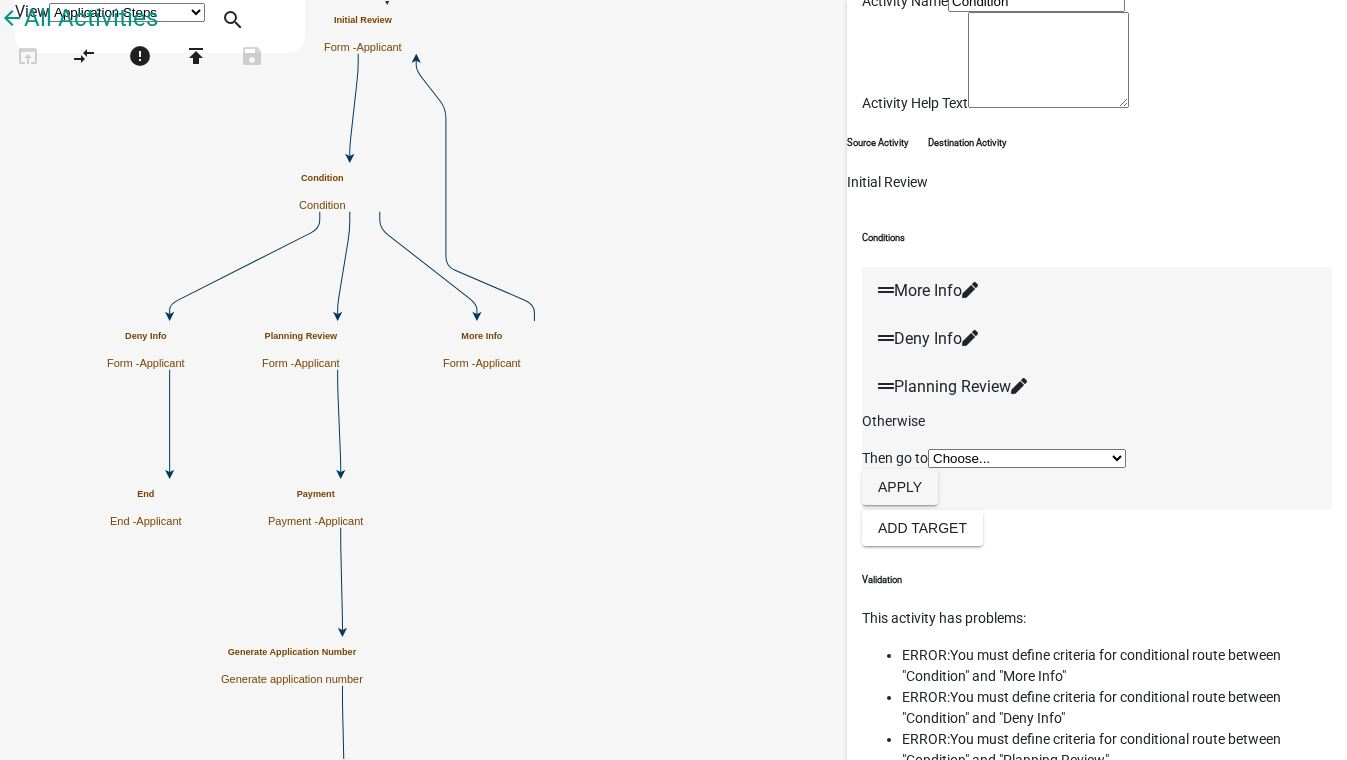 scroll, scrollTop: 378, scrollLeft: 0, axis: vertical 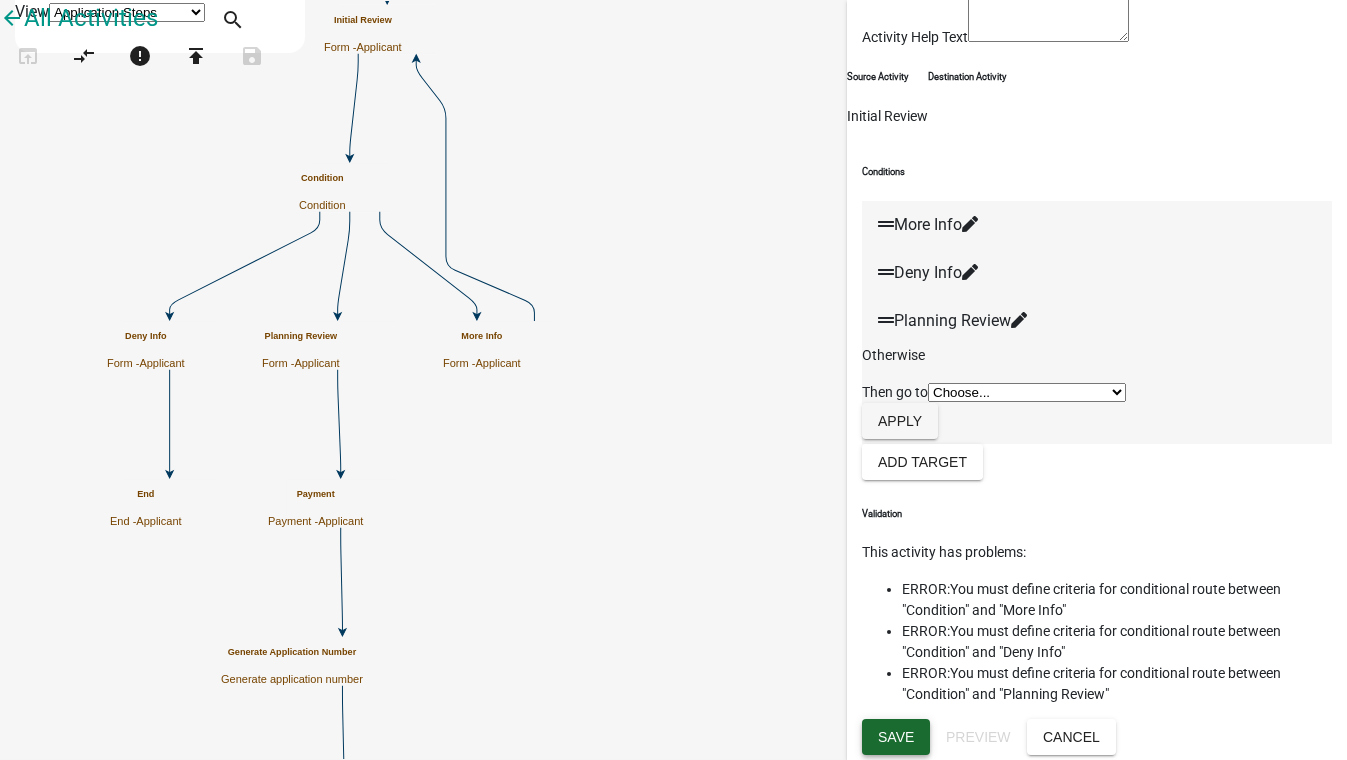 click on "Save" 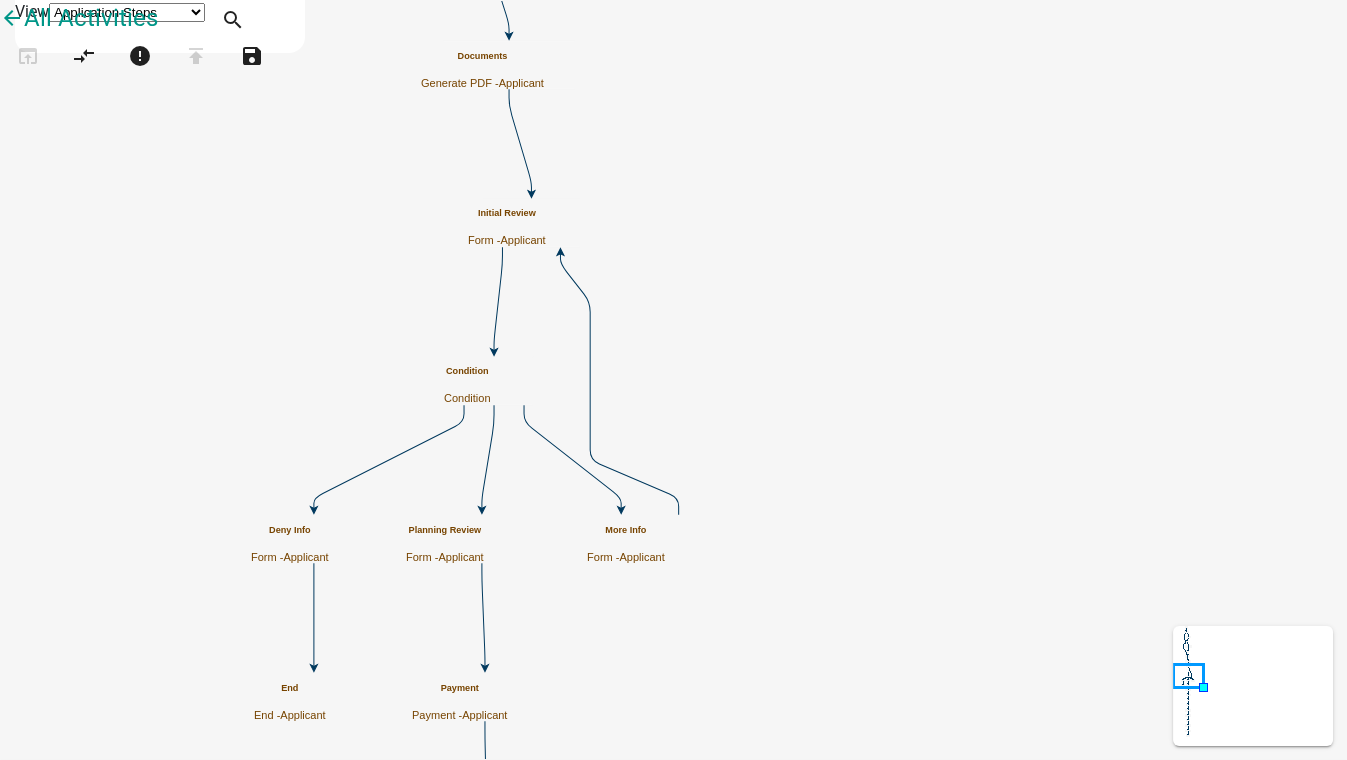 scroll, scrollTop: 0, scrollLeft: 0, axis: both 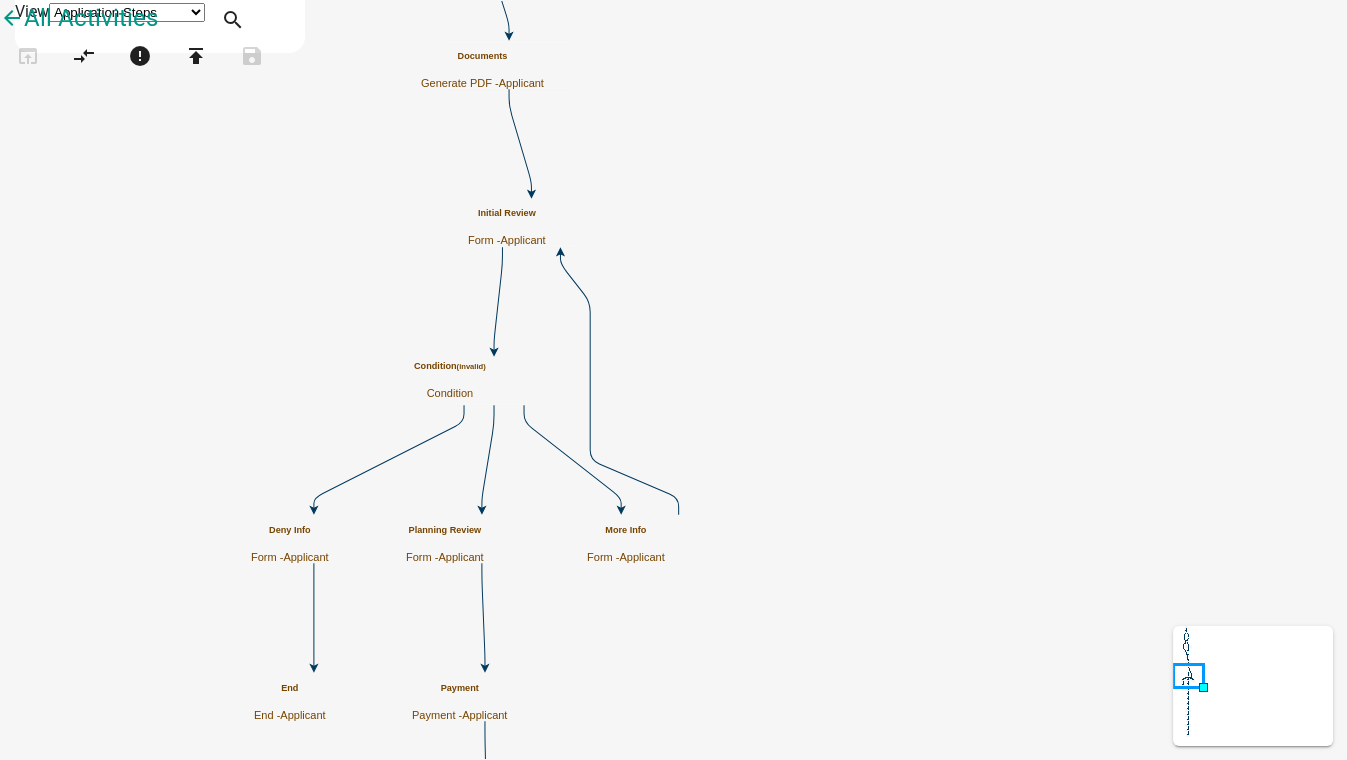 click on "(invalid)" at bounding box center [471, 366] 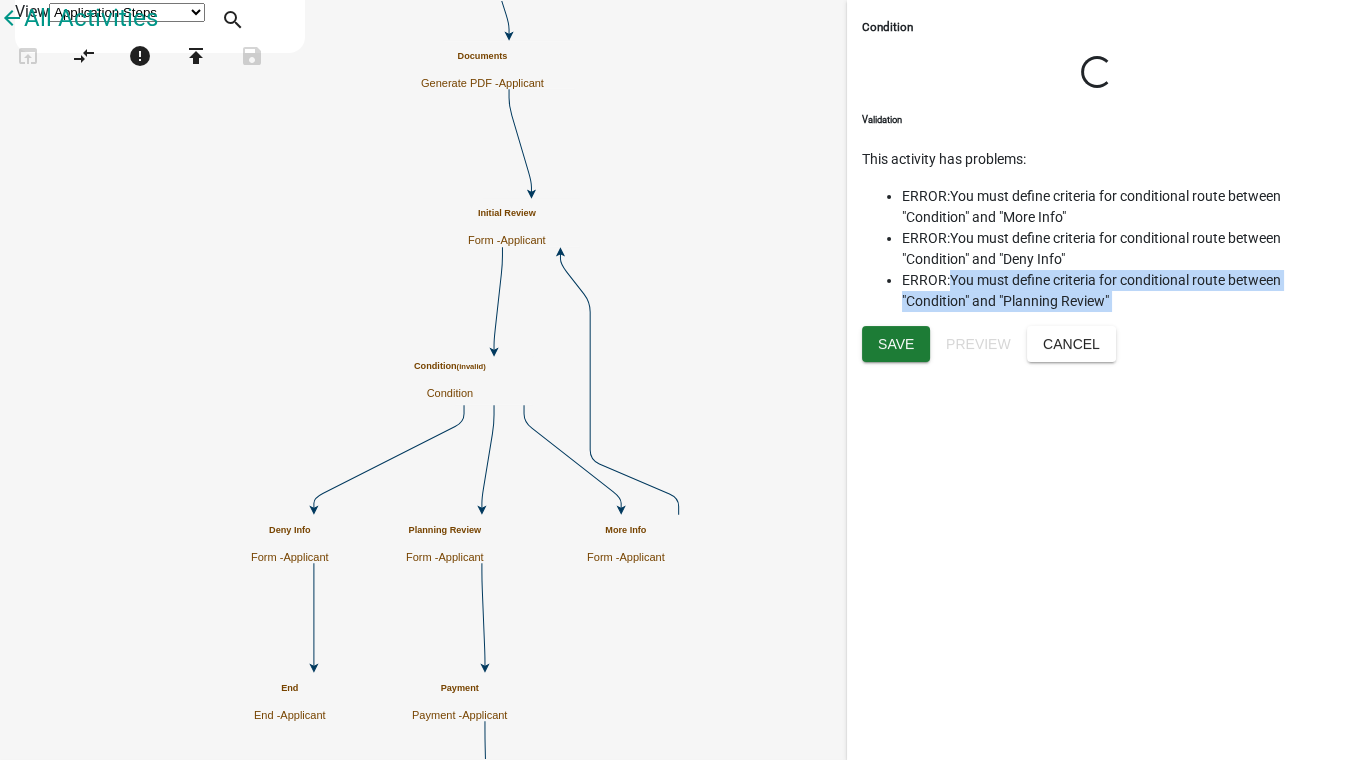 click on "ERROR: You must define criteria for conditional route between "Condition" and "Planning Review"" 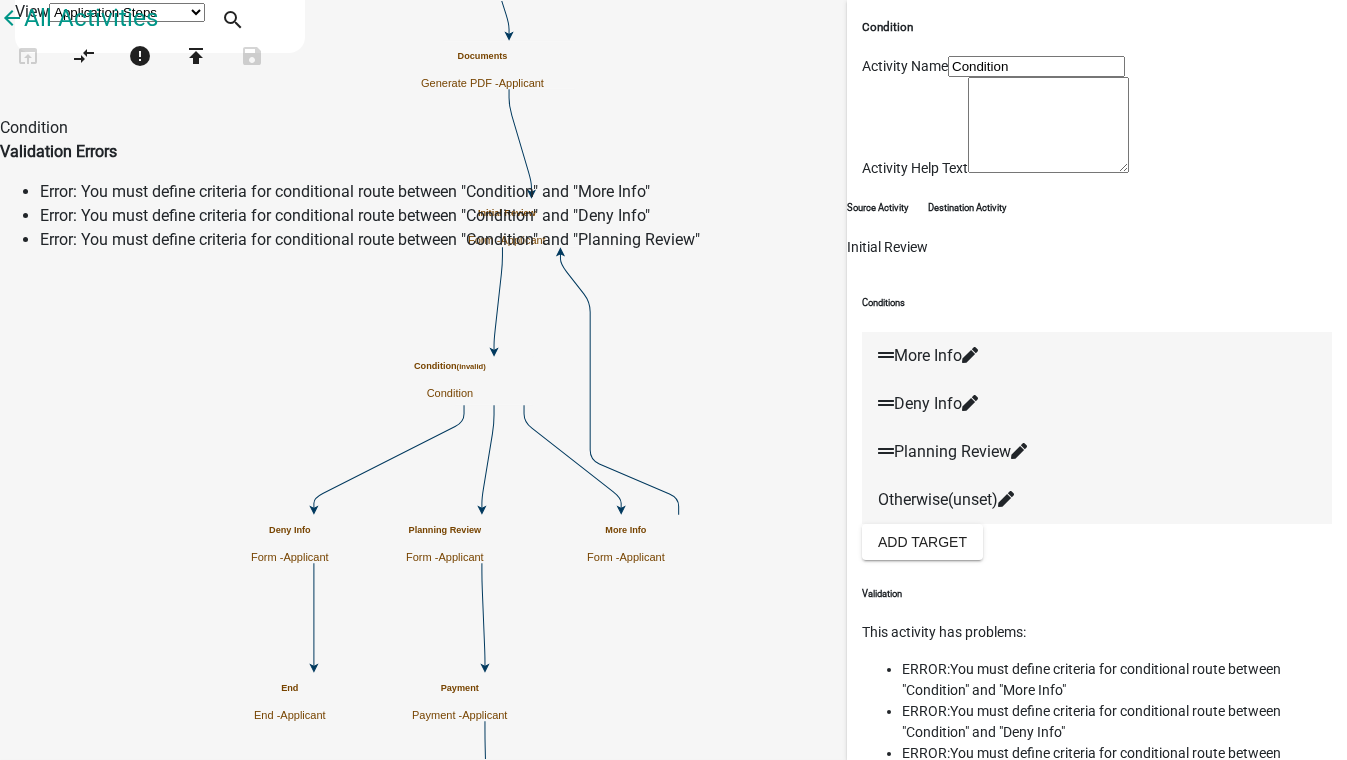 click 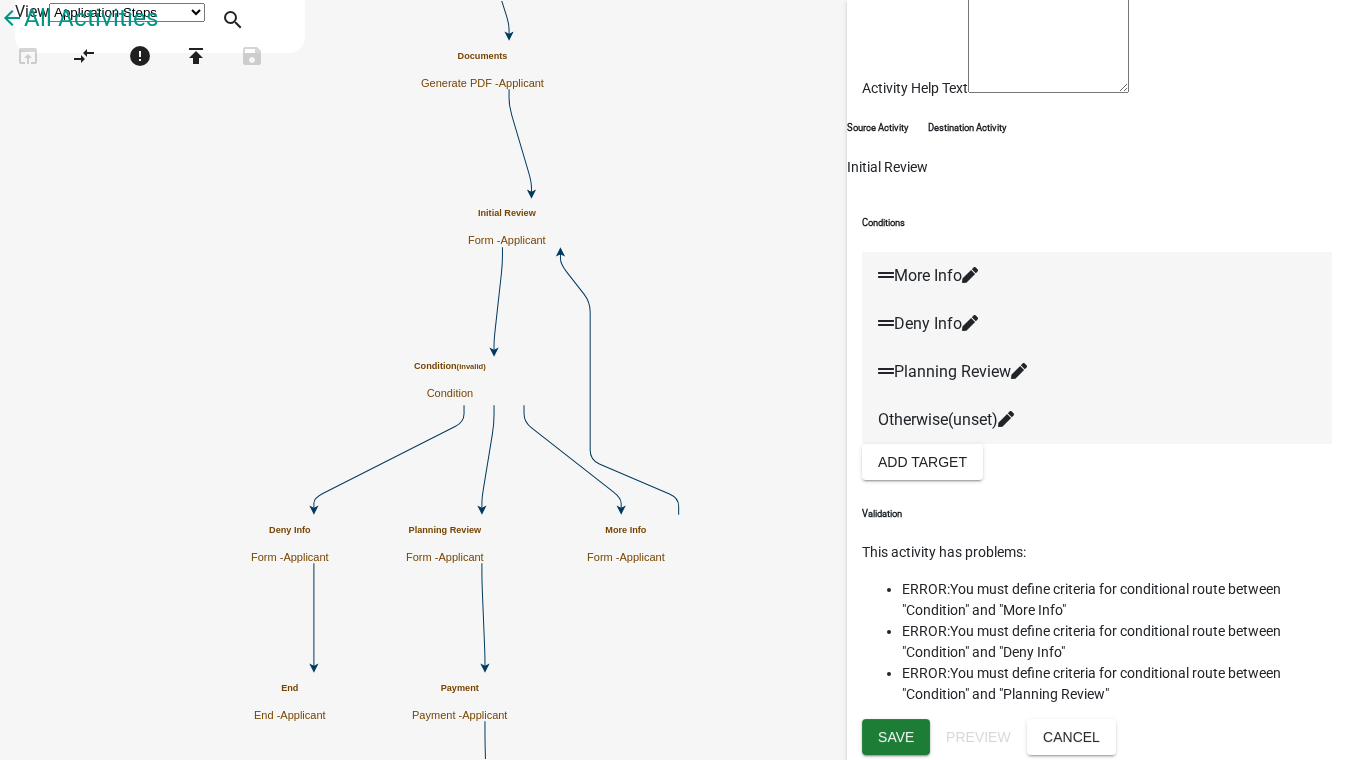 scroll, scrollTop: 228, scrollLeft: 0, axis: vertical 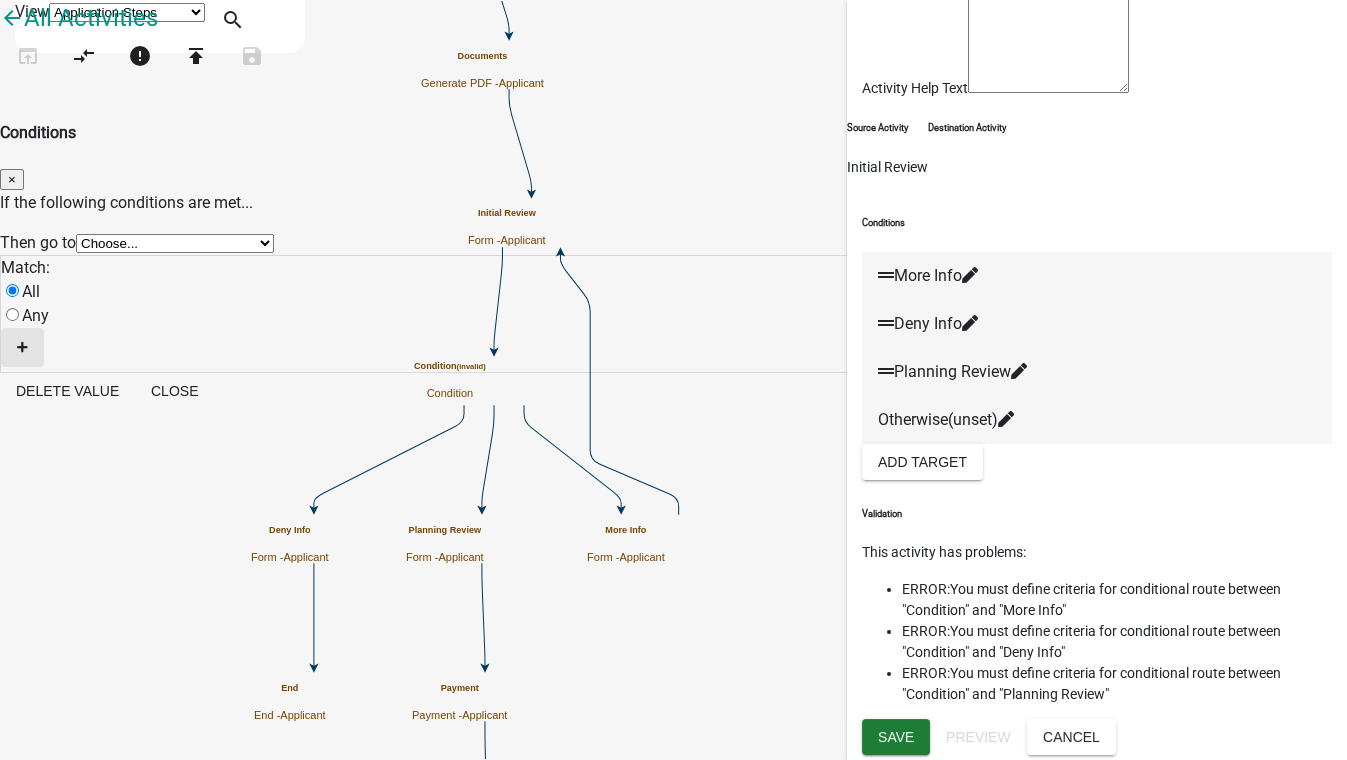 click 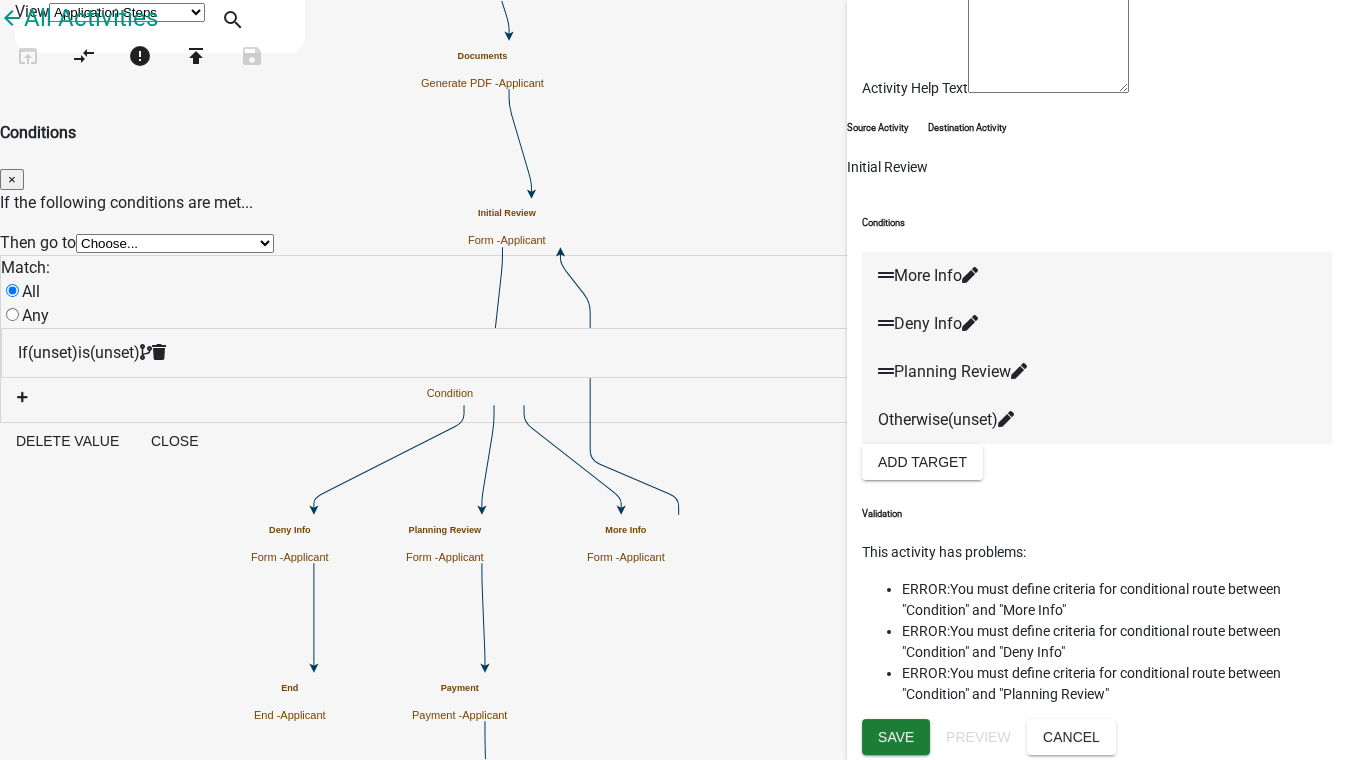 click on "(unset)" 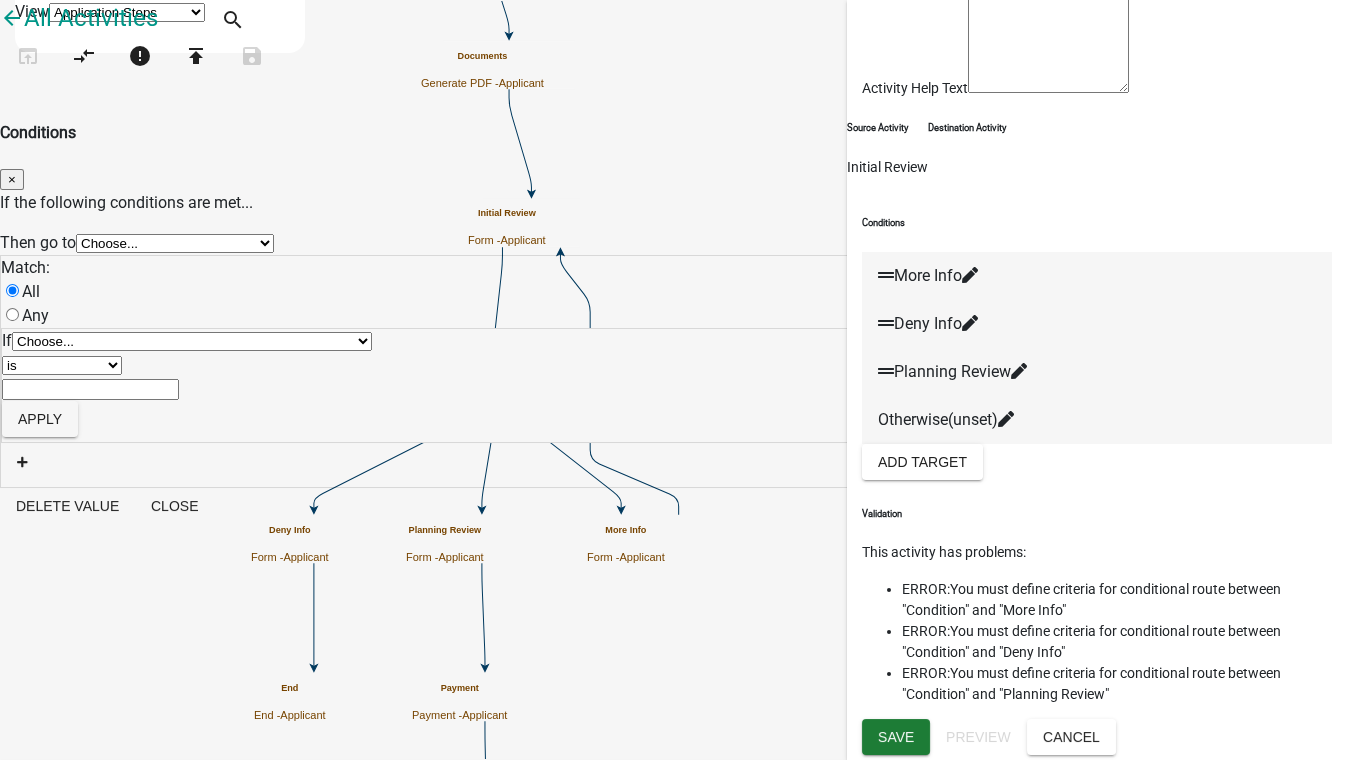 click on "Choose... ALL_FEE_RECIPIENTS APPLICANT_CITY APPLICANT_EMAIL_ADDRESS APPLICANT_FULL_NAME APPLICANT_PHONE_NUMBER APPLICANT_STATE APPLICANT_STREET_ADDRESS APPLICANT_STREET_ADDRESS_2 APPLICANT_USERNAME APPLICANT_ZIP APPLICATION_ID APPLICATION_NUMBER APPLICATION_STATUS CreateDate CURRENT_ACTIVITY CURRENT_YEAR DOCUMENTS_DOCUMENT_URL INDIVIDUAL_FEES MULTIPLE_PARCEL_SEARCH_geojson_point MULTIPLE_PARCEL_SEARCH_geojson_shape MULTIPLE_PARCEL_SEARCH_parcelids PARCEL_SEARCH_Acres PARCEL_SEARCH_Address PARCEL_SEARCH_Addresses PARCEL_SEARCH_AlternateID PARCEL_SEARCH_ArchiveTag PARCEL_SEARCH_AssessedValue PARCEL_SEARCH_Block PARCEL_SEARCH_Book PARCEL_SEARCH_Buildings PARCEL_SEARCH_City PARCEL_SEARCH_Country PARCEL_SEARCH_Custom0 PARCEL_SEARCH_Custom1 PARCEL_SEARCH_Custom10 PARCEL_SEARCH_Custom11 PARCEL_SEARCH_Custom12 PARCEL_SEARCH_Custom13 PARCEL_SEARCH_Custom14 PARCEL_SEARCH_Custom2 PARCEL_SEARCH_Custom3 PARCEL_SEARCH_Custom4 PARCELID" at bounding box center (192, 341) 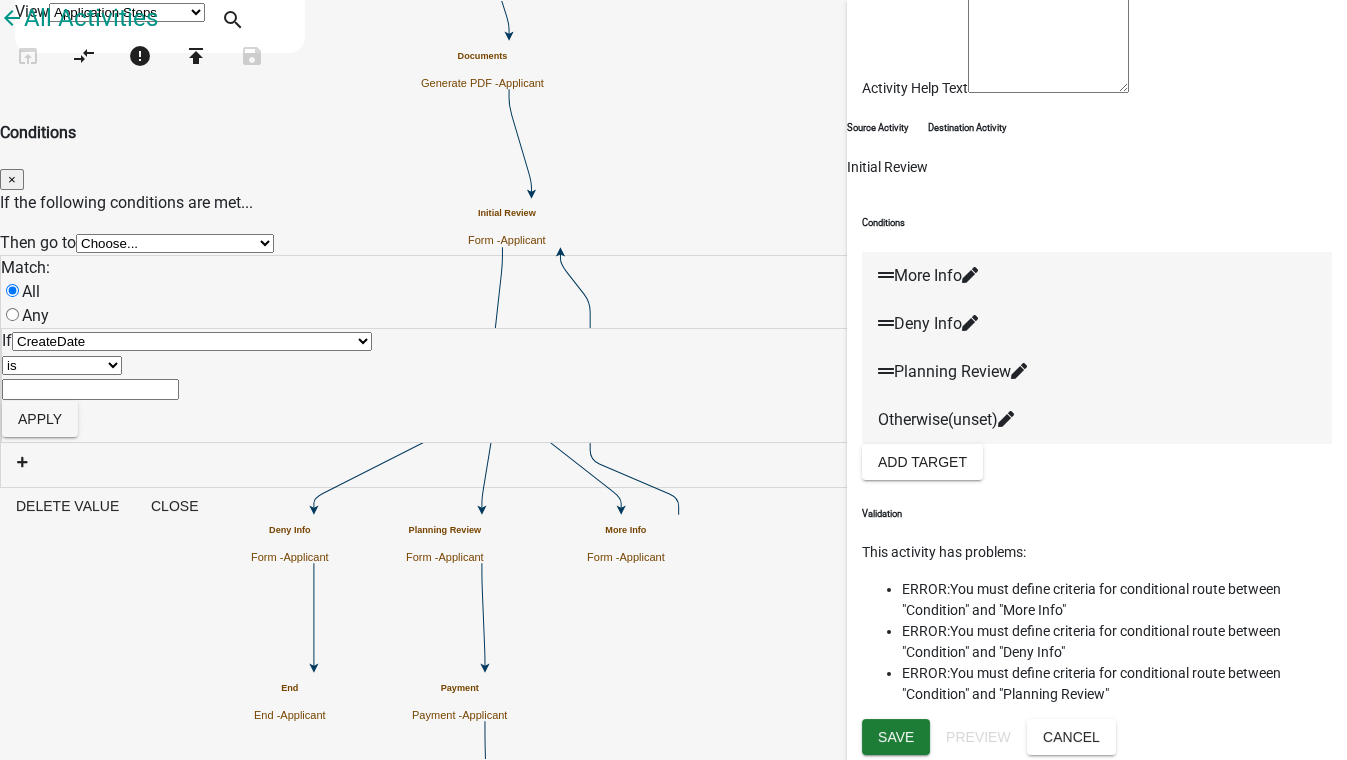 click on "Choose... ALL_FEE_RECIPIENTS APPLICANT_CITY APPLICANT_EMAIL_ADDRESS APPLICANT_FULL_NAME APPLICANT_PHONE_NUMBER APPLICANT_STATE APPLICANT_STREET_ADDRESS APPLICANT_STREET_ADDRESS_2 APPLICANT_USERNAME APPLICANT_ZIP APPLICATION_ID APPLICATION_NUMBER APPLICATION_STATUS CreateDate CURRENT_ACTIVITY CURRENT_YEAR DOCUMENTS_DOCUMENT_URL INDIVIDUAL_FEES MULTIPLE_PARCEL_SEARCH_geojson_point MULTIPLE_PARCEL_SEARCH_geojson_shape MULTIPLE_PARCEL_SEARCH_parcelids PARCEL_SEARCH_Acres PARCEL_SEARCH_Address PARCEL_SEARCH_Addresses PARCEL_SEARCH_AlternateID PARCEL_SEARCH_ArchiveTag PARCEL_SEARCH_AssessedValue PARCEL_SEARCH_Block PARCEL_SEARCH_Book PARCEL_SEARCH_Buildings PARCEL_SEARCH_City PARCEL_SEARCH_Country PARCEL_SEARCH_Custom0 PARCEL_SEARCH_Custom1 PARCEL_SEARCH_Custom10 PARCEL_SEARCH_Custom11 PARCEL_SEARCH_Custom12 PARCEL_SEARCH_Custom13 PARCEL_SEARCH_Custom14 PARCEL_SEARCH_Custom2 PARCEL_SEARCH_Custom3 PARCEL_SEARCH_Custom4 PARCELID" at bounding box center (192, 341) 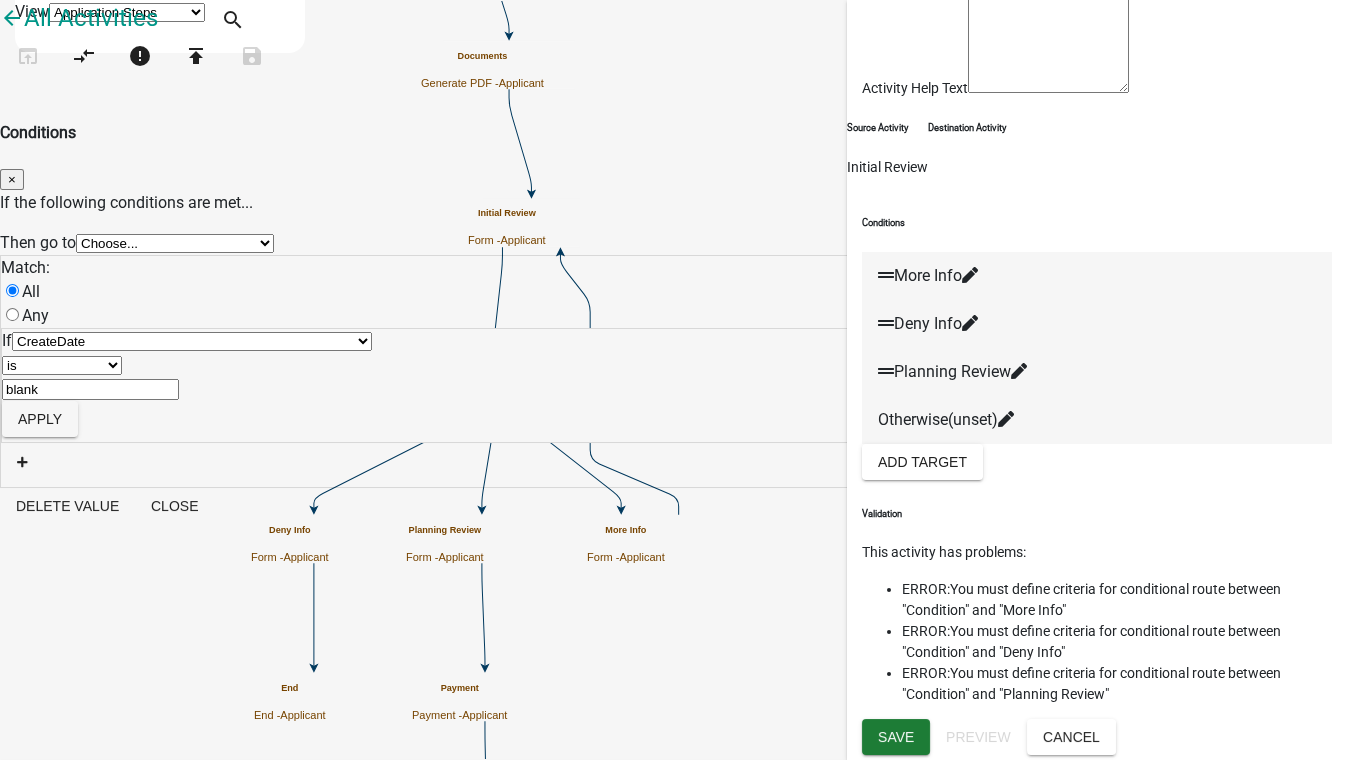 click on "is   is not   exists   does not exist   is greater than   is less than   contains   does not contain" at bounding box center (62, 365) 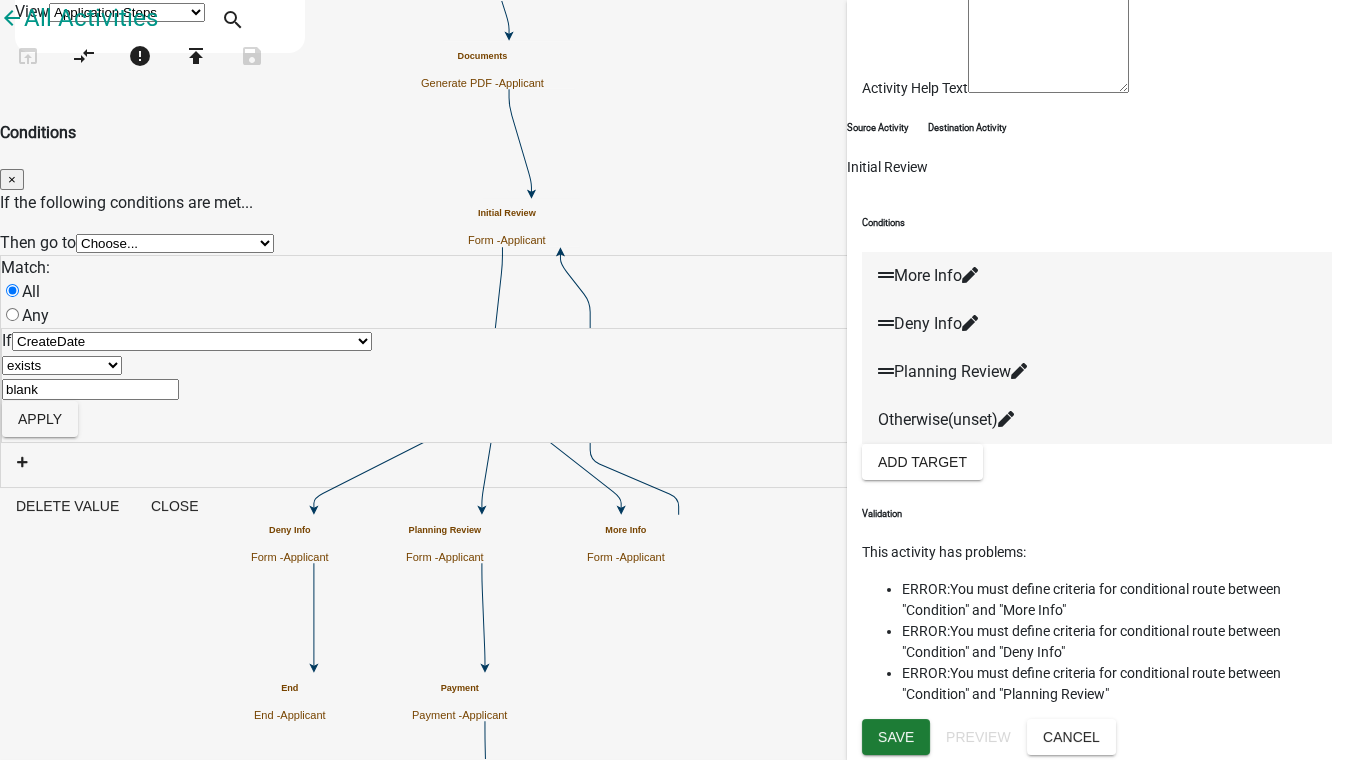 click on "is   is not   exists   does not exist   is greater than   is less than   contains   does not contain" at bounding box center (62, 365) 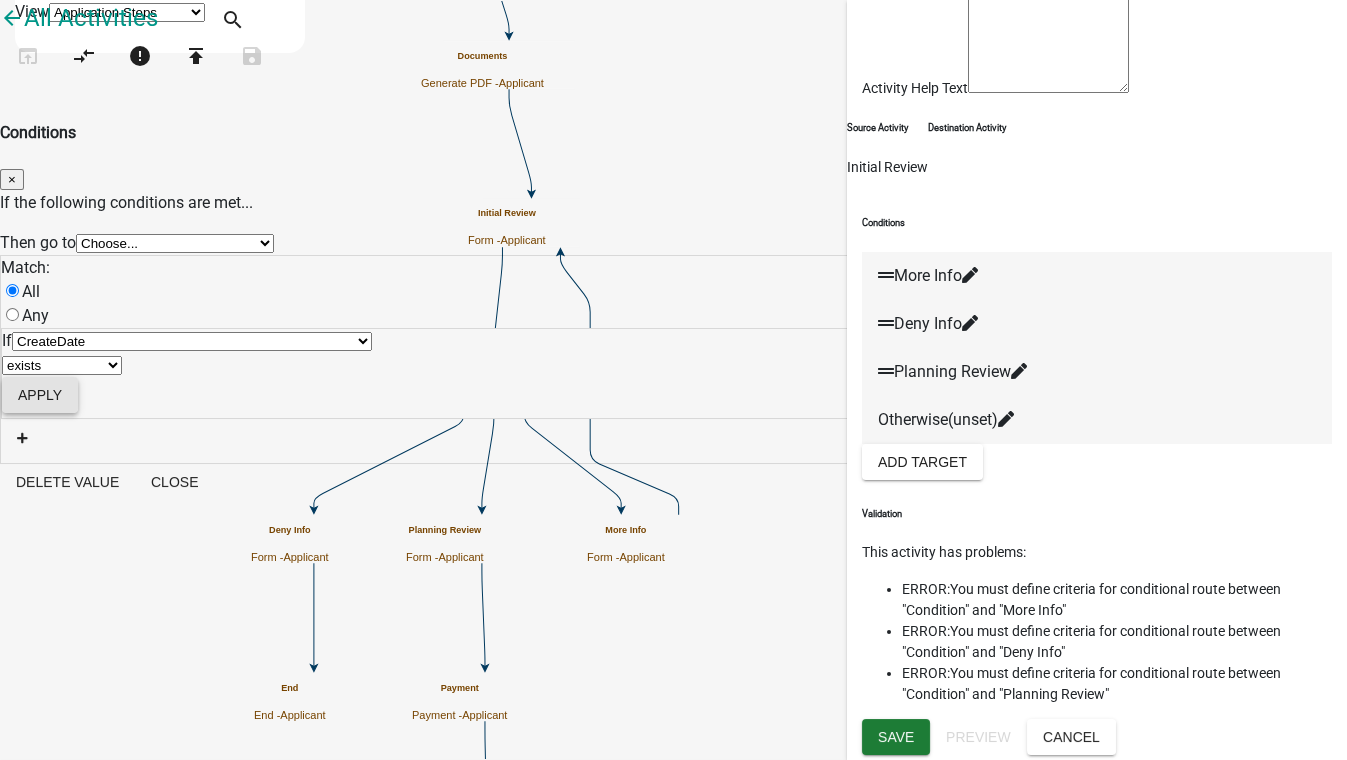 click on "Apply" 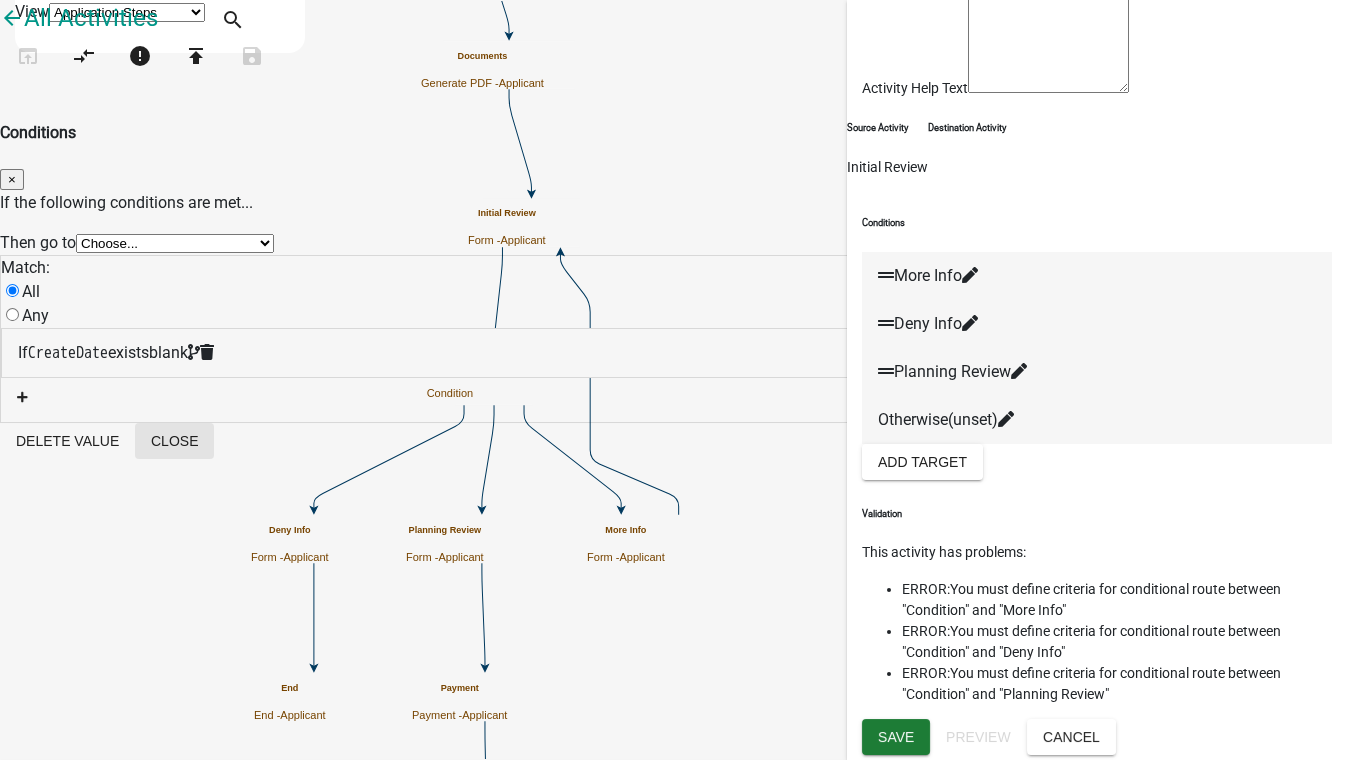 click on "Close" 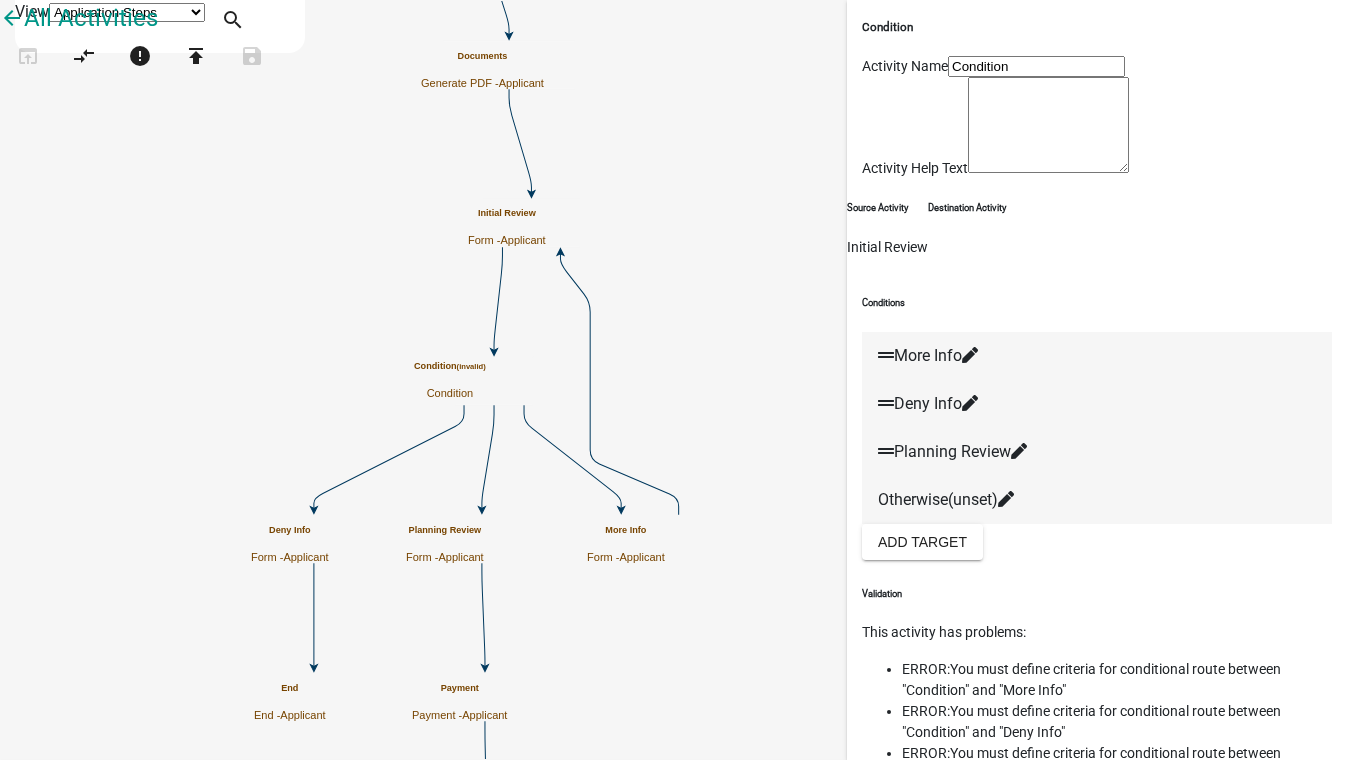 click 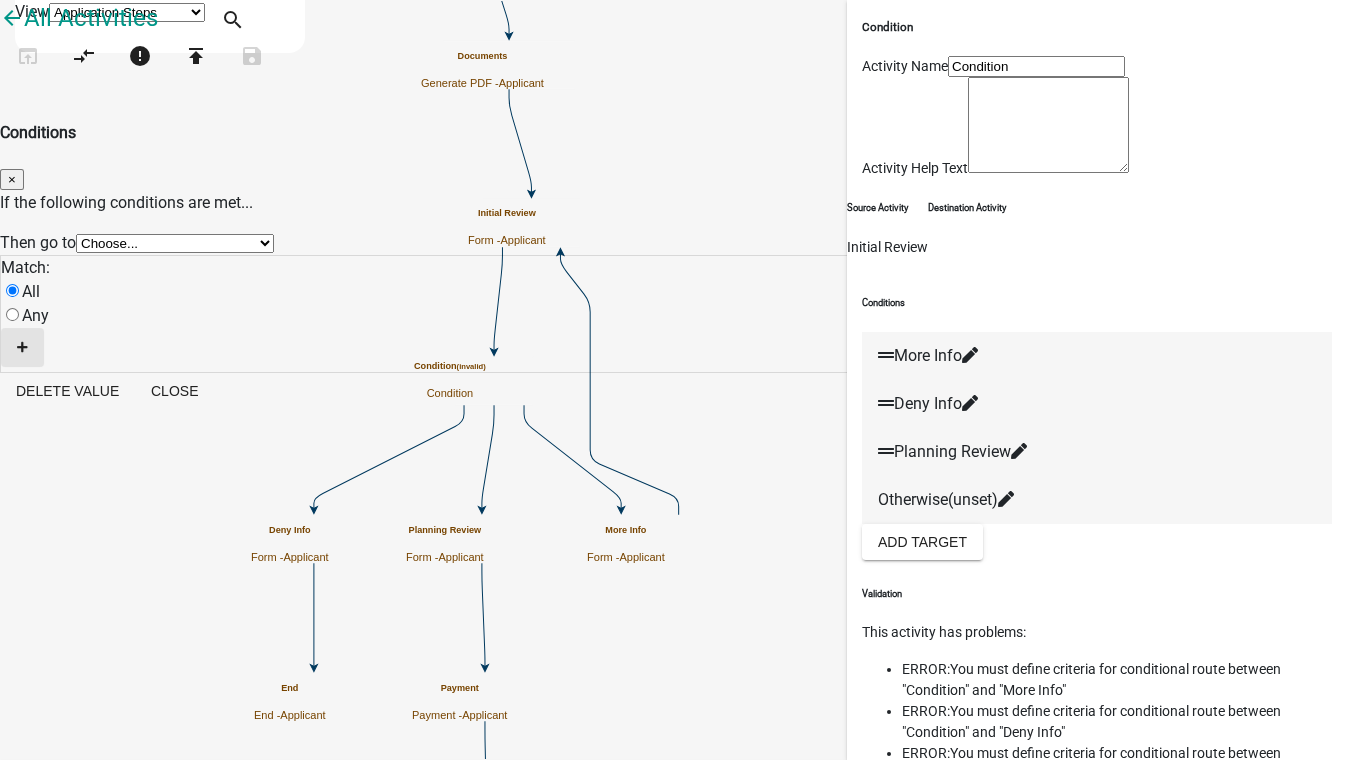 click 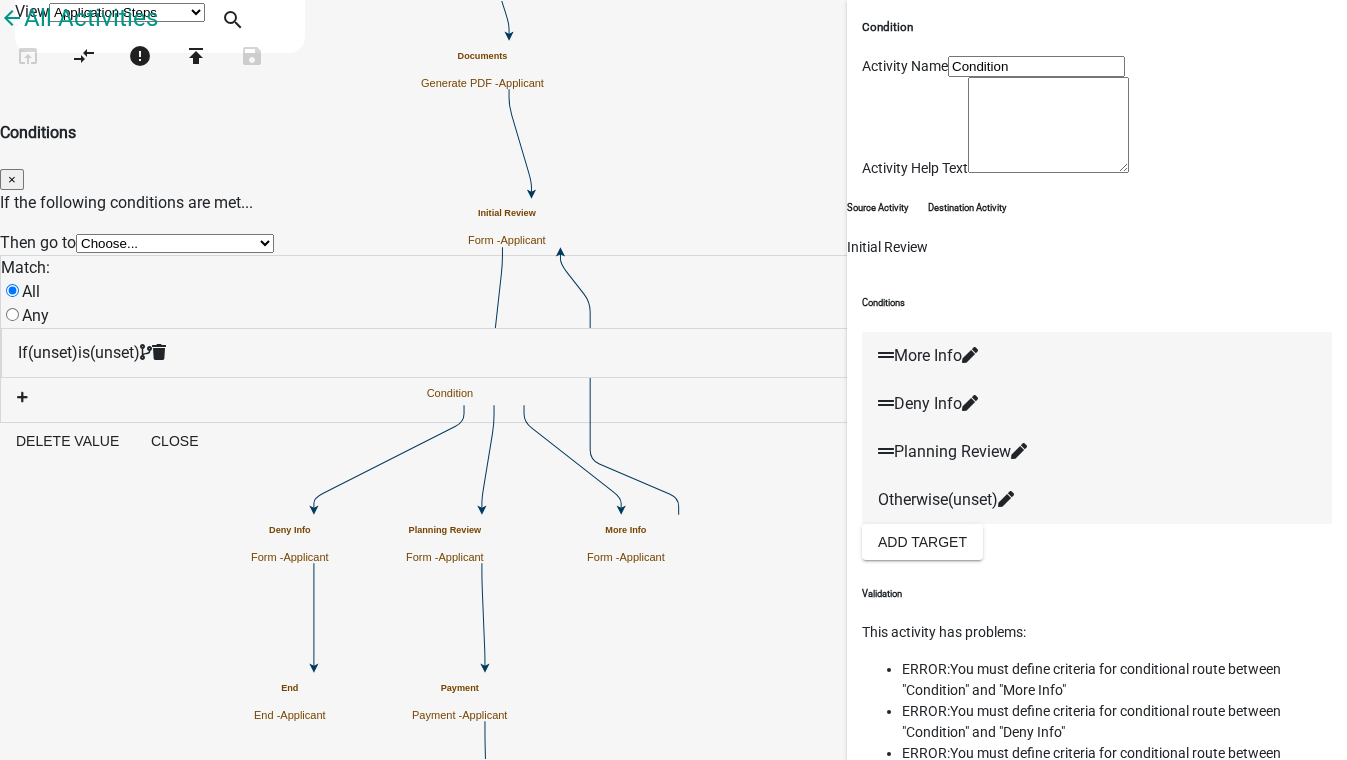 click on "(unset)" 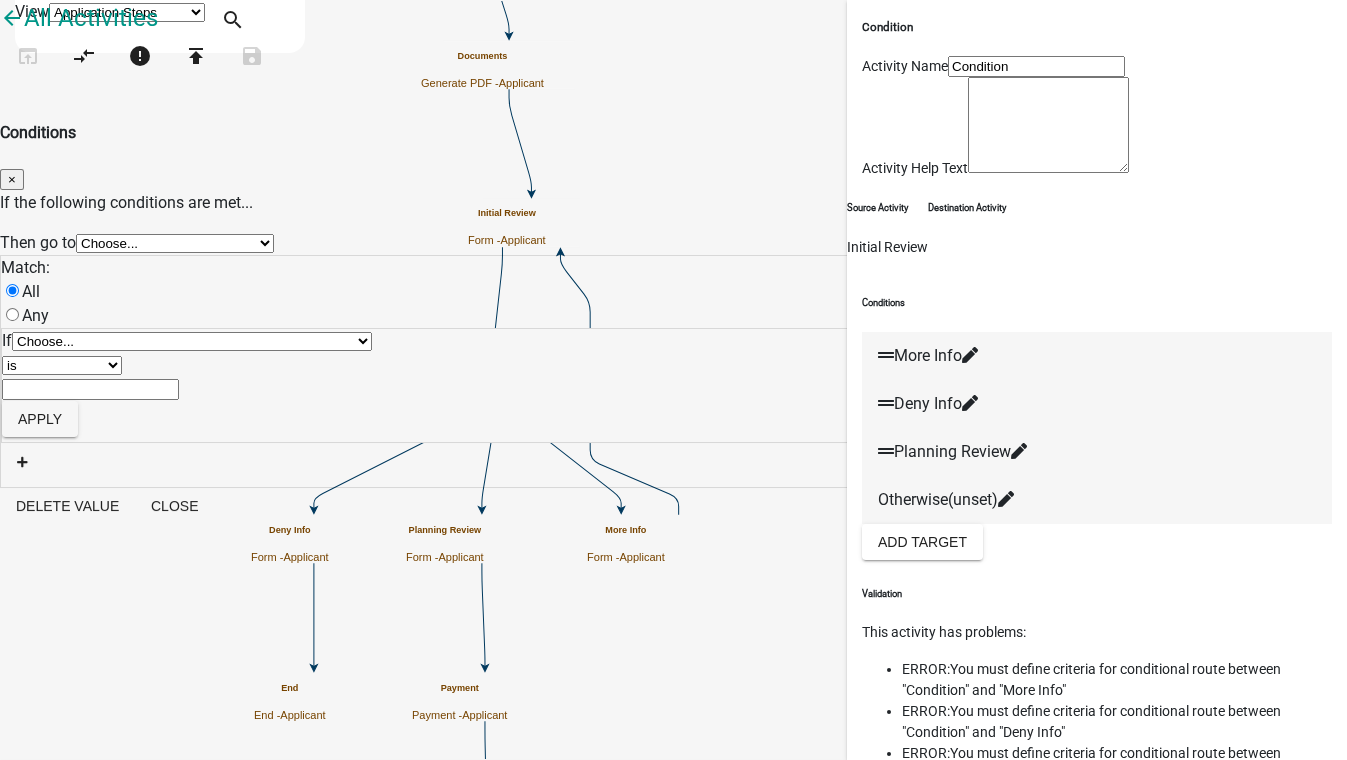 click on "Choose... ALL_FEE_RECIPIENTS APPLICANT_CITY APPLICANT_EMAIL_ADDRESS APPLICANT_FULL_NAME APPLICANT_PHONE_NUMBER APPLICANT_STATE APPLICANT_STREET_ADDRESS APPLICANT_STREET_ADDRESS_2 APPLICANT_USERNAME APPLICANT_ZIP APPLICATION_ID APPLICATION_NUMBER APPLICATION_STATUS CreateDate CURRENT_ACTIVITY CURRENT_YEAR DOCUMENTS_DOCUMENT_URL INDIVIDUAL_FEES MULTIPLE_PARCEL_SEARCH_geojson_point MULTIPLE_PARCEL_SEARCH_geojson_shape MULTIPLE_PARCEL_SEARCH_parcelids PARCEL_SEARCH_Acres PARCEL_SEARCH_Address PARCEL_SEARCH_Addresses PARCEL_SEARCH_AlternateID PARCEL_SEARCH_ArchiveTag PARCEL_SEARCH_AssessedValue PARCEL_SEARCH_Block PARCEL_SEARCH_Book PARCEL_SEARCH_Buildings PARCEL_SEARCH_City PARCEL_SEARCH_Country PARCEL_SEARCH_Custom0 PARCEL_SEARCH_Custom1 PARCEL_SEARCH_Custom10 PARCEL_SEARCH_Custom11 PARCEL_SEARCH_Custom12 PARCEL_SEARCH_Custom13 PARCEL_SEARCH_Custom14 PARCEL_SEARCH_Custom2 PARCEL_SEARCH_Custom3 PARCEL_SEARCH_Custom4 PARCELID" at bounding box center [192, 341] 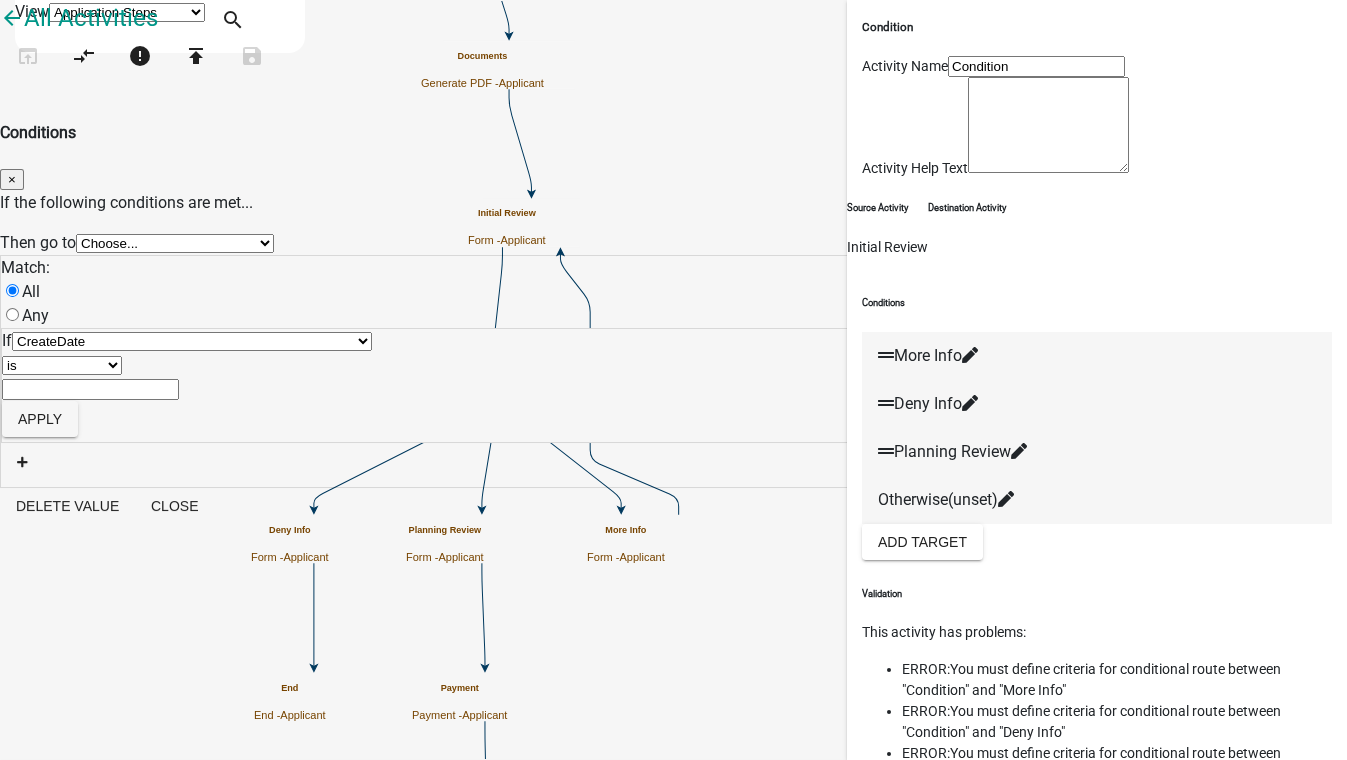 click on "Choose... ALL_FEE_RECIPIENTS APPLICANT_CITY APPLICANT_EMAIL_ADDRESS APPLICANT_FULL_NAME APPLICANT_PHONE_NUMBER APPLICANT_STATE APPLICANT_STREET_ADDRESS APPLICANT_STREET_ADDRESS_2 APPLICANT_USERNAME APPLICANT_ZIP APPLICATION_ID APPLICATION_NUMBER APPLICATION_STATUS CreateDate CURRENT_ACTIVITY CURRENT_YEAR DOCUMENTS_DOCUMENT_URL INDIVIDUAL_FEES MULTIPLE_PARCEL_SEARCH_geojson_point MULTIPLE_PARCEL_SEARCH_geojson_shape MULTIPLE_PARCEL_SEARCH_parcelids PARCEL_SEARCH_Acres PARCEL_SEARCH_Address PARCEL_SEARCH_Addresses PARCEL_SEARCH_AlternateID PARCEL_SEARCH_ArchiveTag PARCEL_SEARCH_AssessedValue PARCEL_SEARCH_Block PARCEL_SEARCH_Book PARCEL_SEARCH_Buildings PARCEL_SEARCH_City PARCEL_SEARCH_Country PARCEL_SEARCH_Custom0 PARCEL_SEARCH_Custom1 PARCEL_SEARCH_Custom10 PARCEL_SEARCH_Custom11 PARCEL_SEARCH_Custom12 PARCEL_SEARCH_Custom13 PARCEL_SEARCH_Custom14 PARCEL_SEARCH_Custom2 PARCEL_SEARCH_Custom3 PARCEL_SEARCH_Custom4 PARCELID" at bounding box center (192, 341) 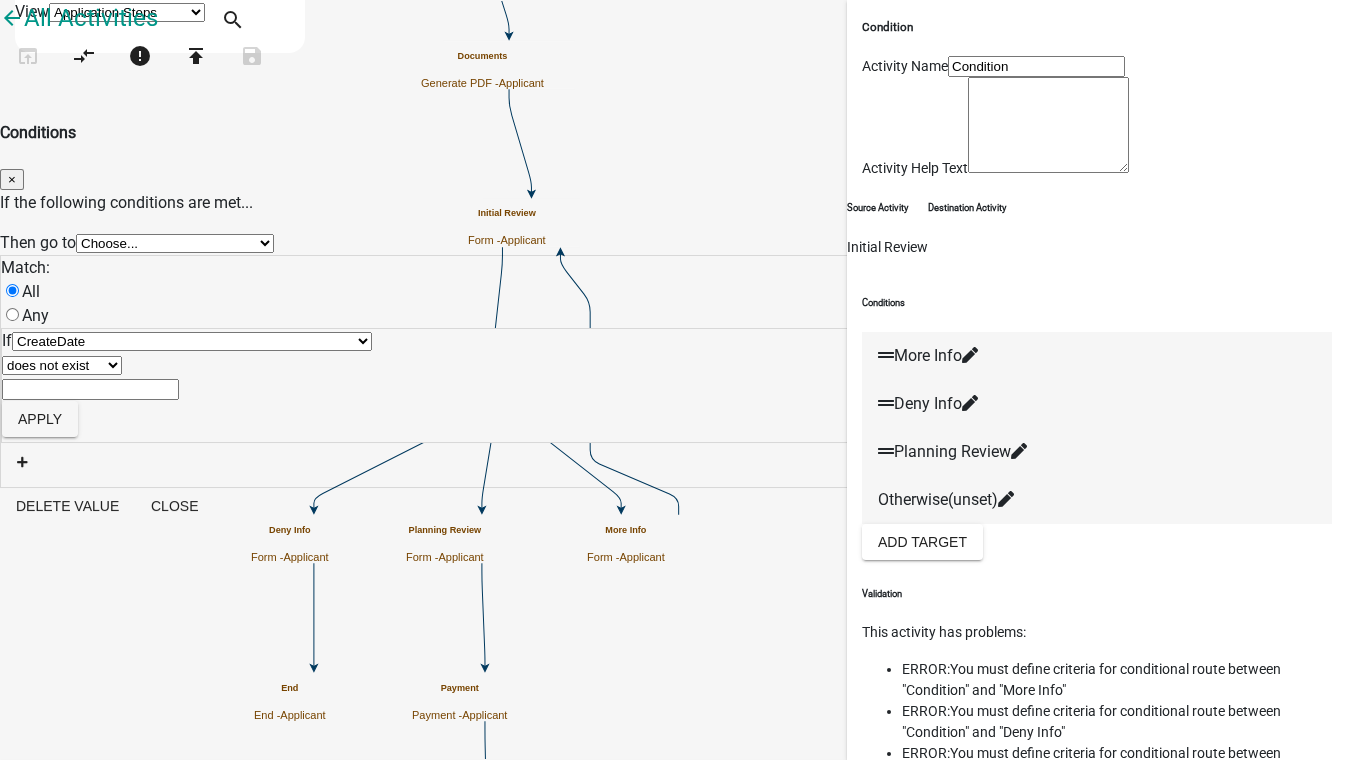 click on "is   is not   exists   does not exist   is greater than   is less than   contains   does not contain" at bounding box center [62, 365] 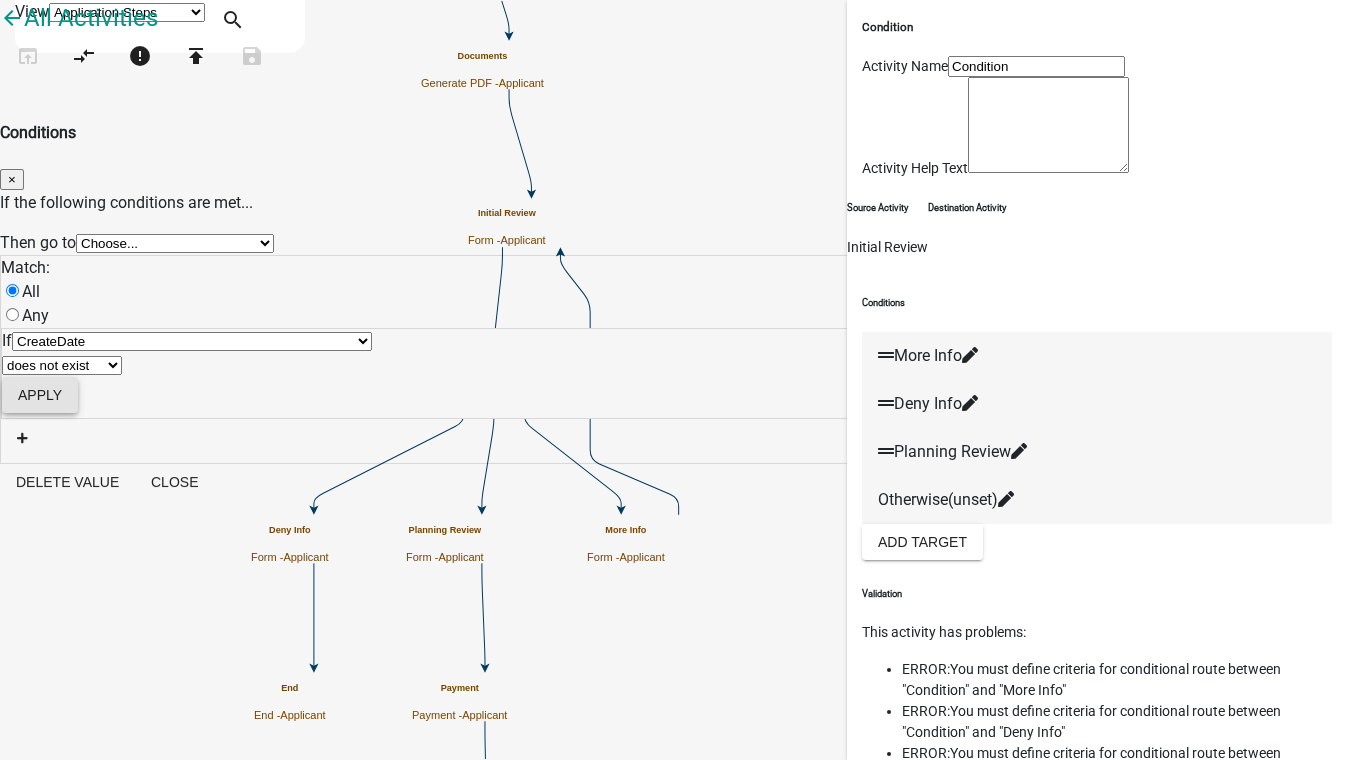 click on "Apply" 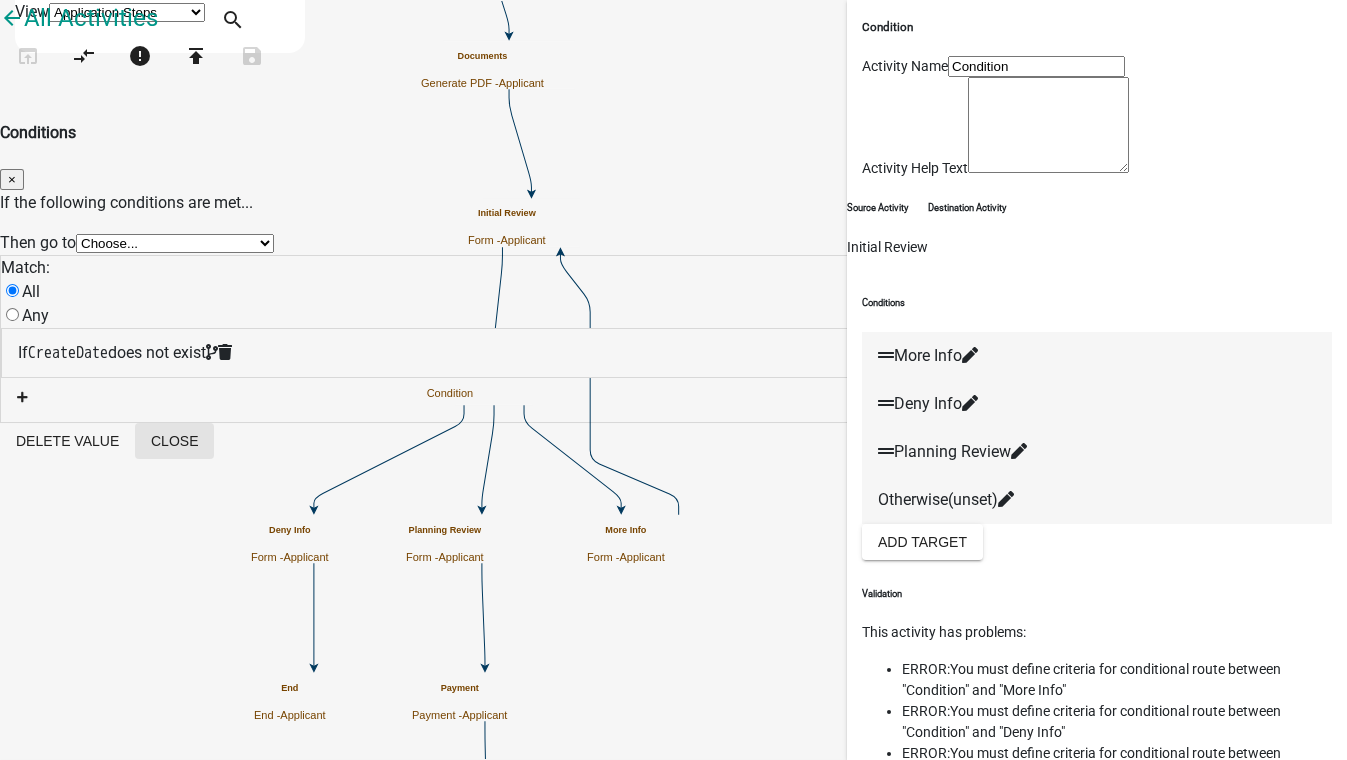 click on "Close" 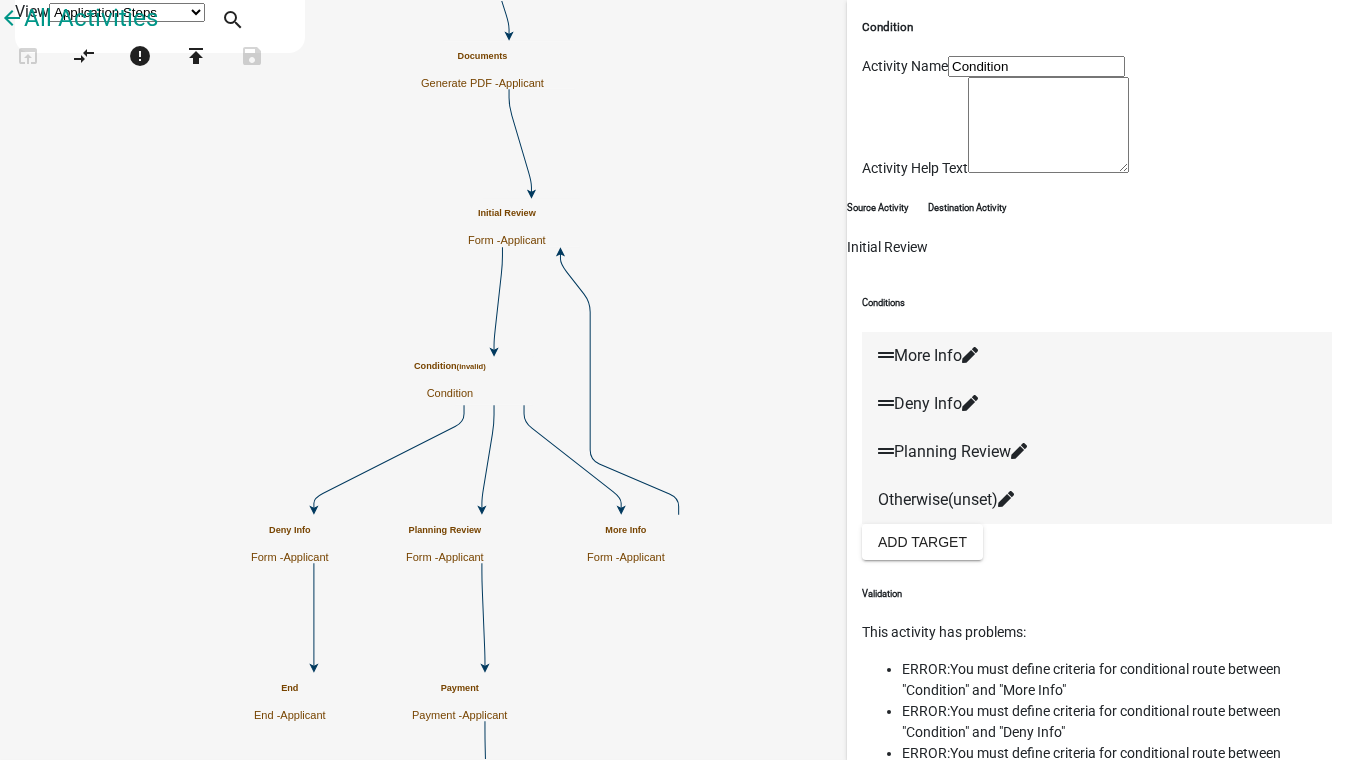 click 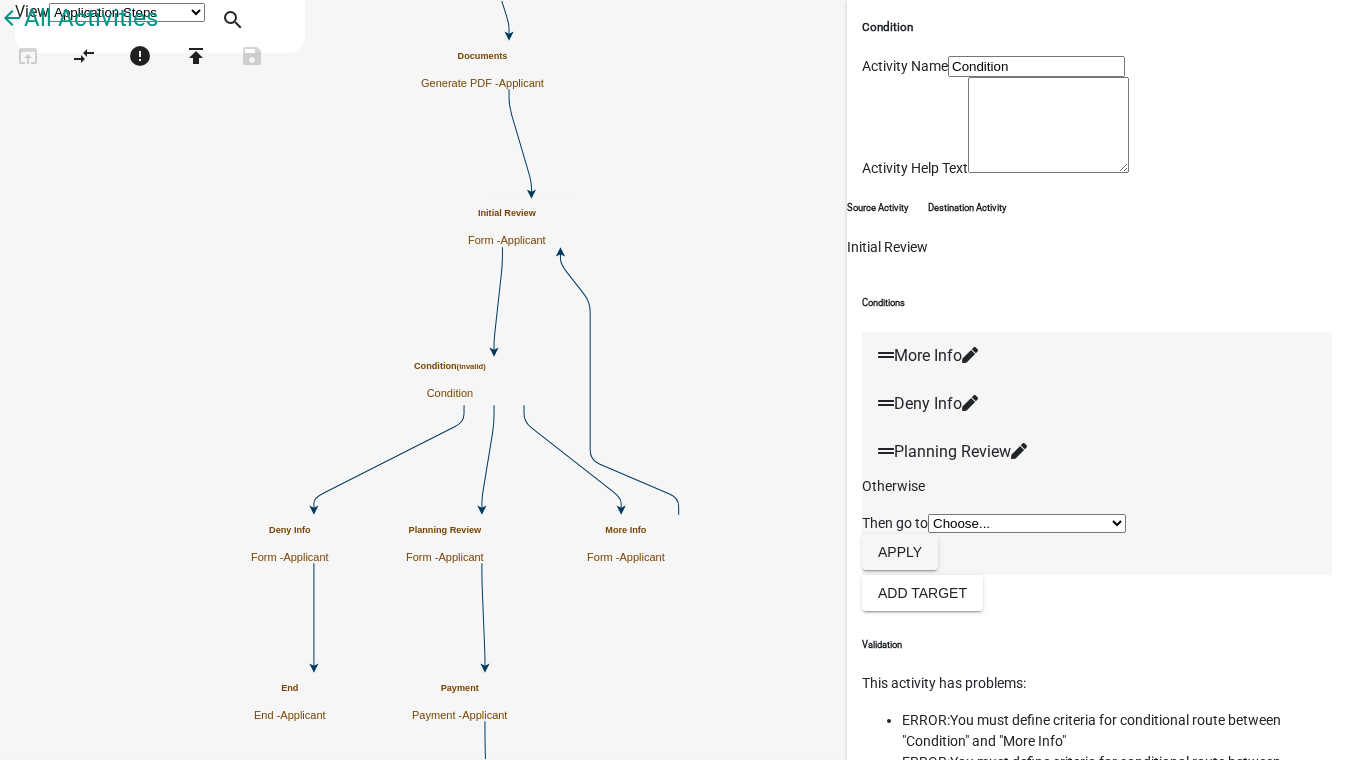 click on "Choose...  Start   Parcel search   Require User   Collect information   Submit to review Email   More Info   Deny Info   Planning Review   End   Payment   Generate Application Number   Documents            End   Appointment   Select contractor   Schedule Email   Email   Cancel Scheduled Email   Documents   Multiple Parcel Search   Query Map Layer" at bounding box center [1027, 523] 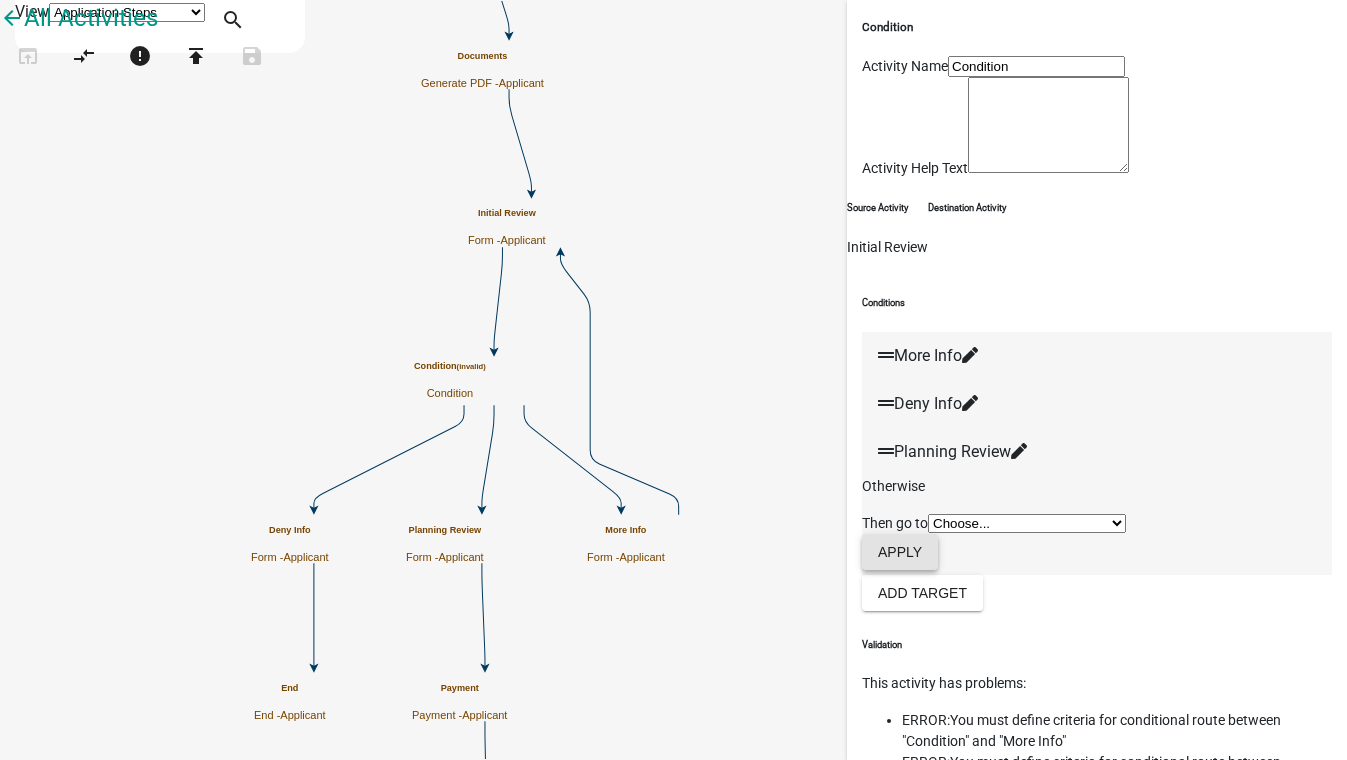click on "Apply" at bounding box center (900, 552) 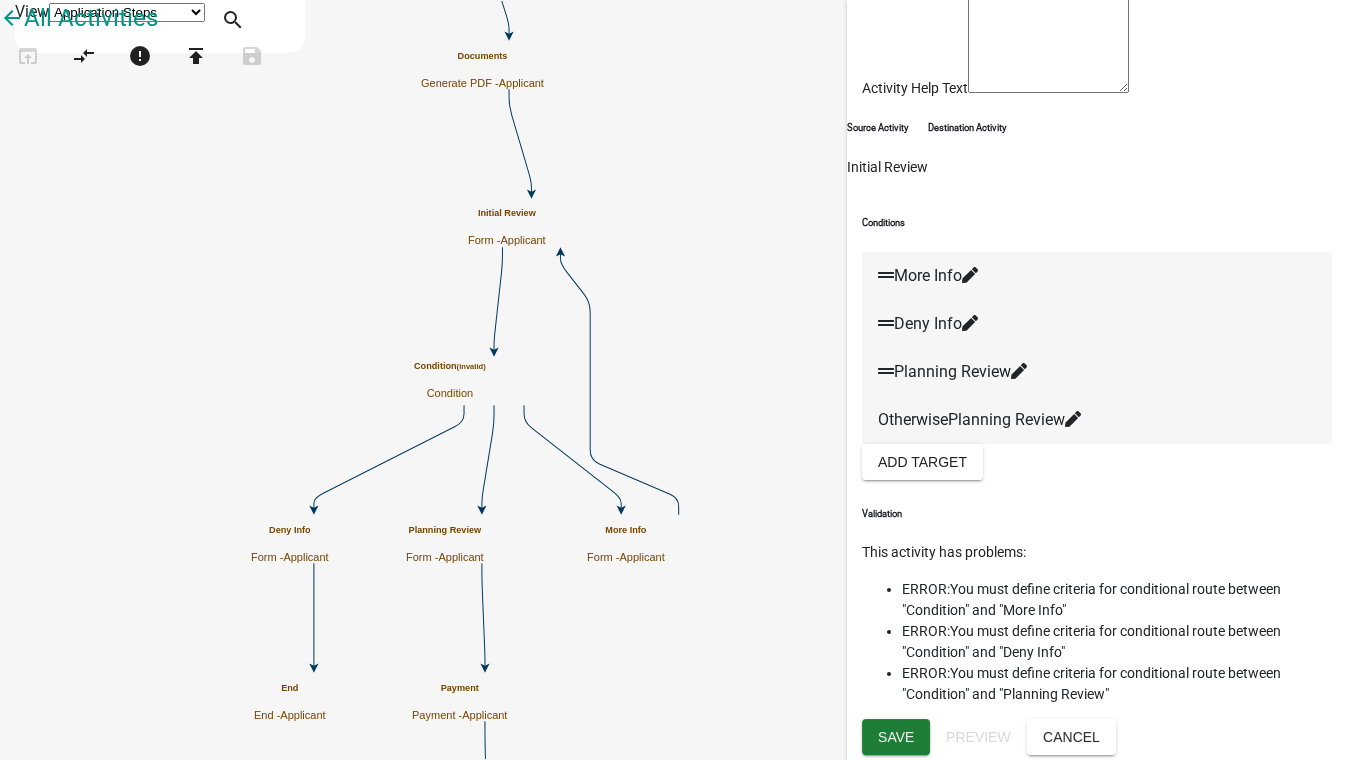 scroll, scrollTop: 228, scrollLeft: 0, axis: vertical 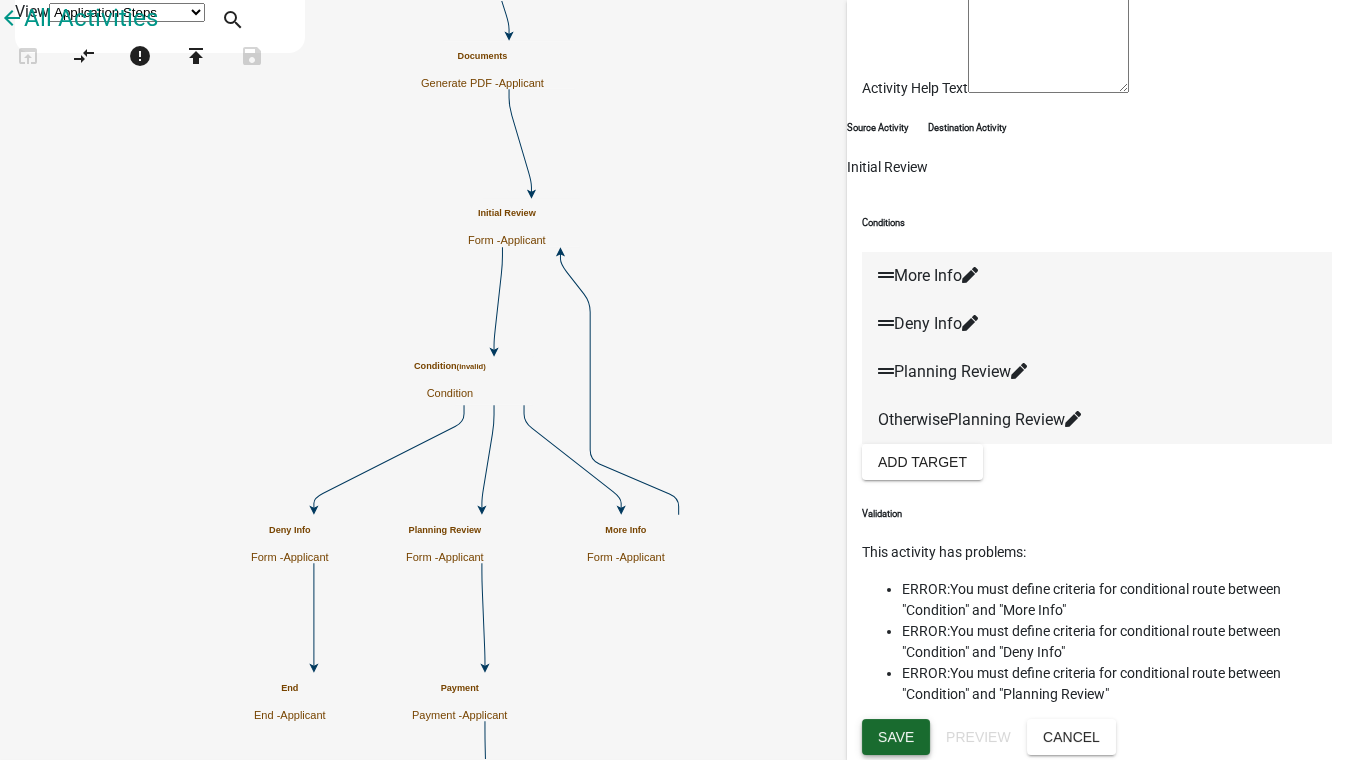 click on "Save" 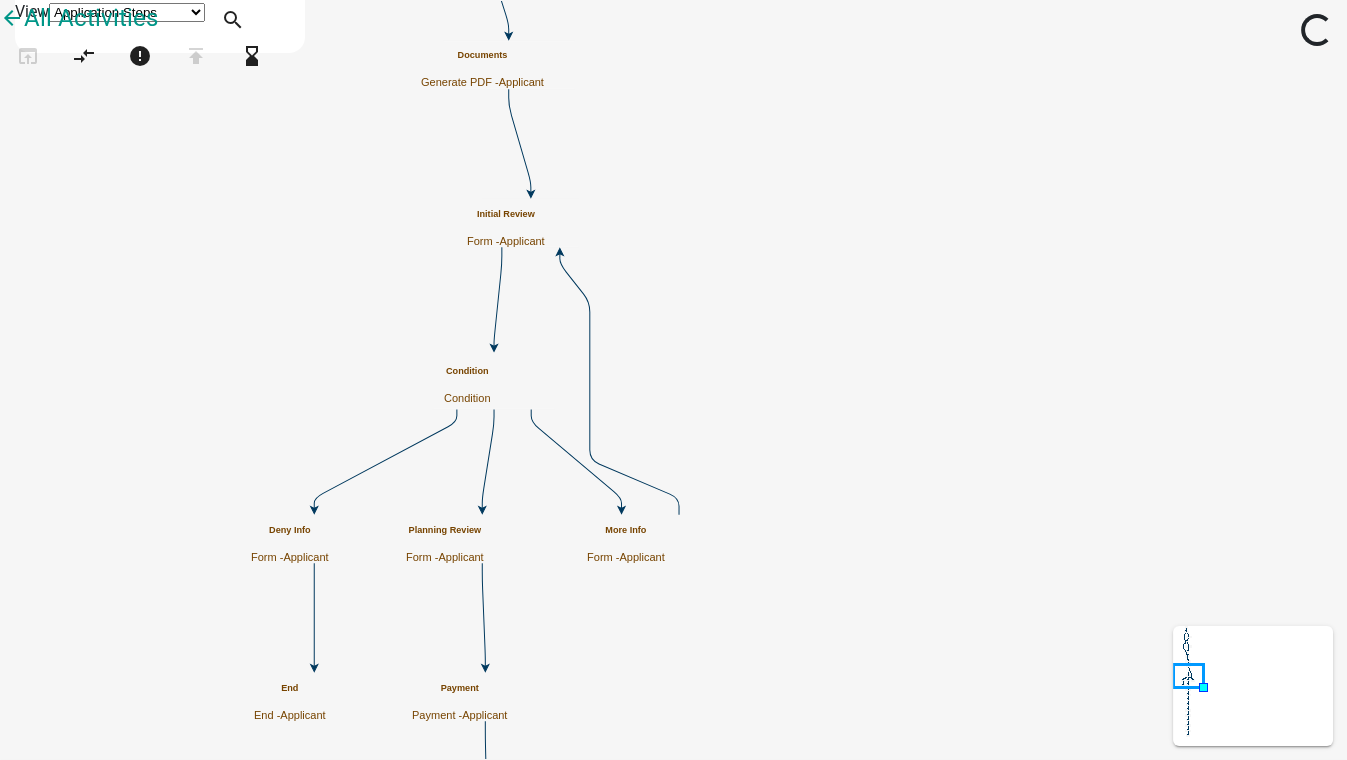 scroll, scrollTop: 0, scrollLeft: 0, axis: both 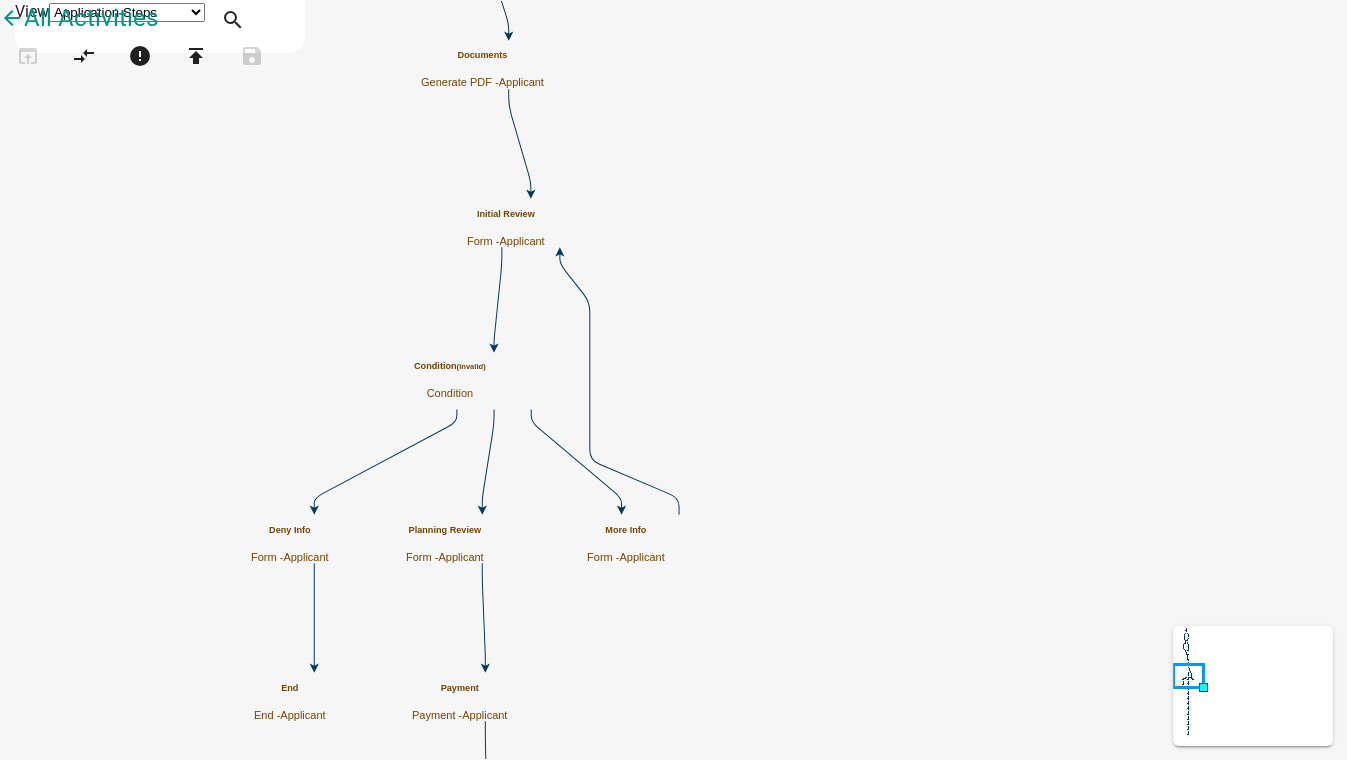 click on "Condition  (invalid)
Condition" at bounding box center (450, 380) 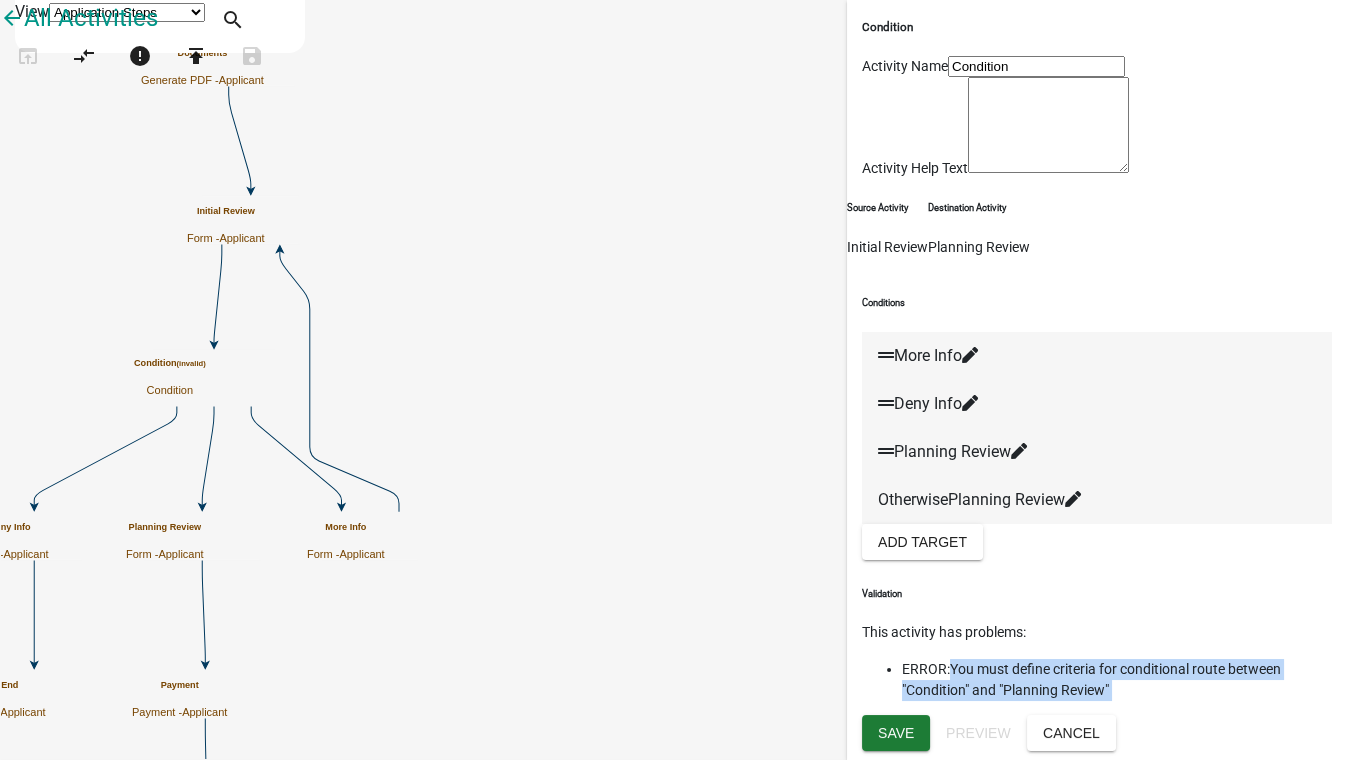scroll, scrollTop: 80, scrollLeft: 0, axis: vertical 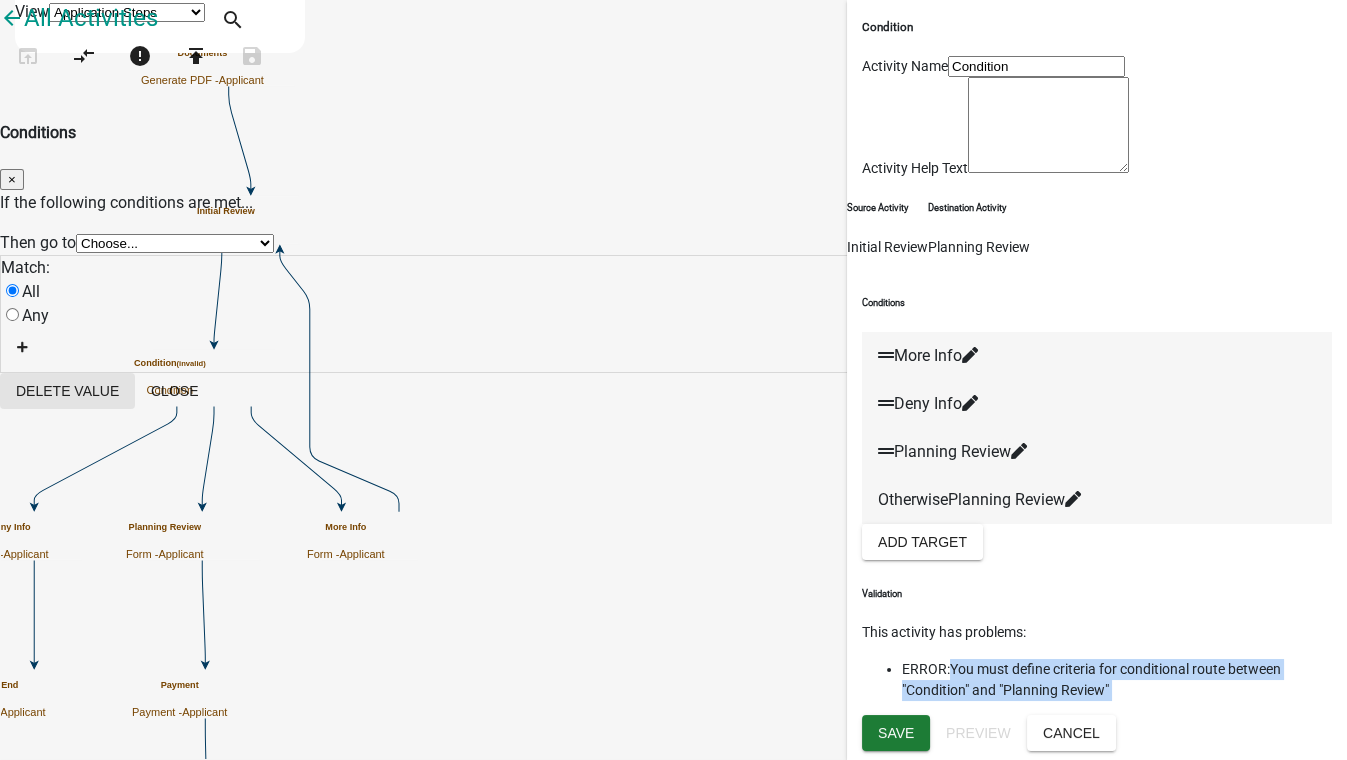 click on "Delete Value" 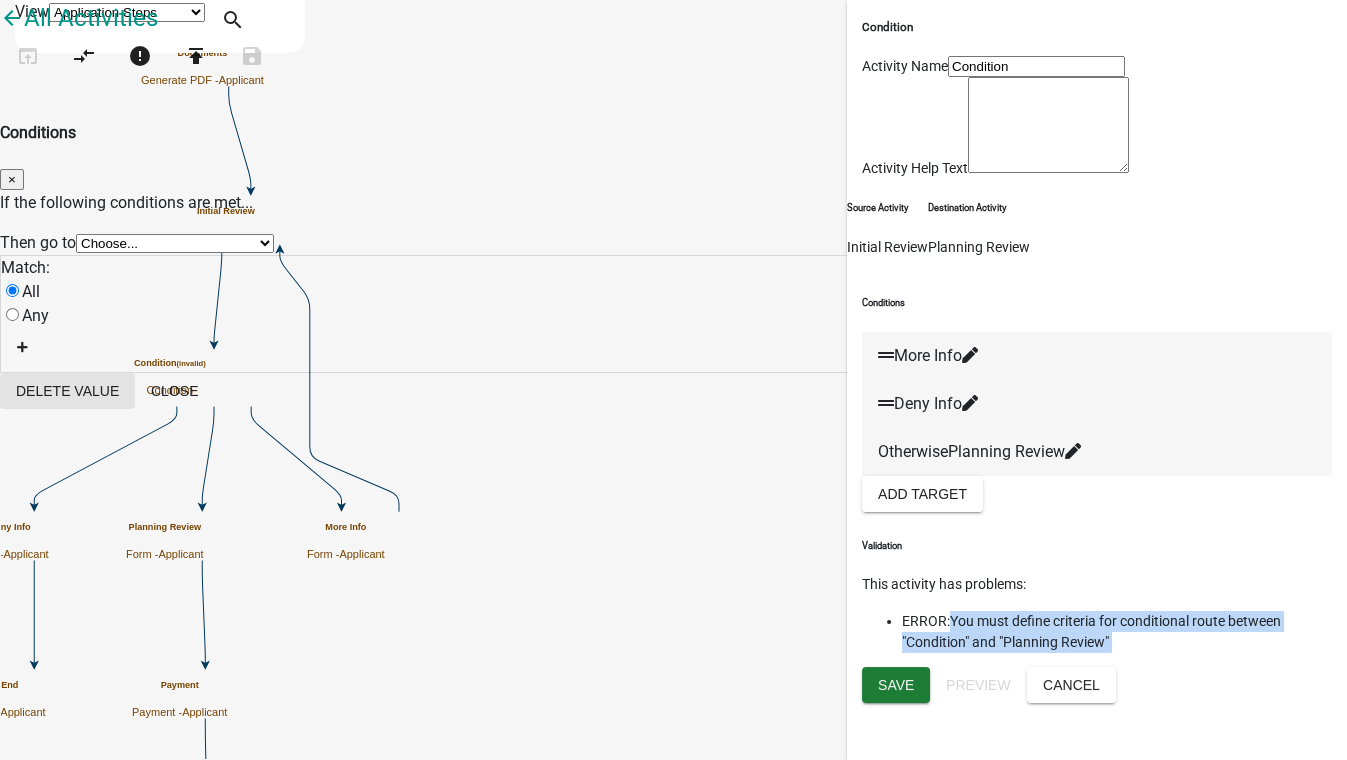 scroll, scrollTop: 24, scrollLeft: 0, axis: vertical 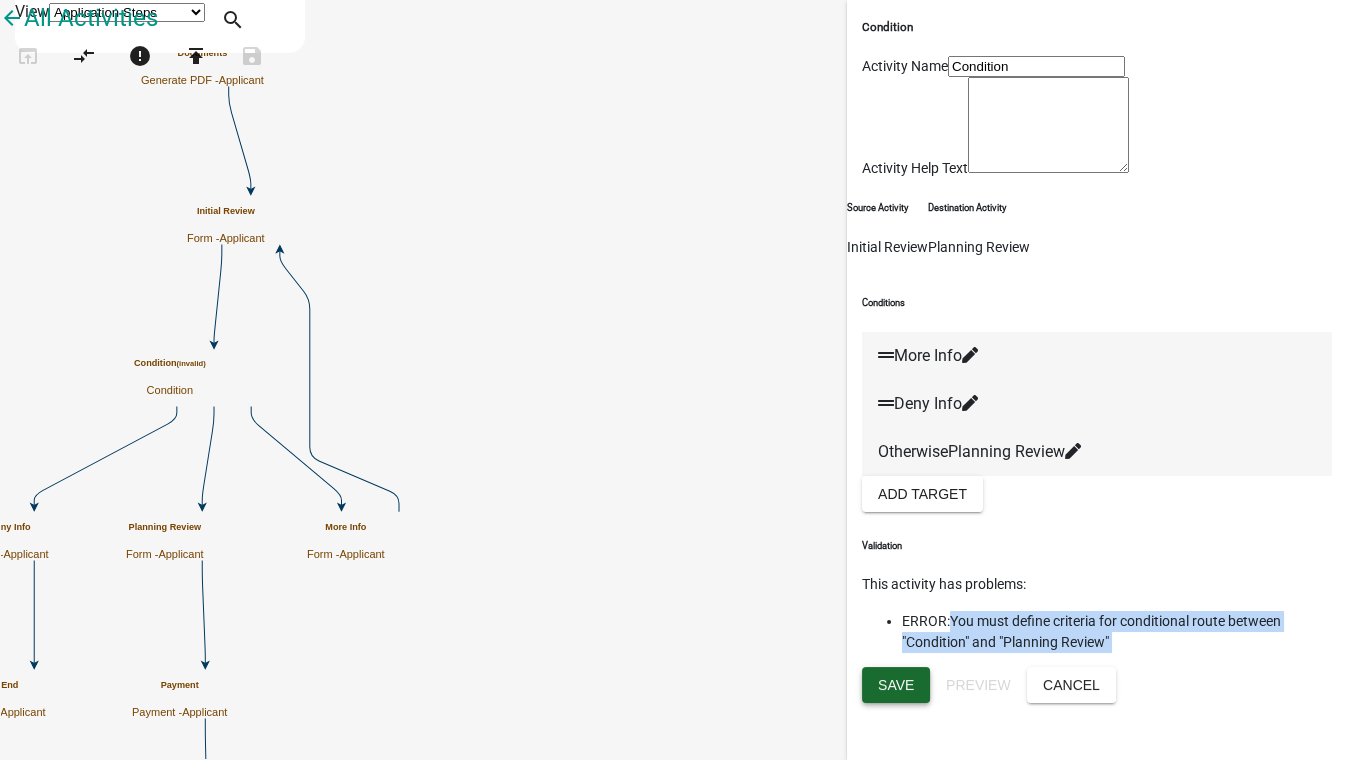 click on "Save" 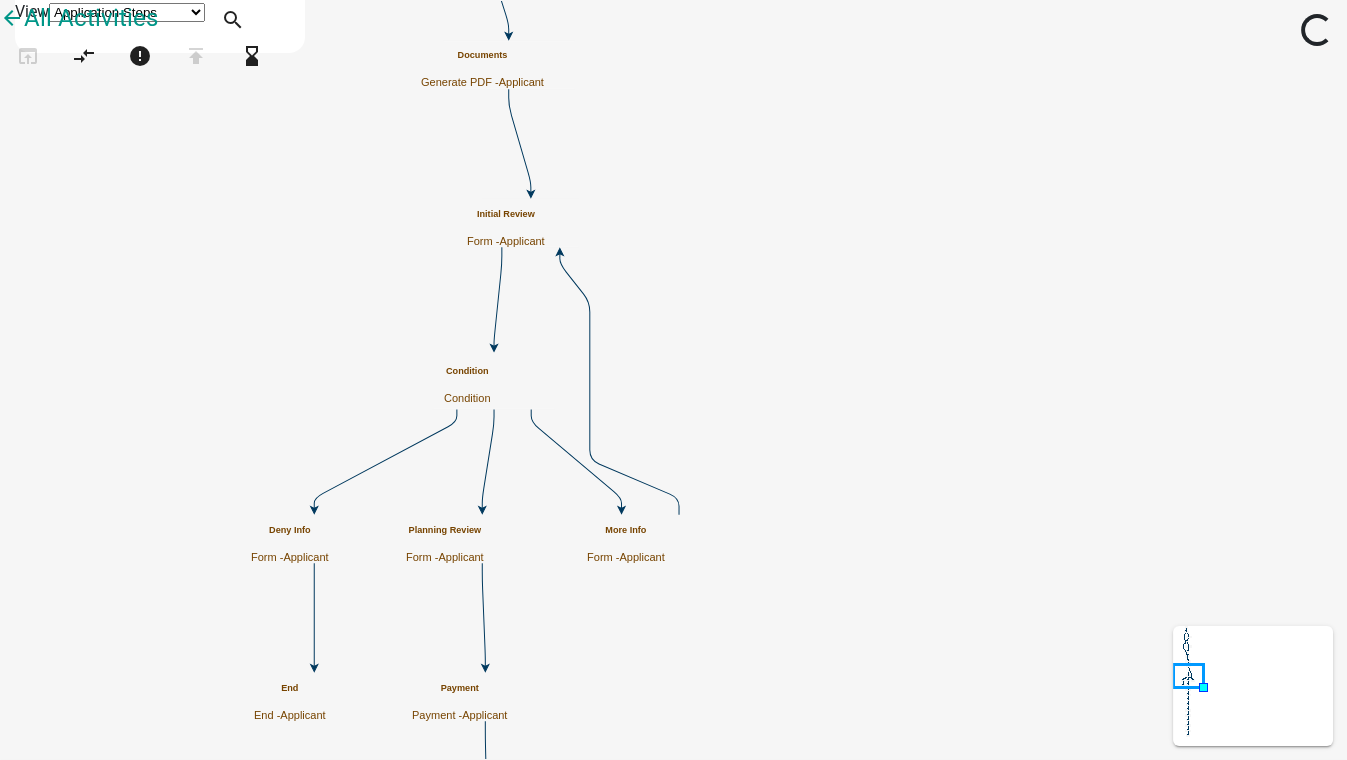 scroll, scrollTop: 0, scrollLeft: 0, axis: both 